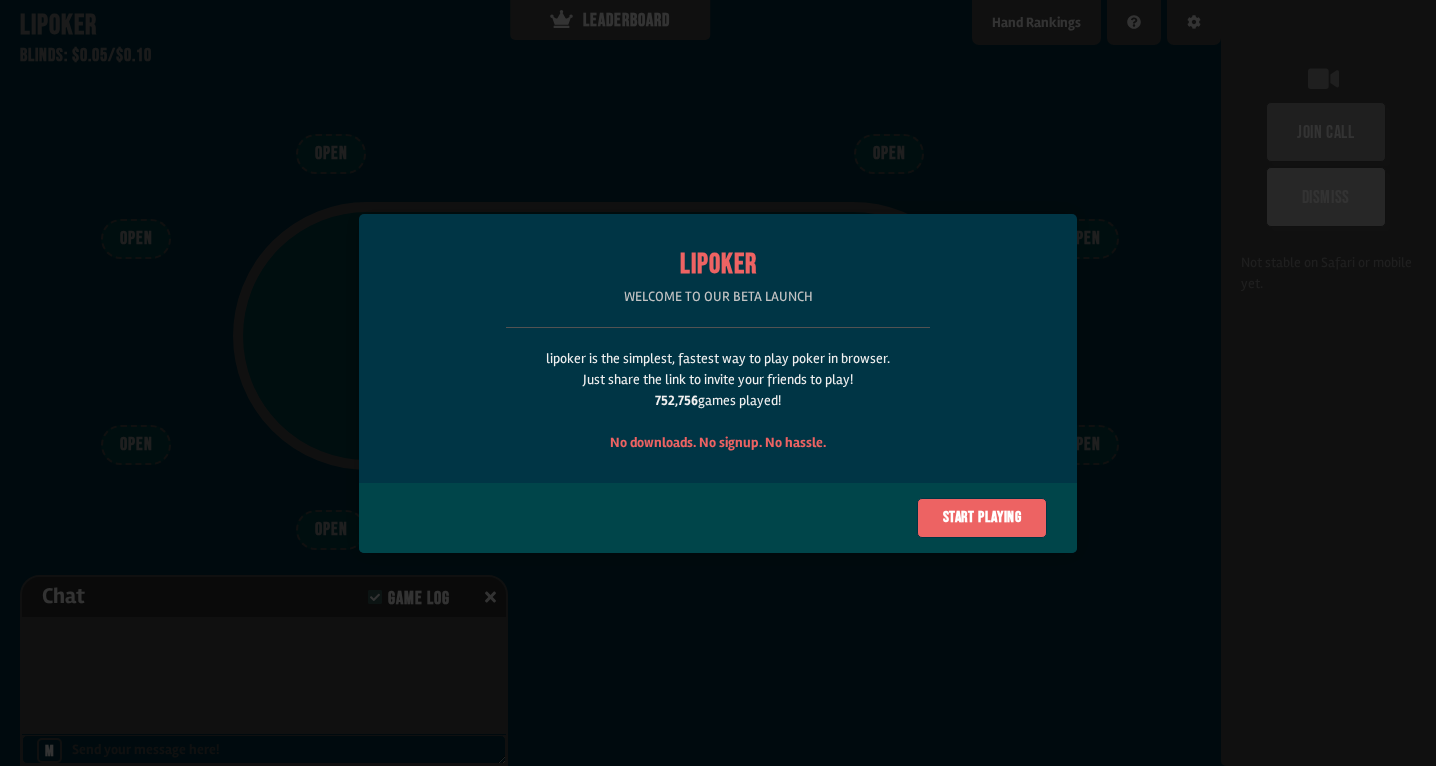 scroll, scrollTop: 0, scrollLeft: 0, axis: both 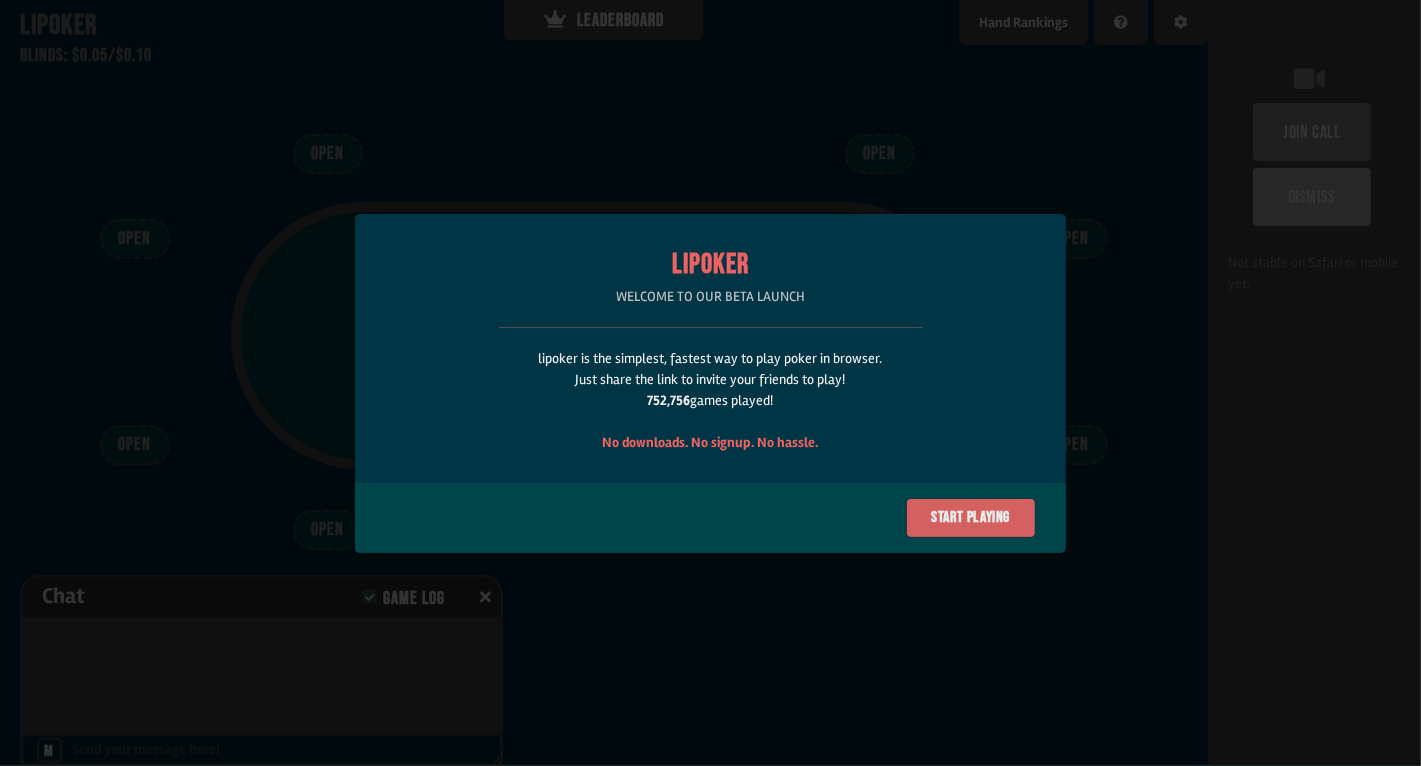click on "Start playing" at bounding box center (971, 518) 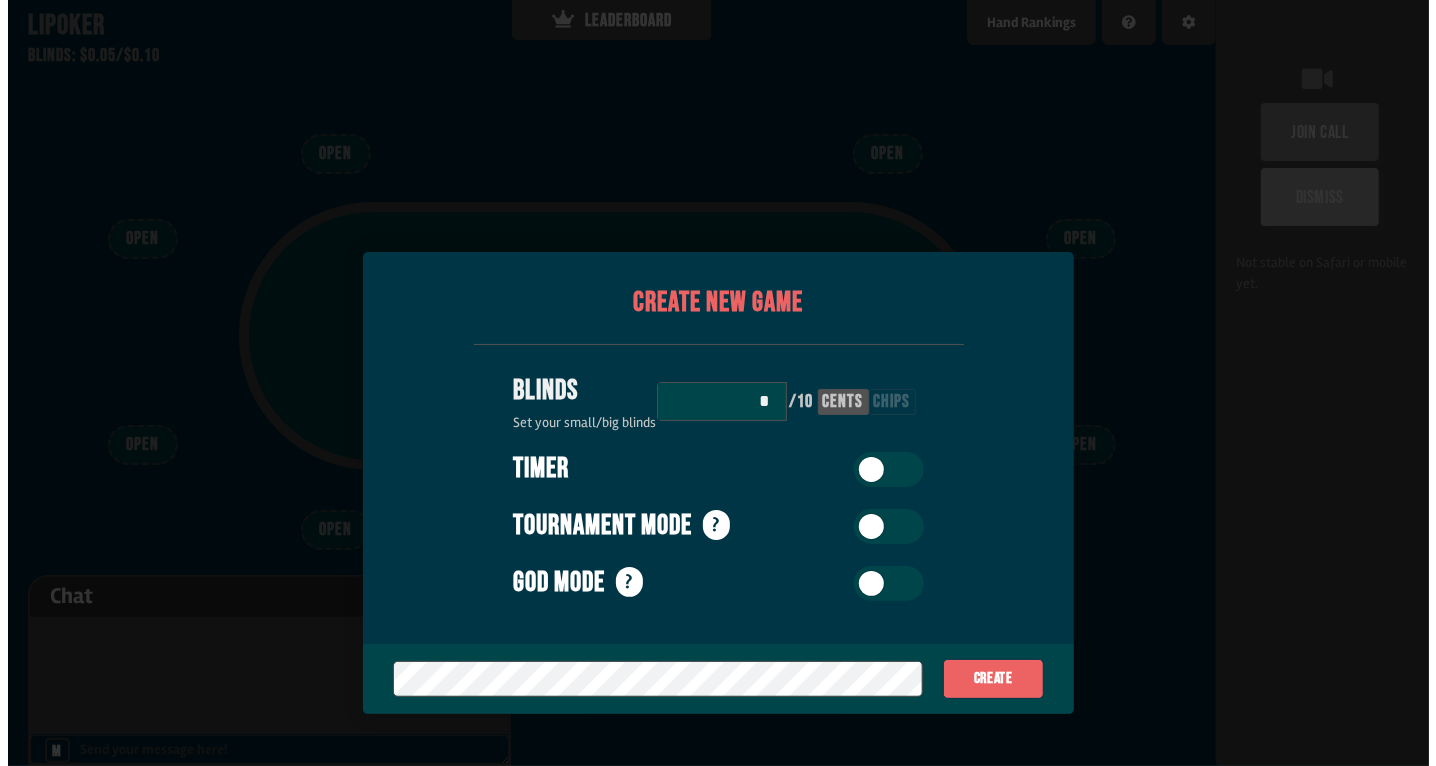 scroll, scrollTop: 100, scrollLeft: 0, axis: vertical 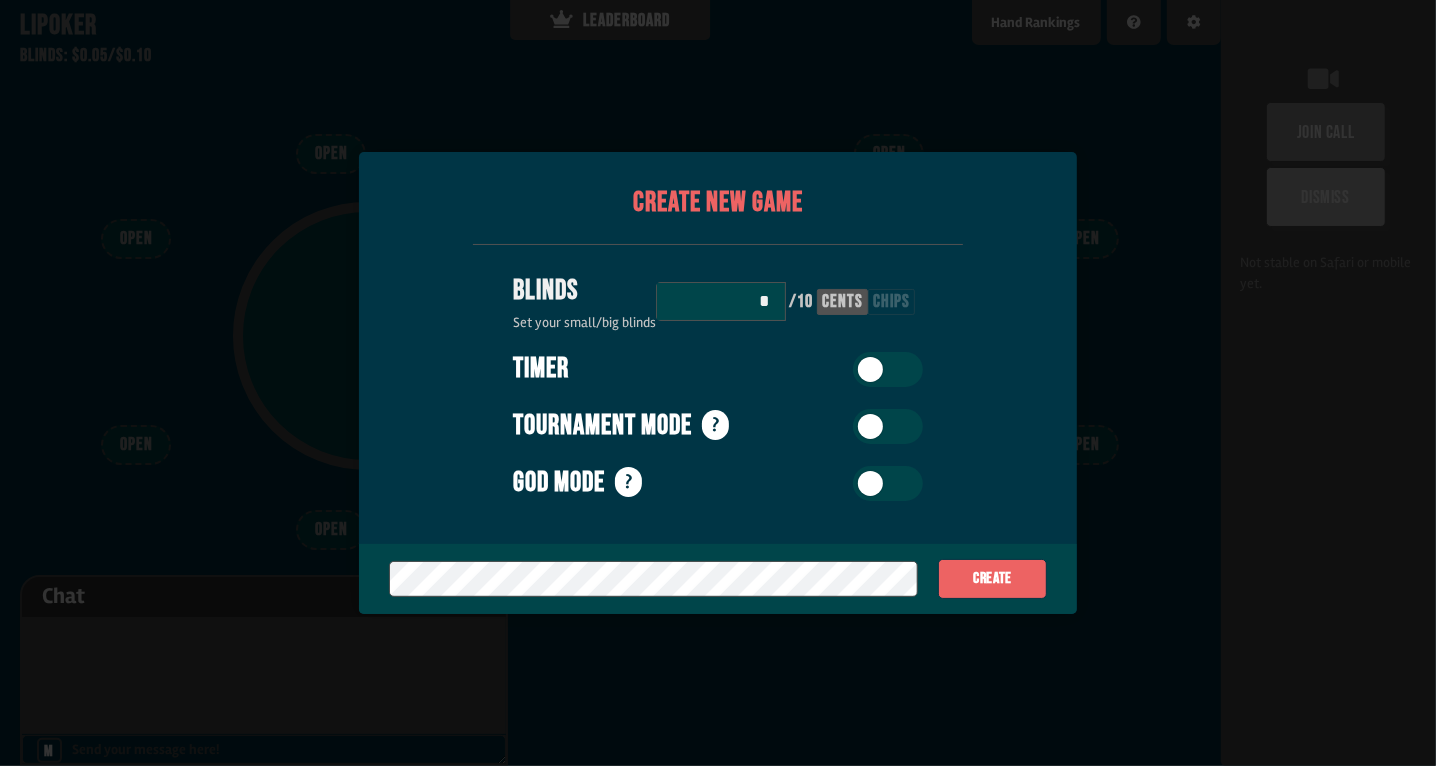 click at bounding box center (888, 369) 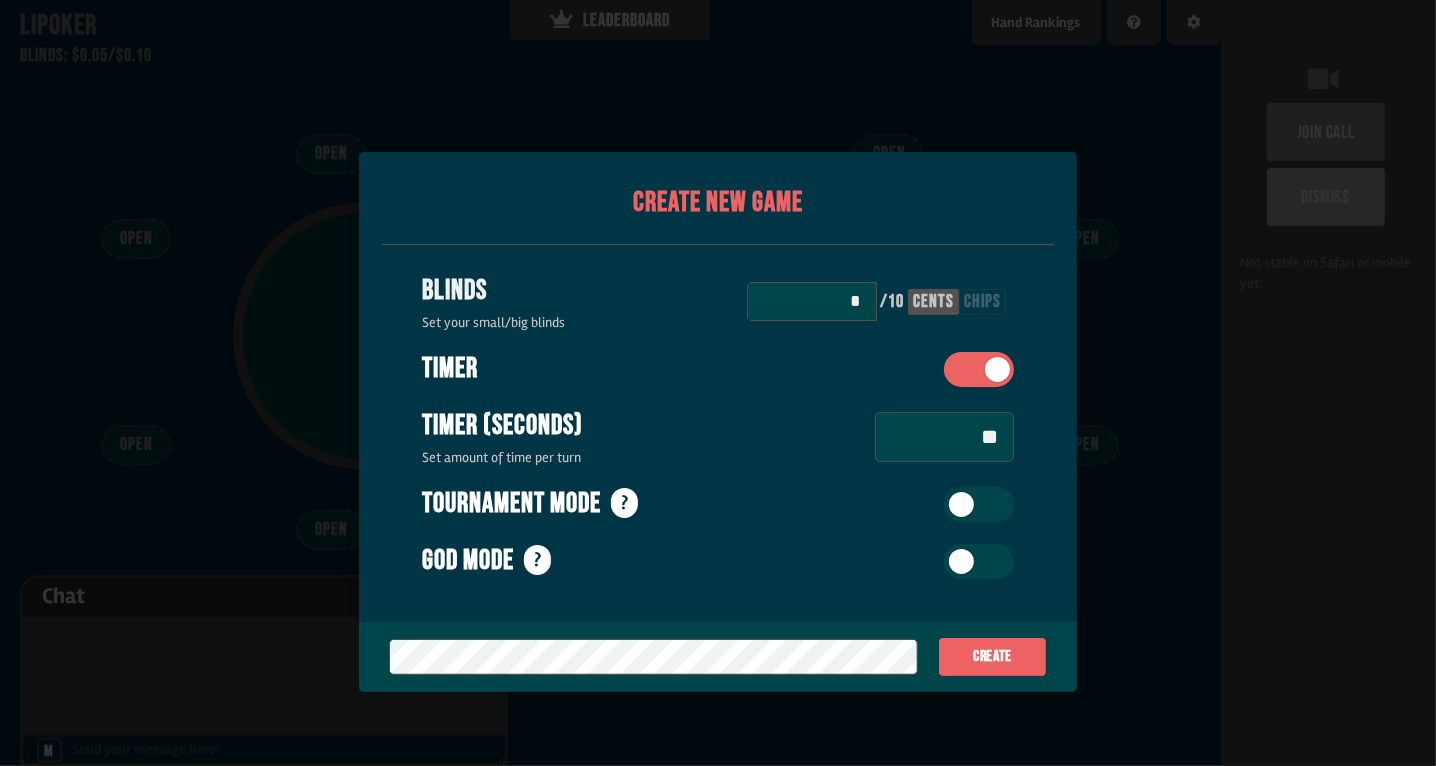 drag, startPoint x: 978, startPoint y: 447, endPoint x: 1022, endPoint y: 438, distance: 44.911022 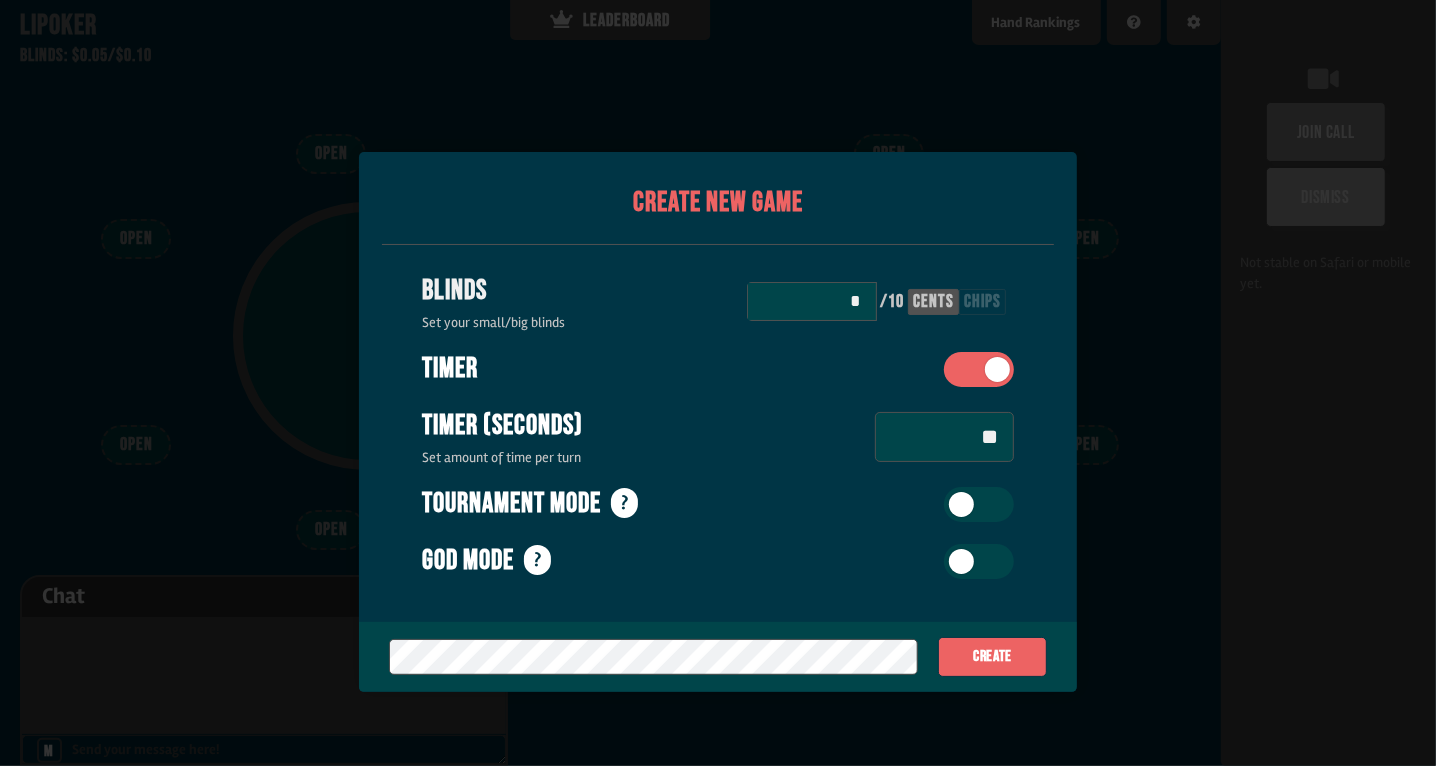drag, startPoint x: 979, startPoint y: 431, endPoint x: 1032, endPoint y: 434, distance: 53.08484 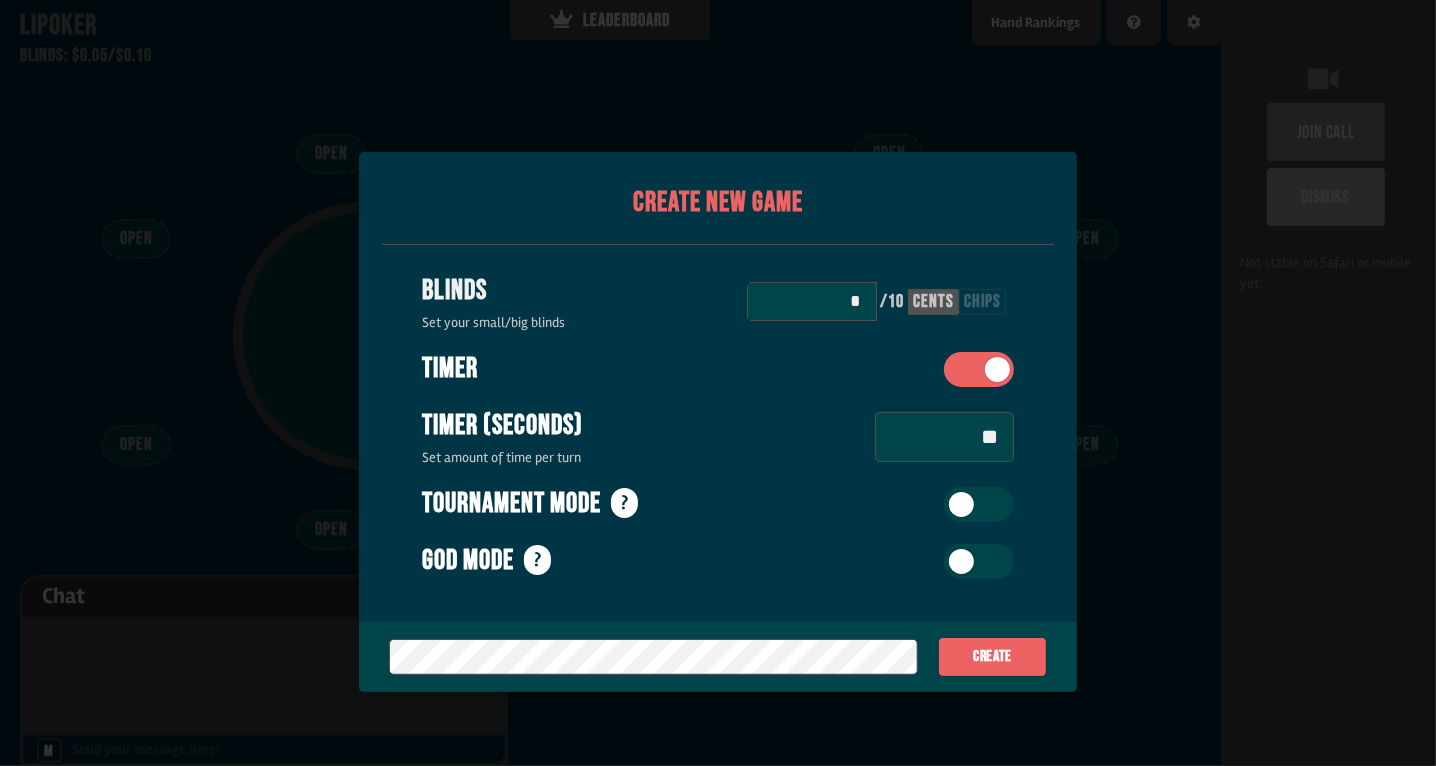 scroll, scrollTop: 199, scrollLeft: 0, axis: vertical 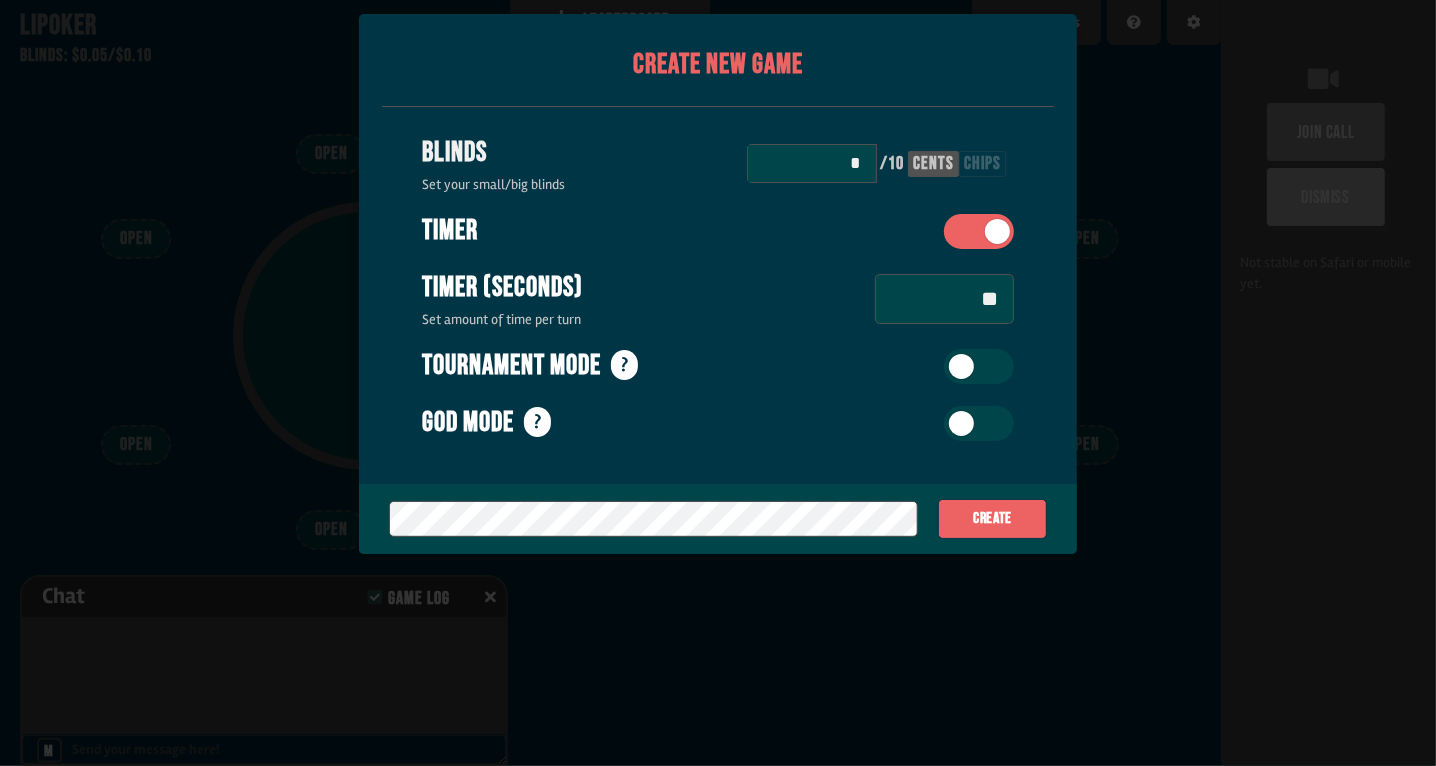 type on "**" 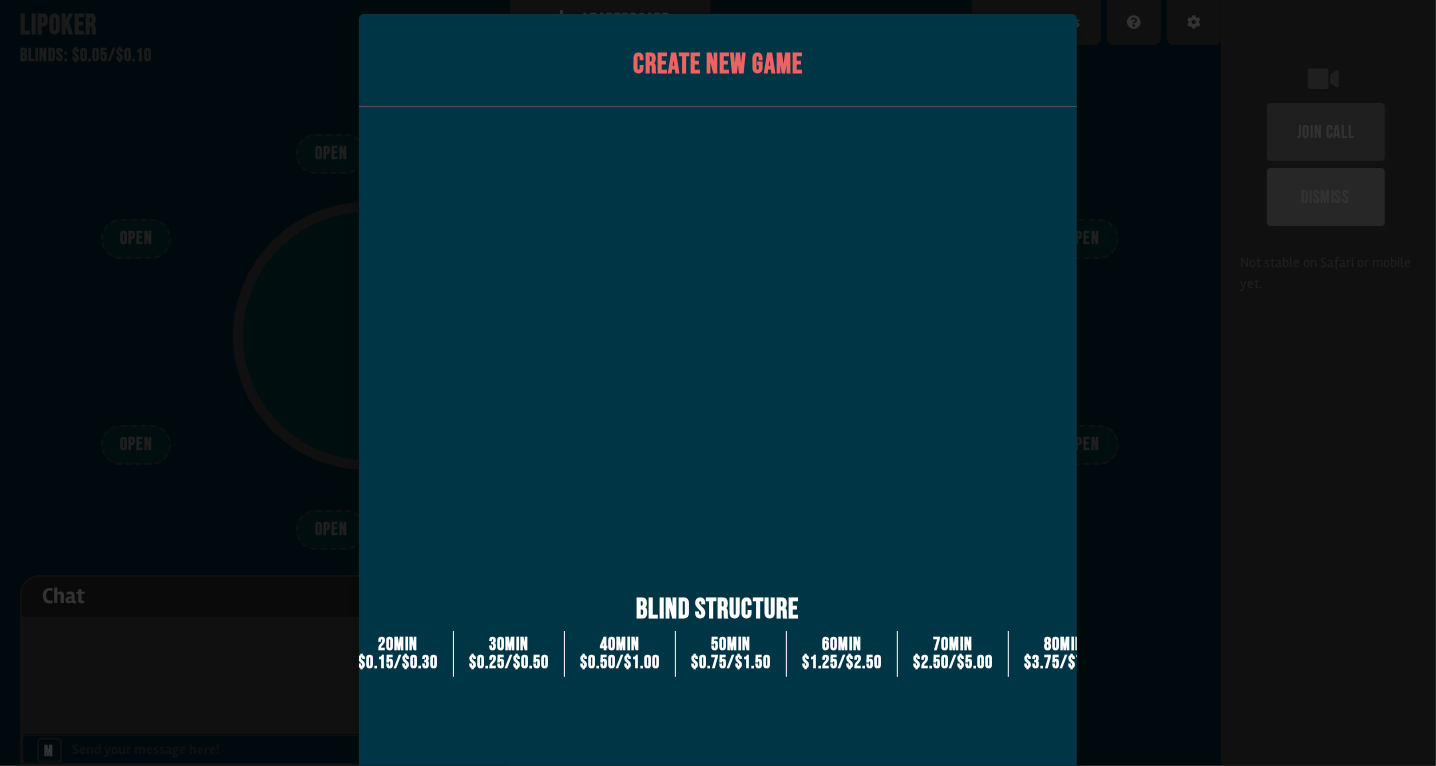 scroll, scrollTop: 199, scrollLeft: 0, axis: vertical 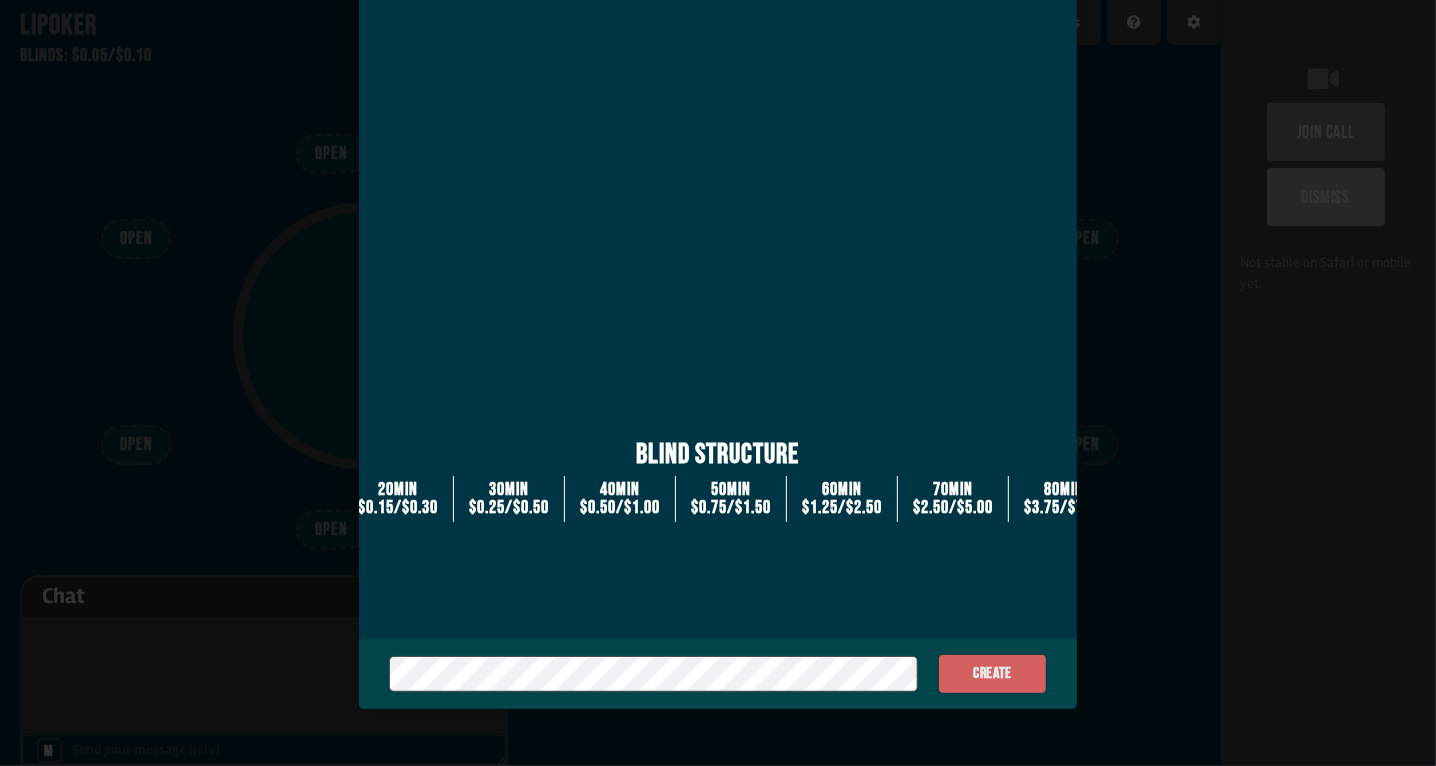 click on "Create" at bounding box center [992, 674] 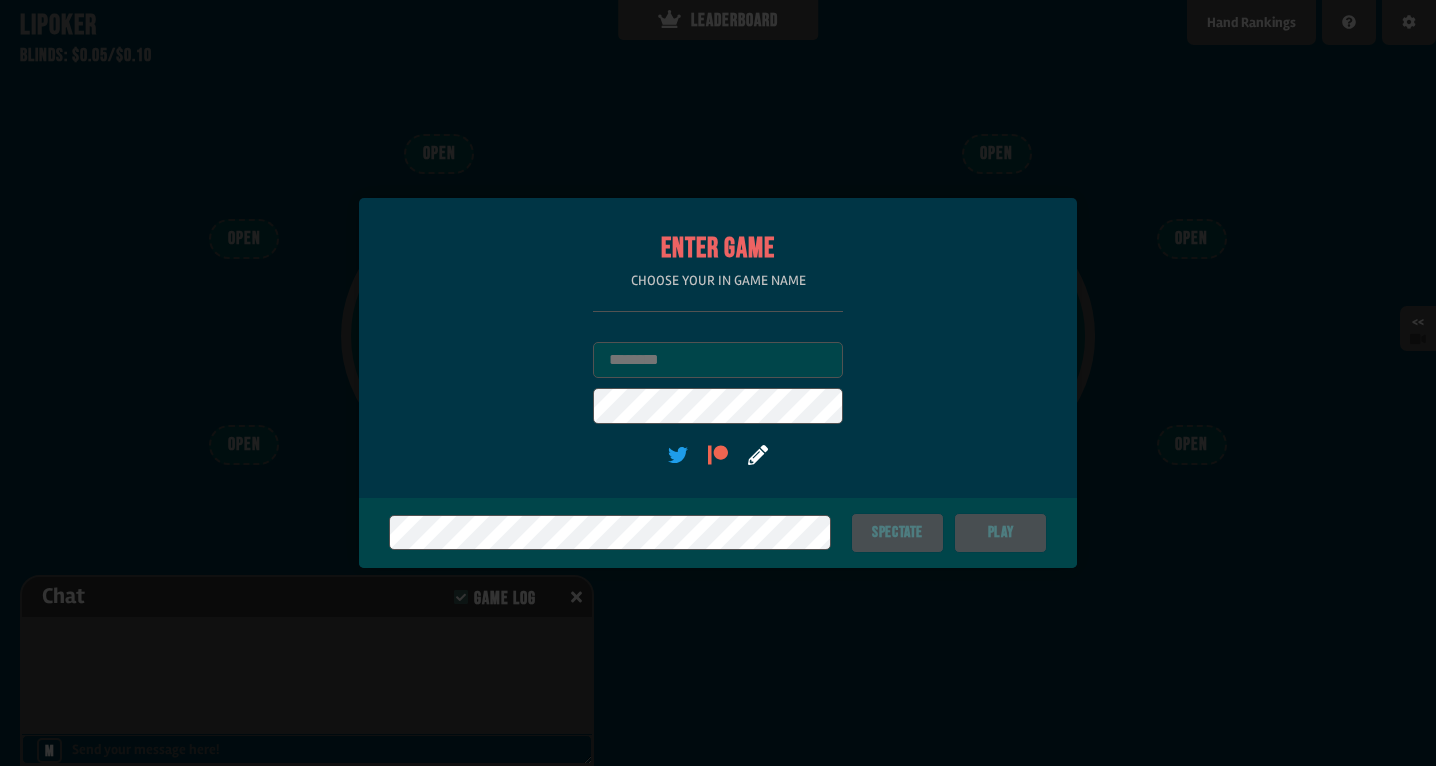 scroll, scrollTop: 0, scrollLeft: 0, axis: both 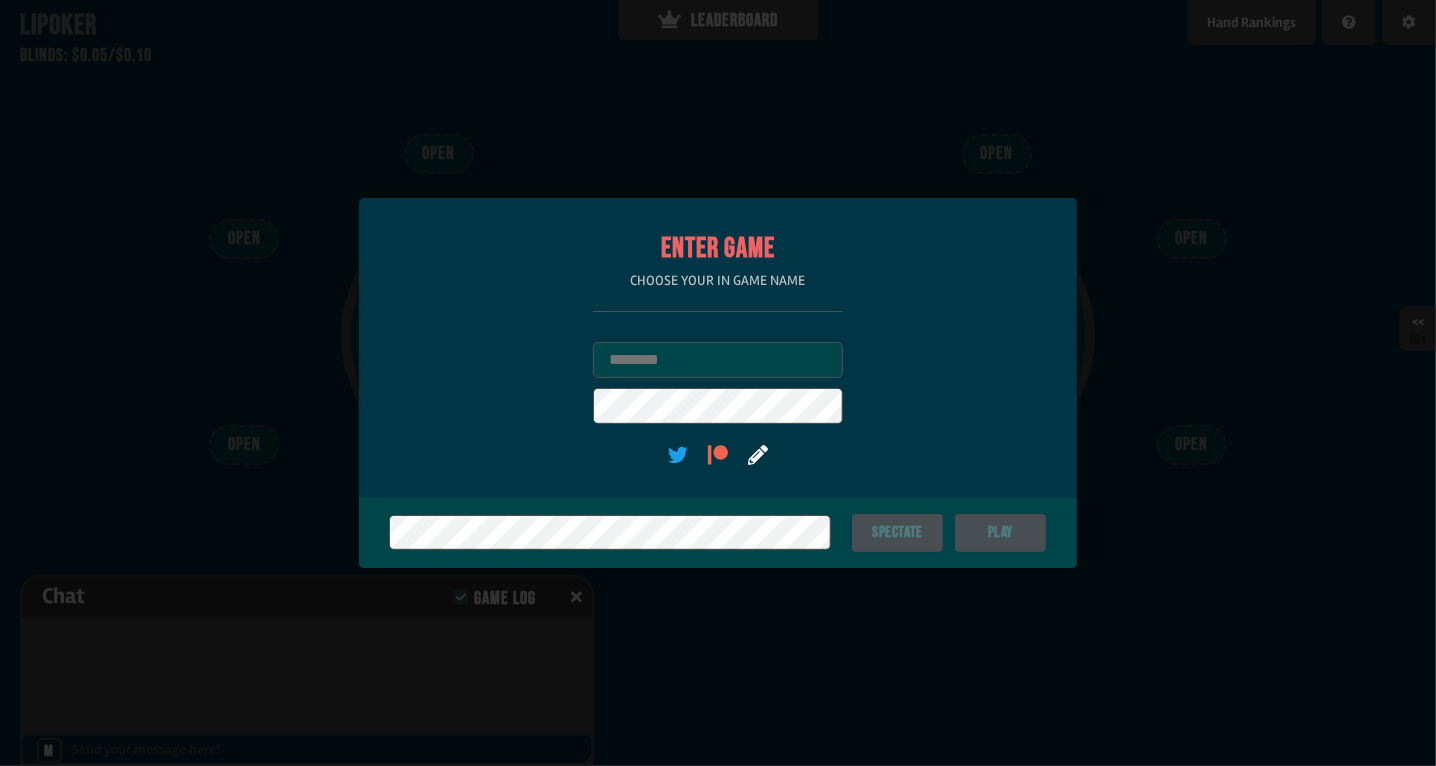 click on "Username" at bounding box center [718, 360] 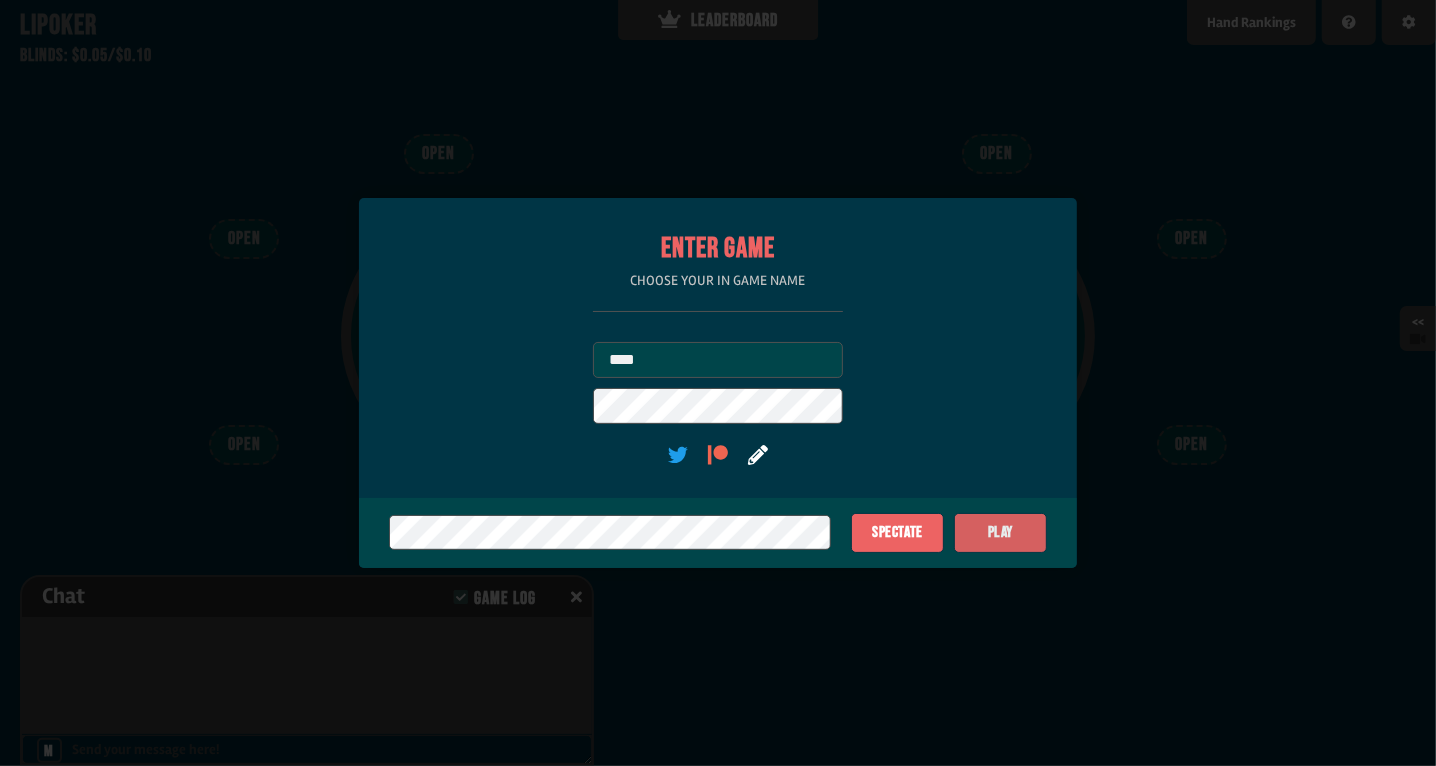 click on "Play" at bounding box center [1000, 533] 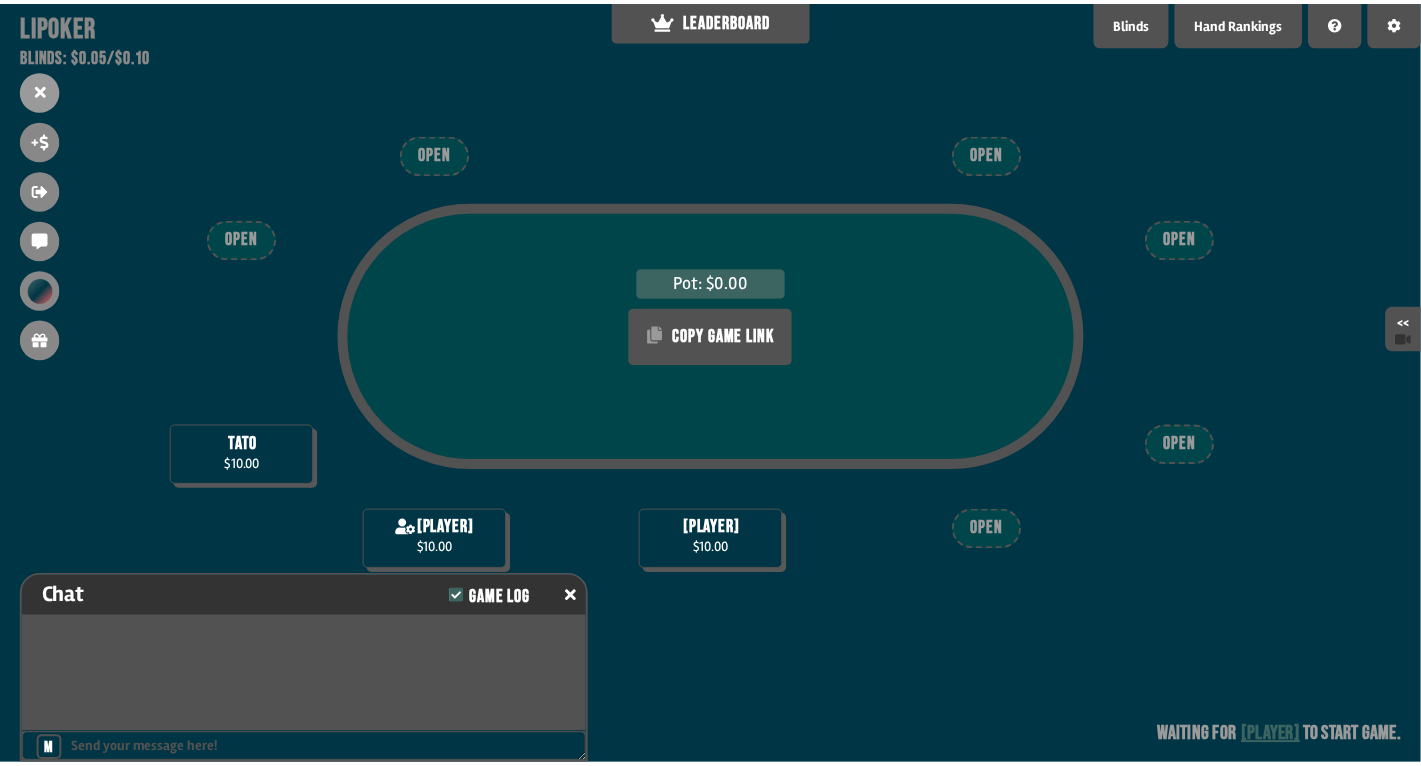 scroll, scrollTop: 16, scrollLeft: 0, axis: vertical 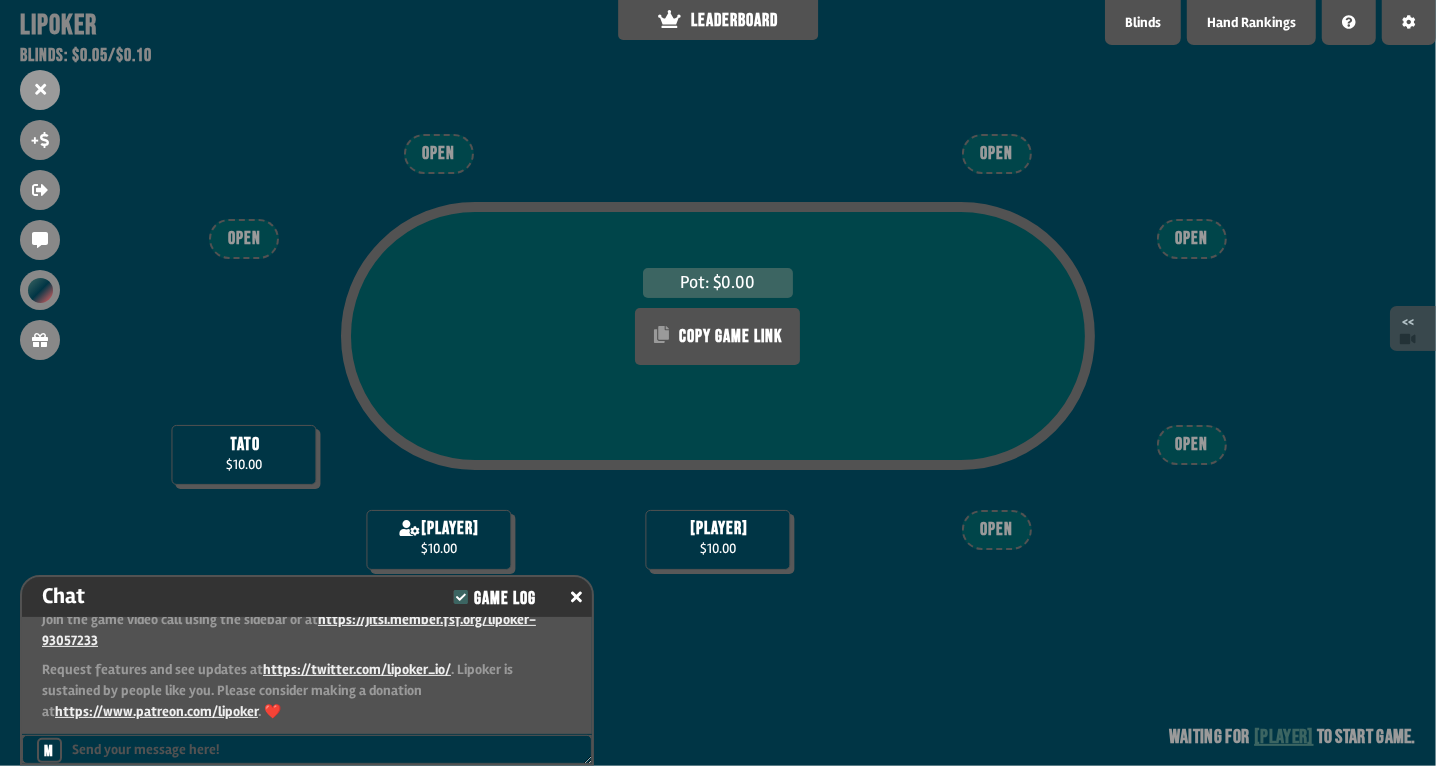 click on "<<" at bounding box center (1413, 328) 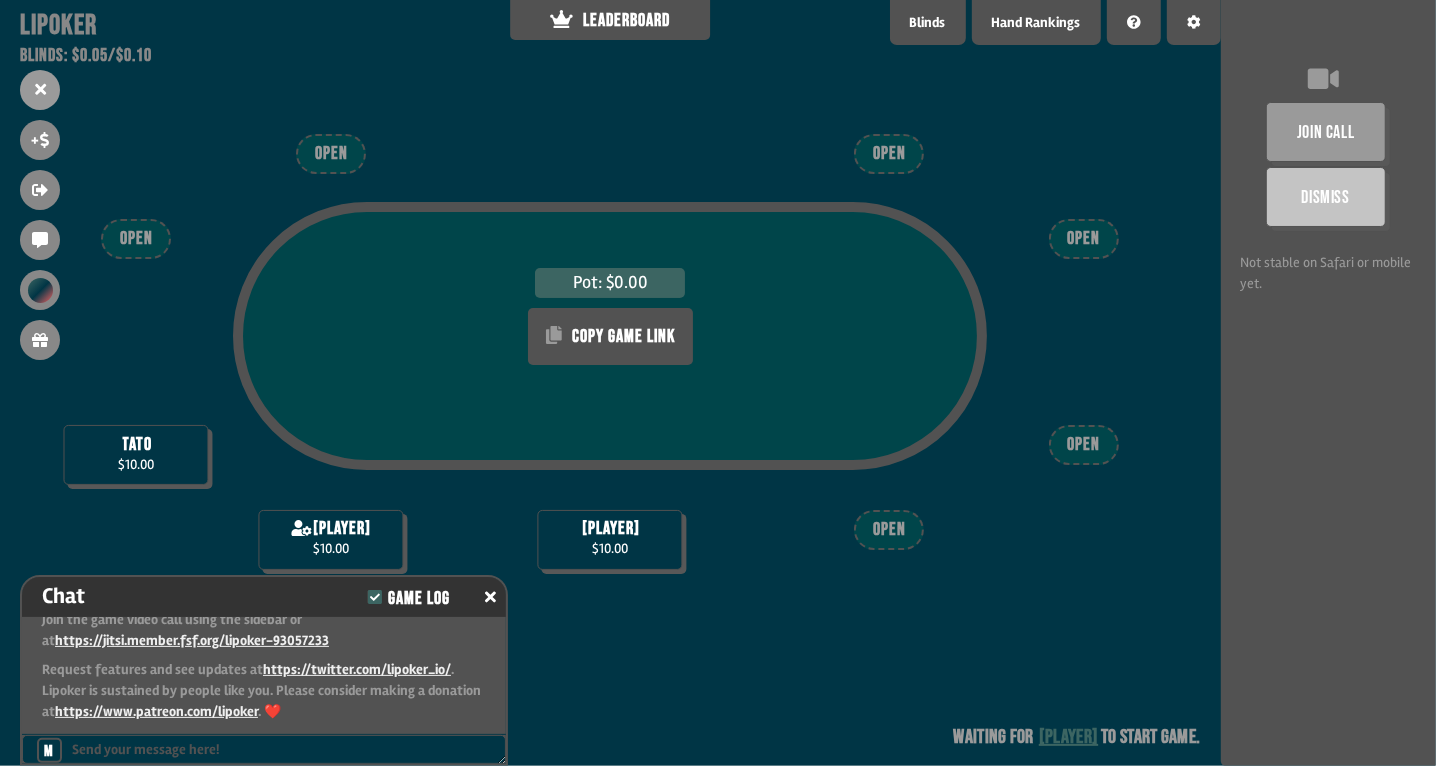 click on "join call" at bounding box center (1326, 132) 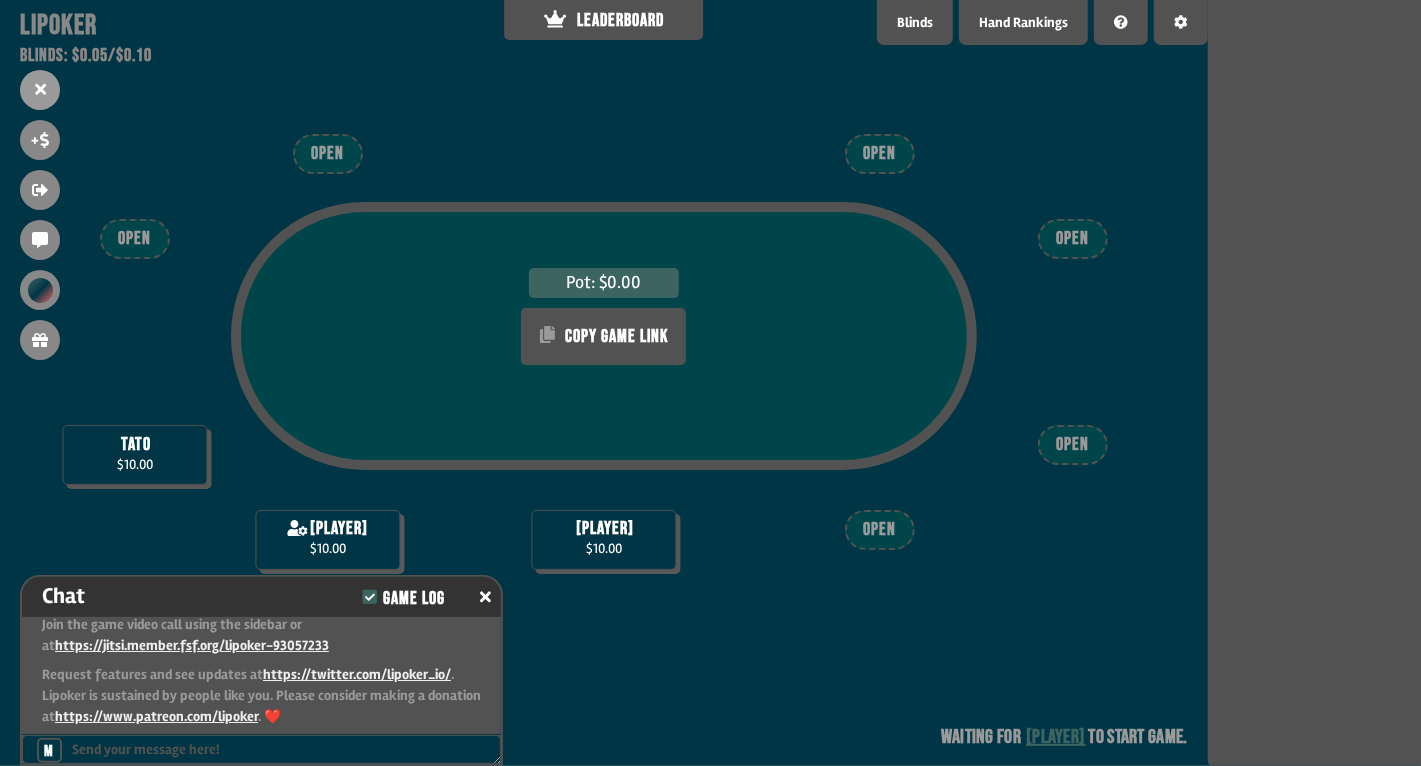scroll, scrollTop: 16, scrollLeft: 0, axis: vertical 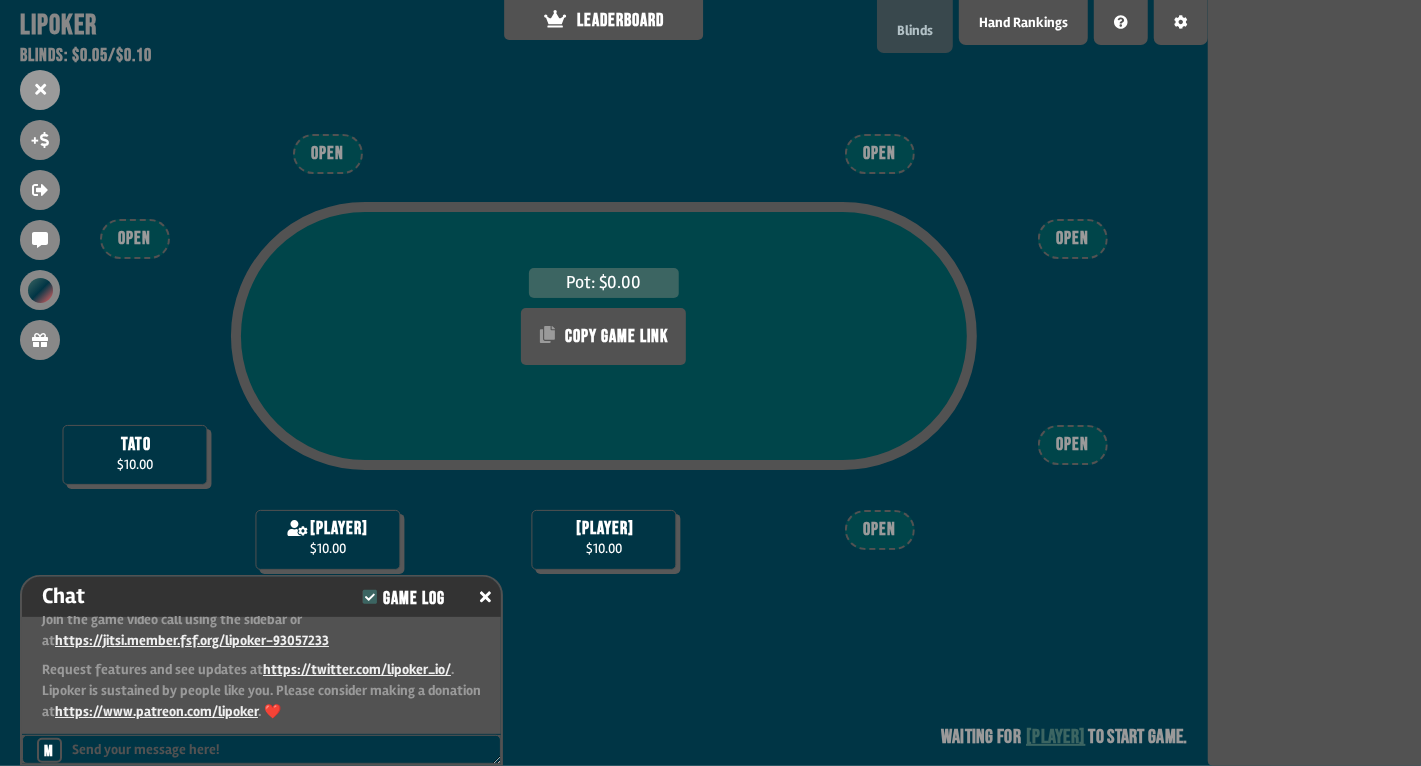 click on "Blinds" at bounding box center (915, 30) 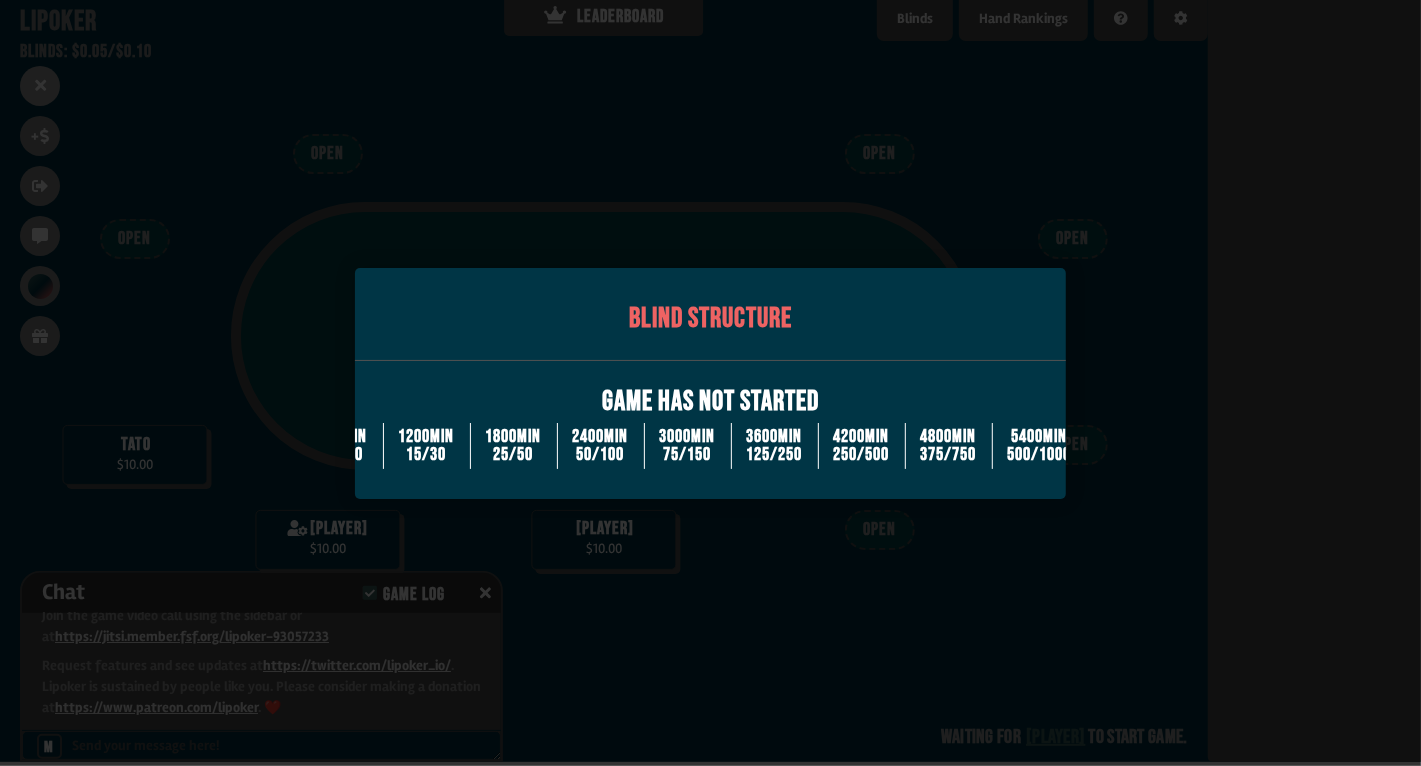 scroll, scrollTop: 6, scrollLeft: 0, axis: vertical 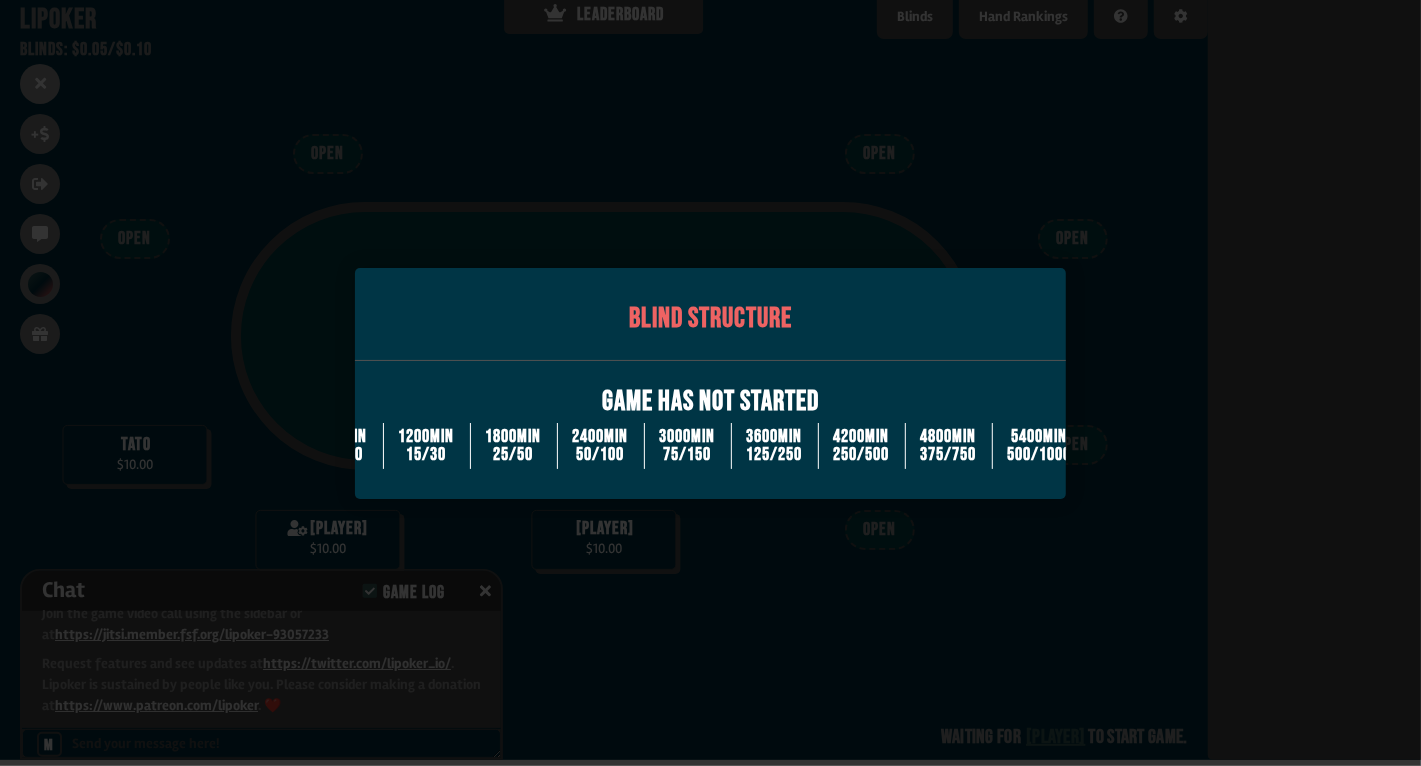 drag, startPoint x: 717, startPoint y: 439, endPoint x: 470, endPoint y: 462, distance: 248.06854 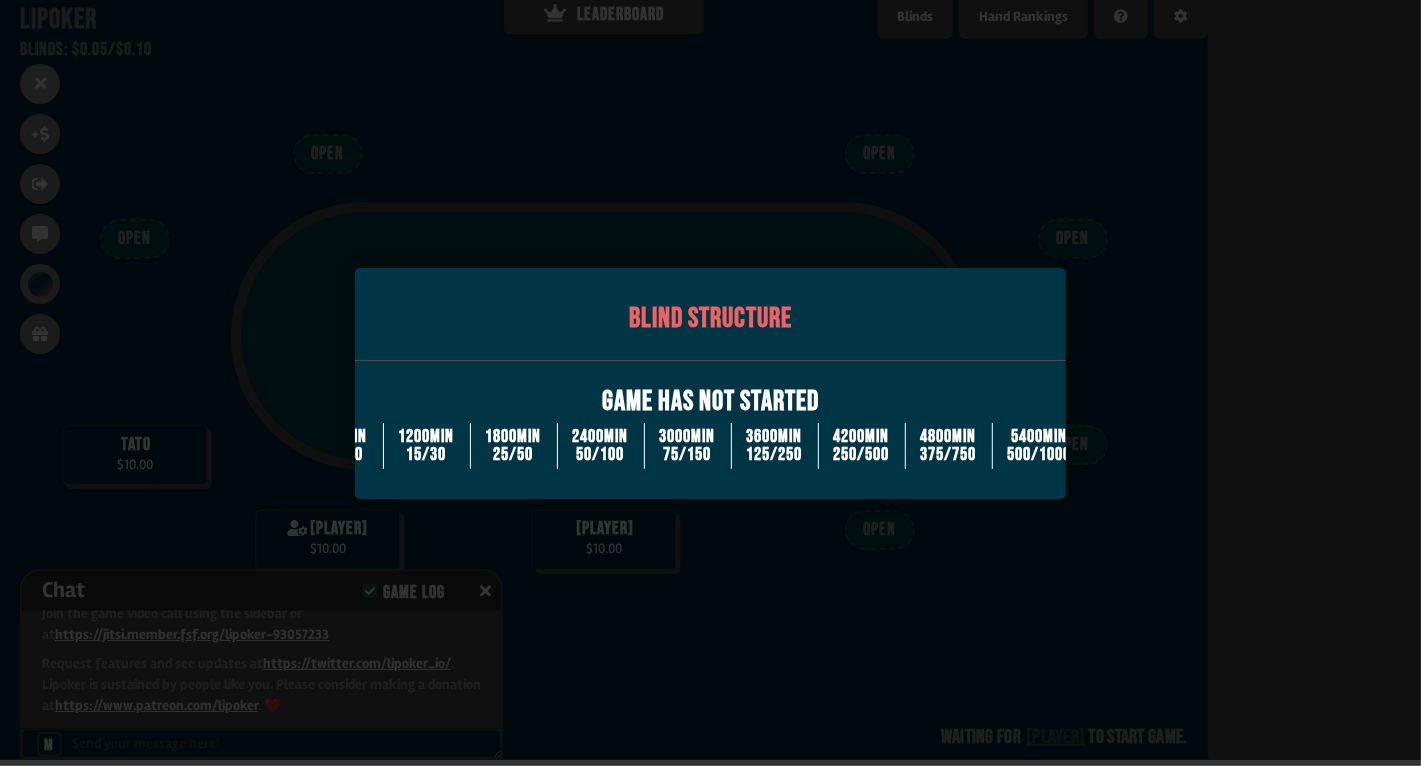 drag, startPoint x: 948, startPoint y: 449, endPoint x: 403, endPoint y: 466, distance: 545.2651 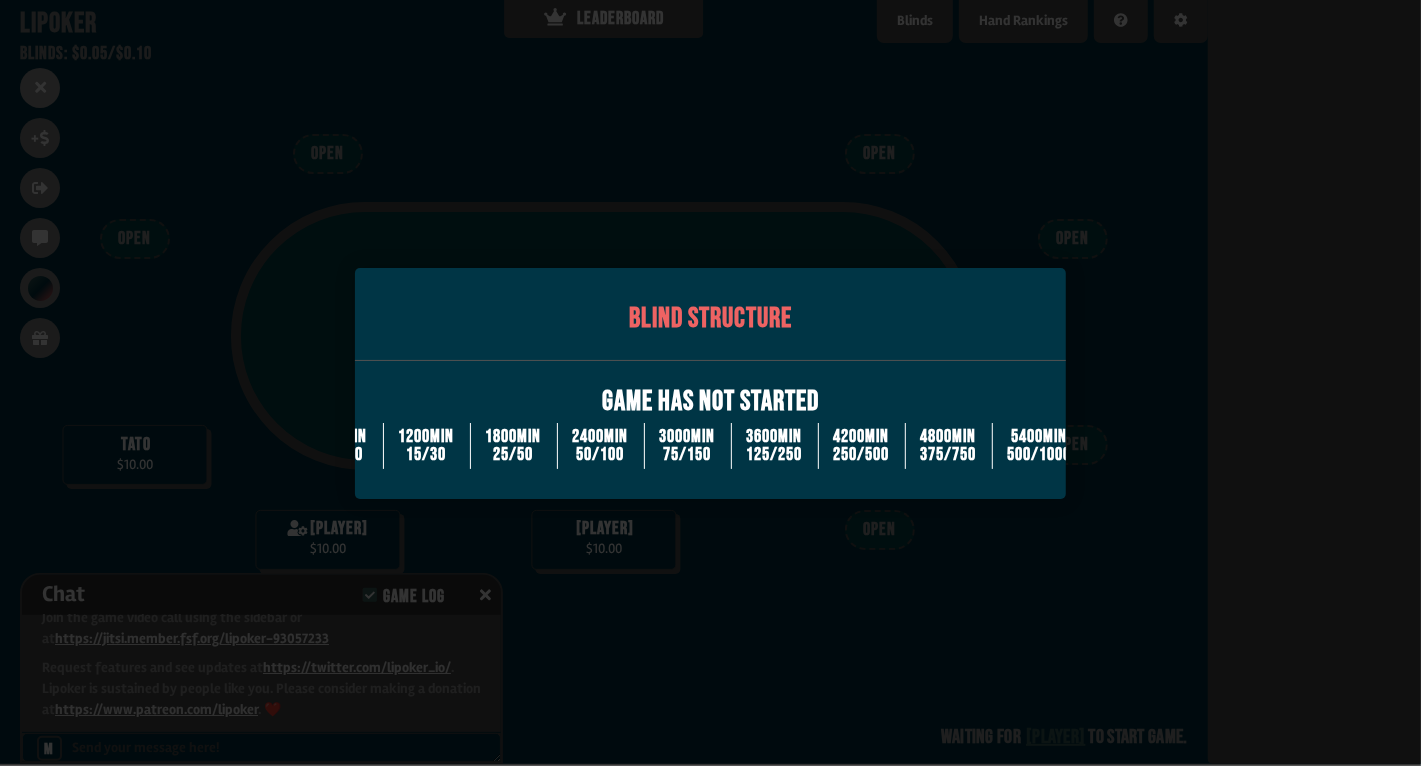 scroll, scrollTop: 0, scrollLeft: 0, axis: both 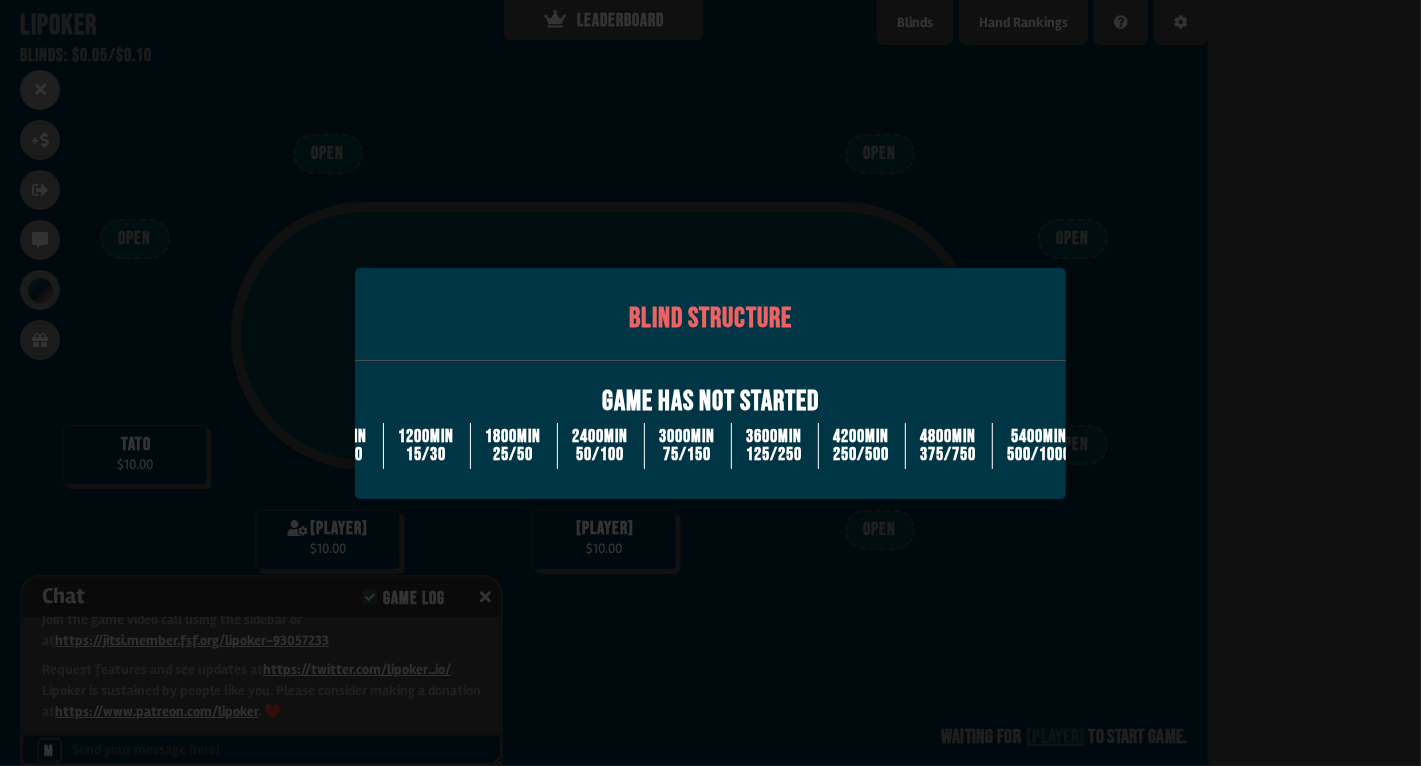 click at bounding box center [710, 383] 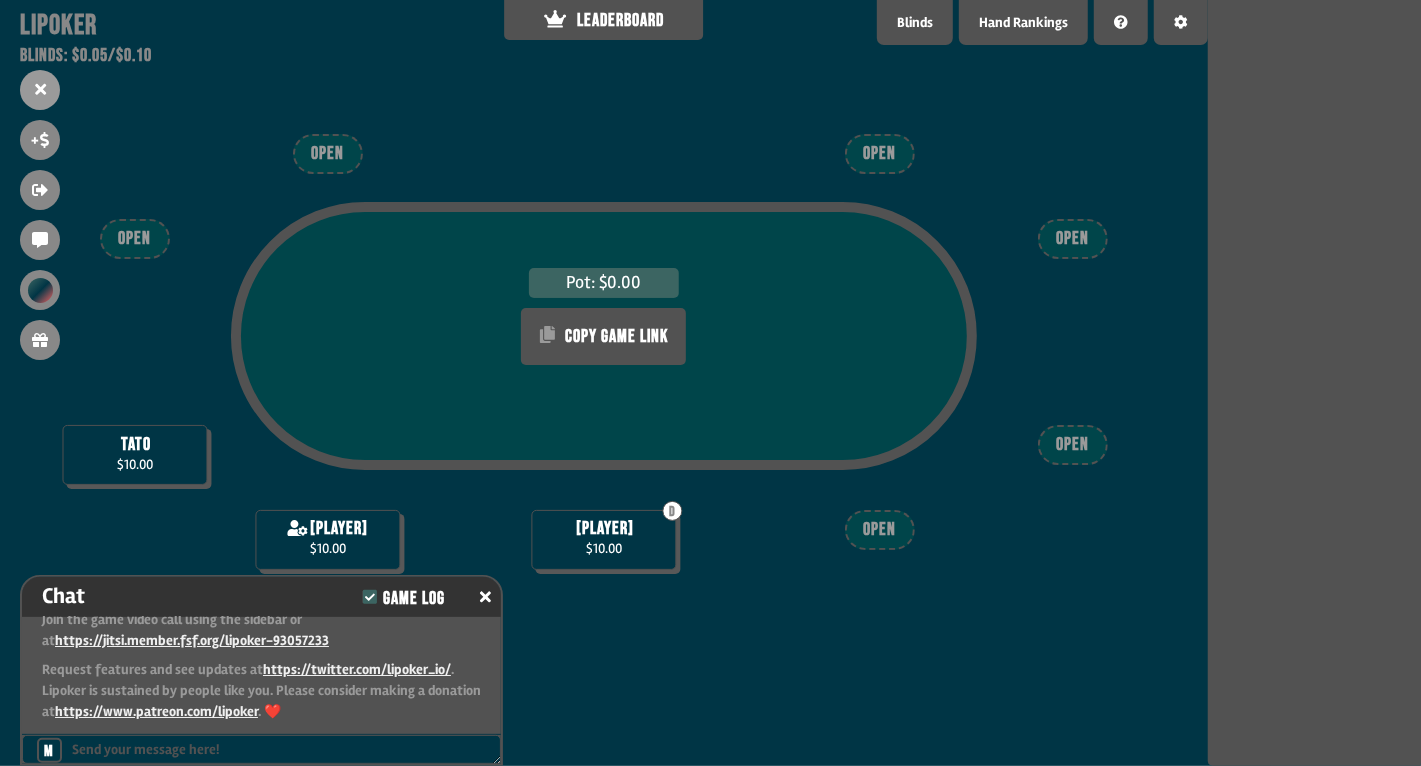 scroll, scrollTop: 98, scrollLeft: 0, axis: vertical 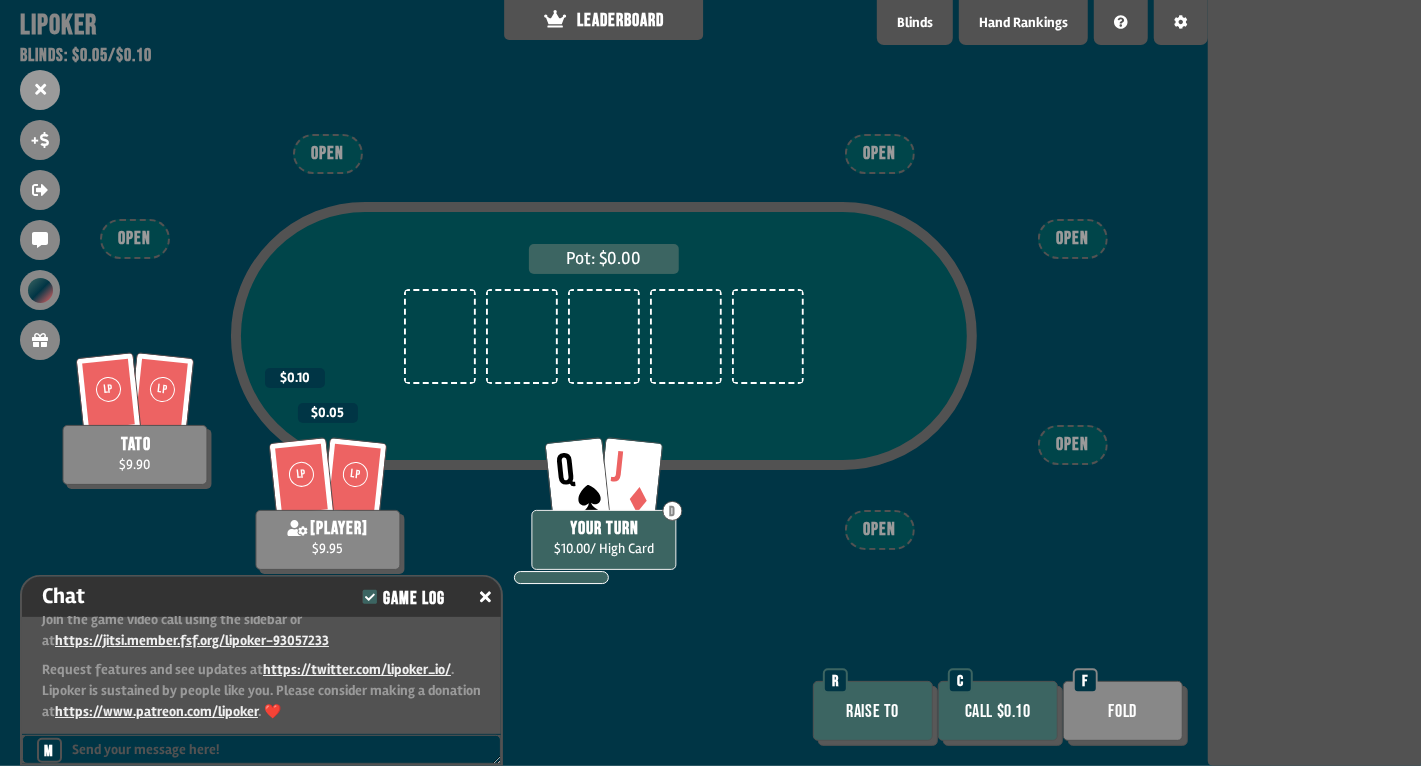 click on "Call $0.10" at bounding box center (998, 711) 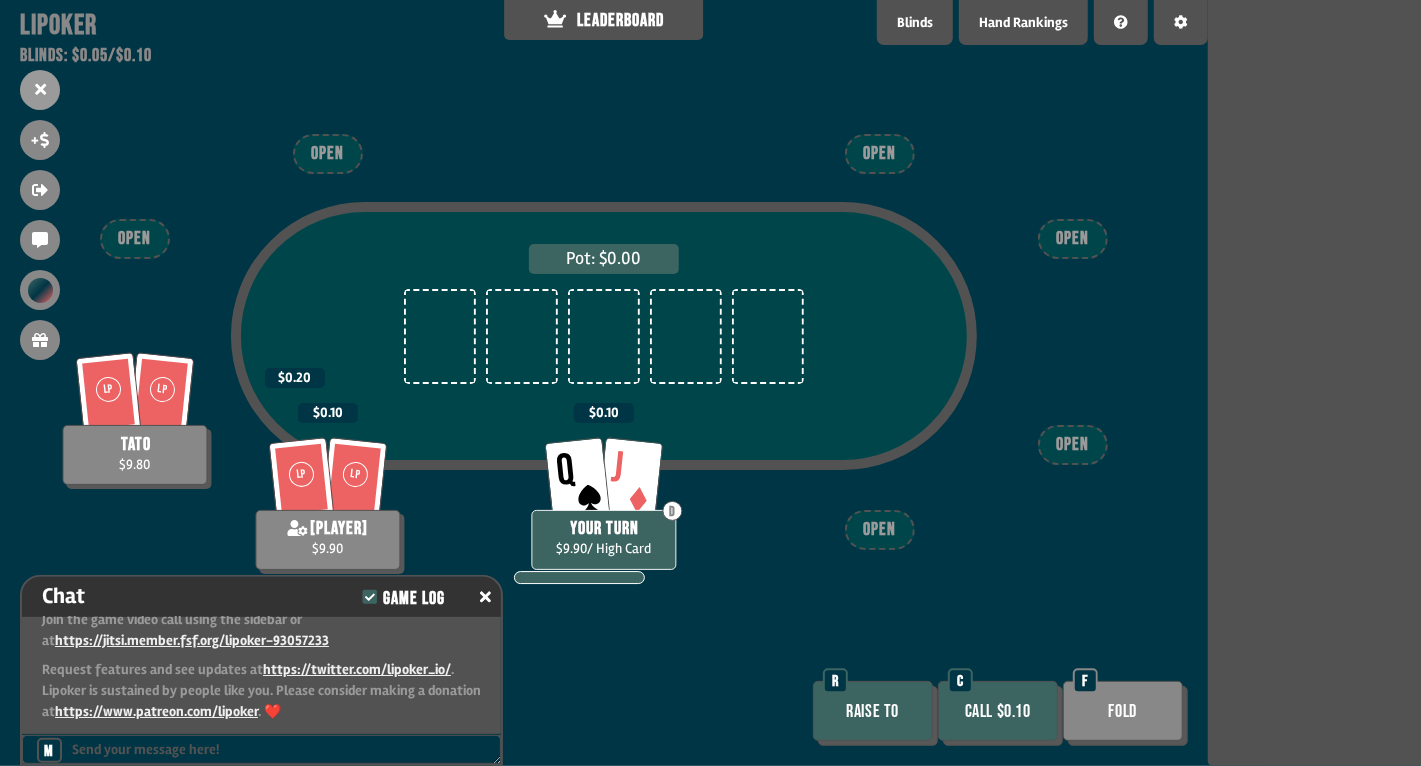 click on "Call $0.10" at bounding box center (998, 711) 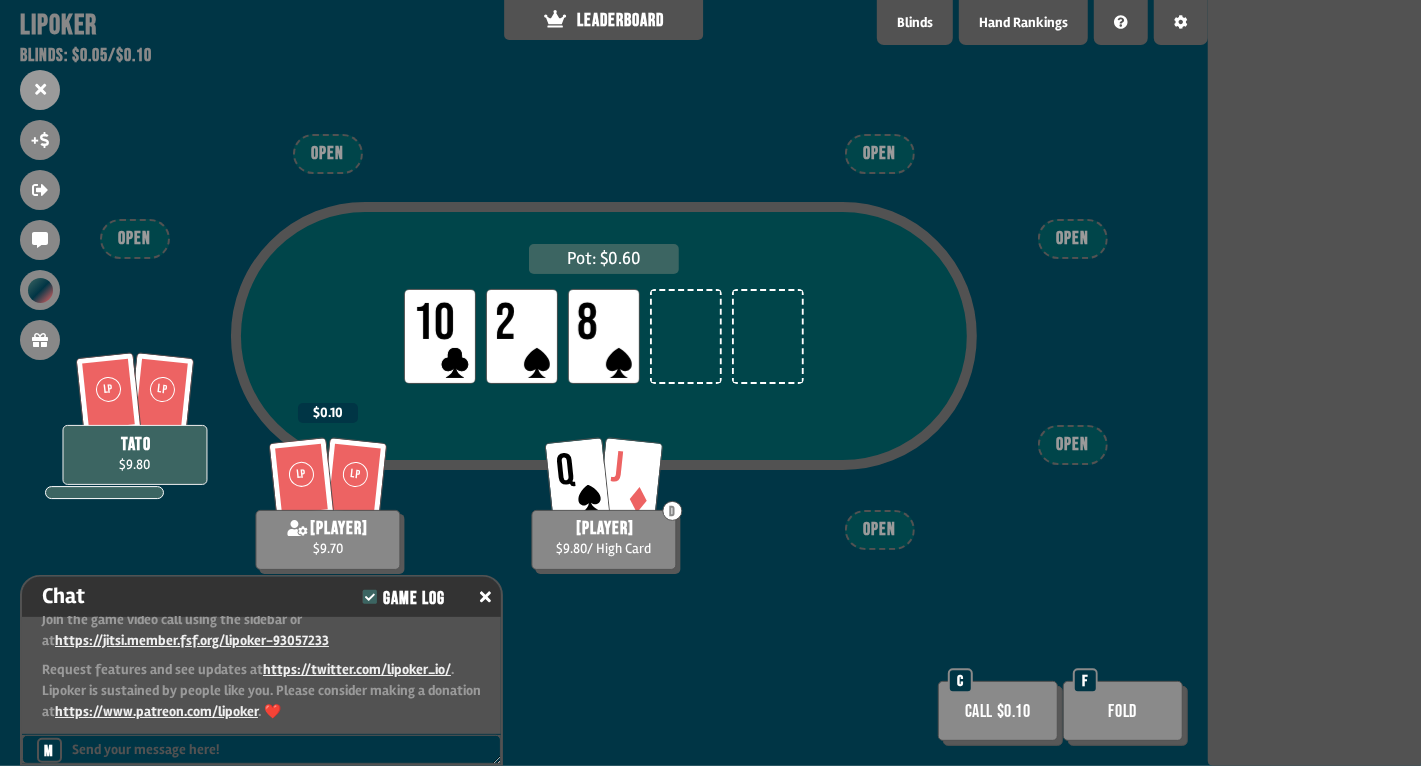 click on "Call $0.10" at bounding box center (998, 711) 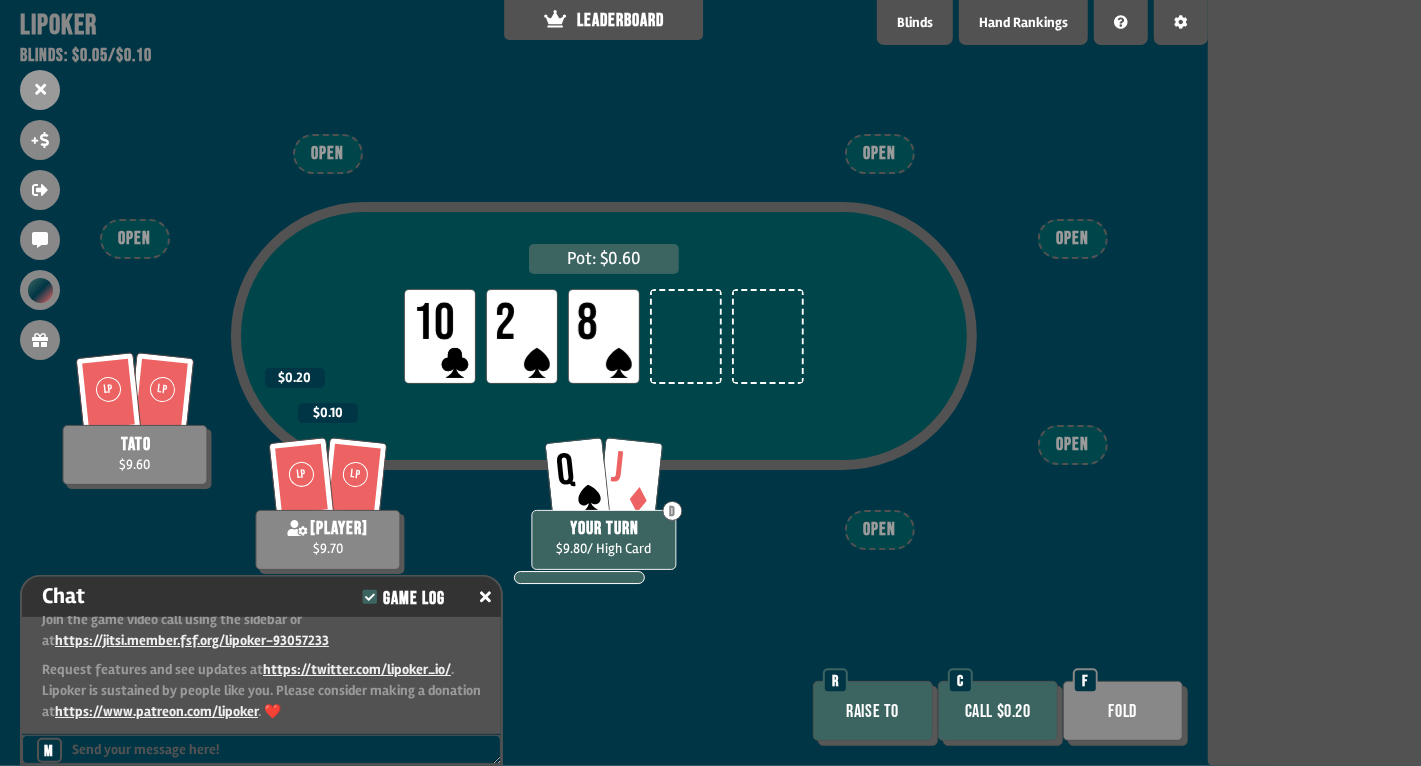 click on "Call $0.20" at bounding box center (998, 711) 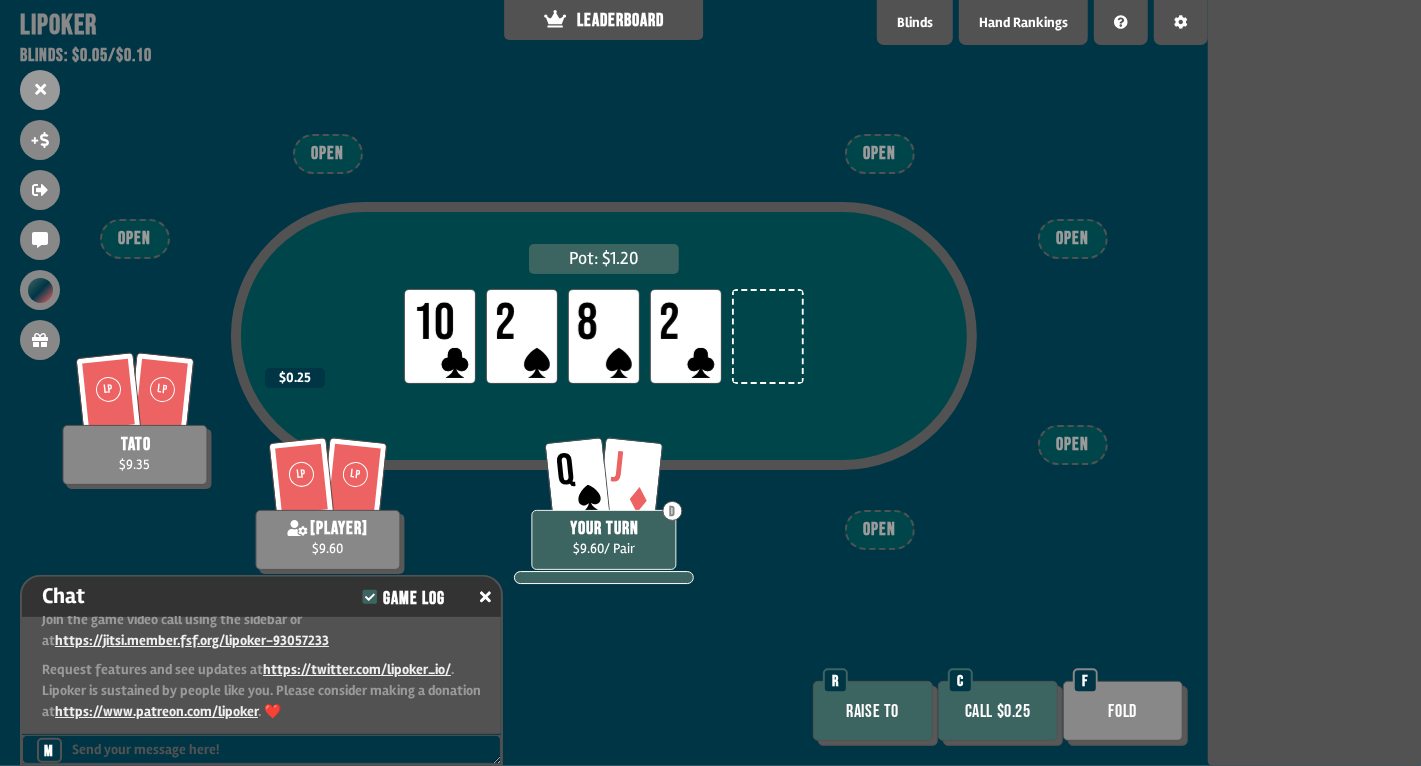 click on "Fold" at bounding box center [1123, 711] 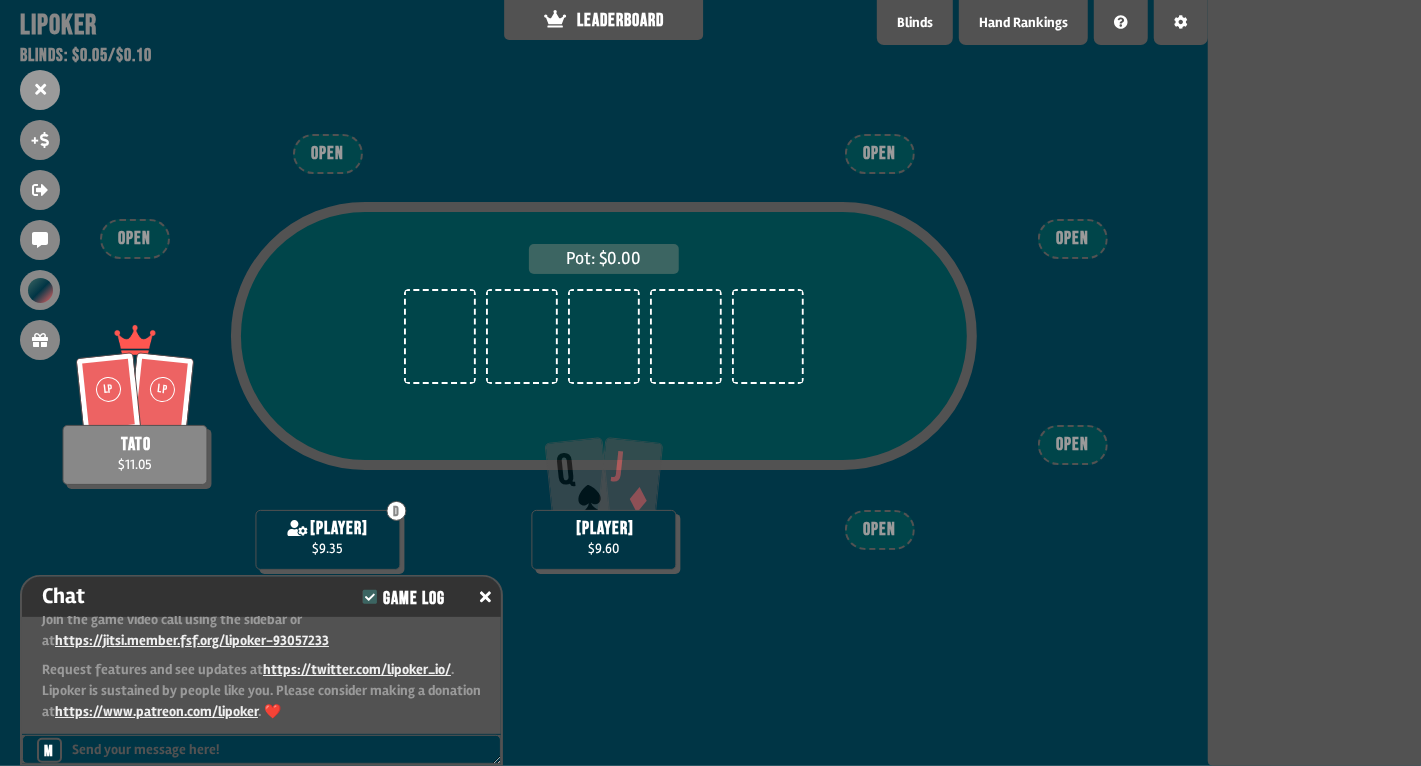 scroll, scrollTop: 98, scrollLeft: 0, axis: vertical 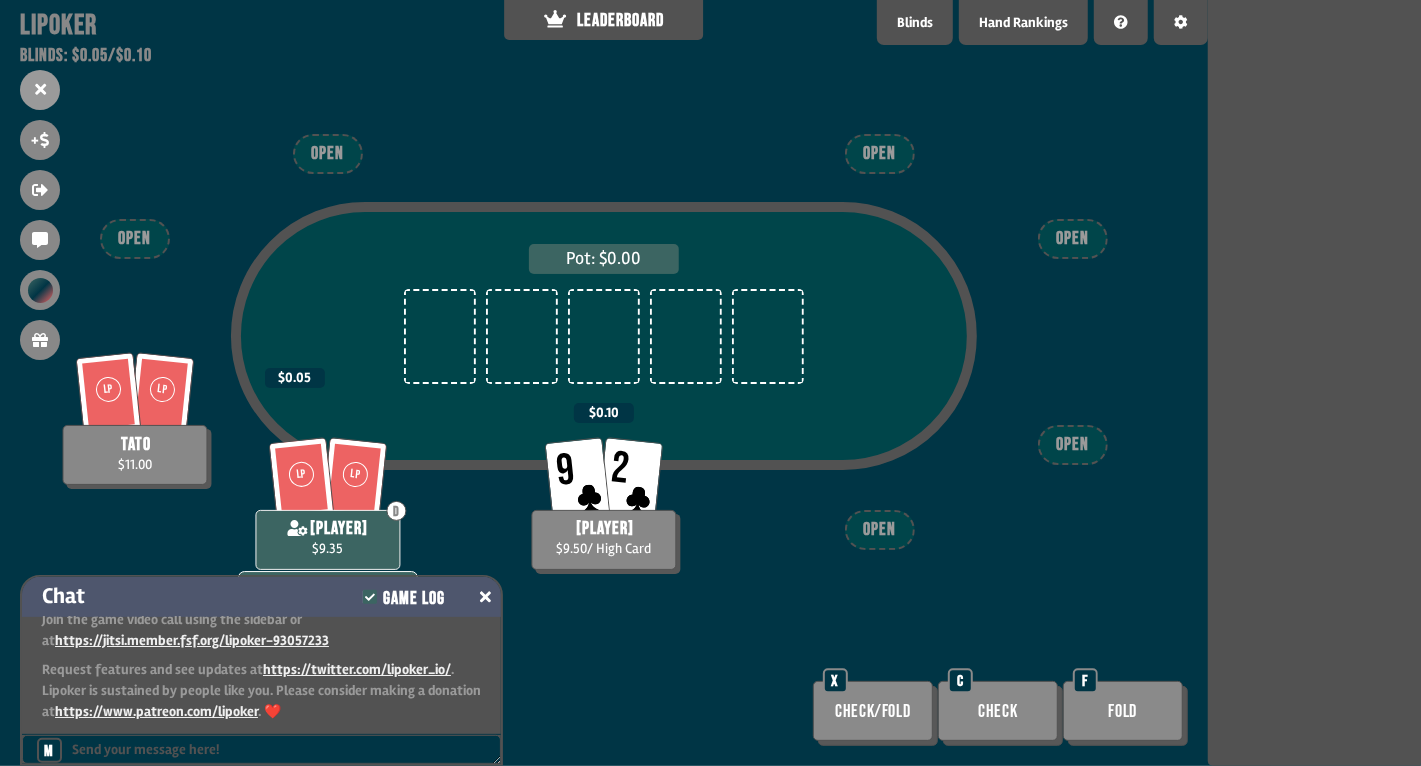 click at bounding box center [485, 597] 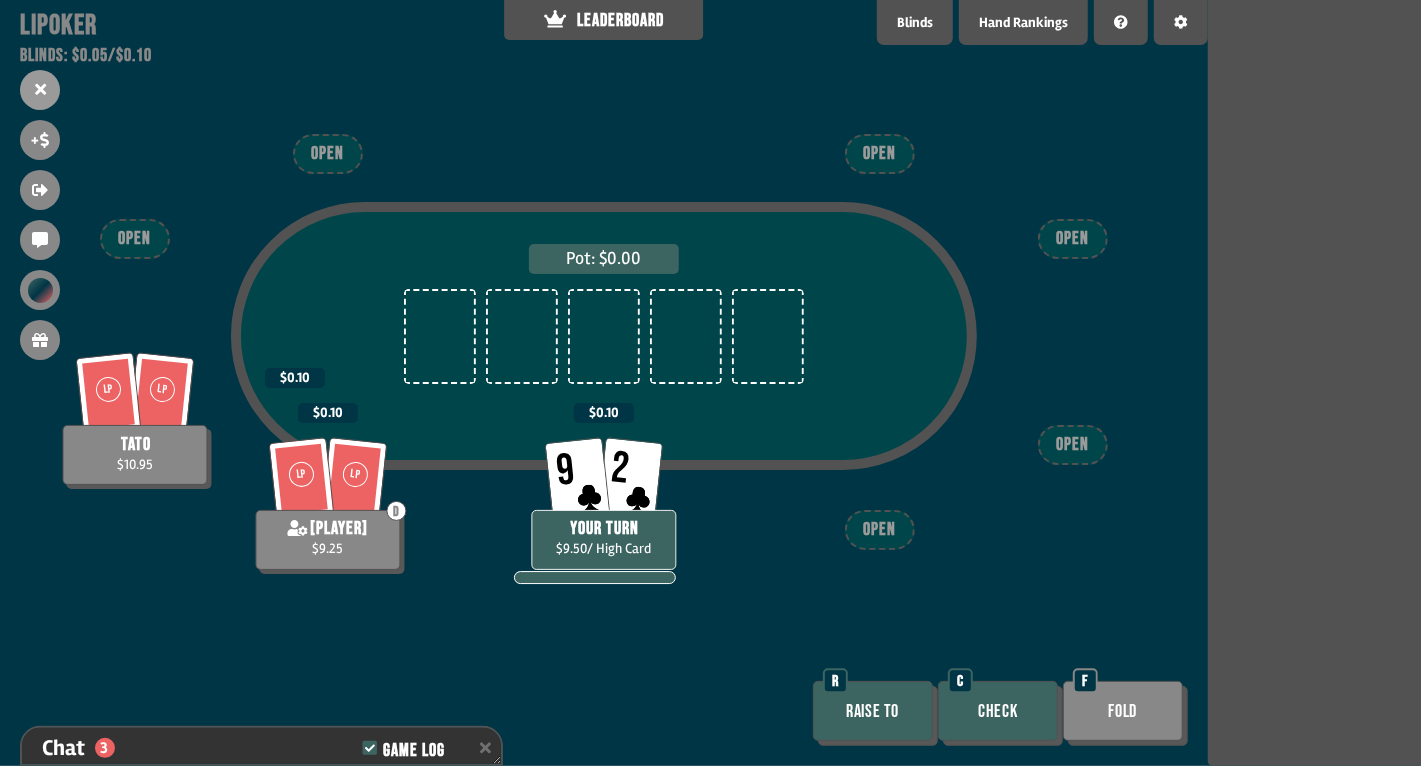 click on "Check" at bounding box center [998, 711] 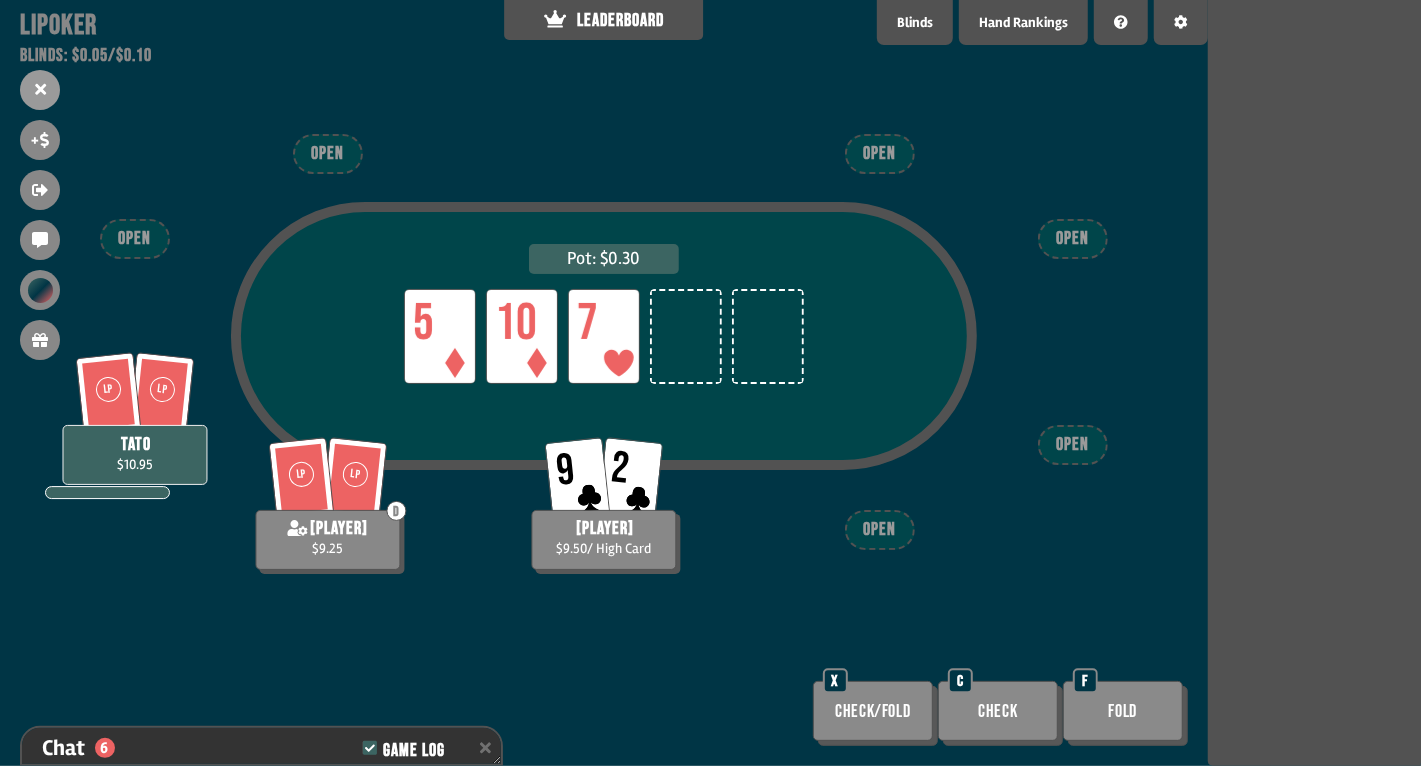 click on "Check" at bounding box center (873, 711) 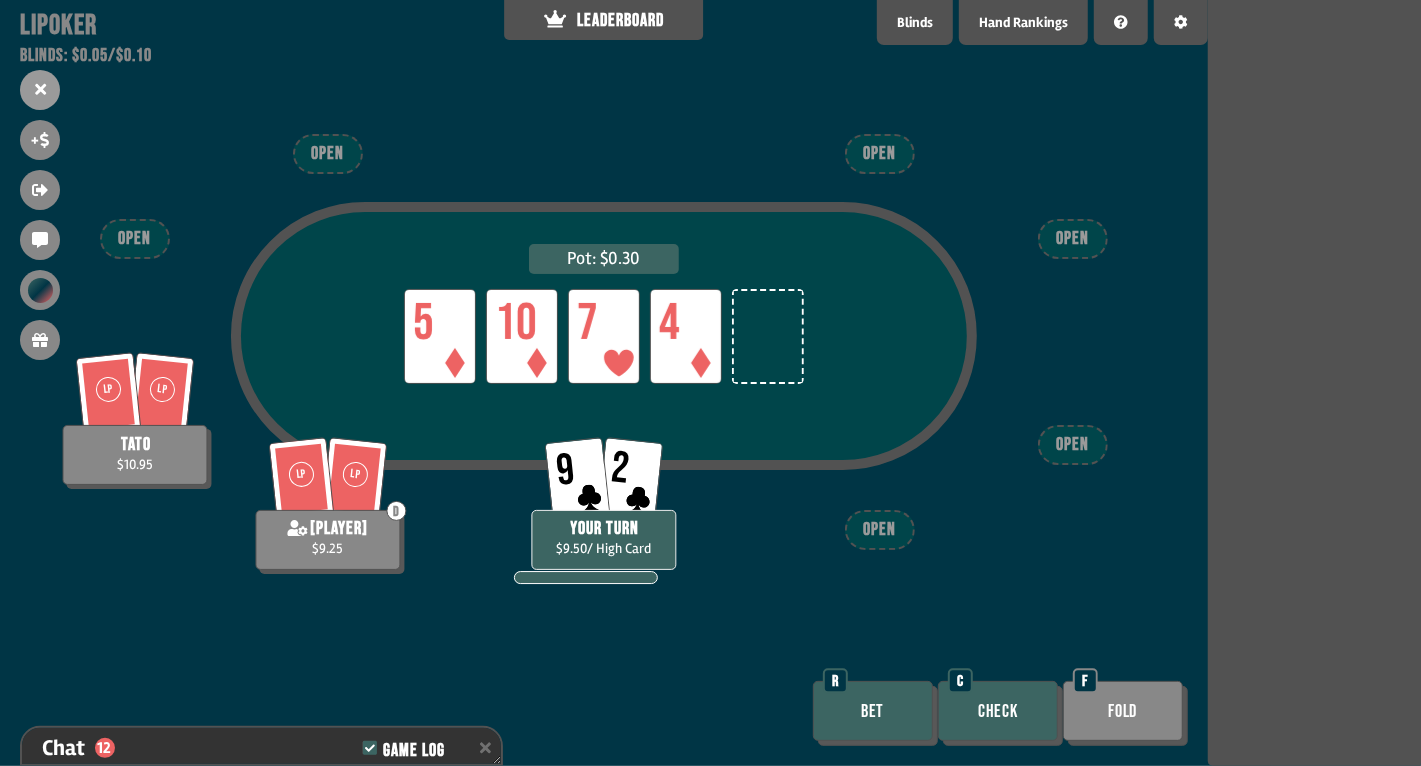 click on "Check" at bounding box center (998, 711) 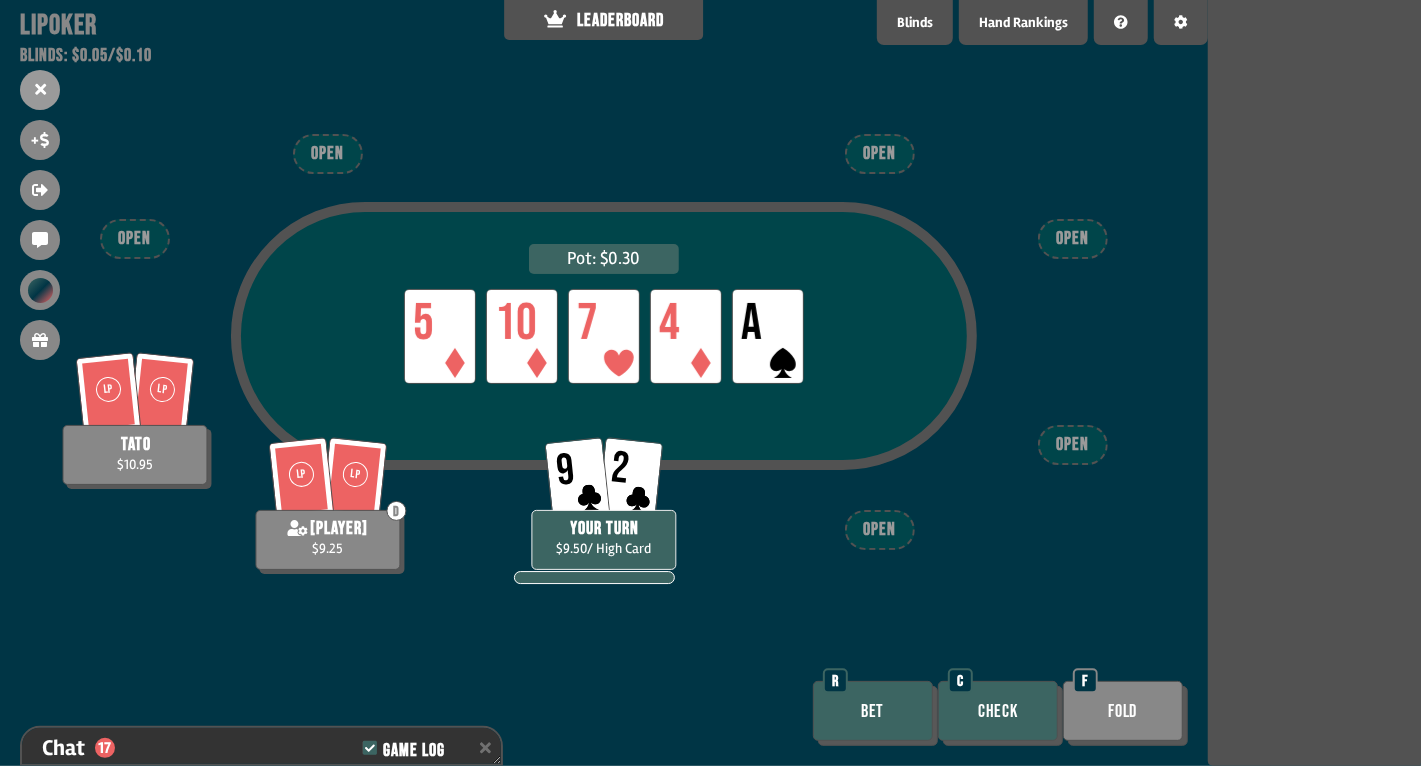 click on "Check" at bounding box center [998, 711] 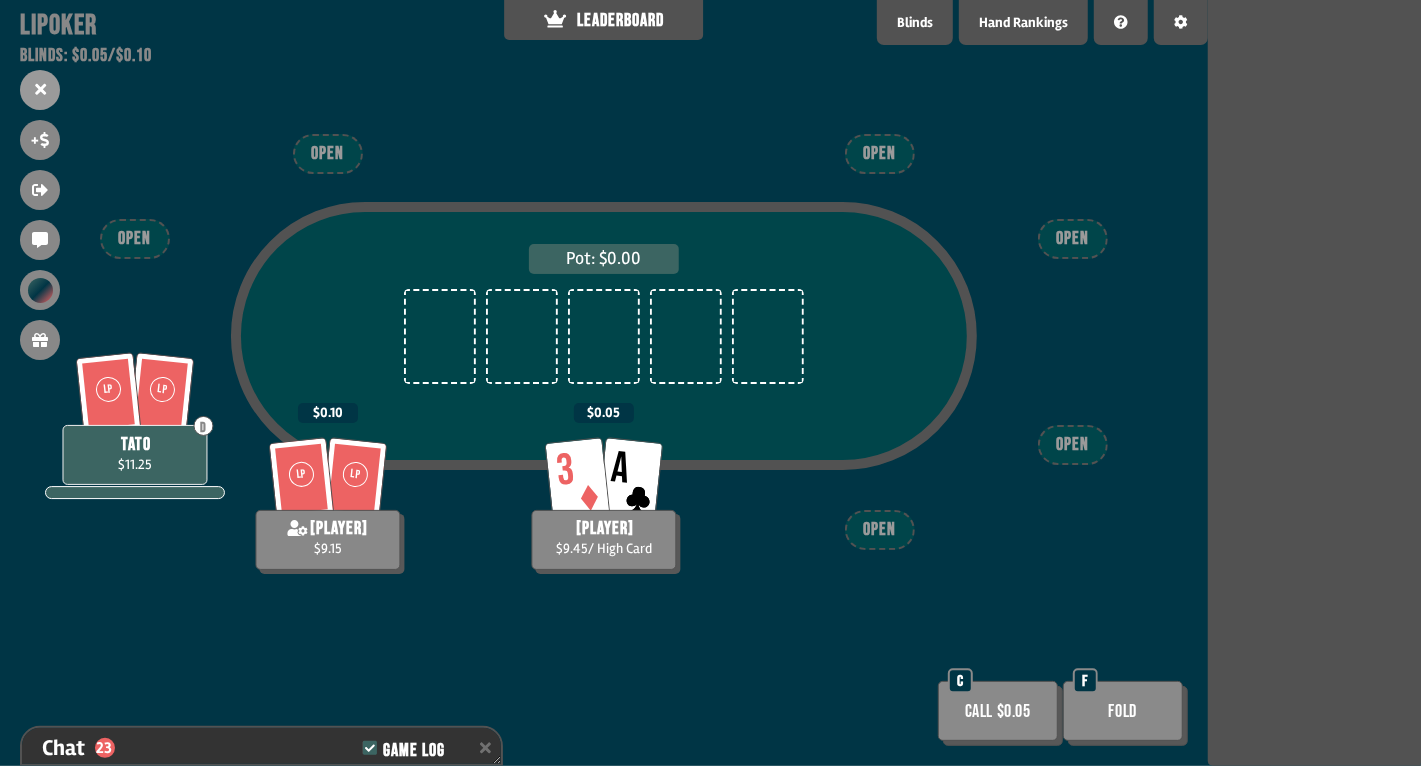 click on "Call $0.05" at bounding box center (998, 711) 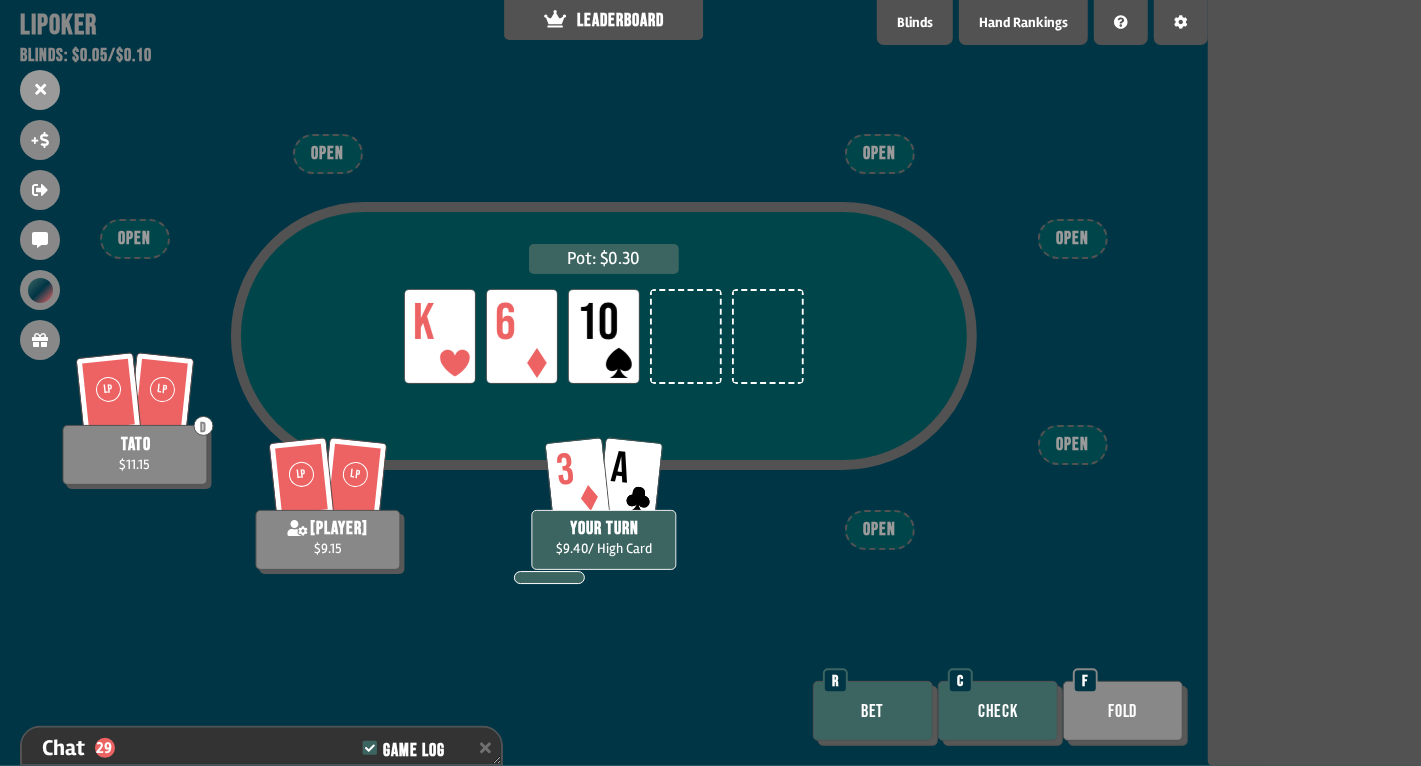 click on "Check" at bounding box center (998, 711) 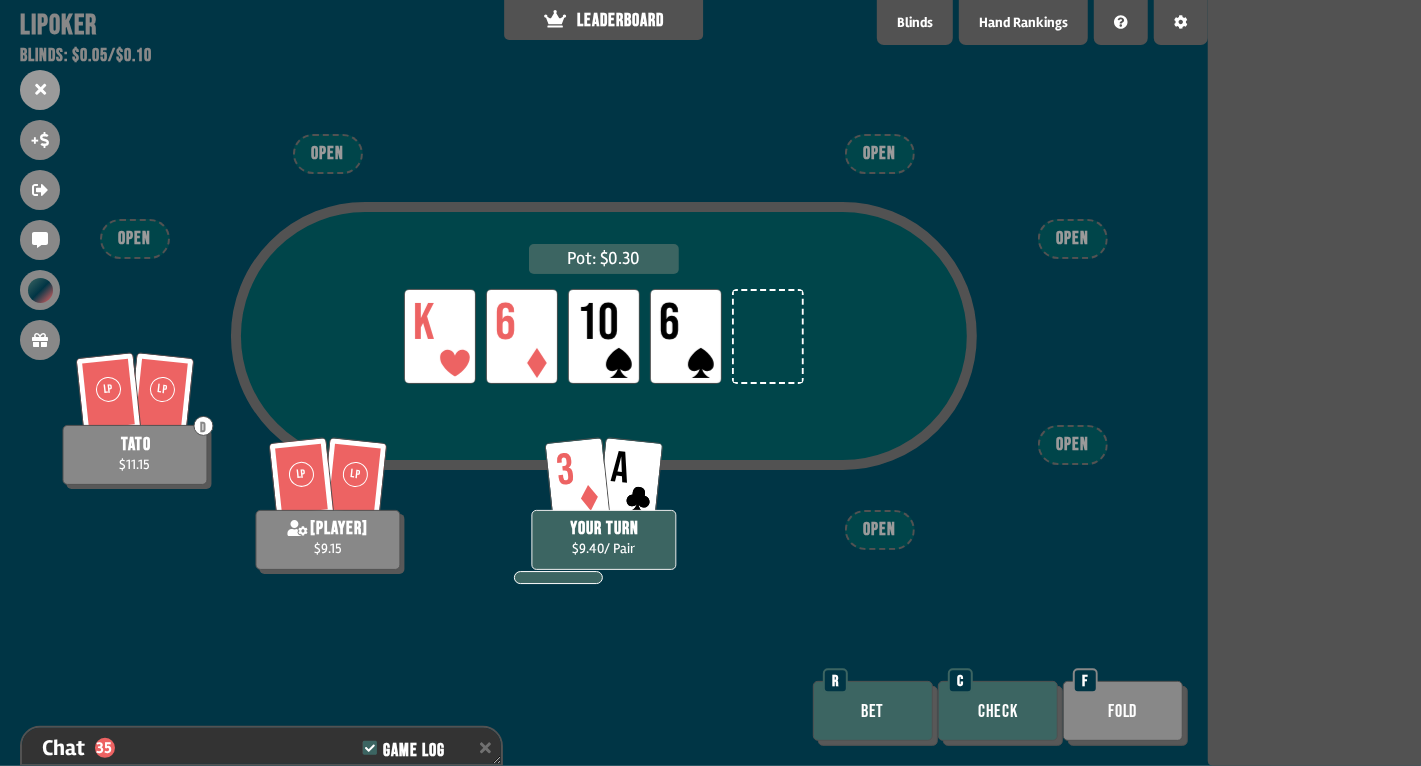 click on "Check" at bounding box center (998, 711) 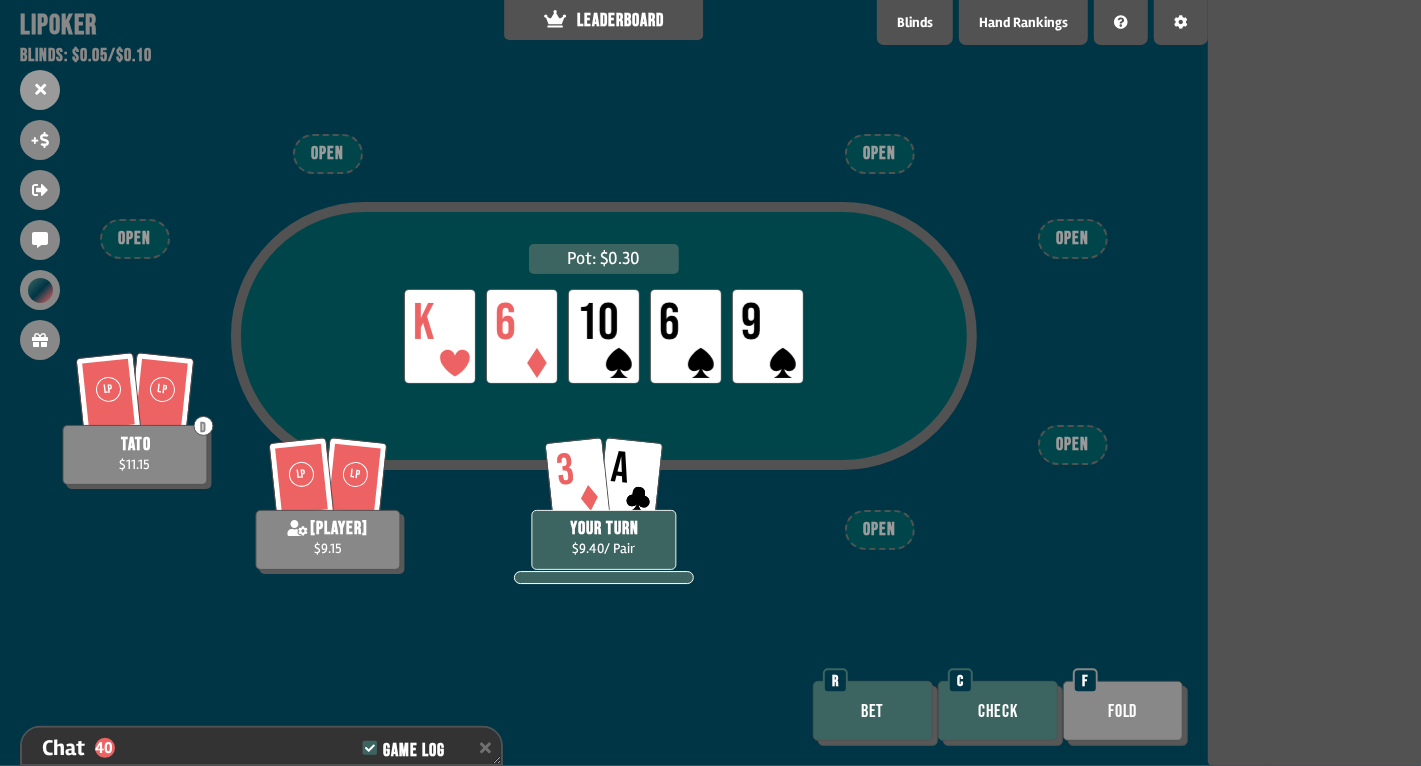 click on "Check" at bounding box center [998, 711] 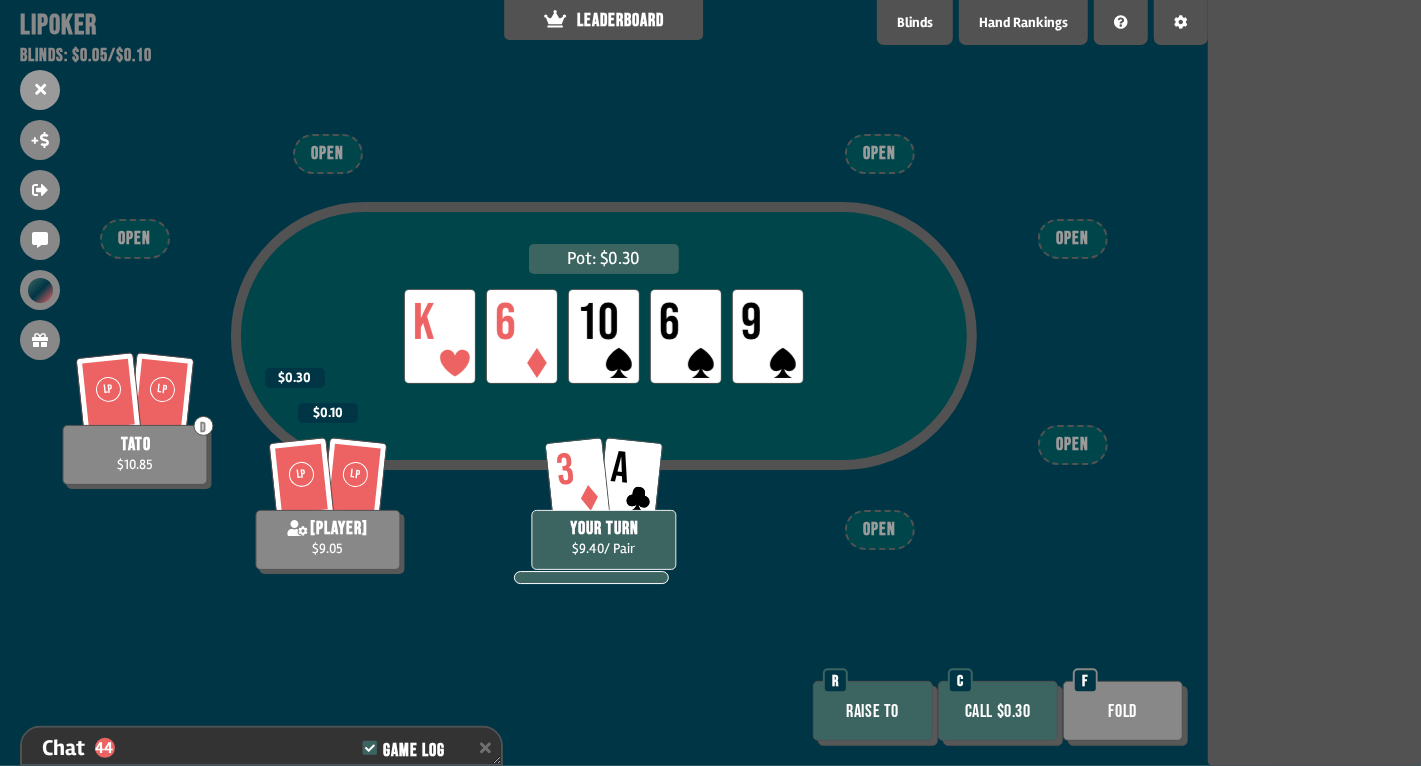 click on "Fold" at bounding box center [1123, 711] 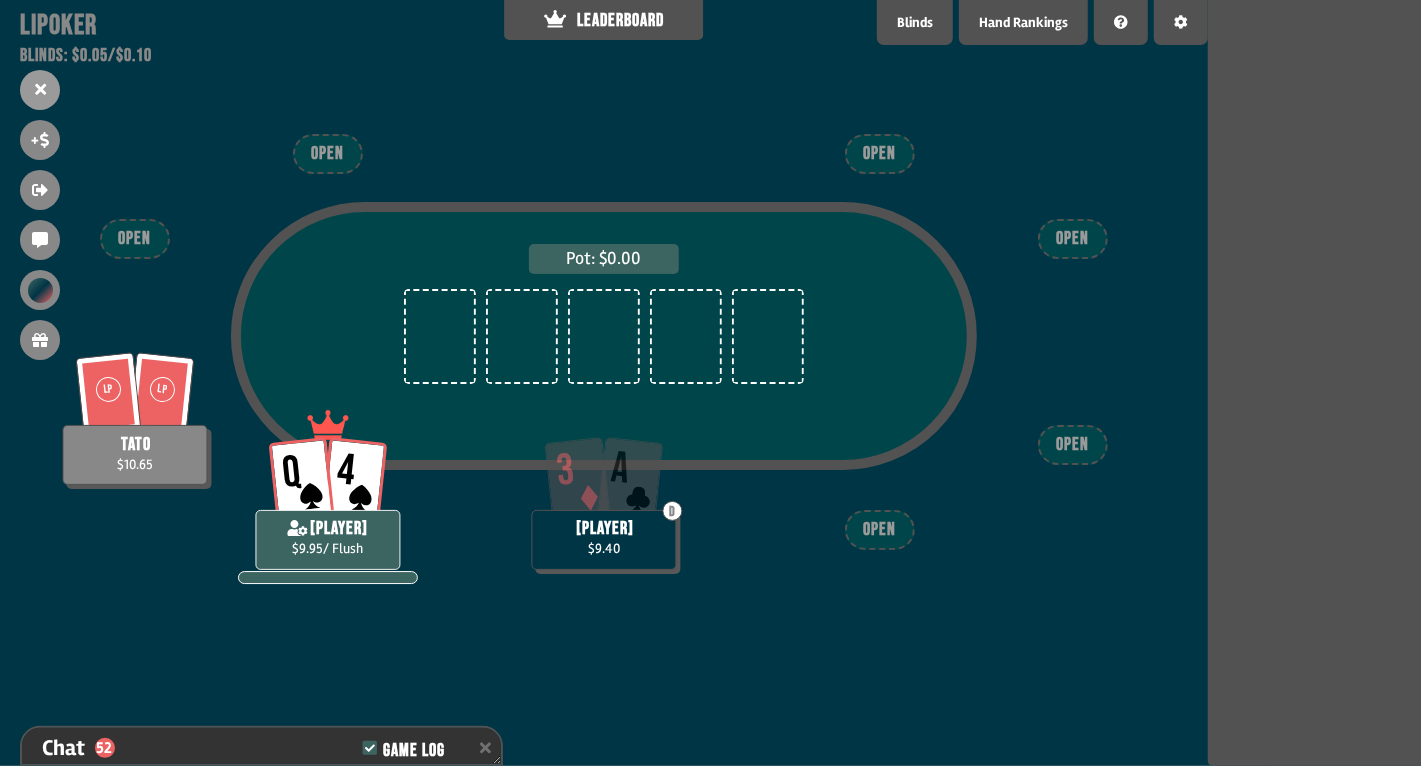 scroll, scrollTop: 98, scrollLeft: 0, axis: vertical 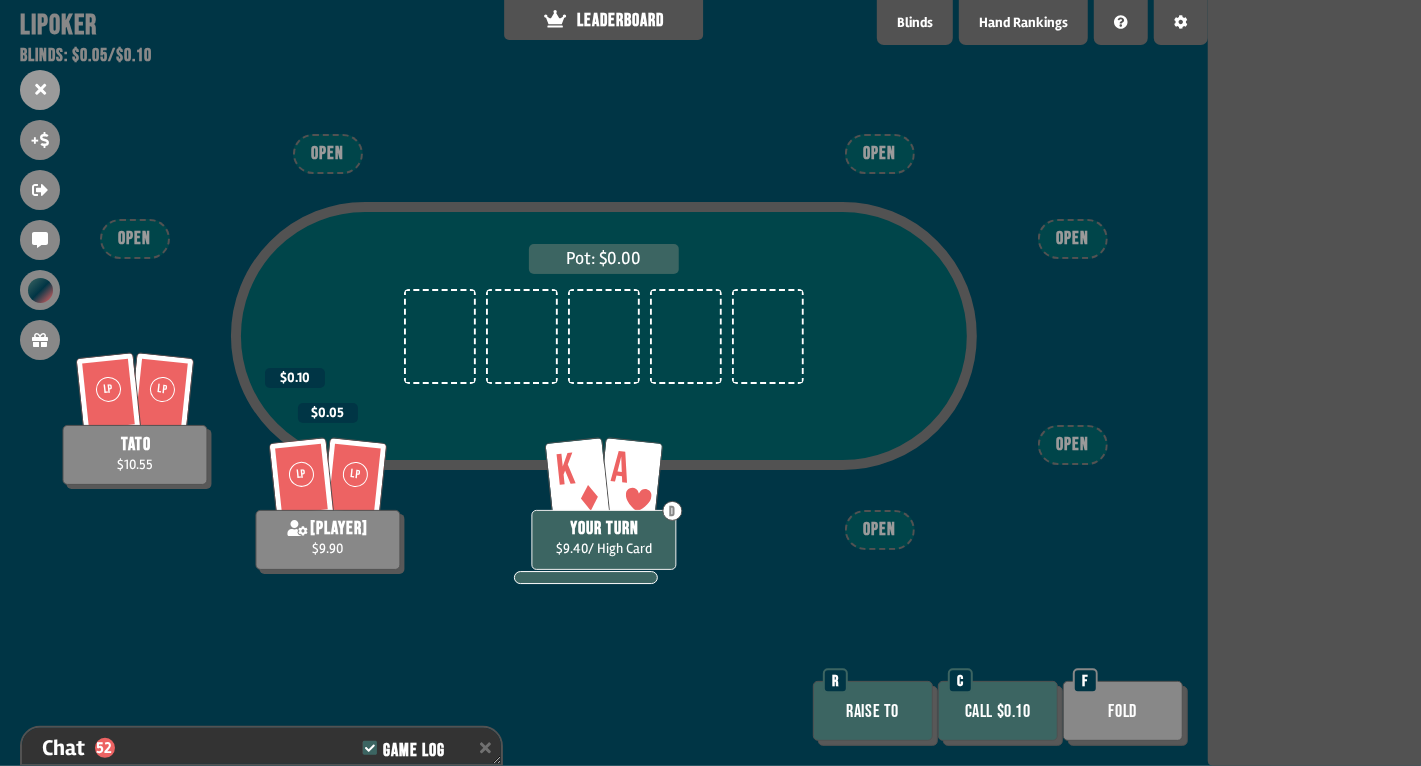 click on "Call $0.10" at bounding box center [998, 711] 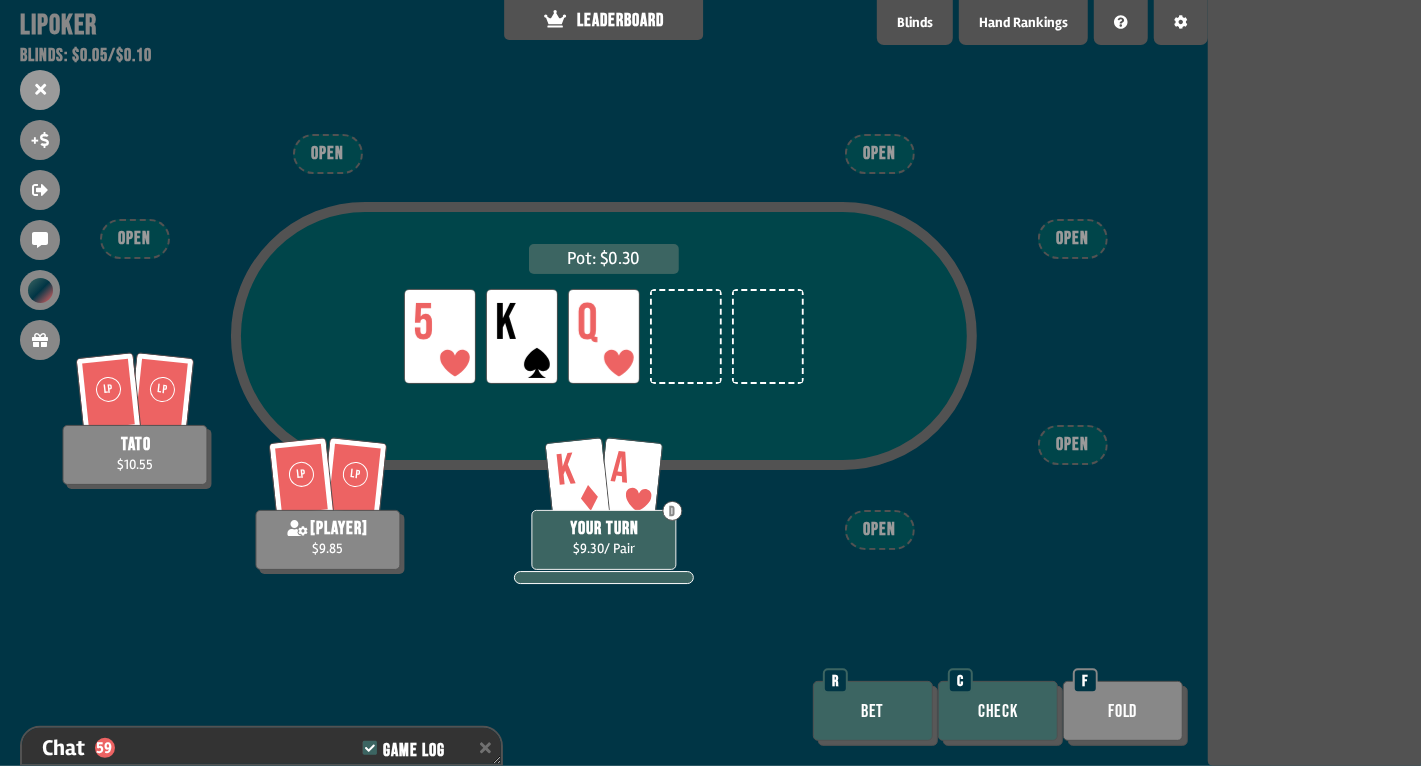 click on "Bet" at bounding box center [873, 711] 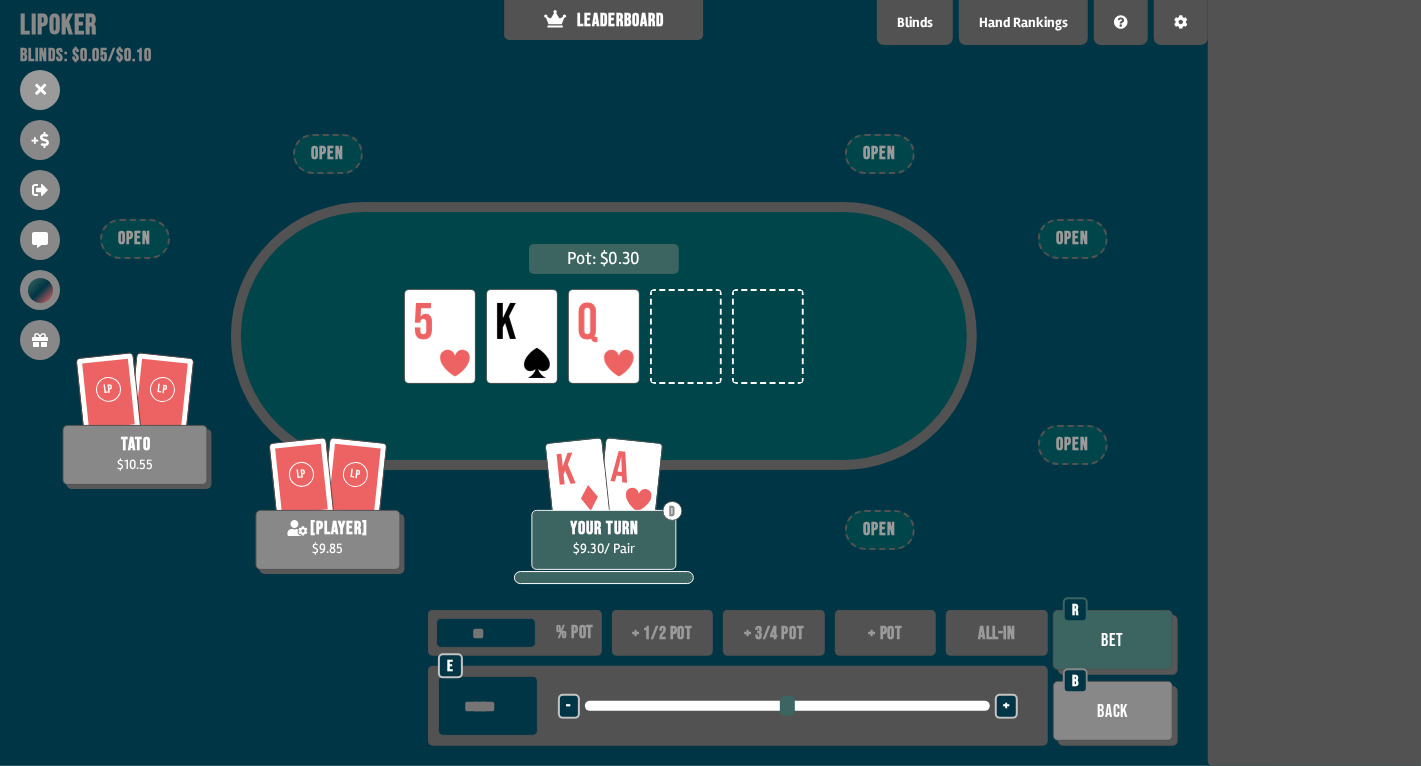 click on "+" at bounding box center (569, 707) 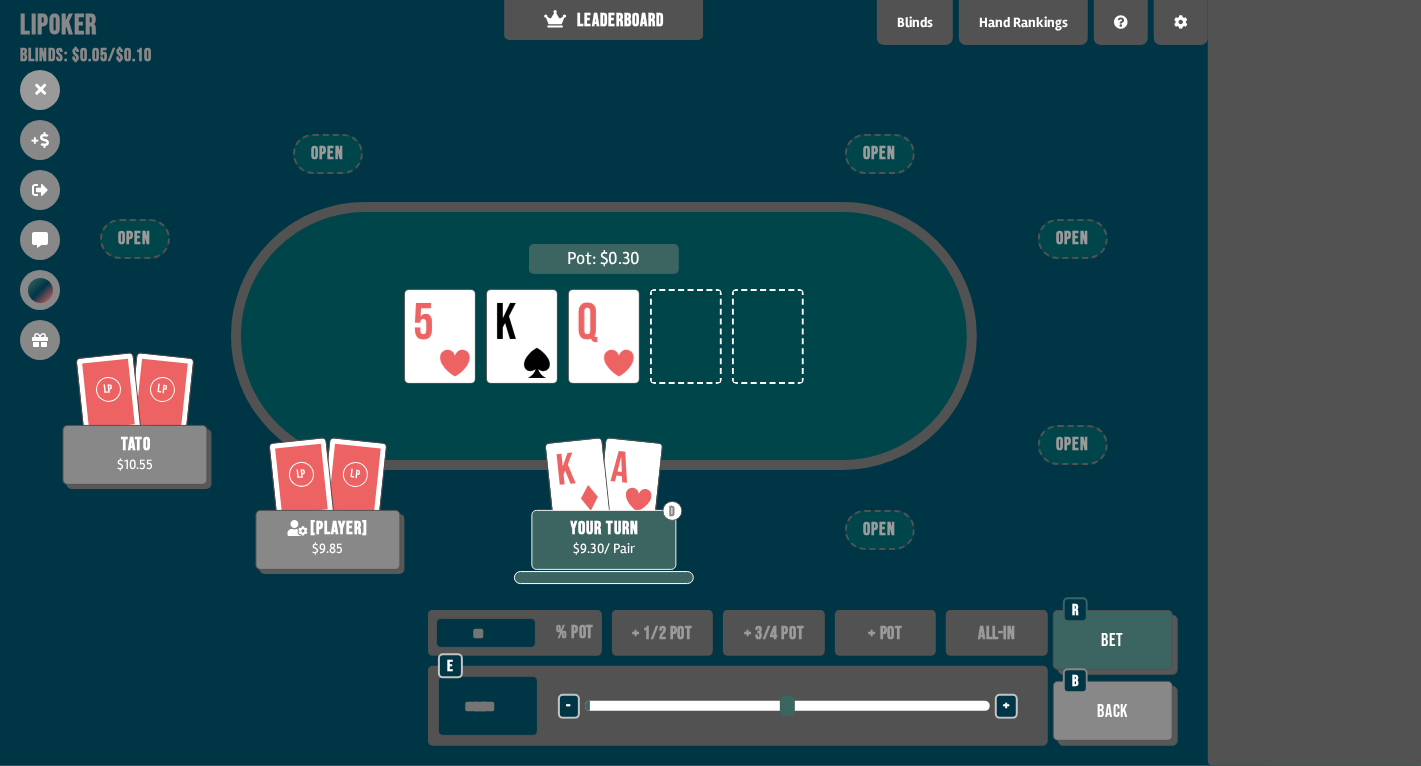 click on "Bet" at bounding box center [1113, 640] 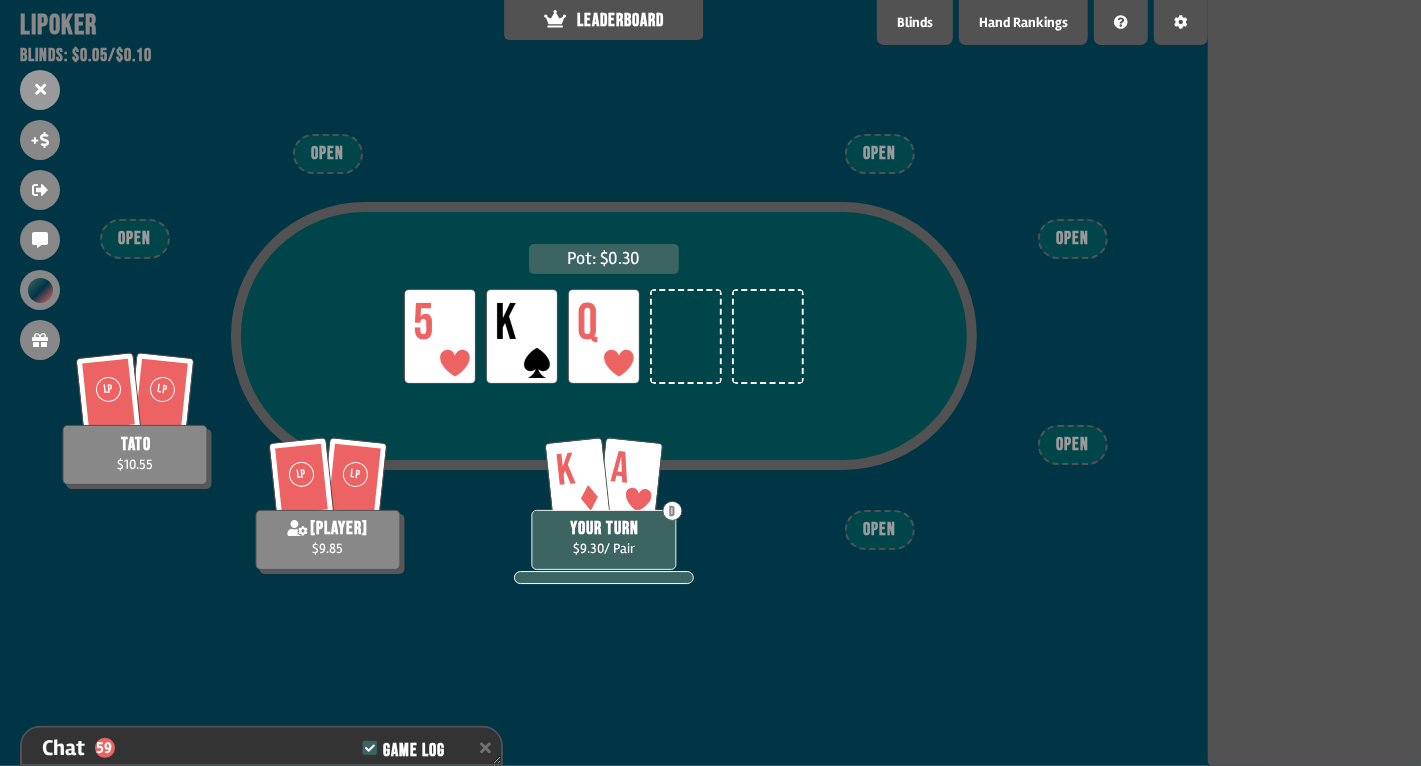 scroll, scrollTop: 2709, scrollLeft: 0, axis: vertical 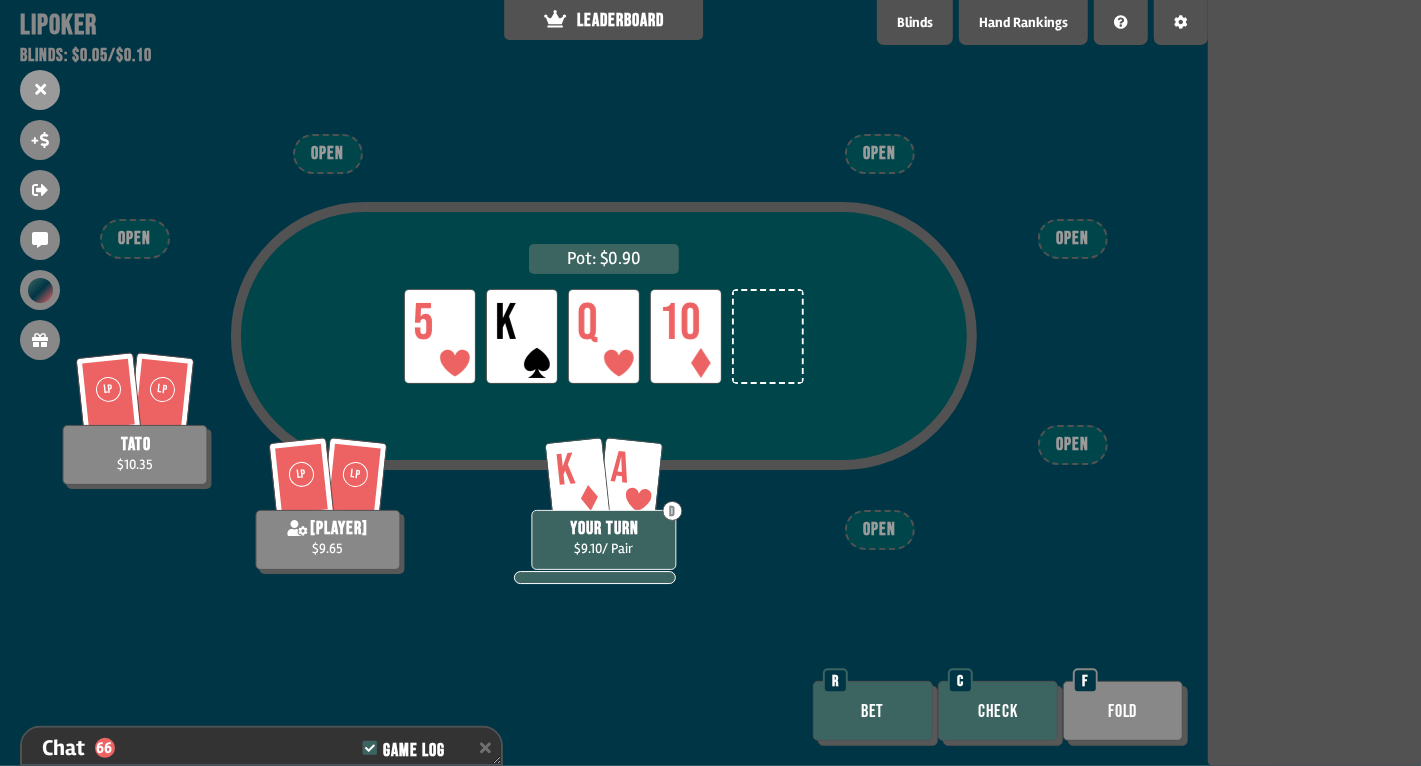 click on "Bet" at bounding box center (873, 711) 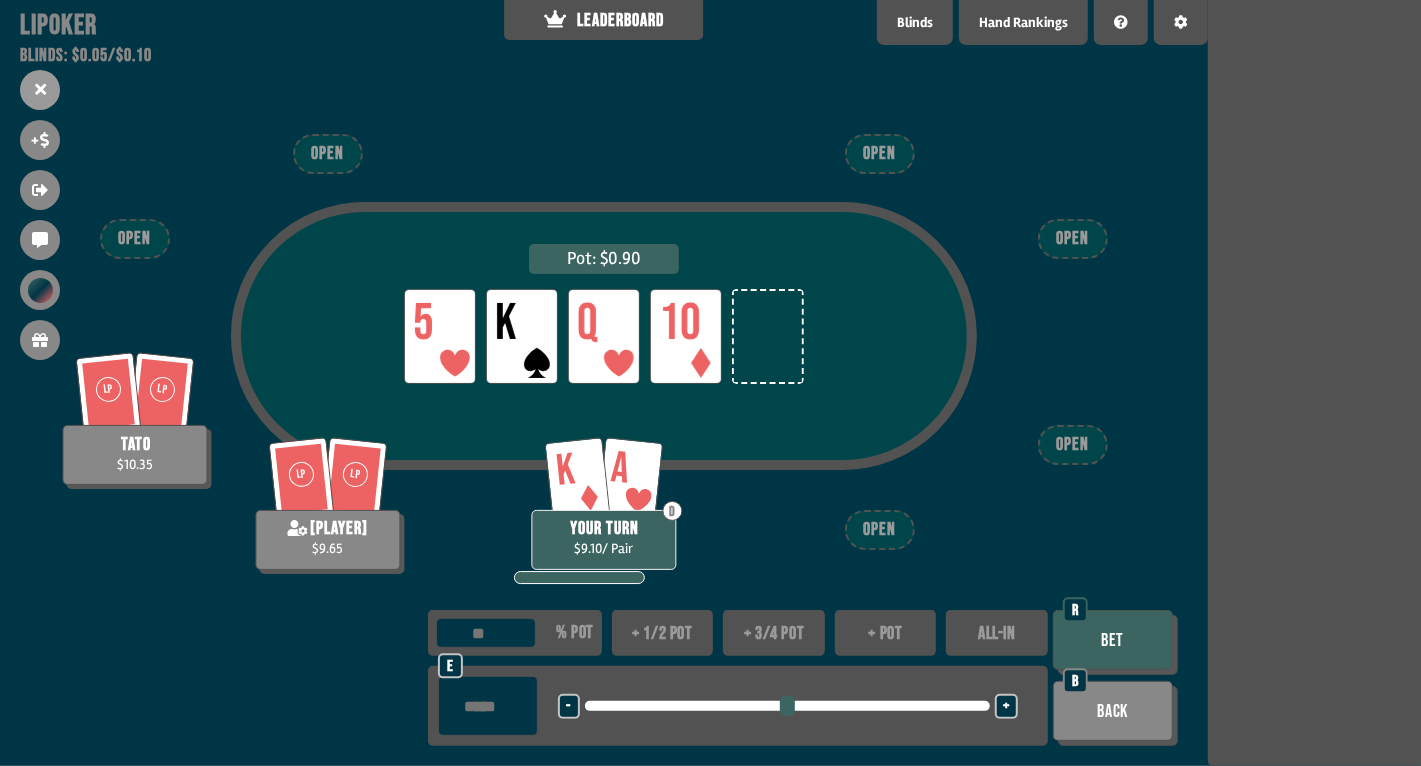 click on "Bet" at bounding box center [1113, 640] 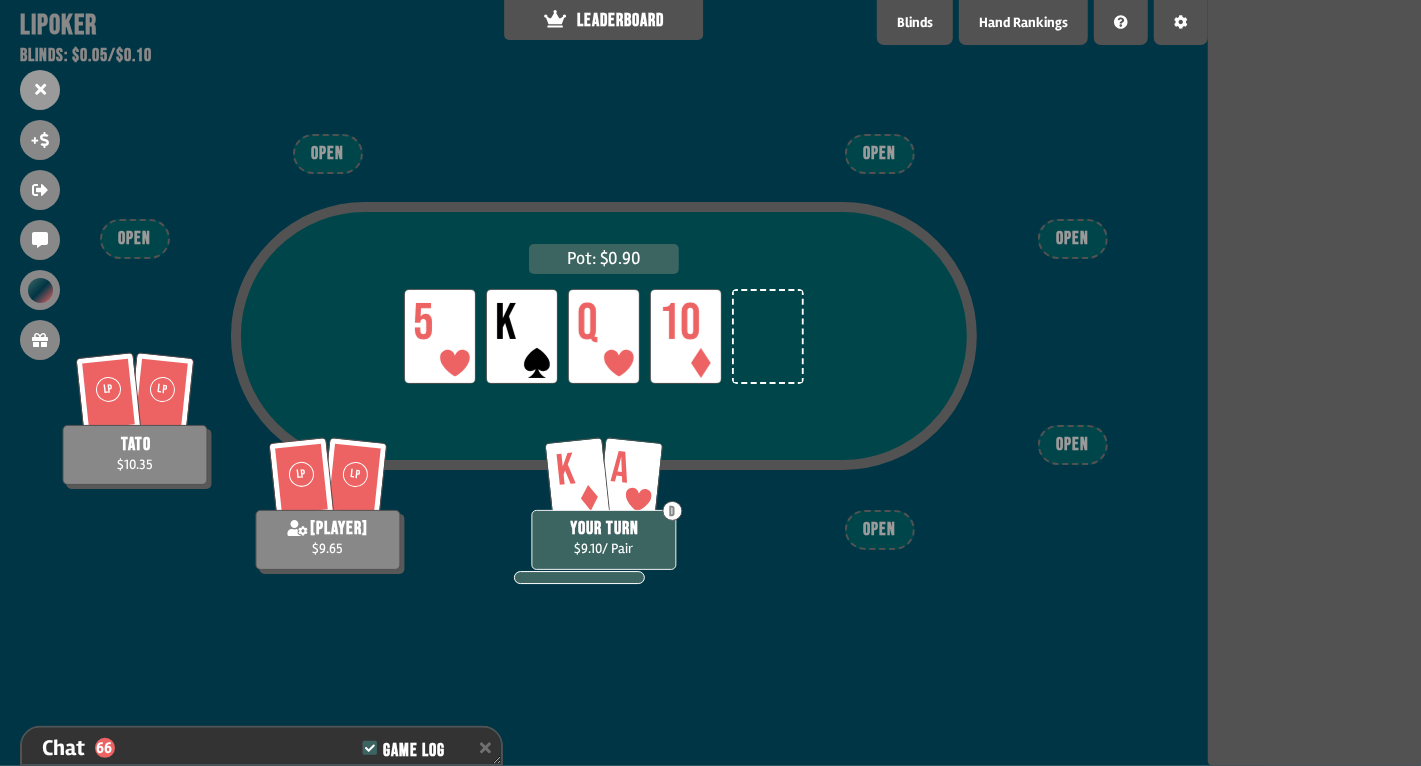 scroll, scrollTop: 2912, scrollLeft: 0, axis: vertical 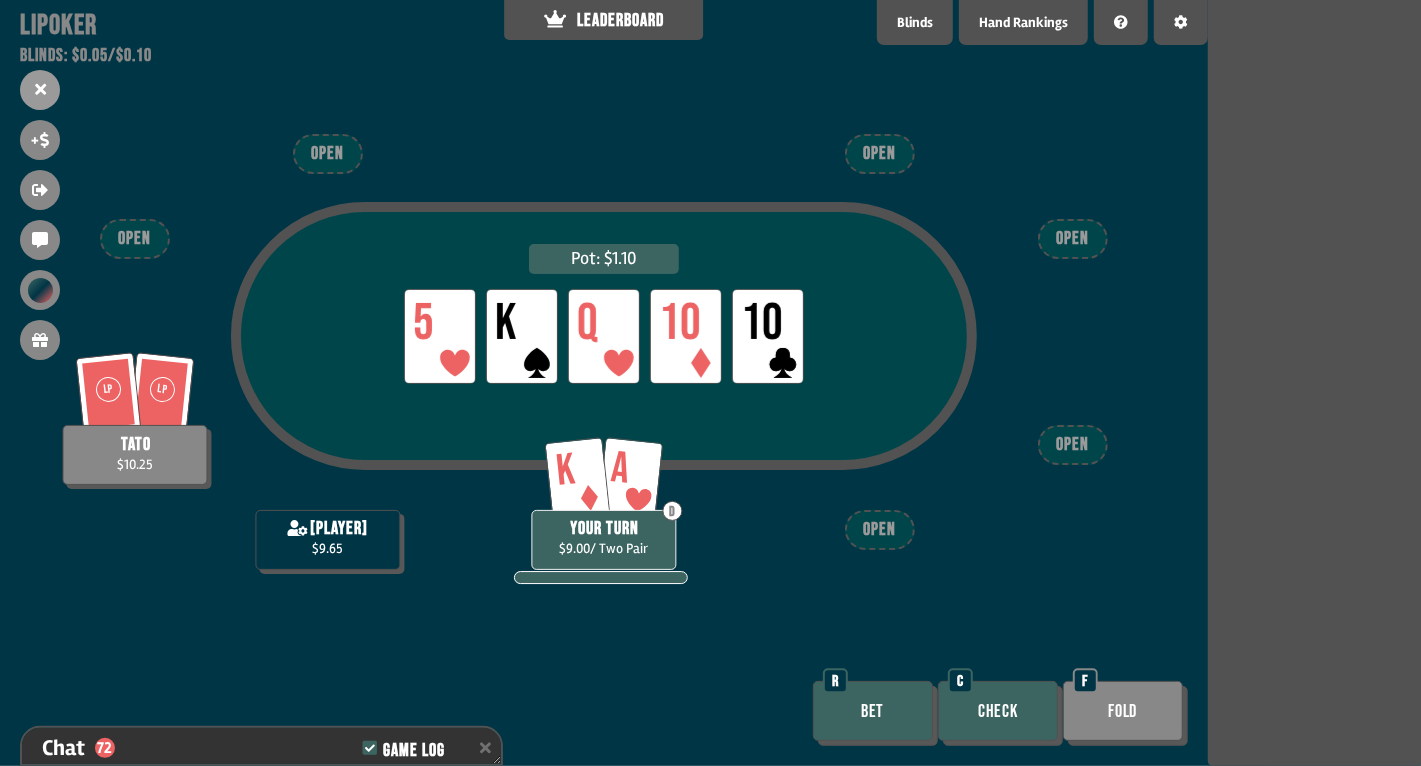 click on "Bet" at bounding box center (873, 711) 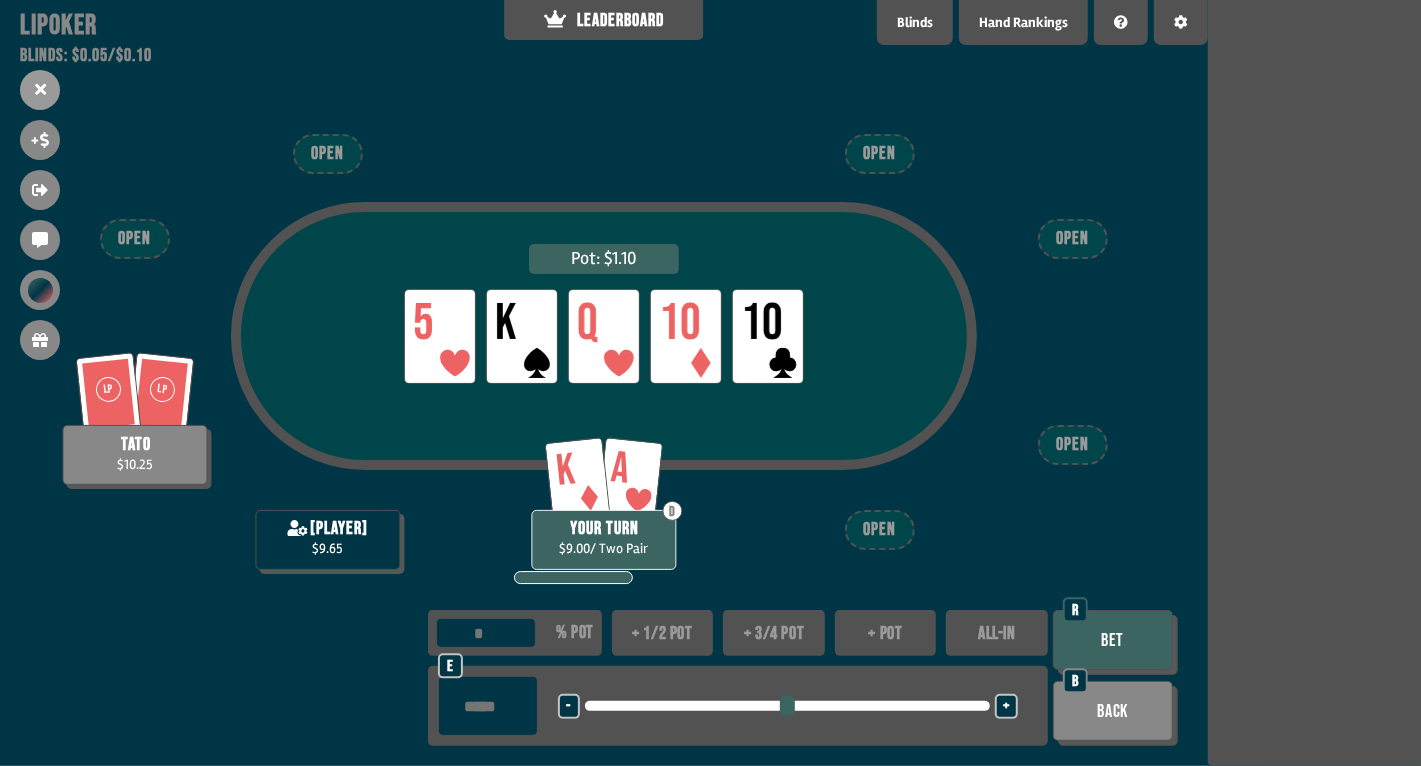 click on "+" at bounding box center [569, 707] 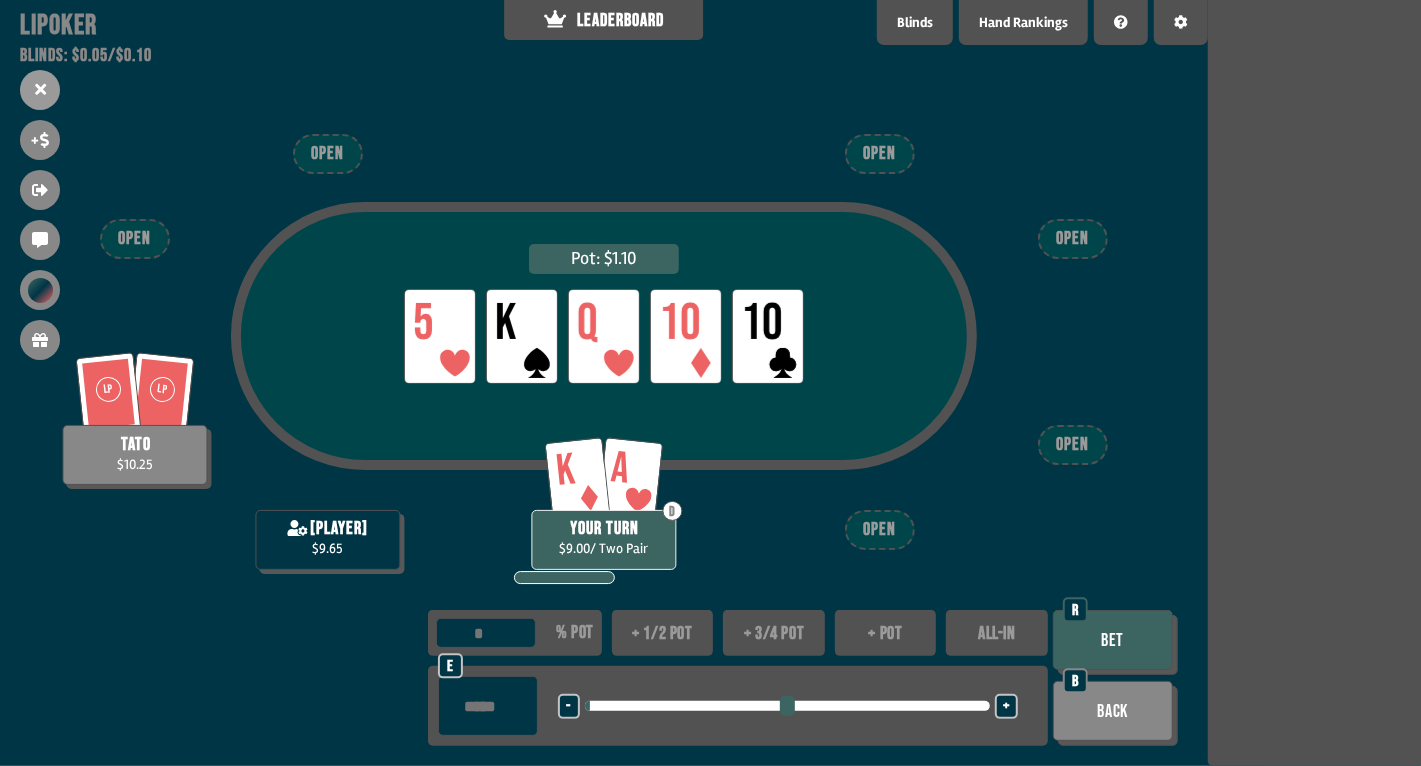click on "Bet" at bounding box center [1113, 640] 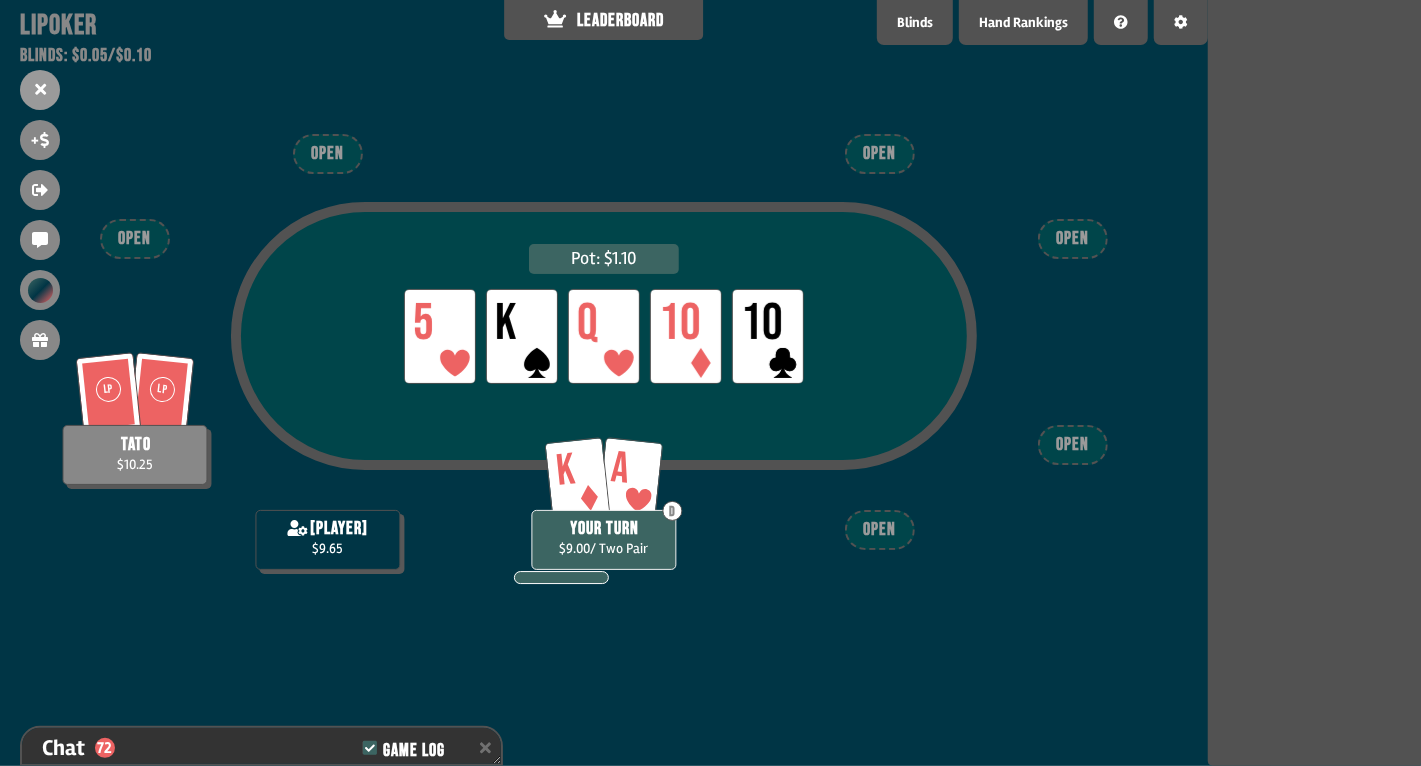 scroll, scrollTop: 3086, scrollLeft: 0, axis: vertical 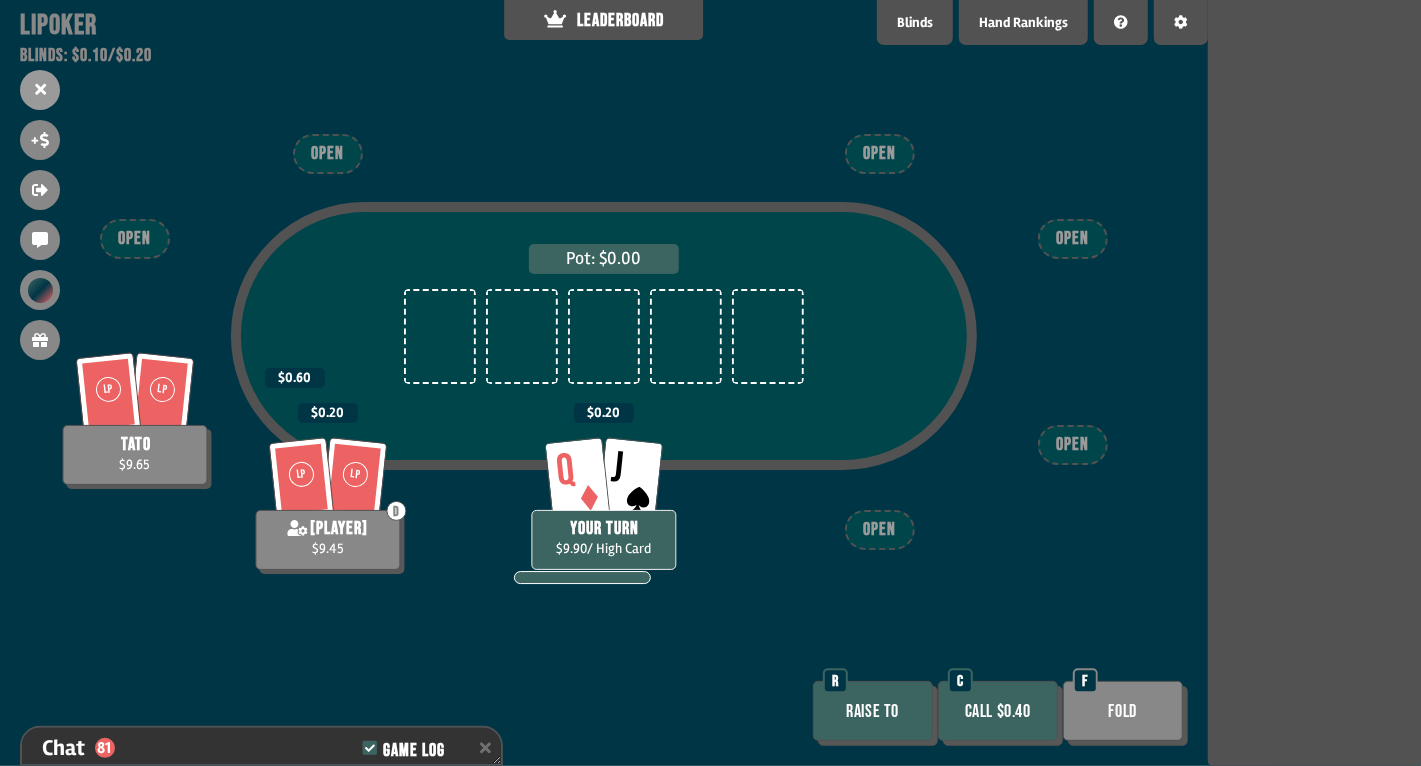 click on "Call $0.40" at bounding box center [998, 711] 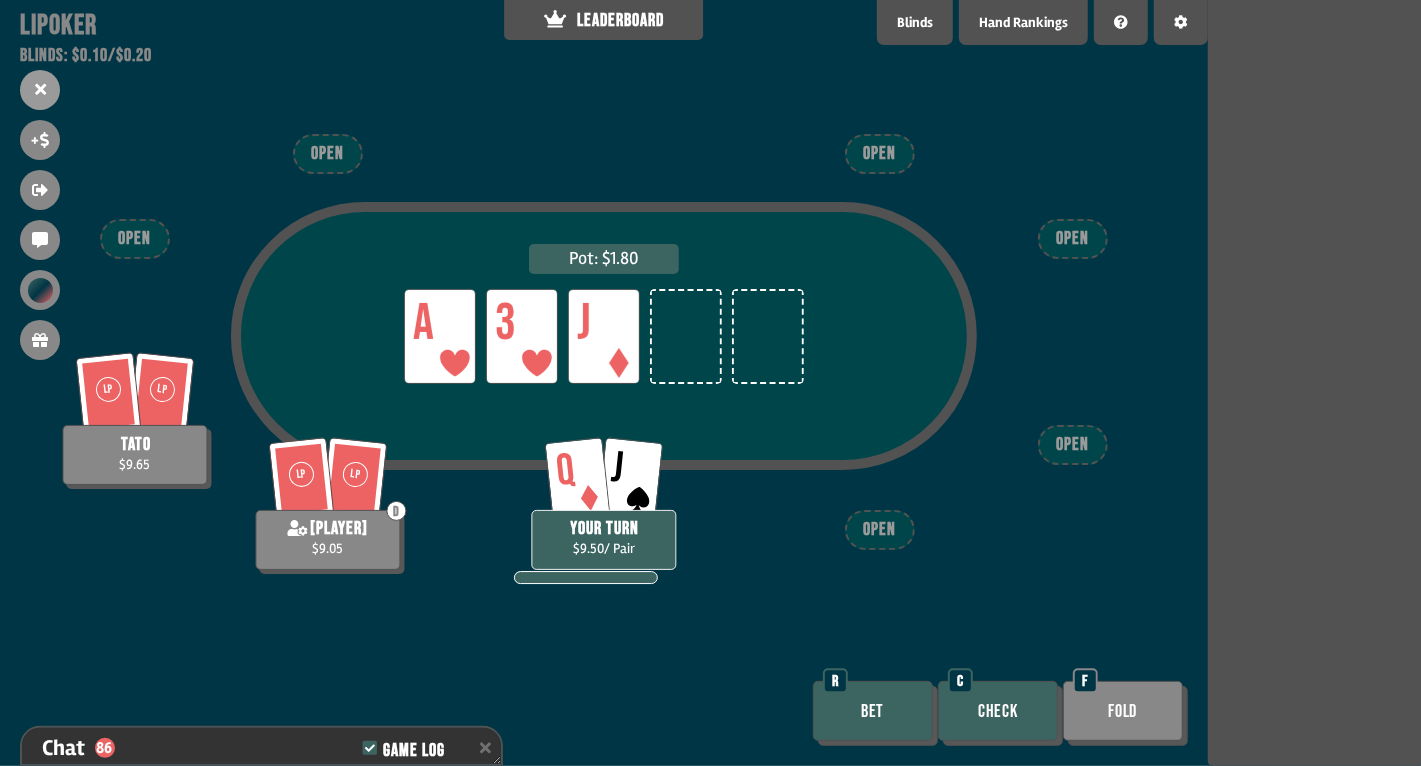 click on "Check" at bounding box center (998, 711) 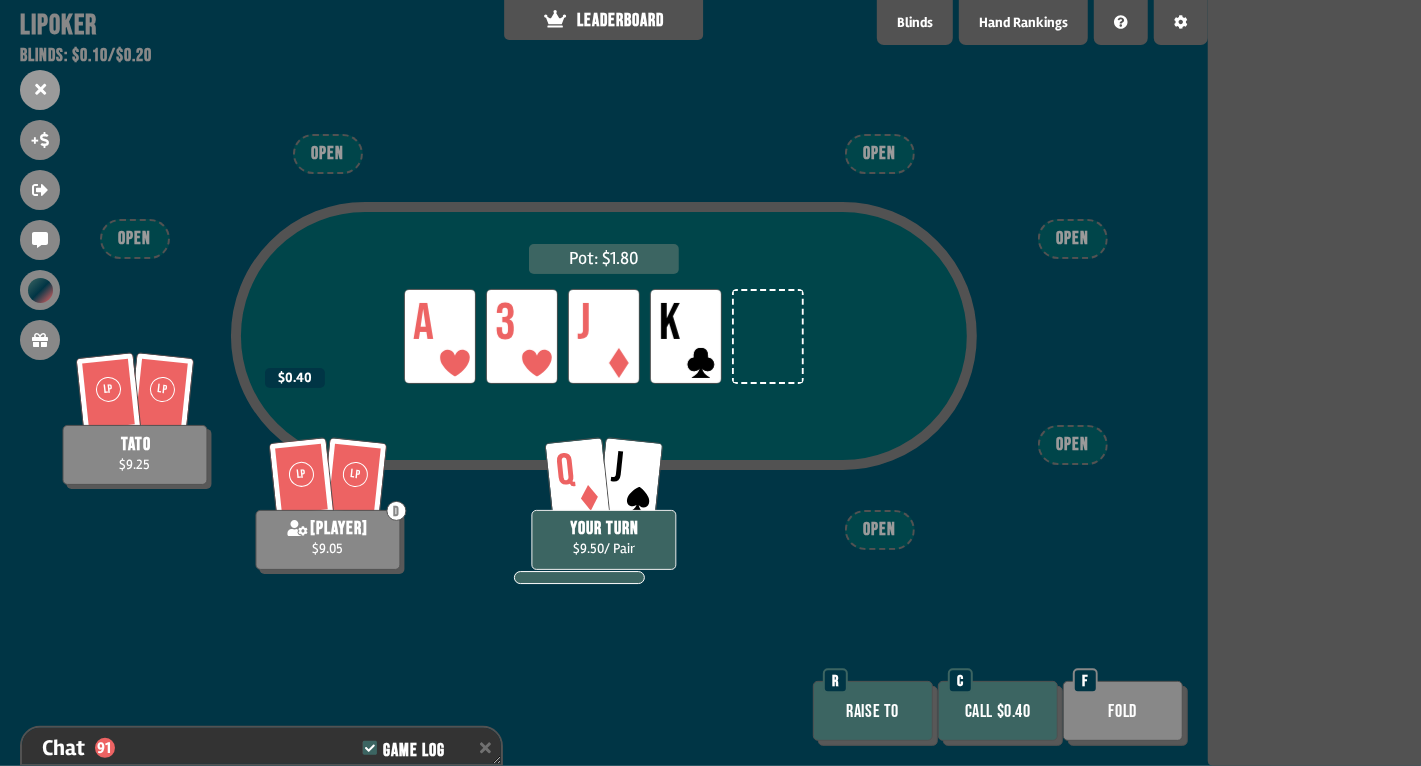 click on "Call $0.40" at bounding box center [998, 711] 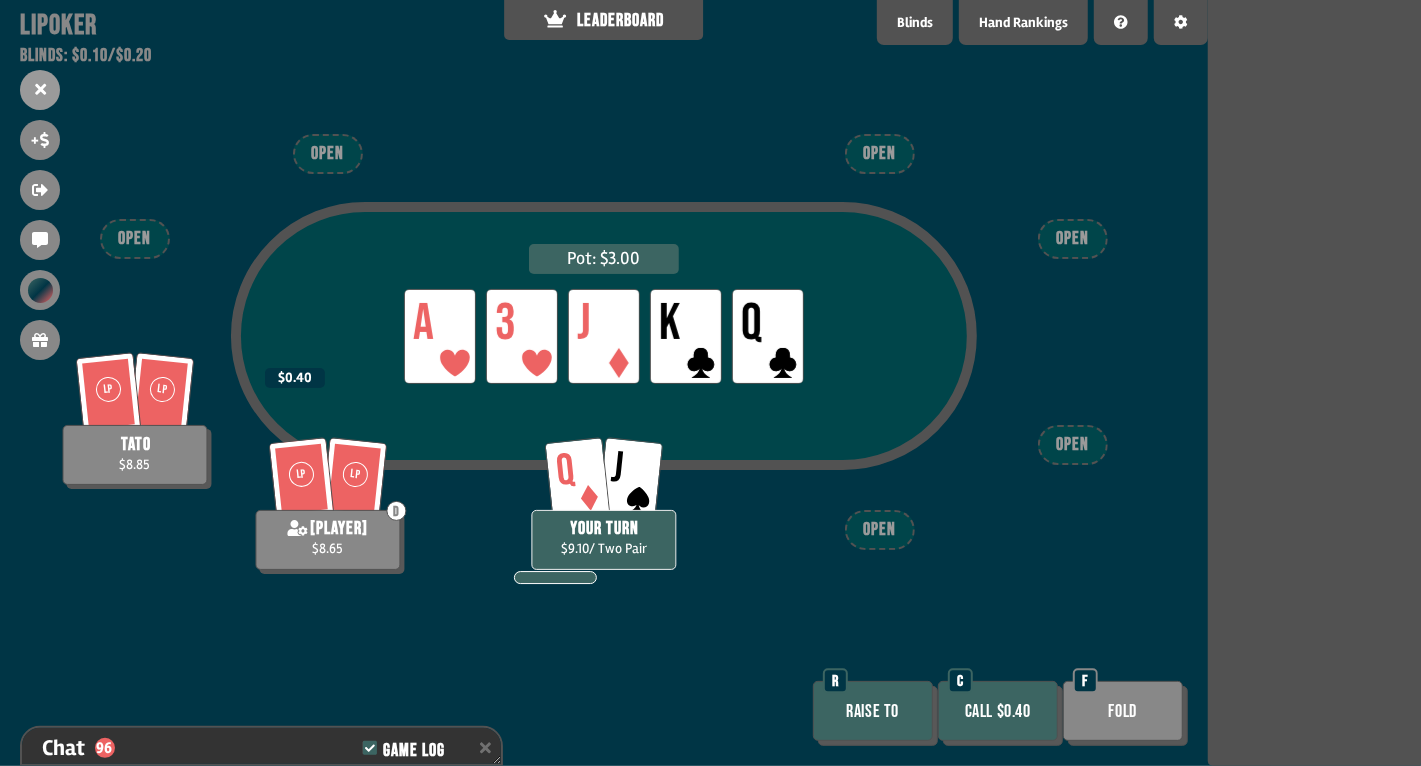 click on "Call $0.40" at bounding box center [998, 711] 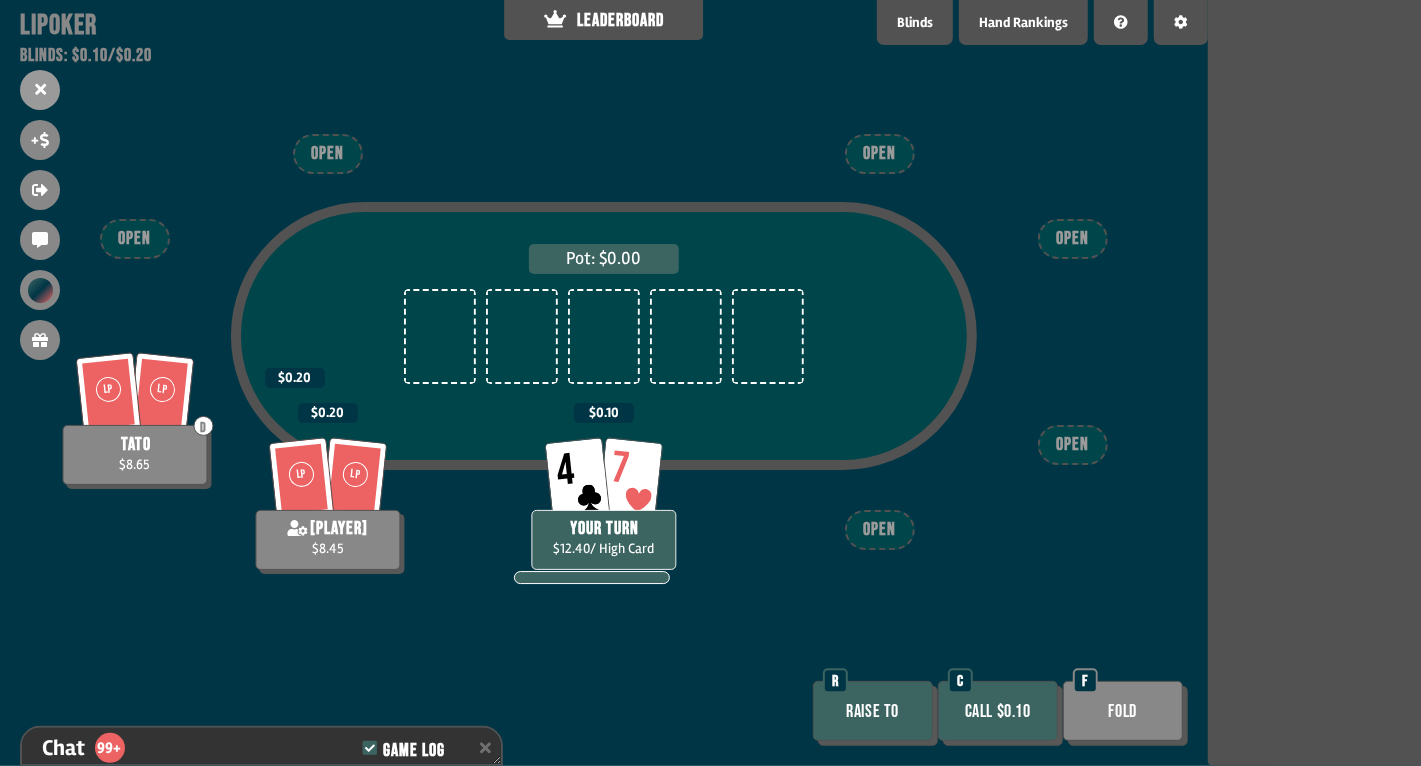 click on "Call $0.10" at bounding box center [998, 711] 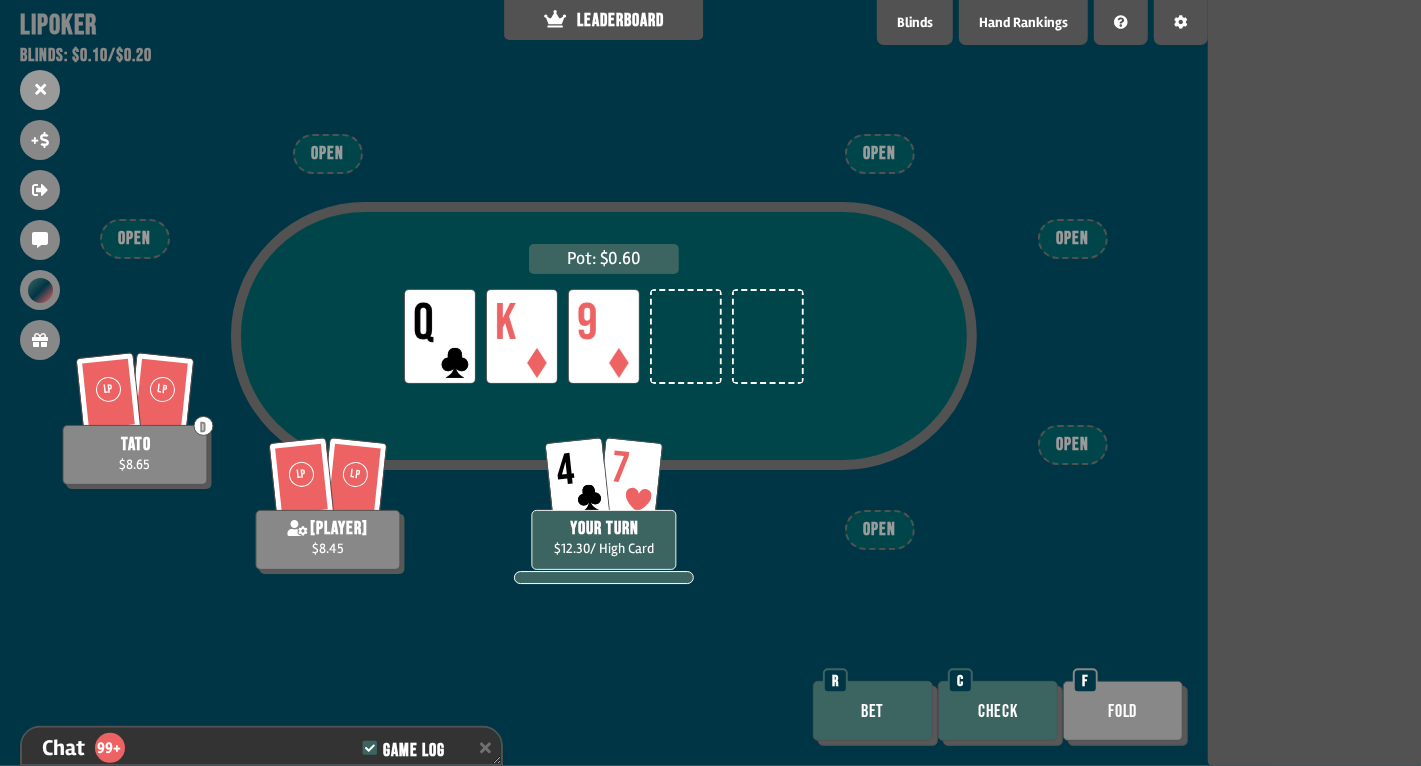 click on "Check" at bounding box center [998, 711] 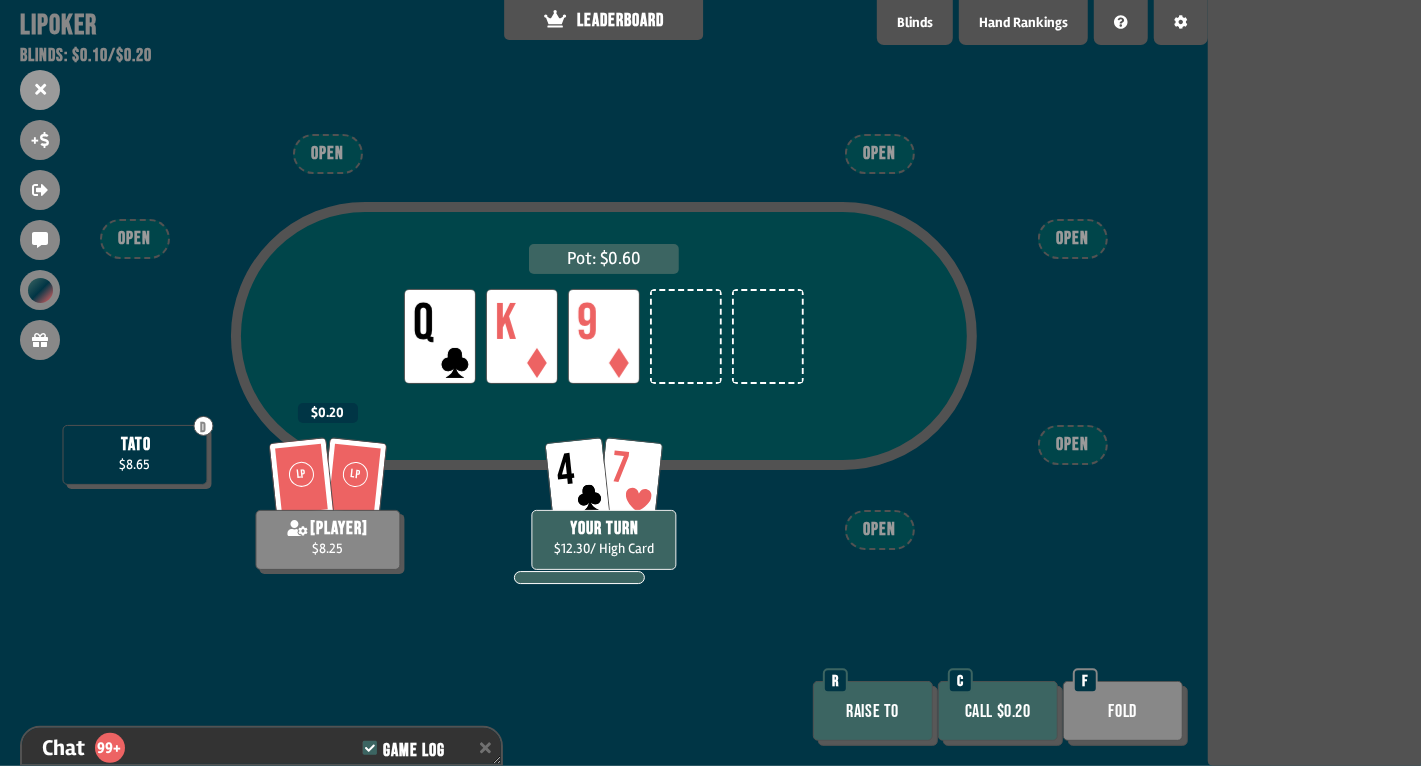 click on "Fold" at bounding box center [1123, 711] 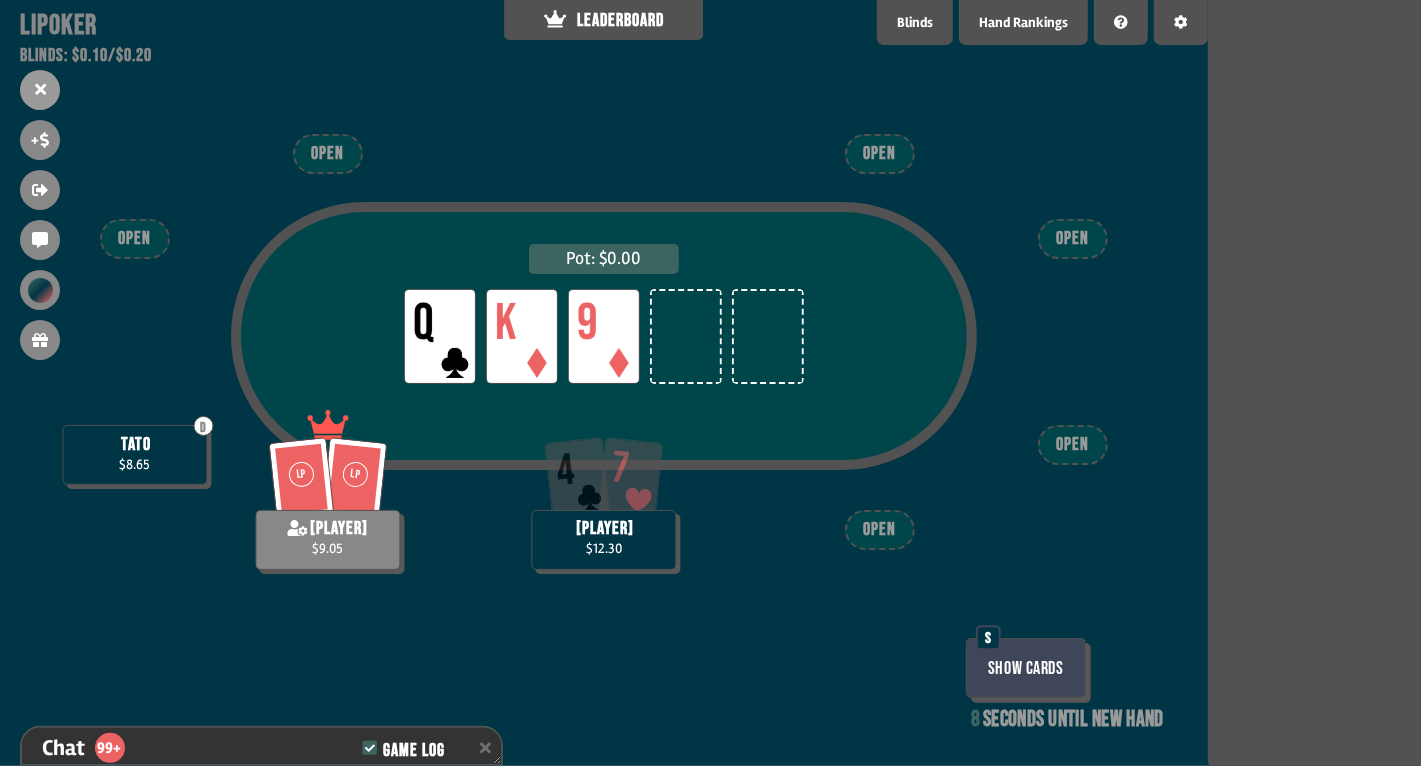 scroll, scrollTop: 100, scrollLeft: 0, axis: vertical 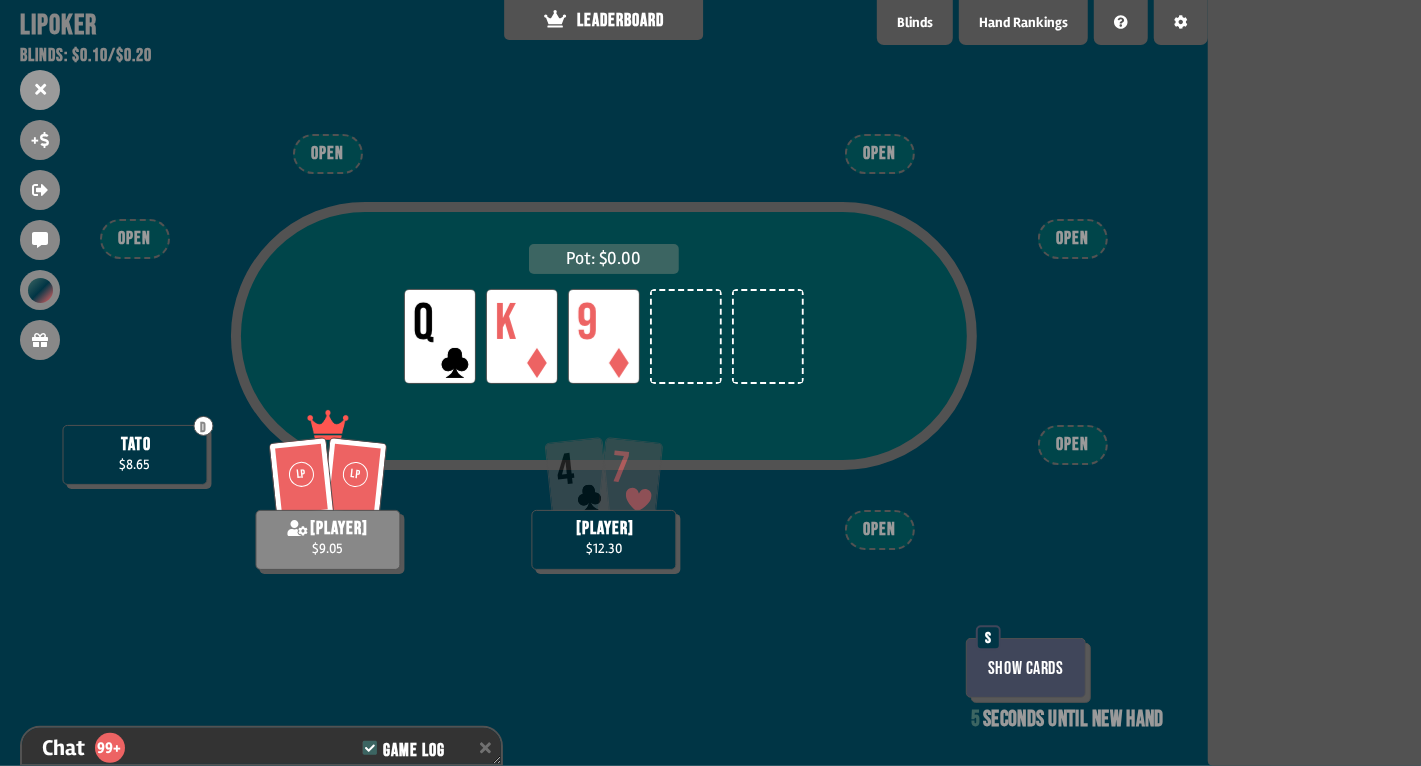 click on "Show Cards" at bounding box center (1026, 668) 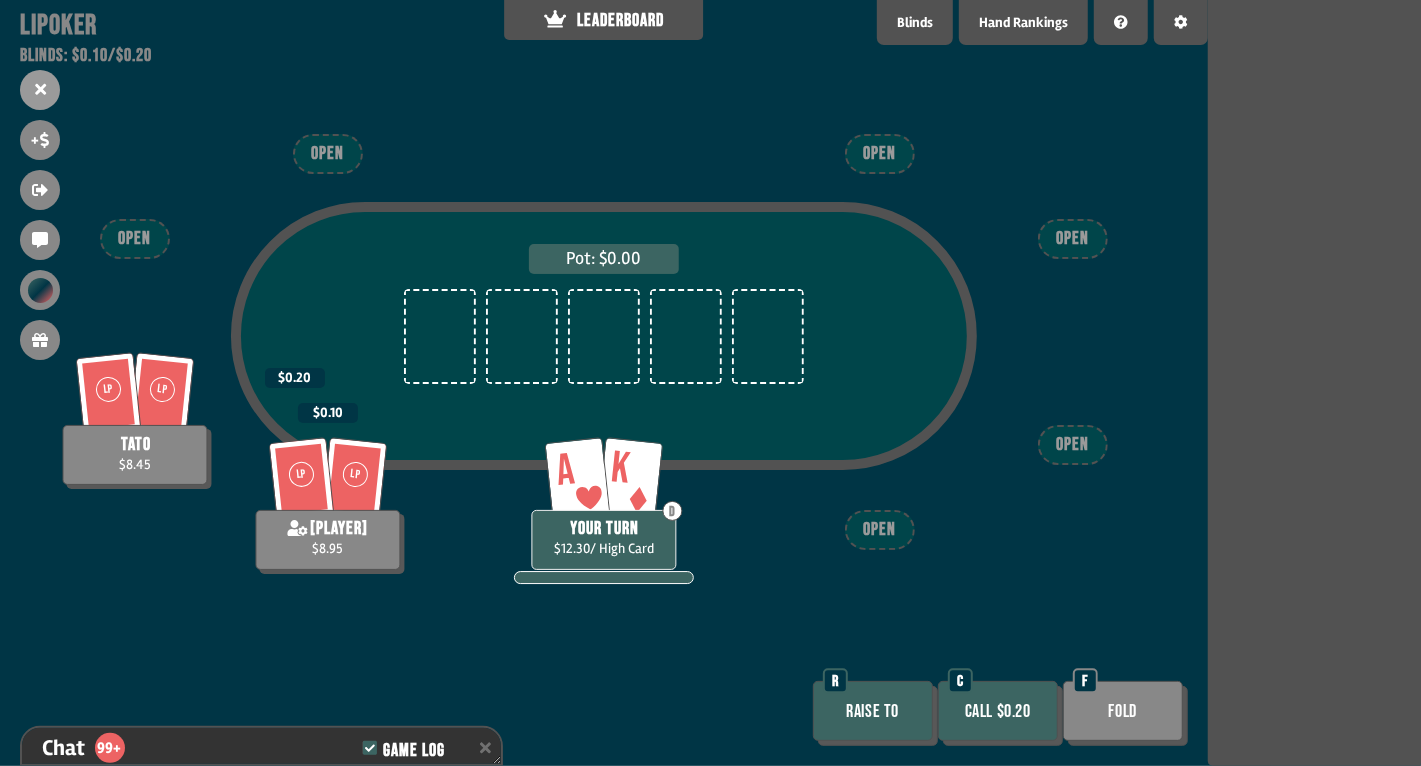 scroll, scrollTop: 98, scrollLeft: 0, axis: vertical 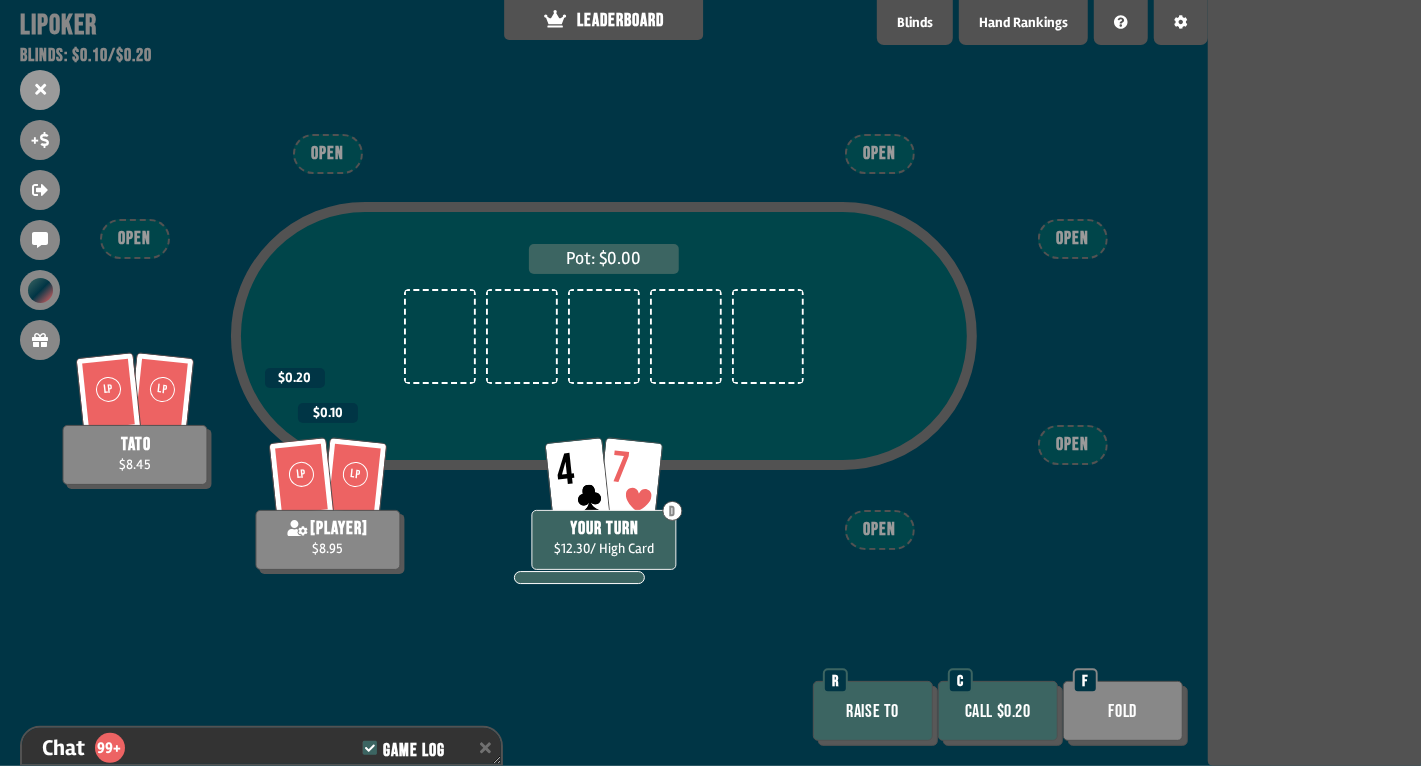 click on "Call $0.20" at bounding box center (998, 711) 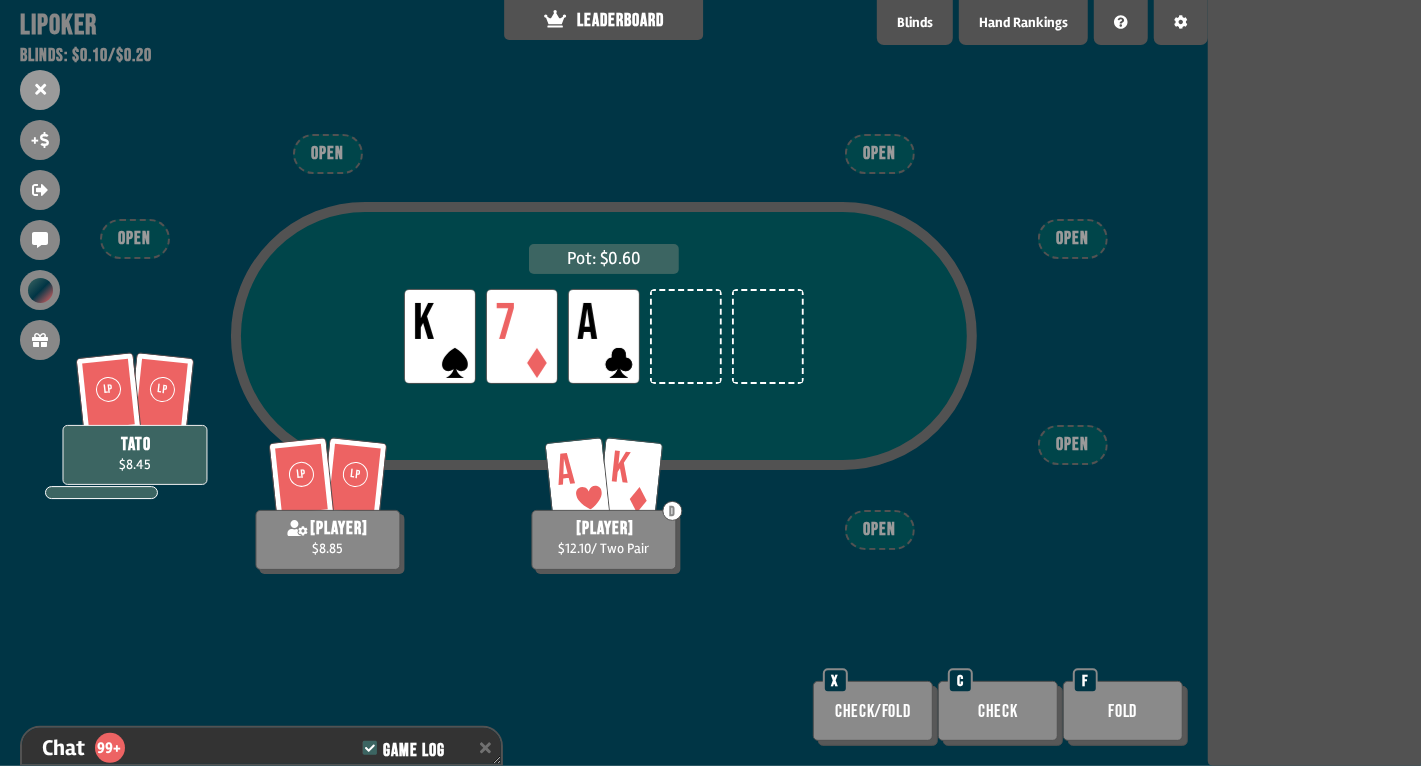 click on "Check" at bounding box center (873, 711) 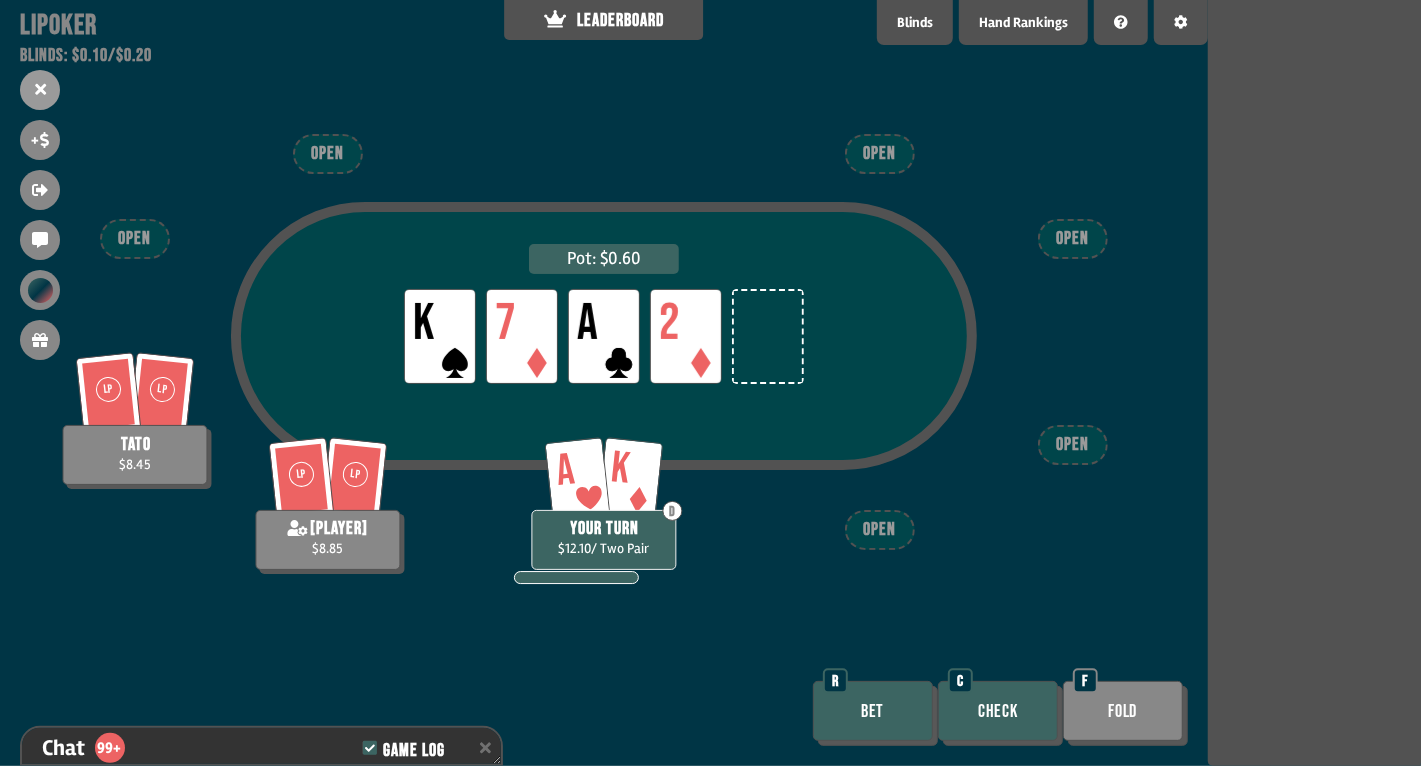 click on "Bet" at bounding box center (873, 711) 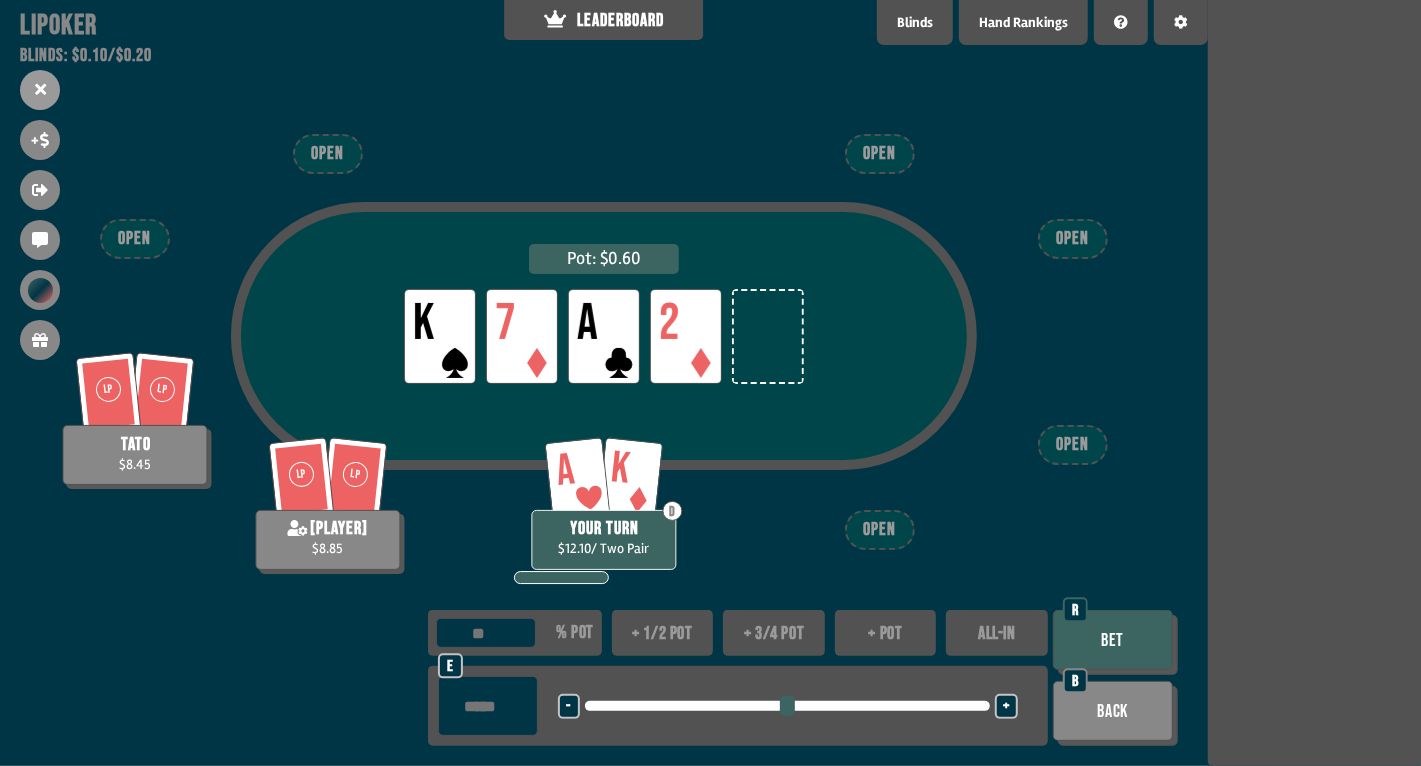click on "Bet" at bounding box center (1113, 640) 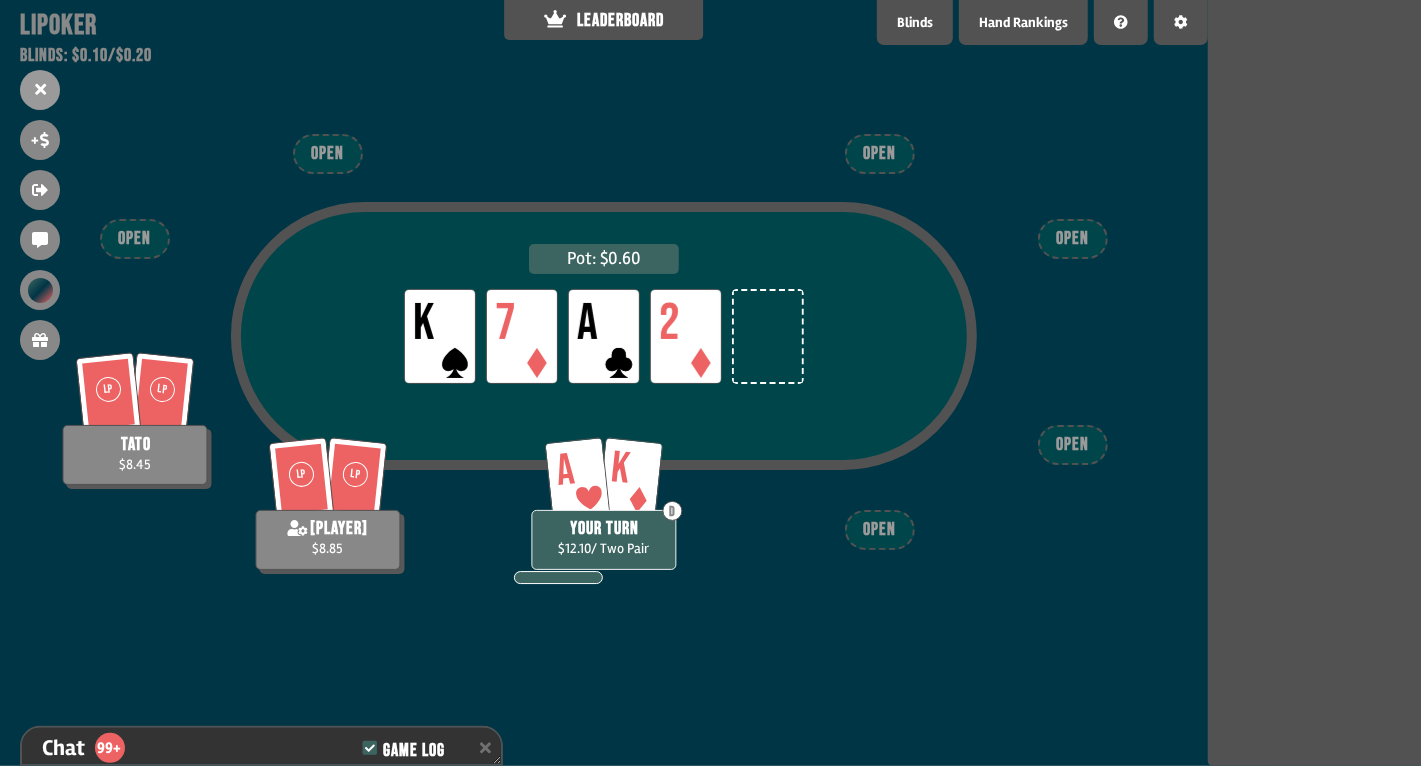 scroll, scrollTop: 4767, scrollLeft: 0, axis: vertical 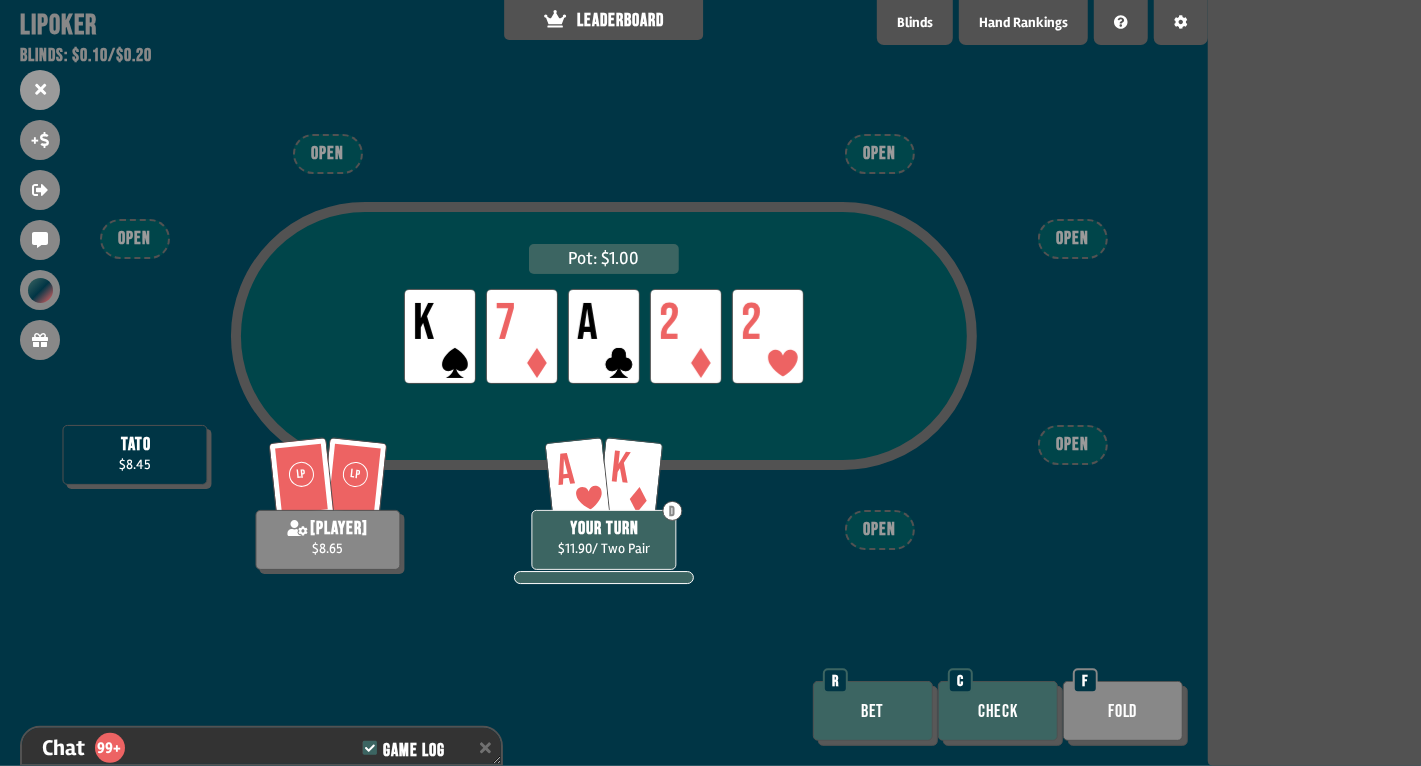 click on "Bet" at bounding box center [873, 711] 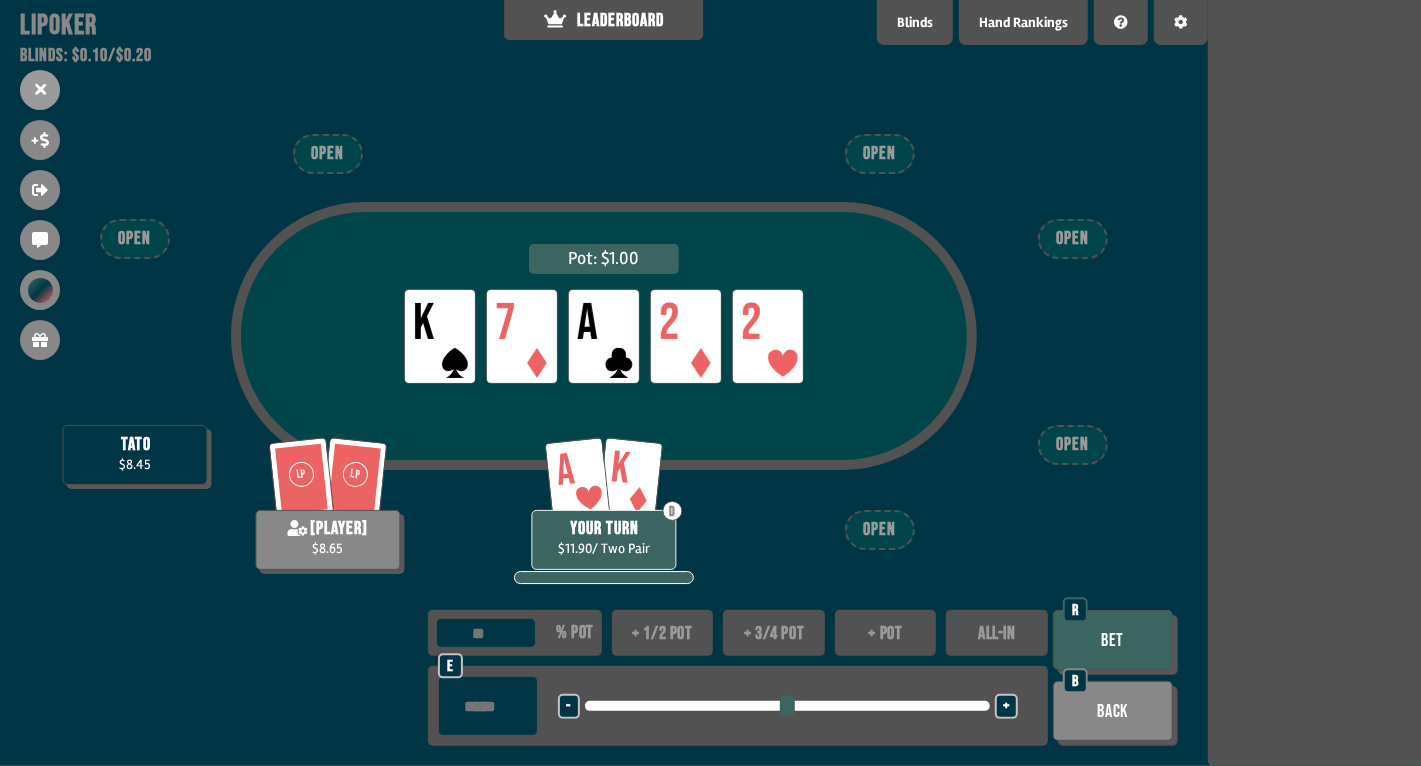 click on "+ 1/2 pot" at bounding box center [663, 633] 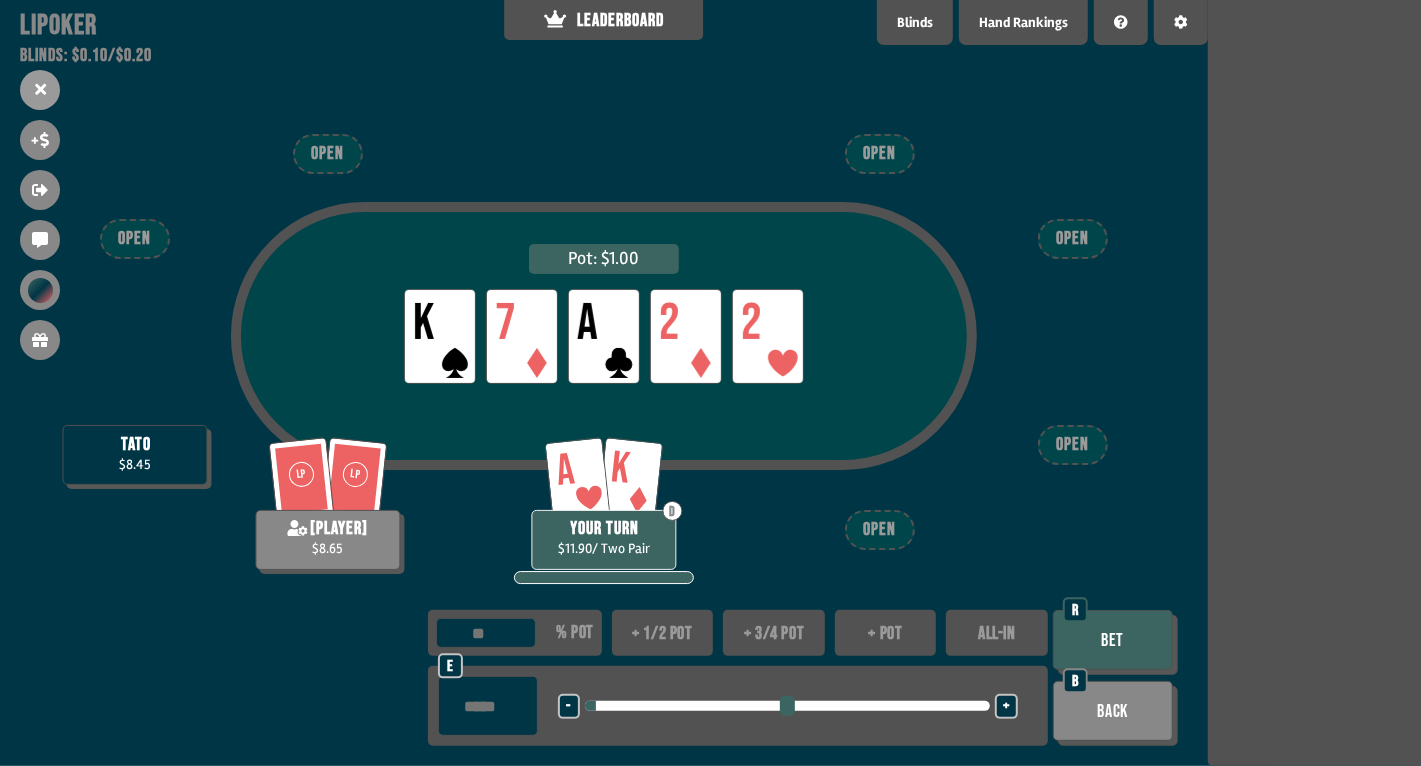 click on "Bet" at bounding box center (1113, 640) 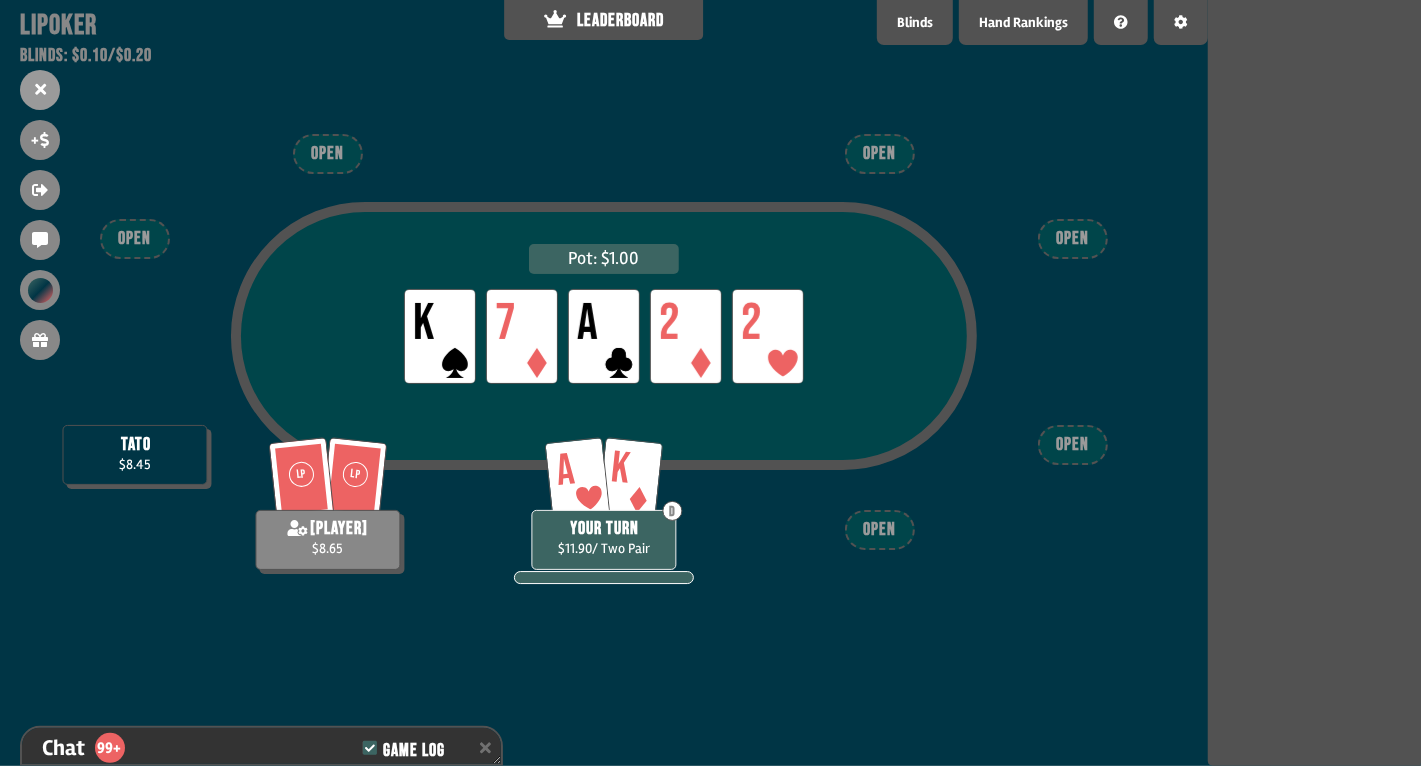 scroll, scrollTop: 4942, scrollLeft: 0, axis: vertical 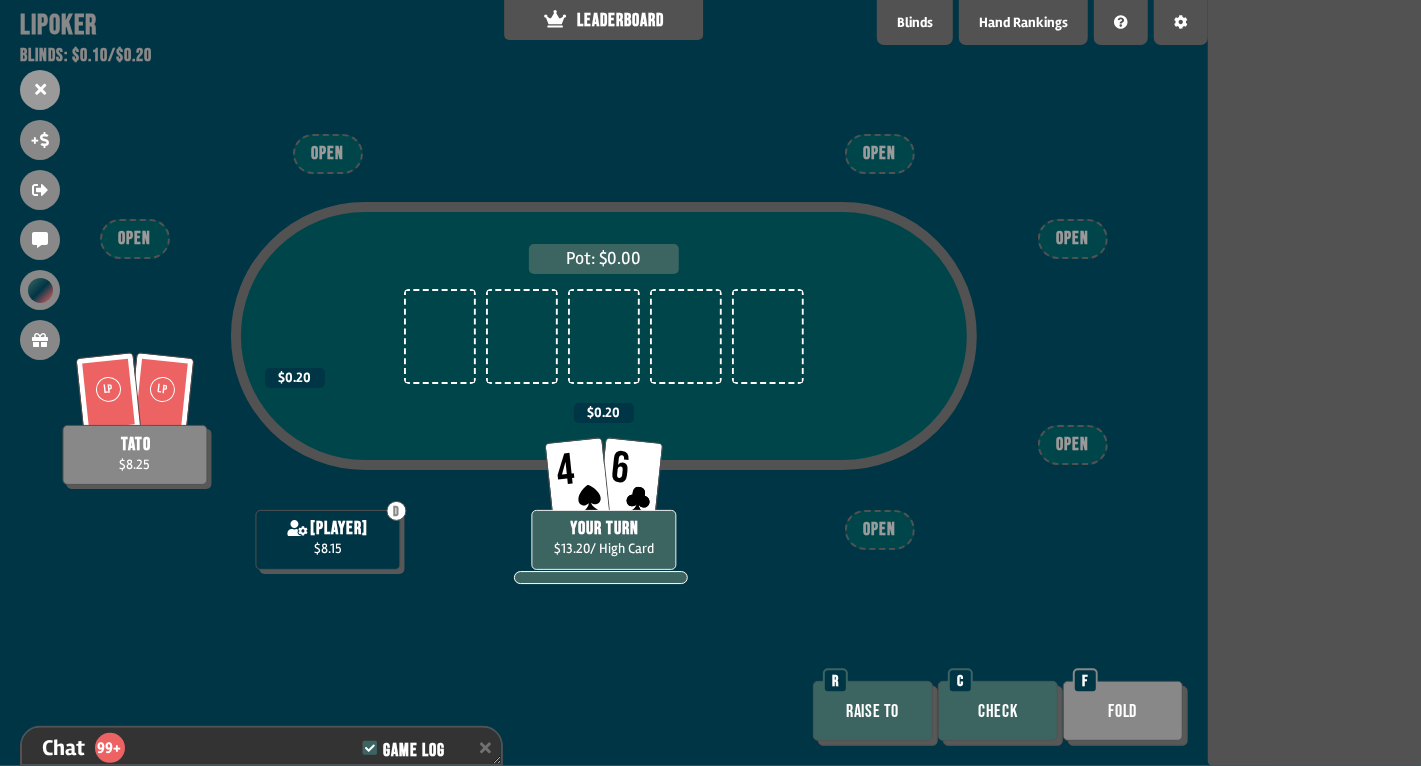 click on "Check" at bounding box center [998, 711] 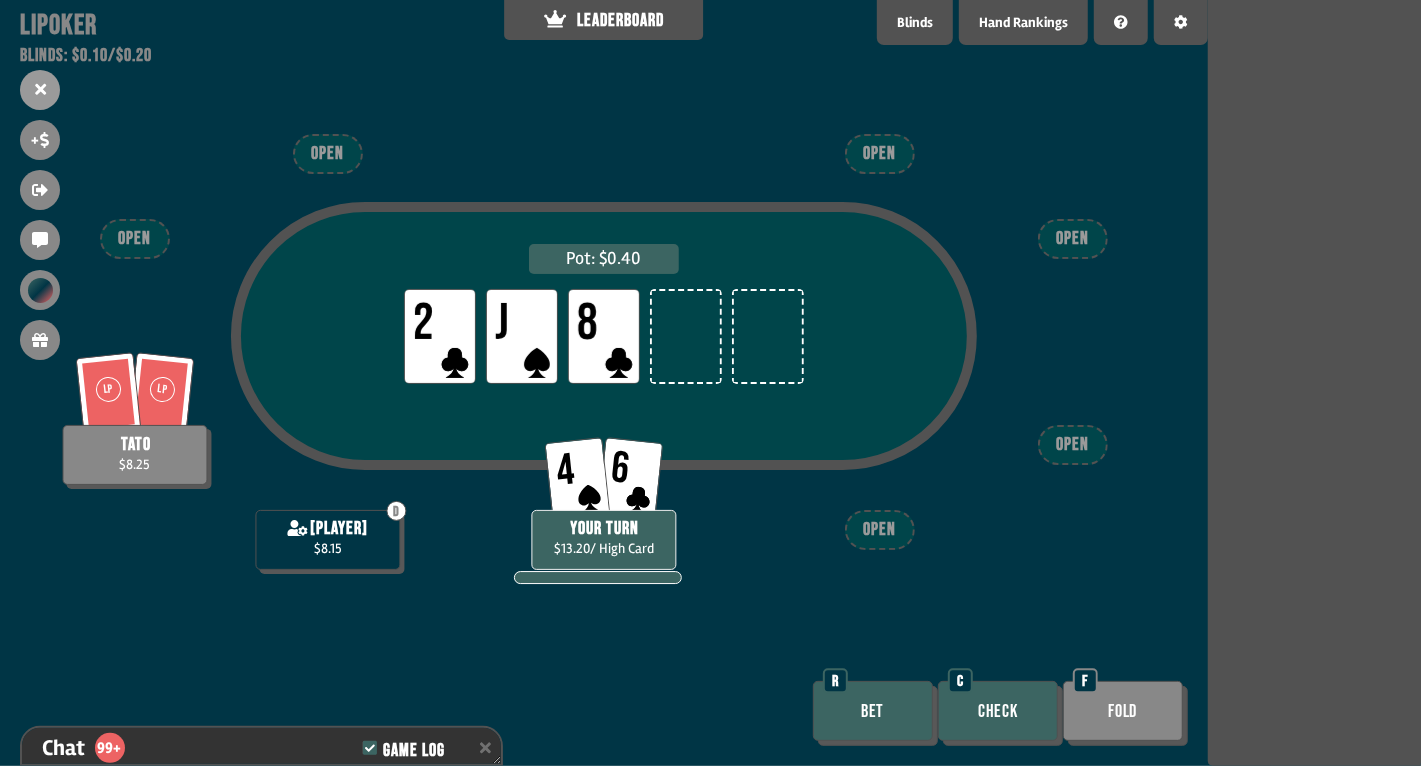 click on "Check" at bounding box center (998, 711) 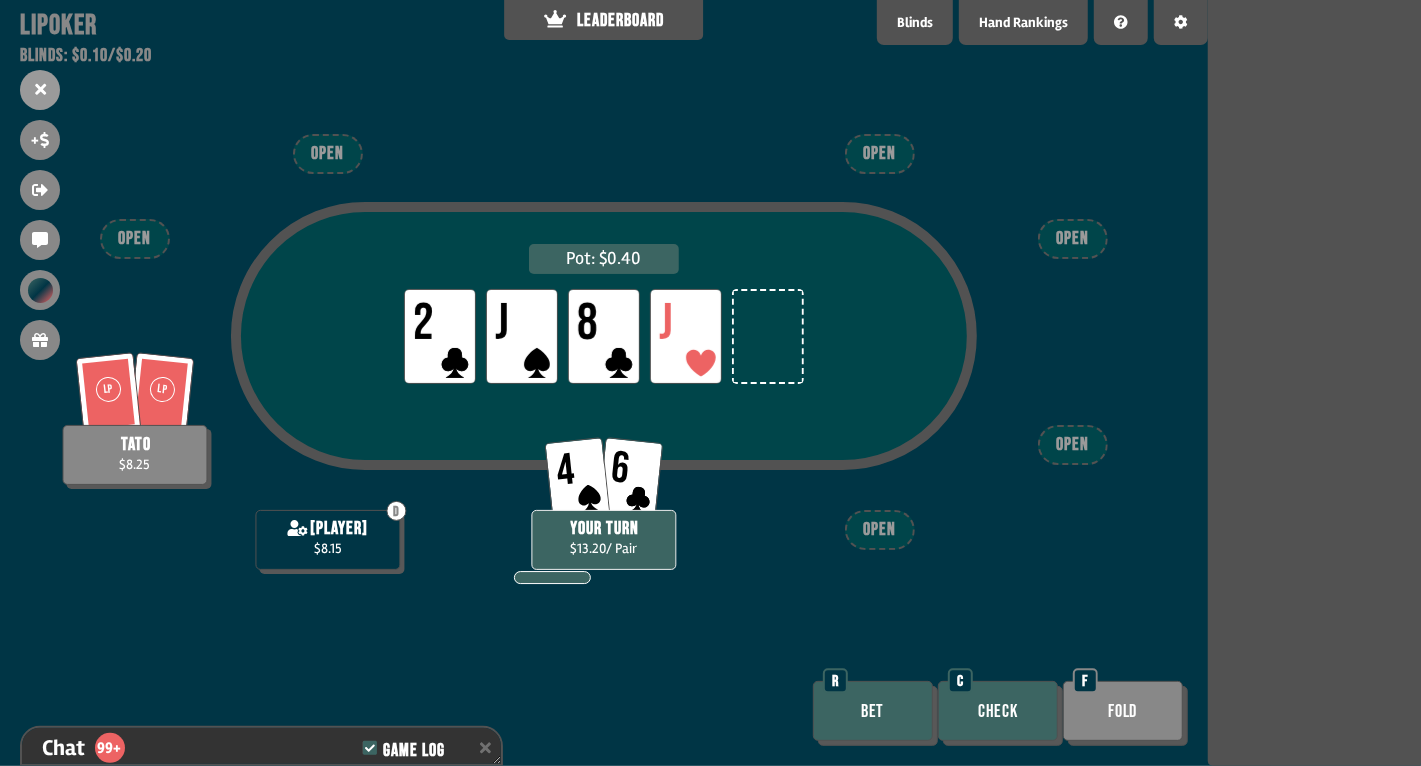 click on "Check" at bounding box center (998, 711) 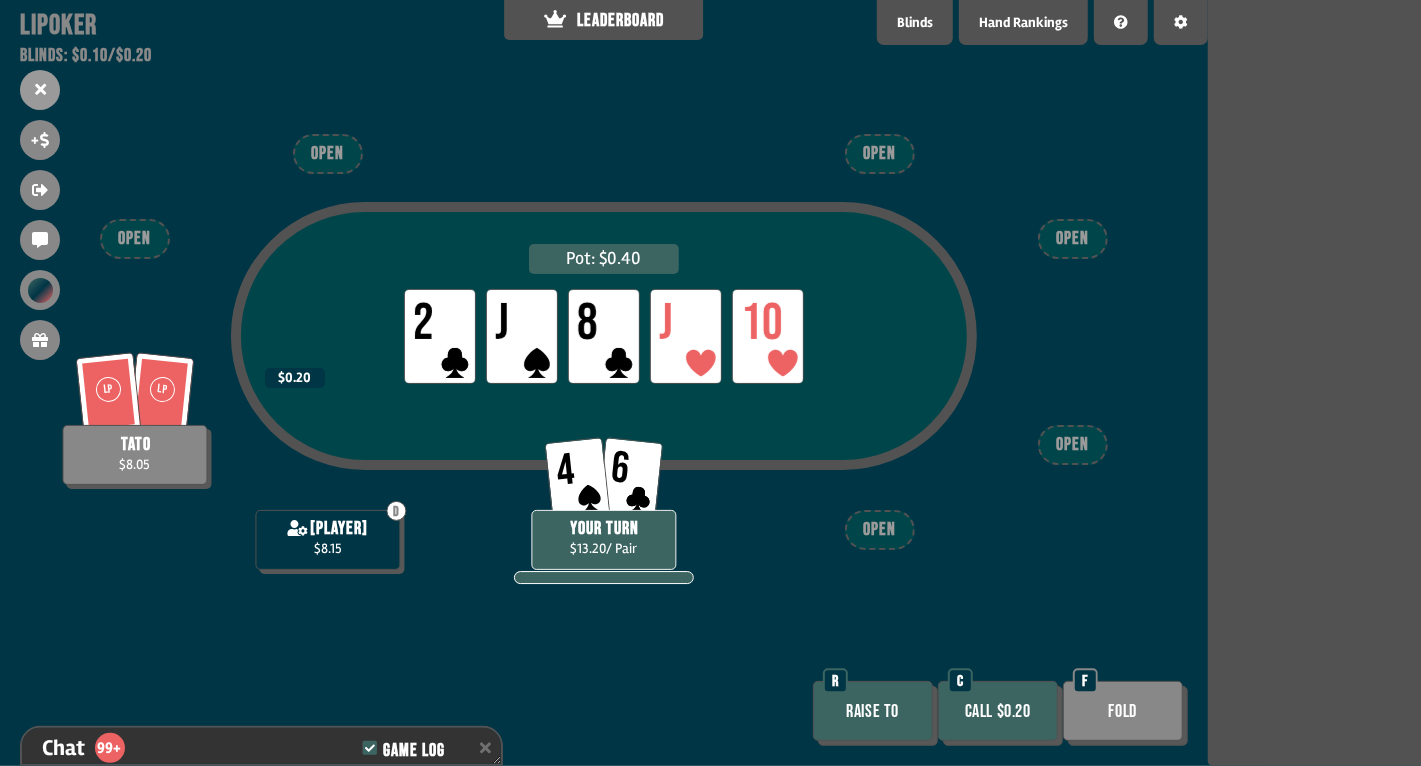 click on "Fold" at bounding box center (1123, 711) 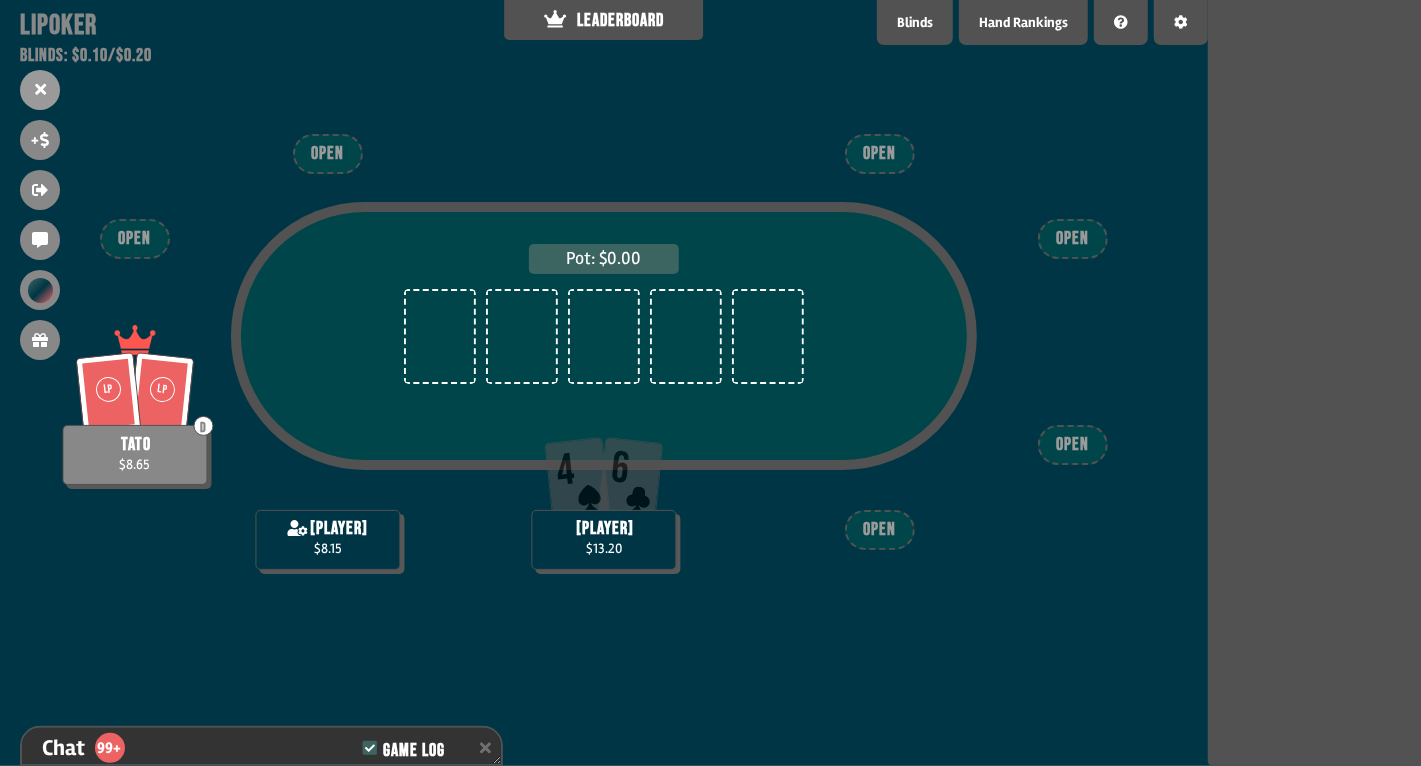 scroll, scrollTop: 98, scrollLeft: 0, axis: vertical 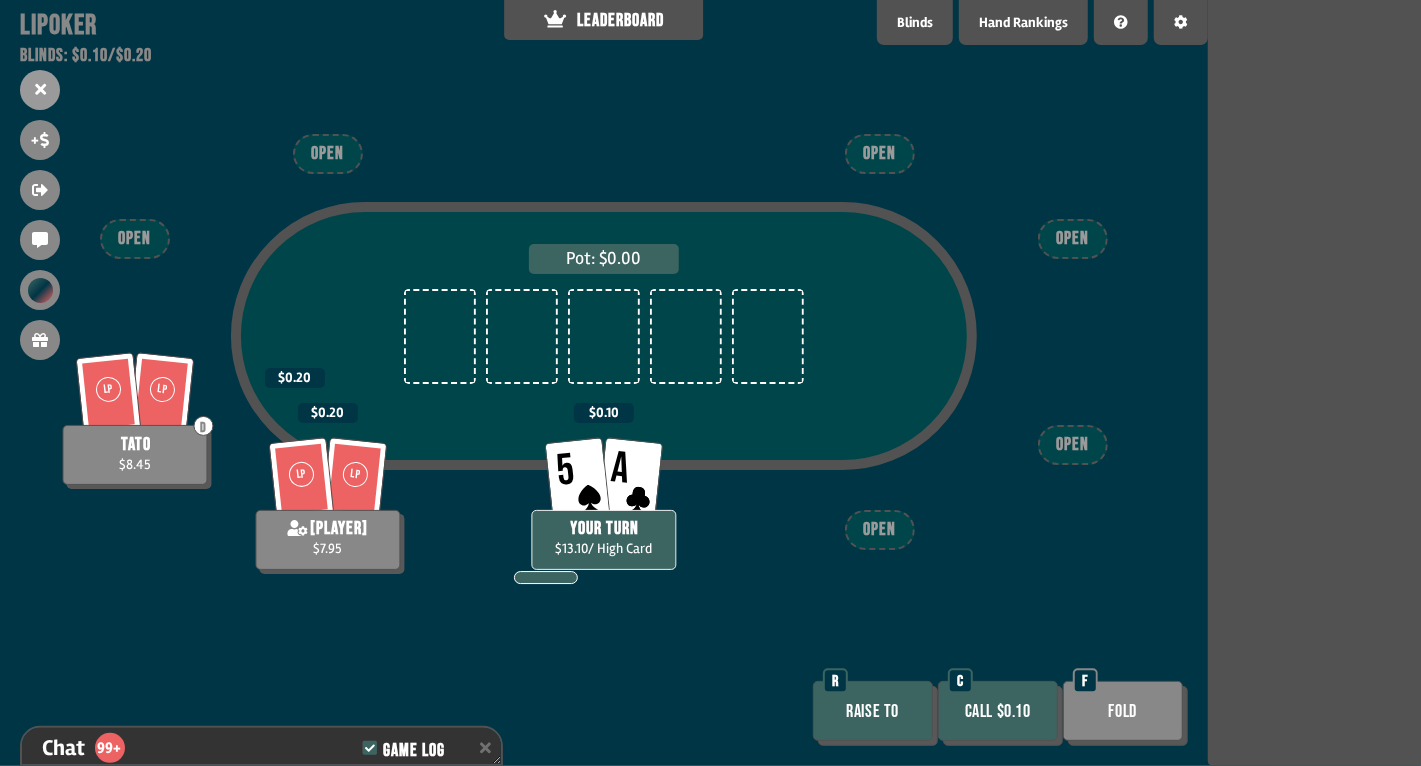 click on "Call $0.10" at bounding box center (998, 711) 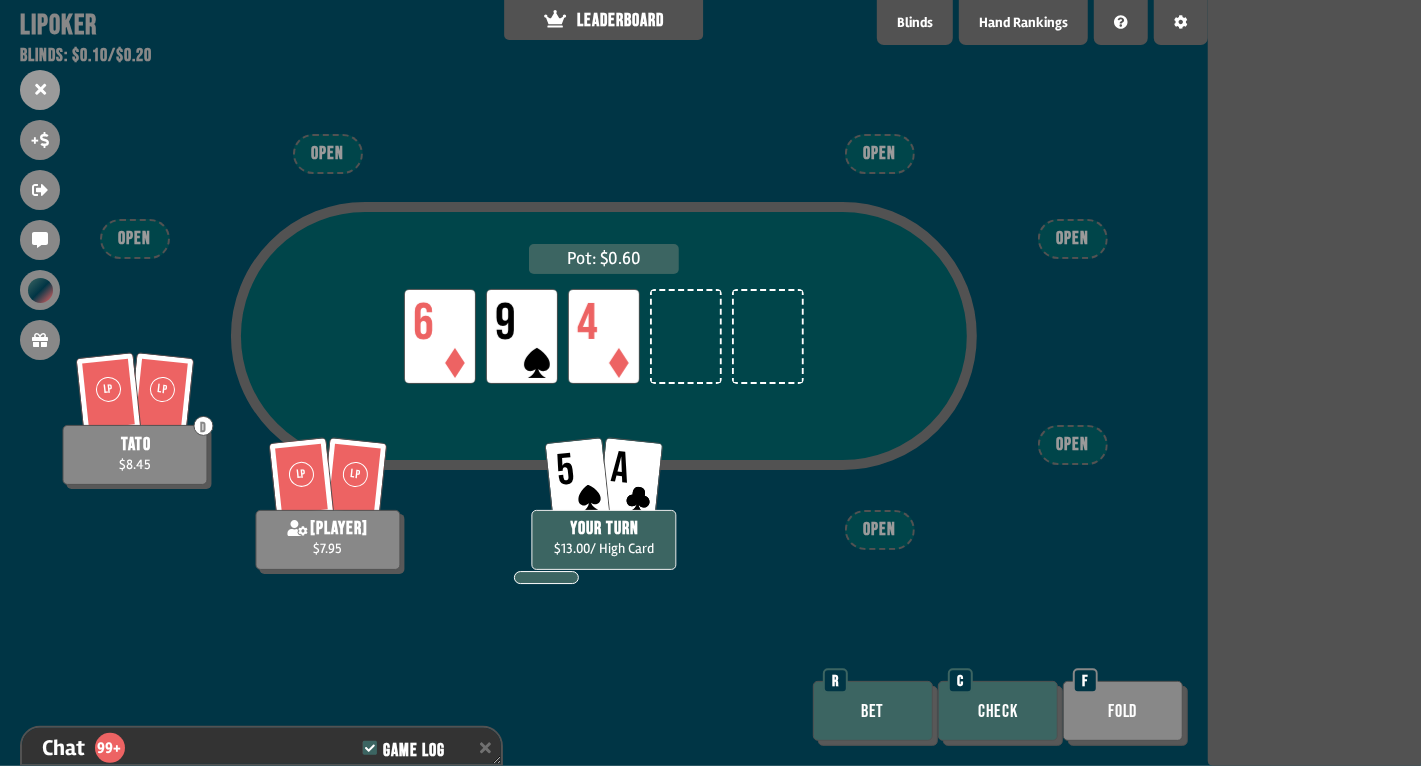 click on "Check" at bounding box center (998, 711) 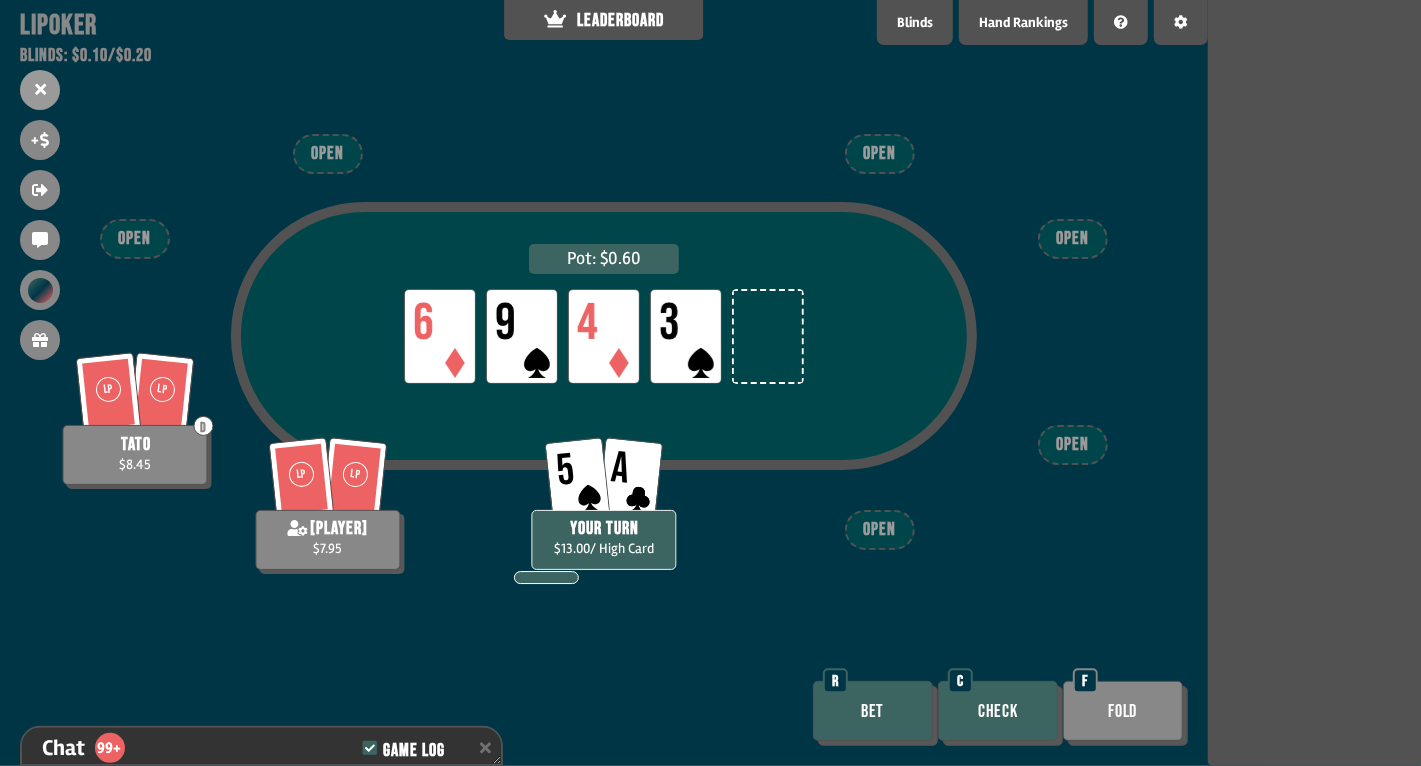 click on "Check" at bounding box center (998, 711) 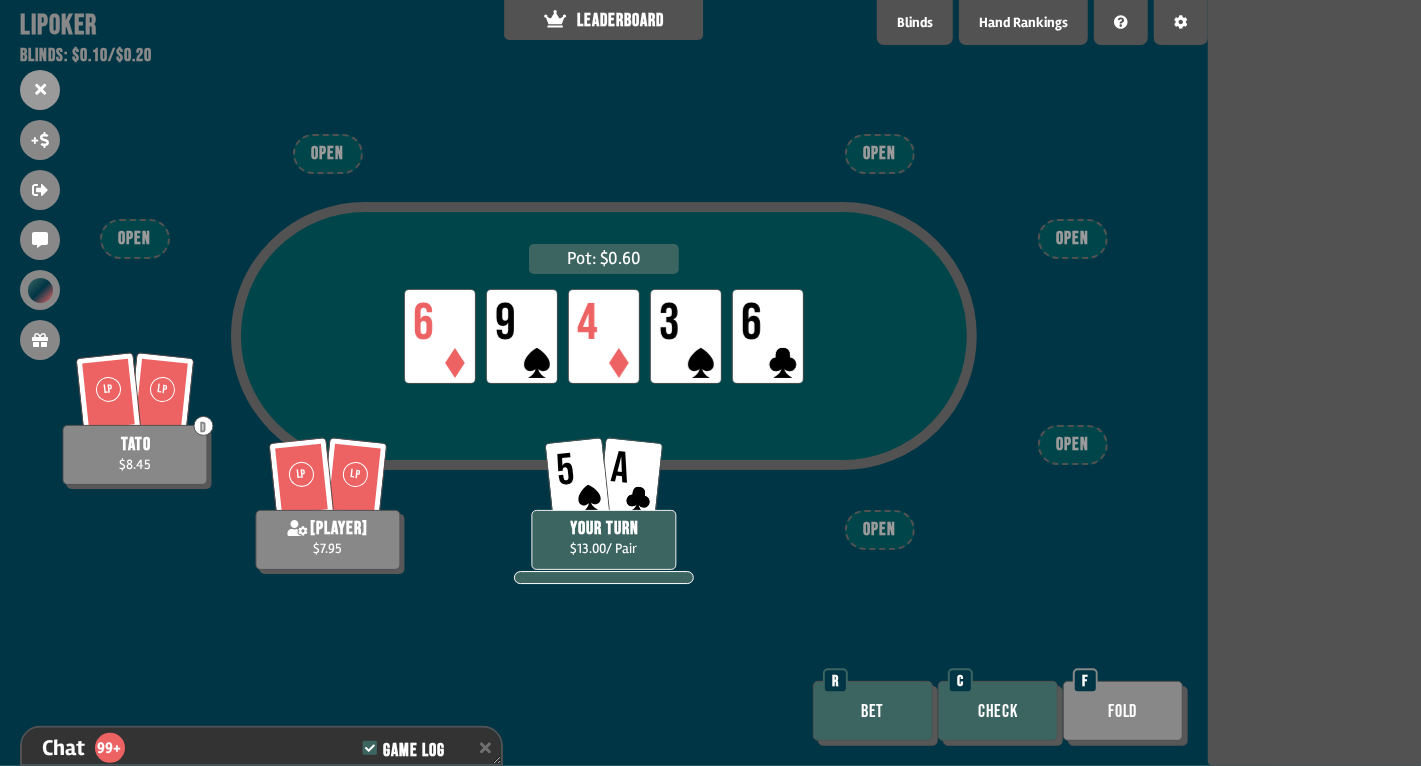 drag, startPoint x: 1103, startPoint y: 708, endPoint x: 1018, endPoint y: 716, distance: 85.37564 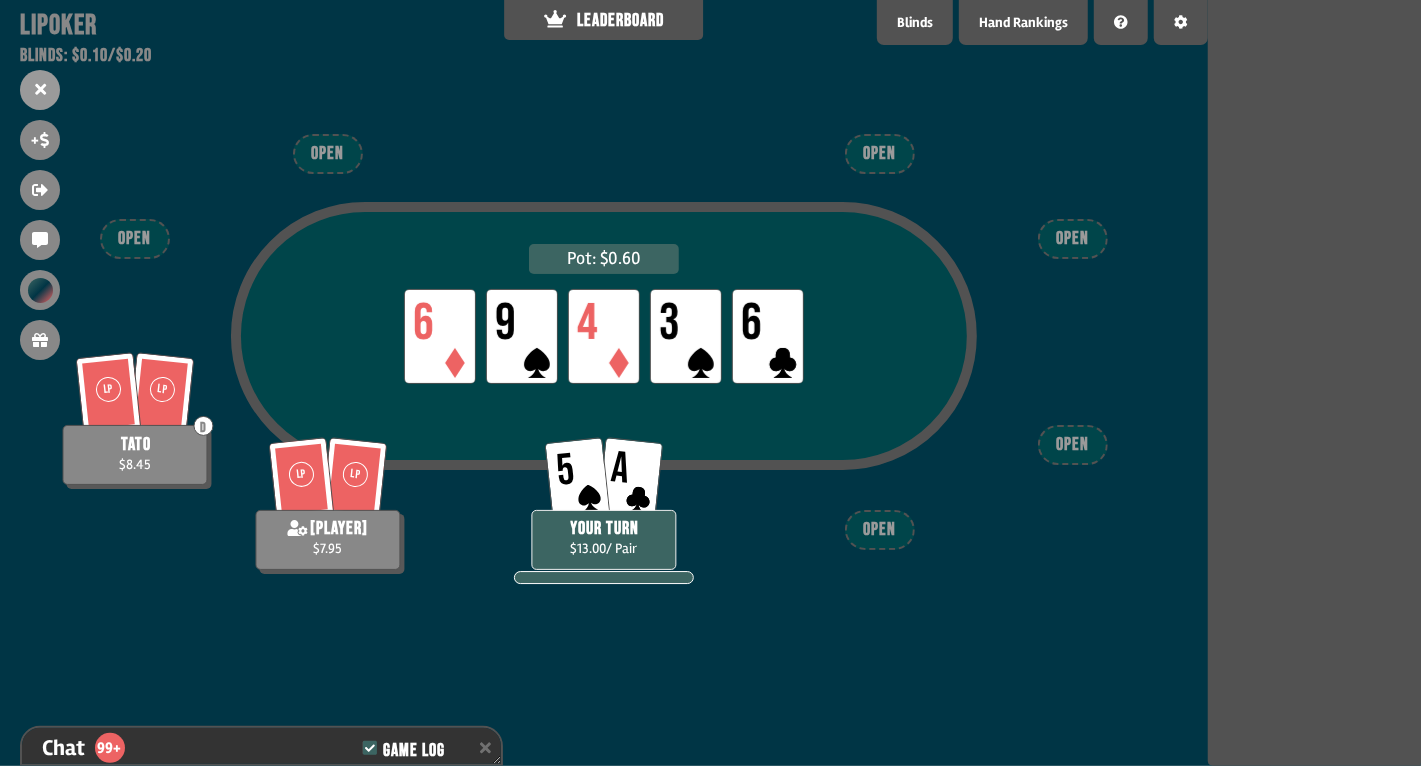 click on "Pot: $0.60   LP 6 LP 9 LP 4 LP 3 LP 6 LP LP D [PLAYER] $8.45  5 A YOUR TURN $13.00   / Pair LP LP [PLAYER] $7.95  OPEN OPEN OPEN OPEN OPEN OPEN" at bounding box center (604, 383) 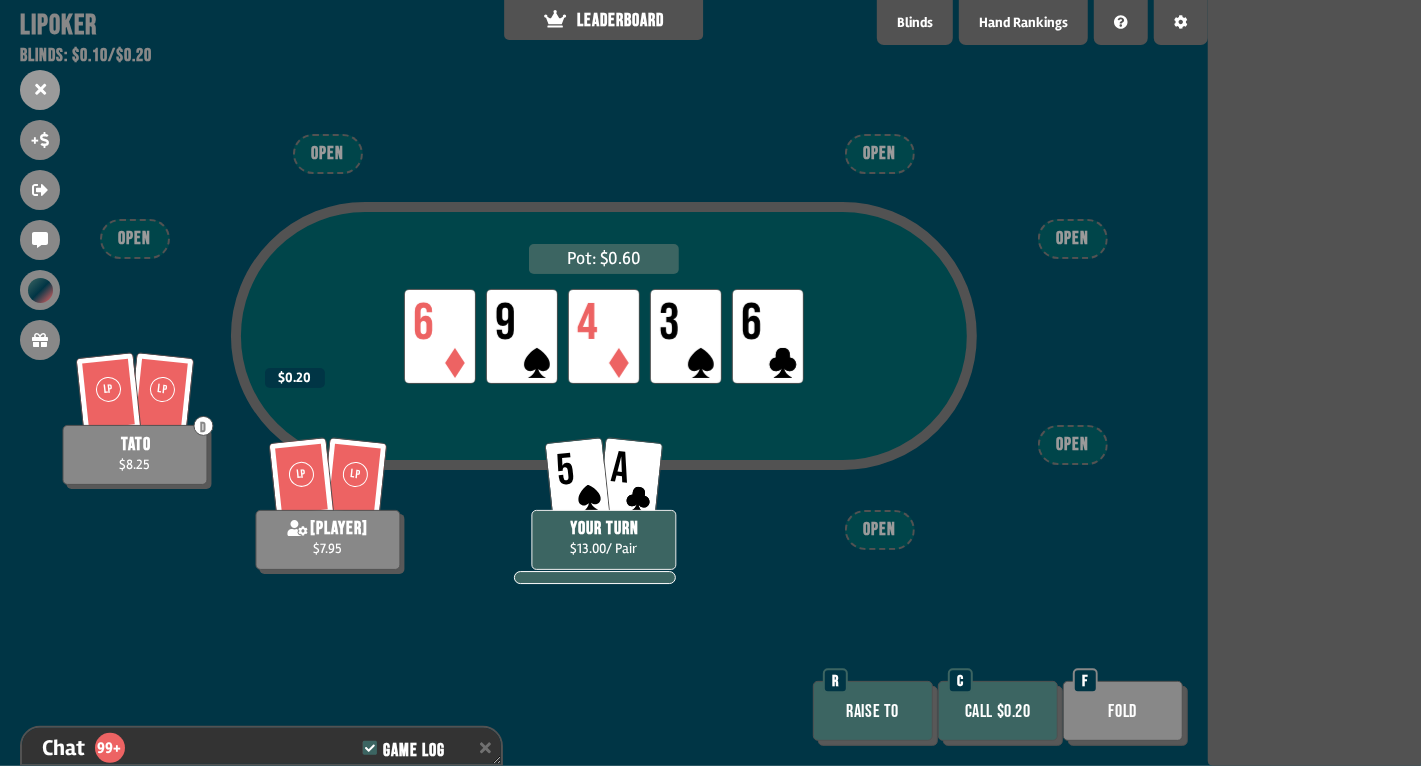 click on "Fold" at bounding box center [1123, 711] 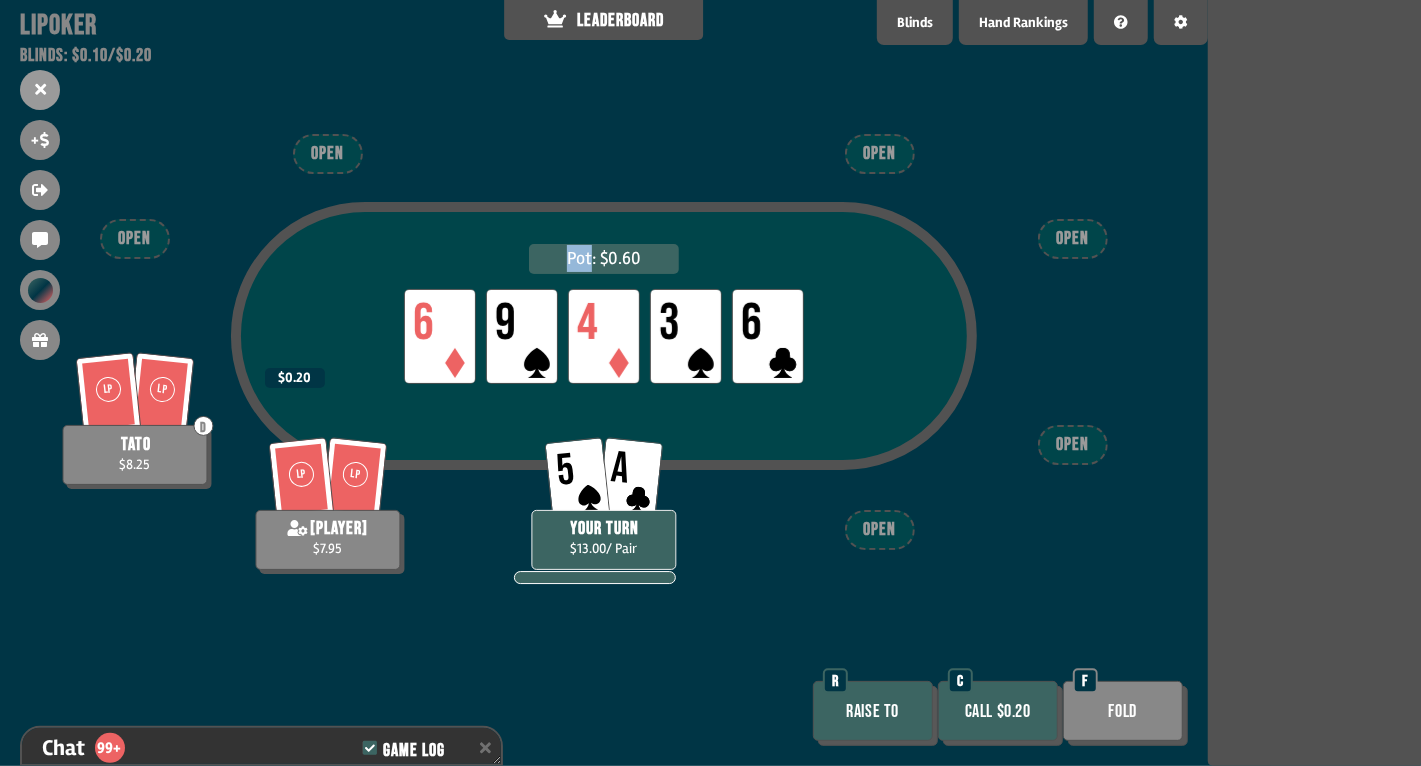 click on "Pot: $0.60   LP 6 LP 9 LP 4 LP 3 LP 6 LP LP D [PLAYER] $8.25  $0.20  5 A YOUR TURN $13.00   / Pair LP LP [PLAYER] $7.95  OPEN OPEN OPEN OPEN OPEN OPEN Raise to R Call $0.20 C Fold F" at bounding box center [604, 383] 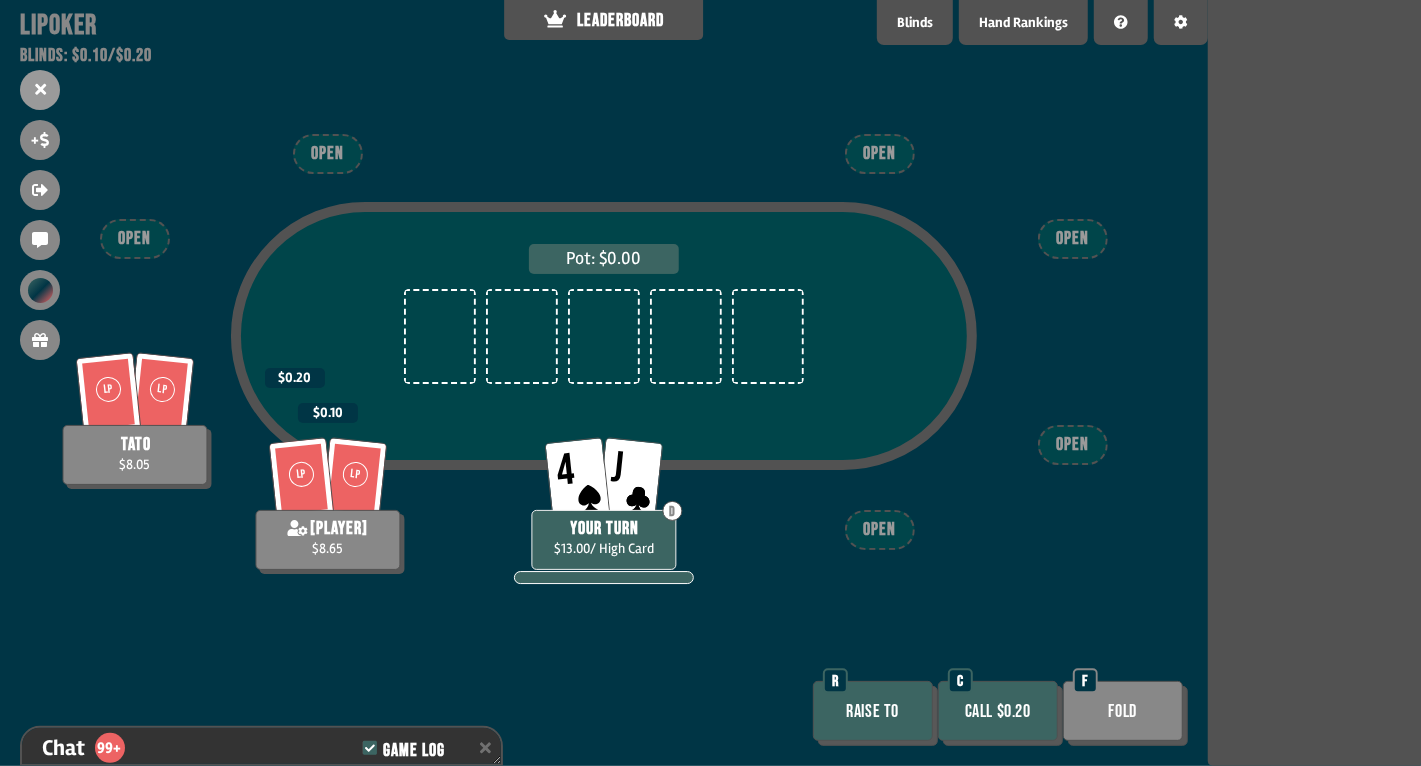 scroll, scrollTop: 98, scrollLeft: 0, axis: vertical 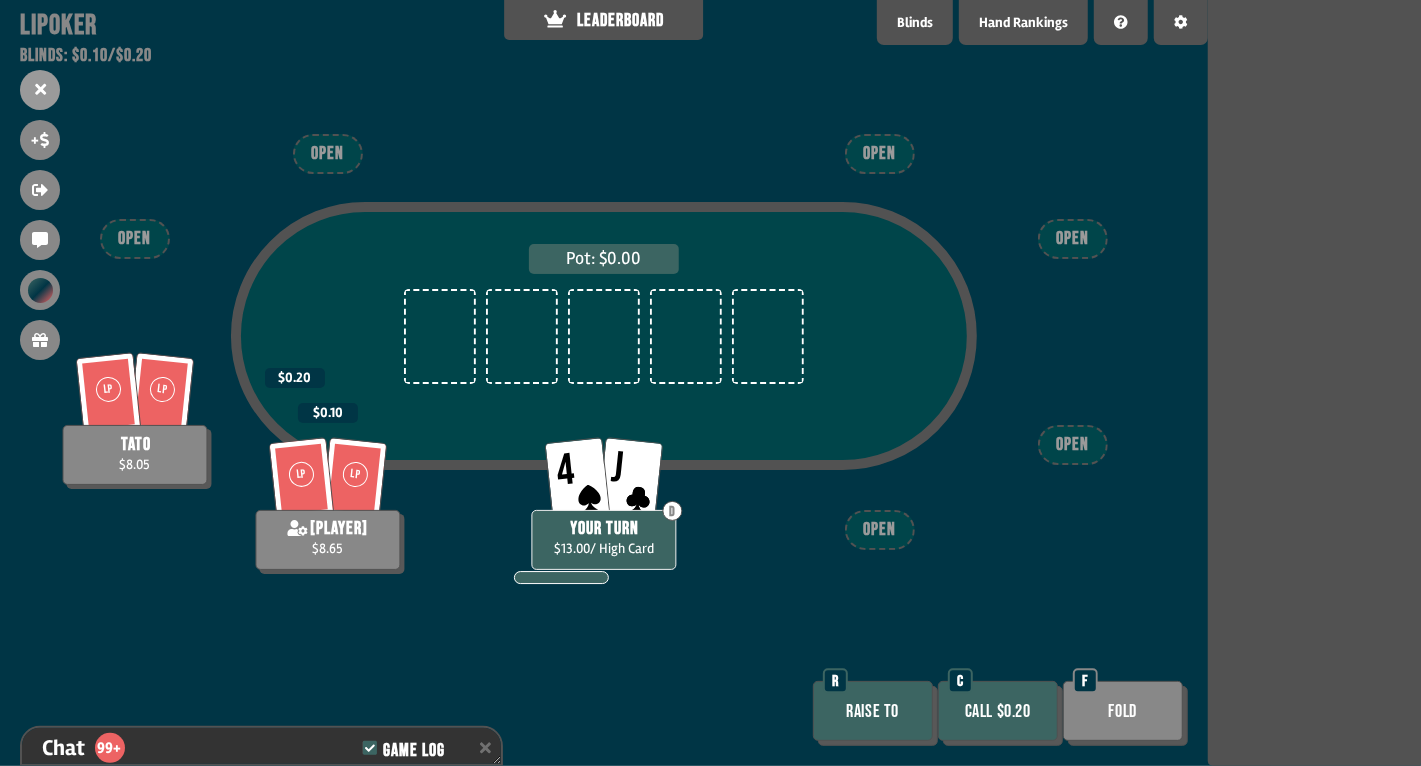 click on "Call $0.20" at bounding box center [998, 711] 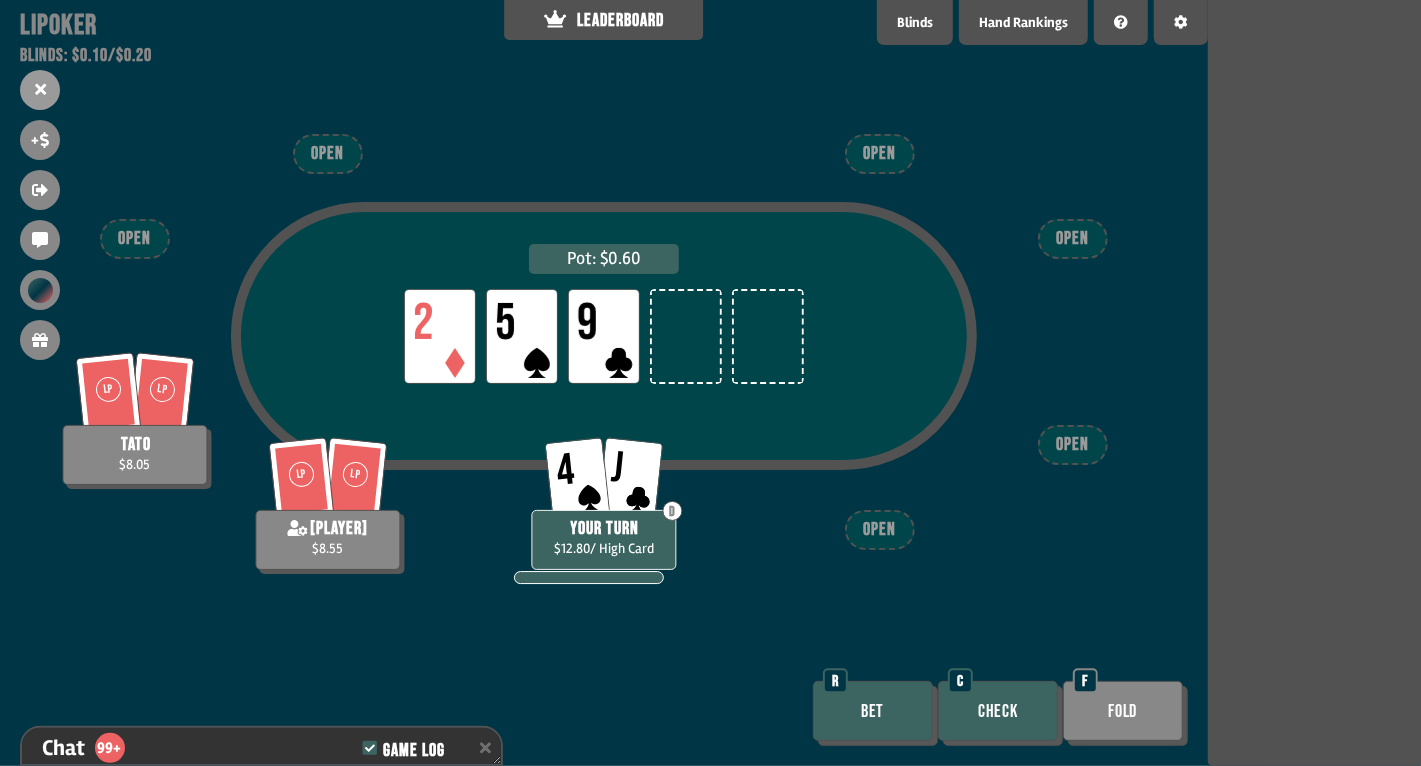 click on "Check" at bounding box center [998, 711] 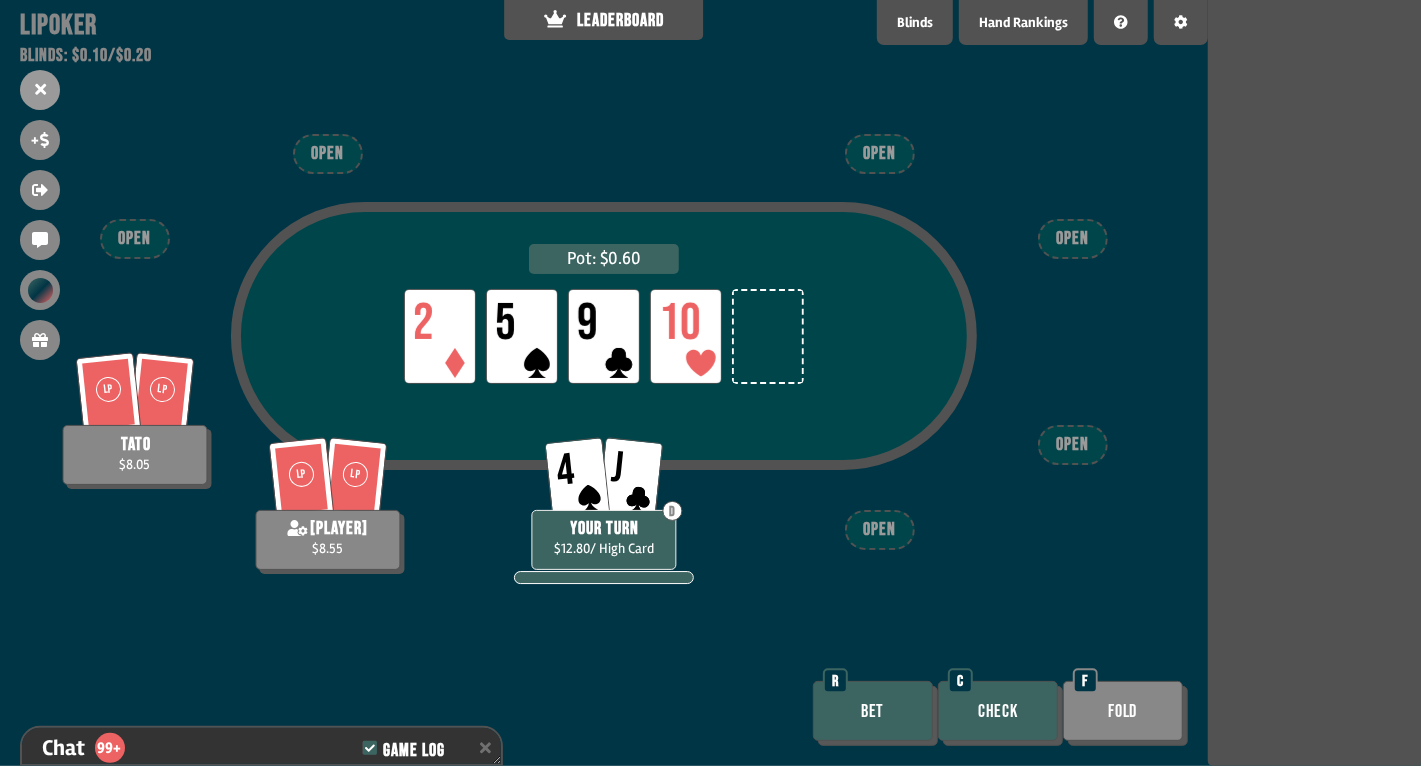 click on "Check" at bounding box center (998, 711) 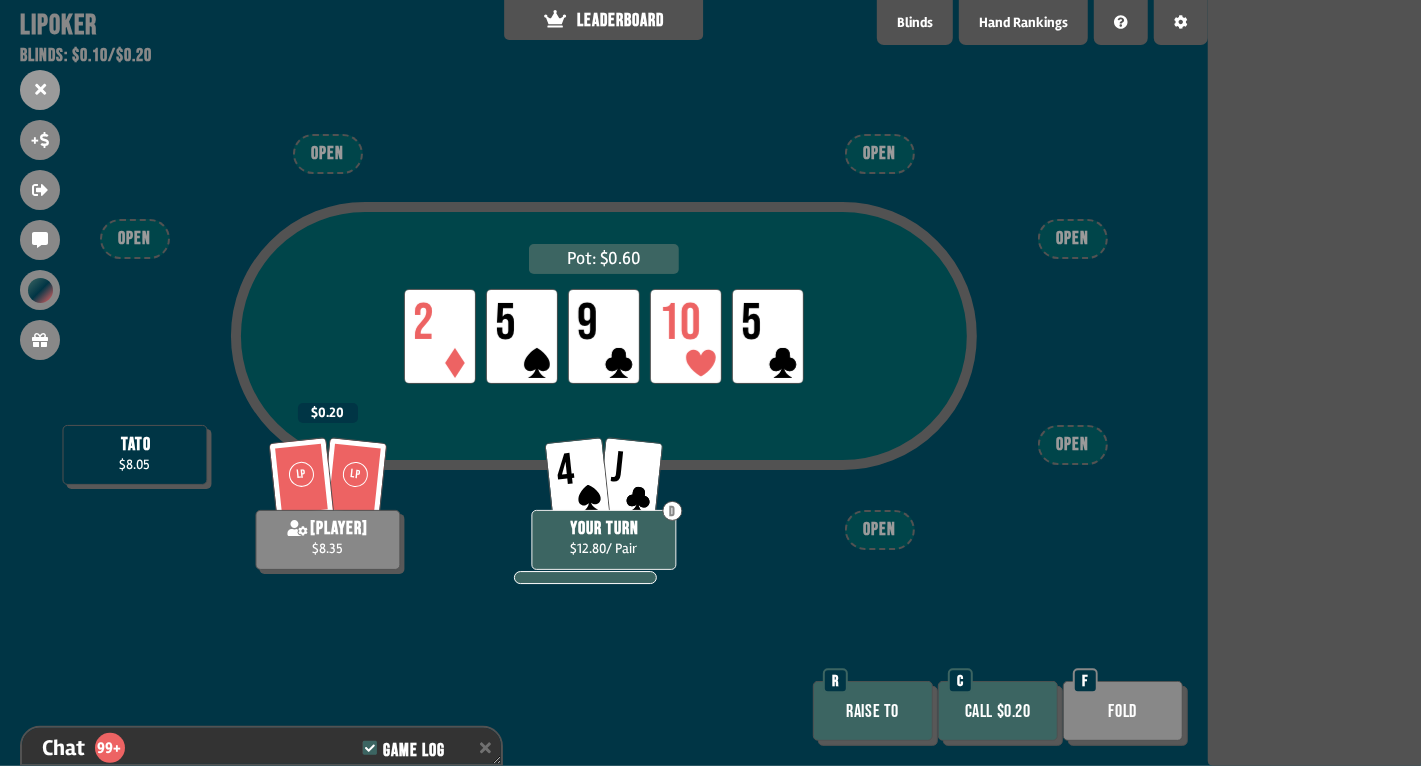 click on "Fold" at bounding box center (1123, 711) 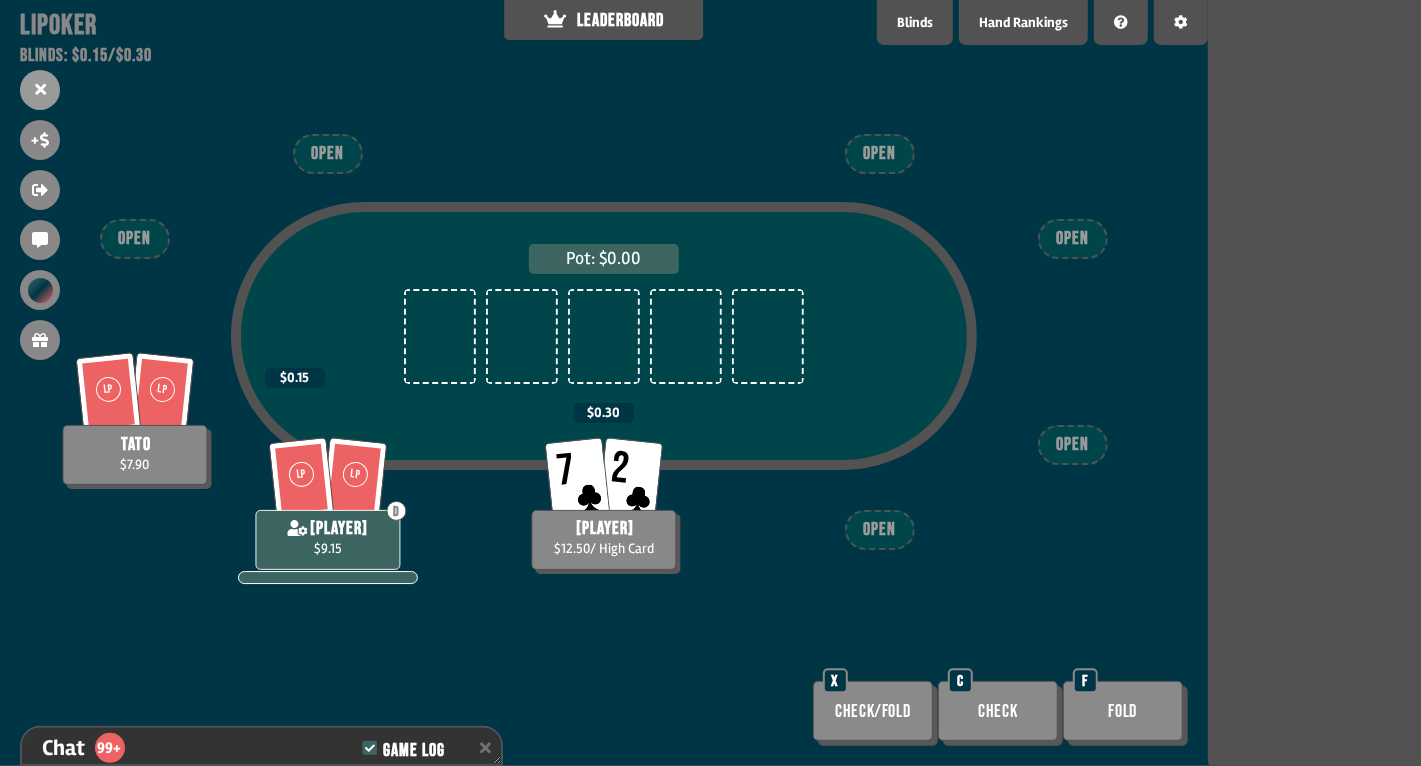 scroll, scrollTop: 98, scrollLeft: 0, axis: vertical 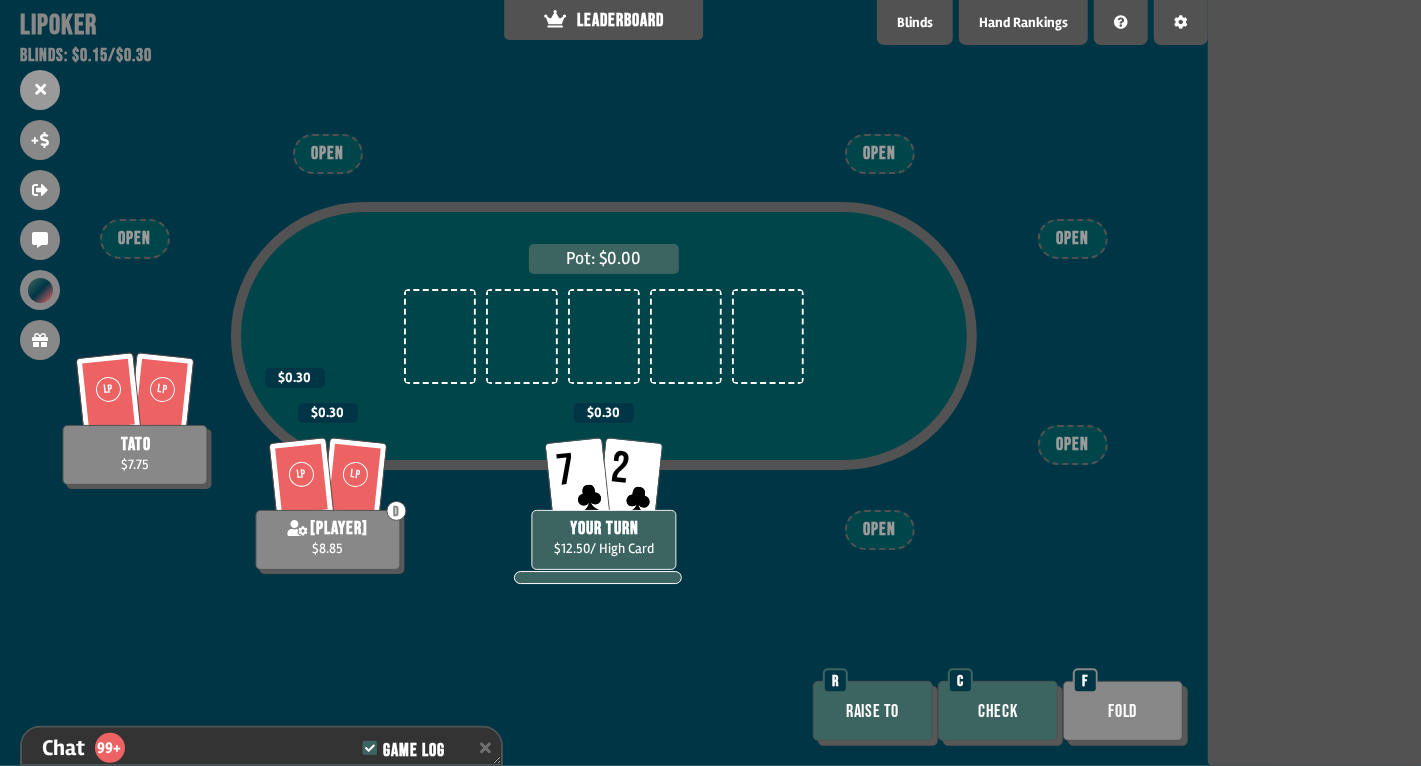 click on "Check" at bounding box center (998, 711) 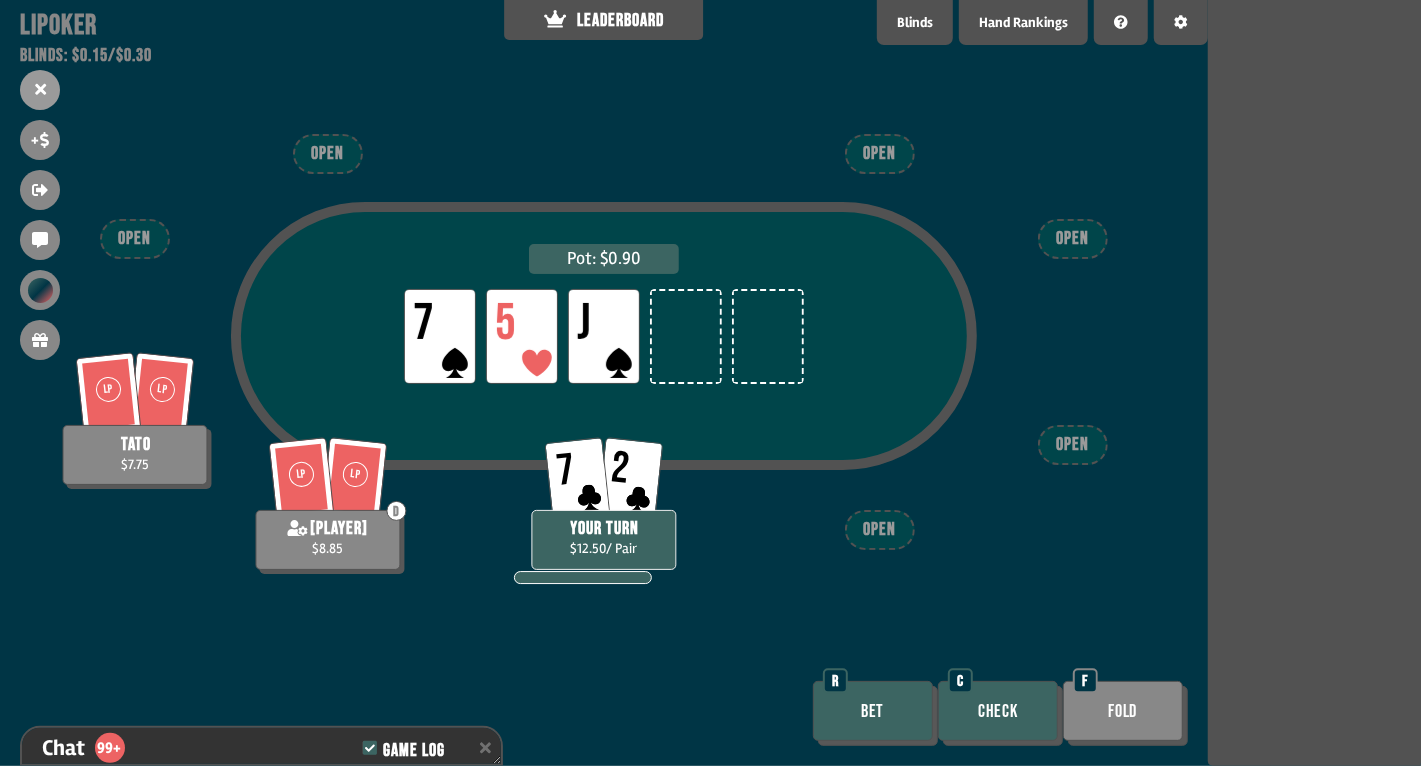click on "Bet" at bounding box center (873, 711) 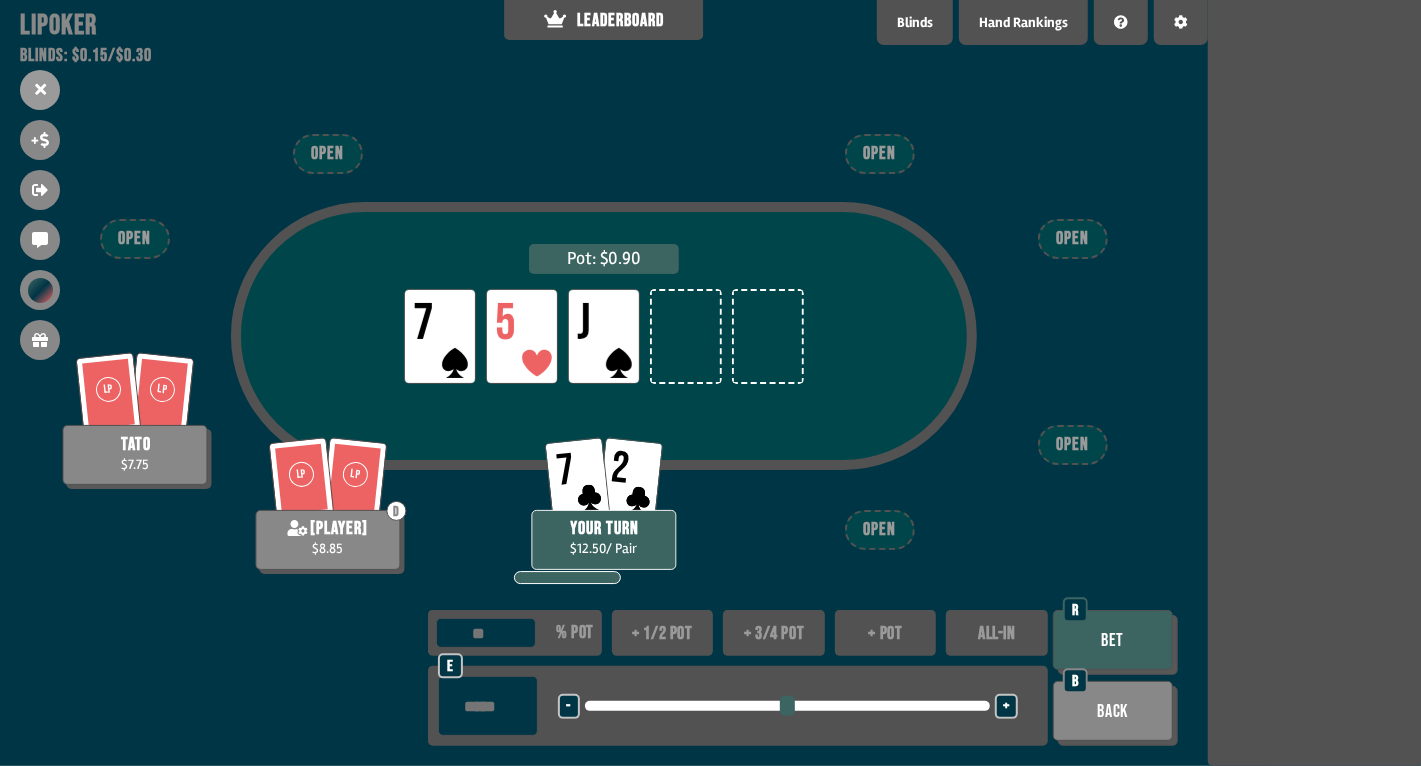 click on "Bet" at bounding box center [1113, 640] 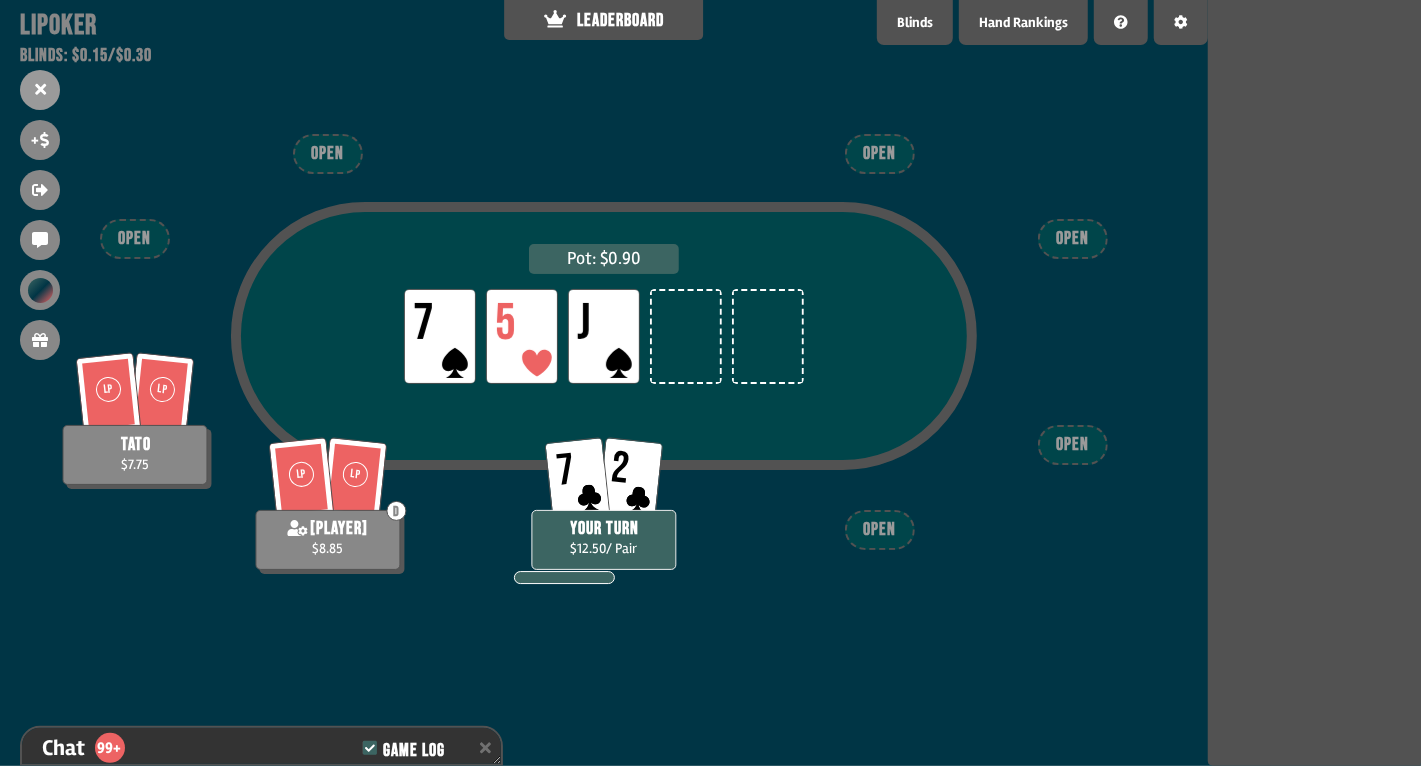 scroll, scrollTop: 7377, scrollLeft: 0, axis: vertical 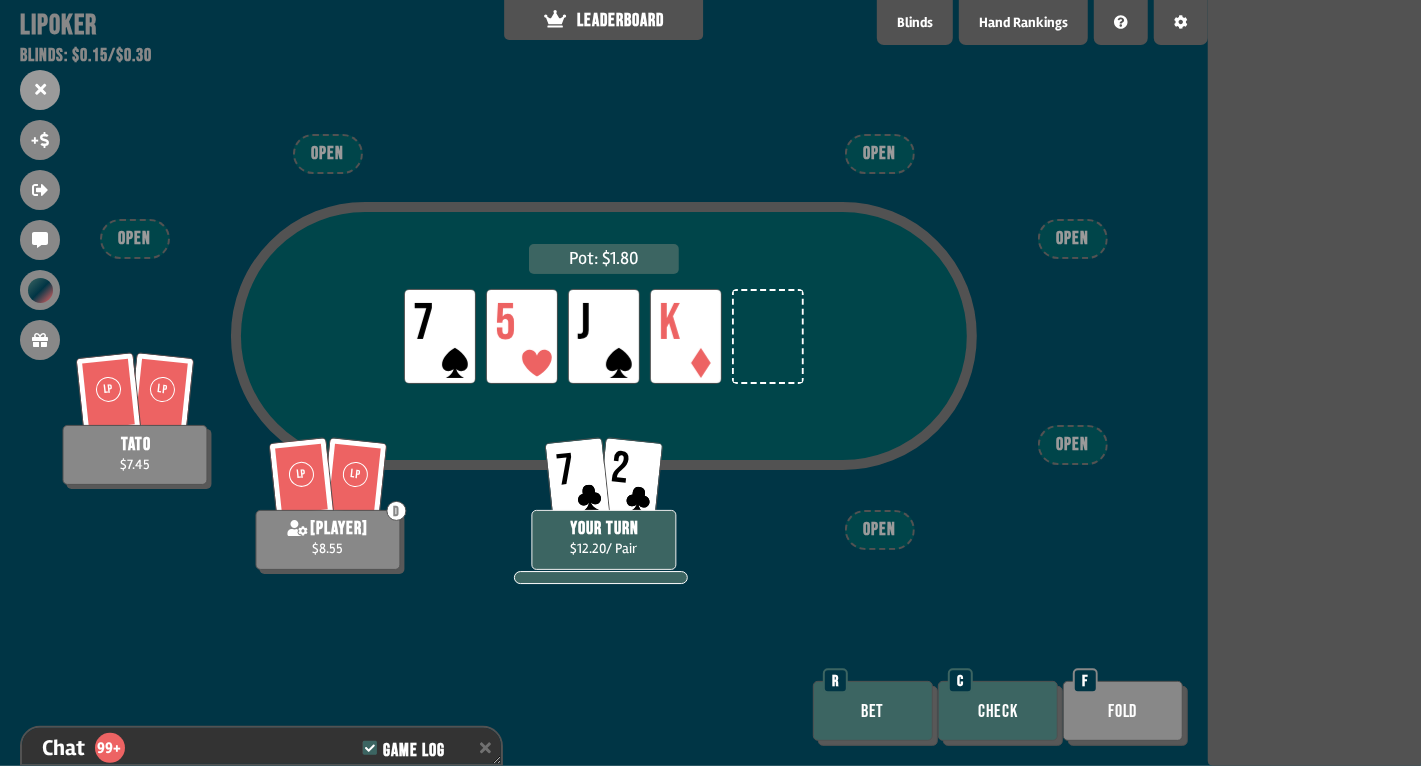 click on "Bet" at bounding box center [873, 711] 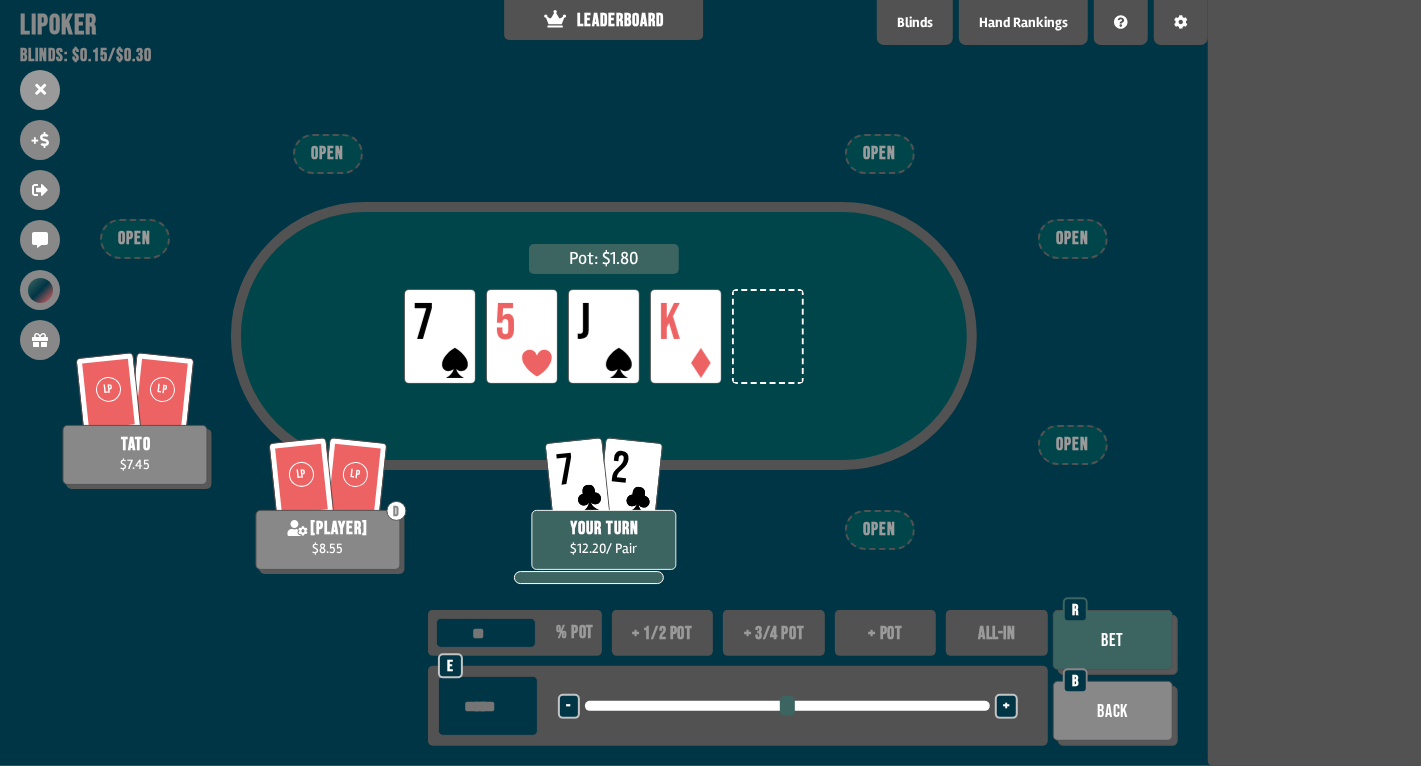 click on "Bet" at bounding box center [1113, 640] 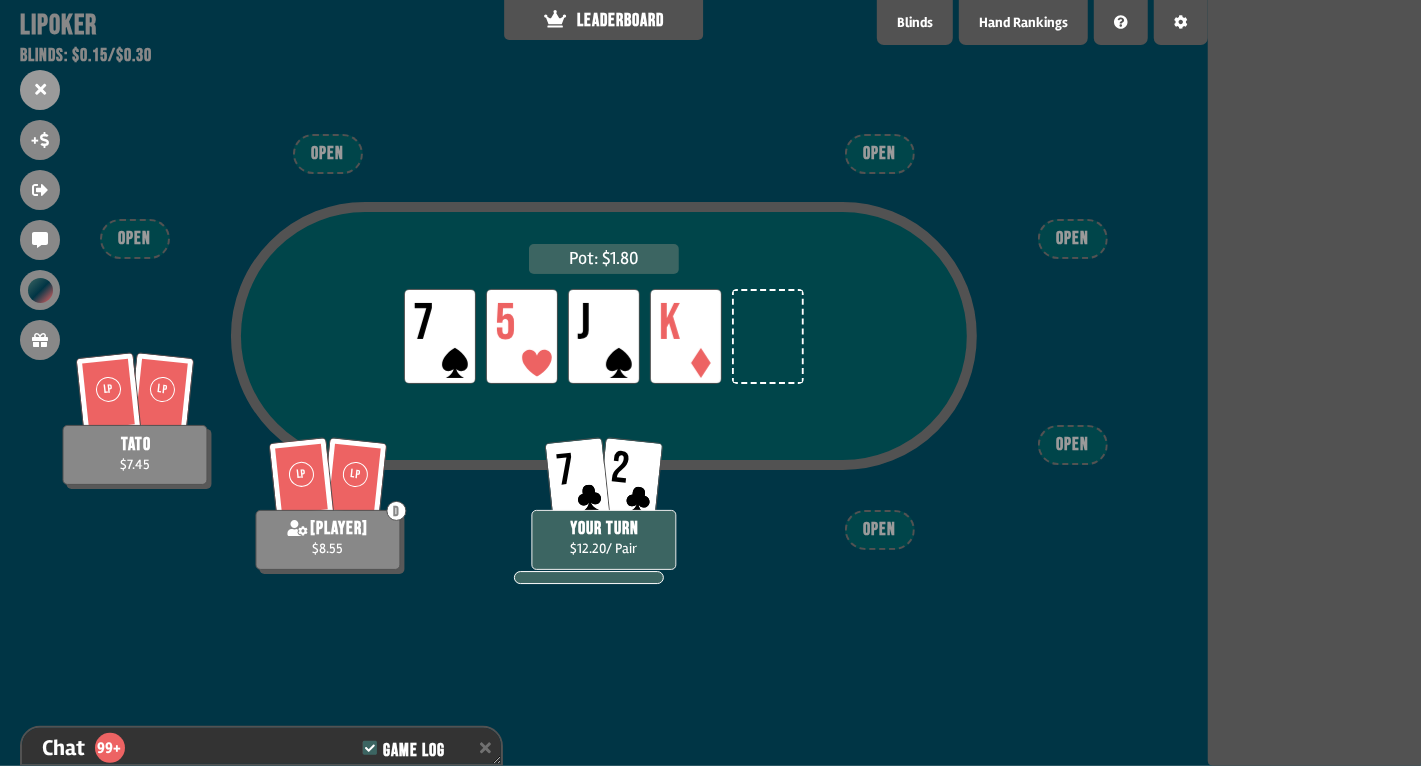 scroll, scrollTop: 7551, scrollLeft: 0, axis: vertical 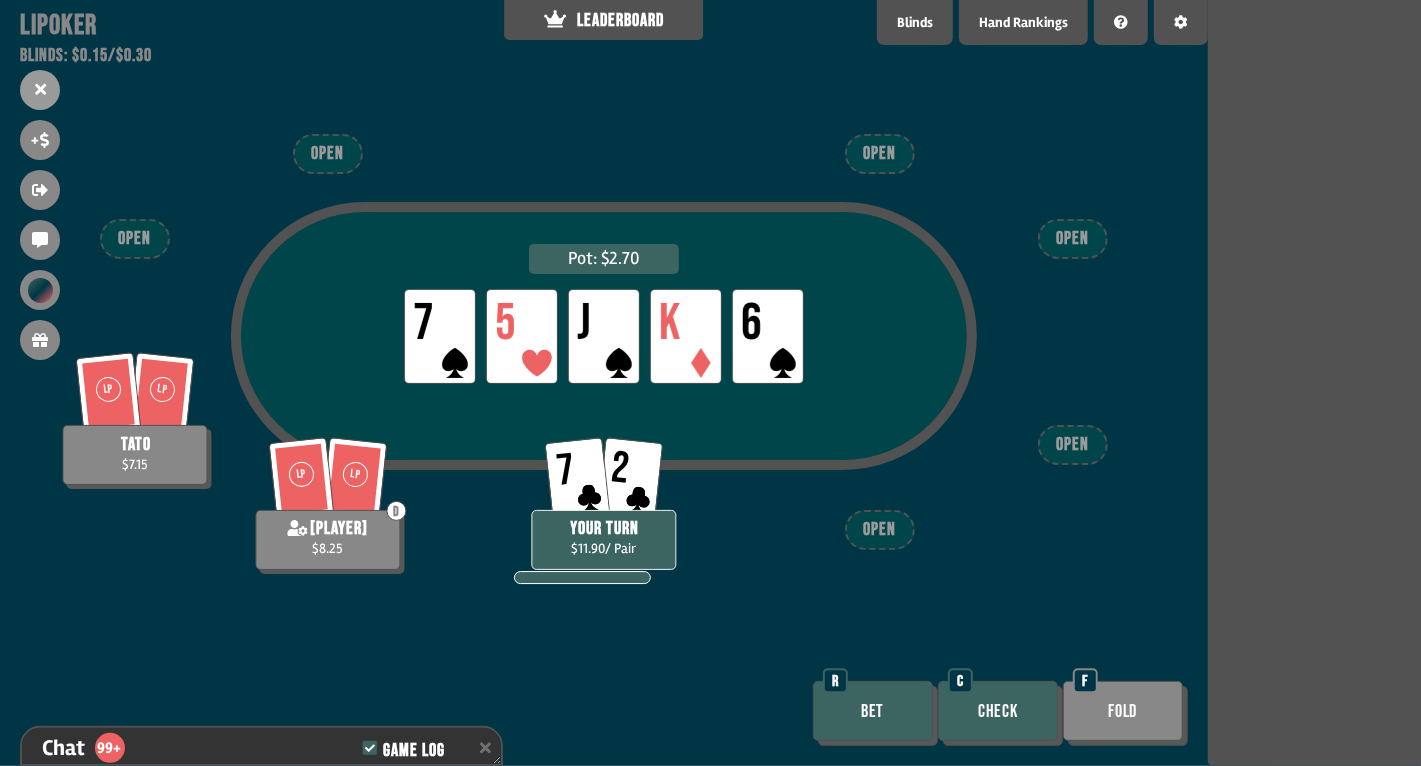 click on "Bet" at bounding box center (873, 711) 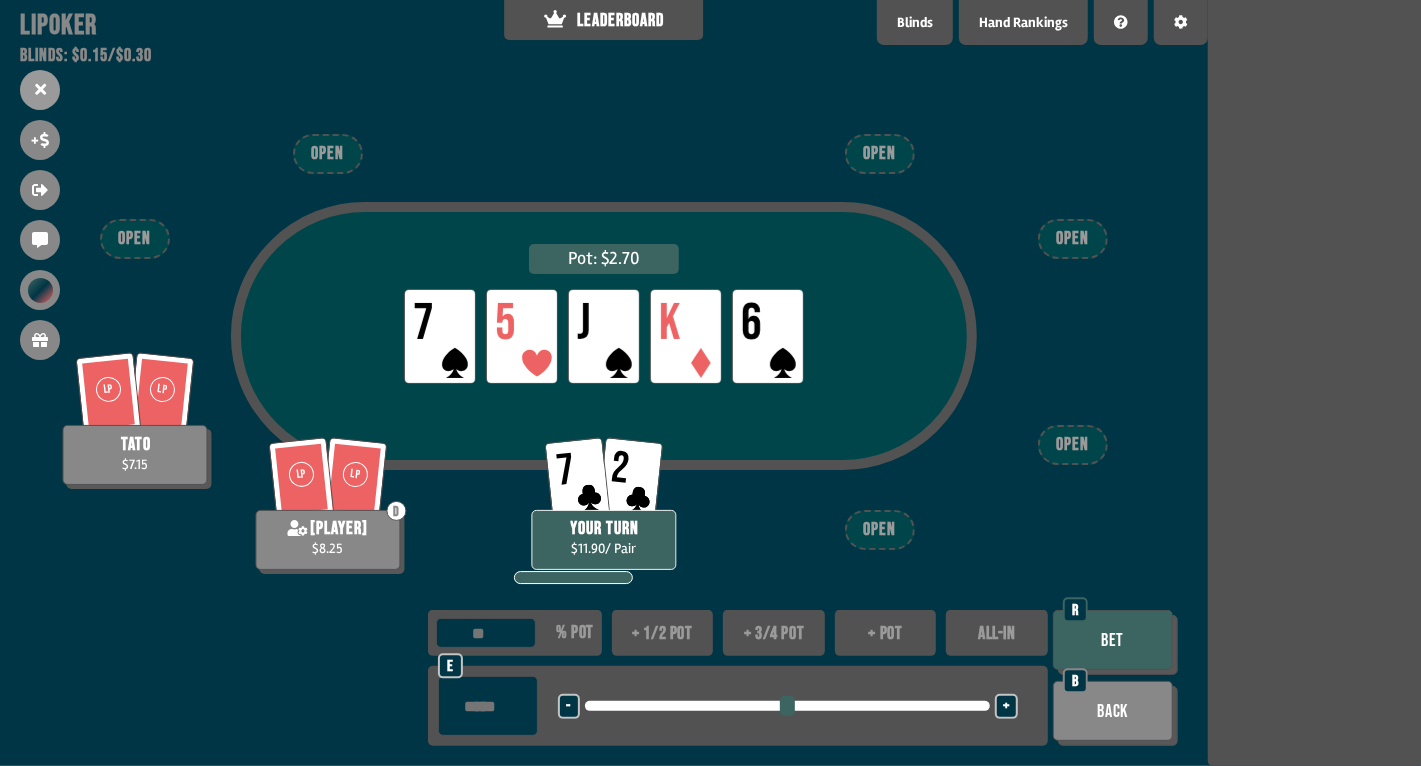 click on "Bet" at bounding box center [1113, 640] 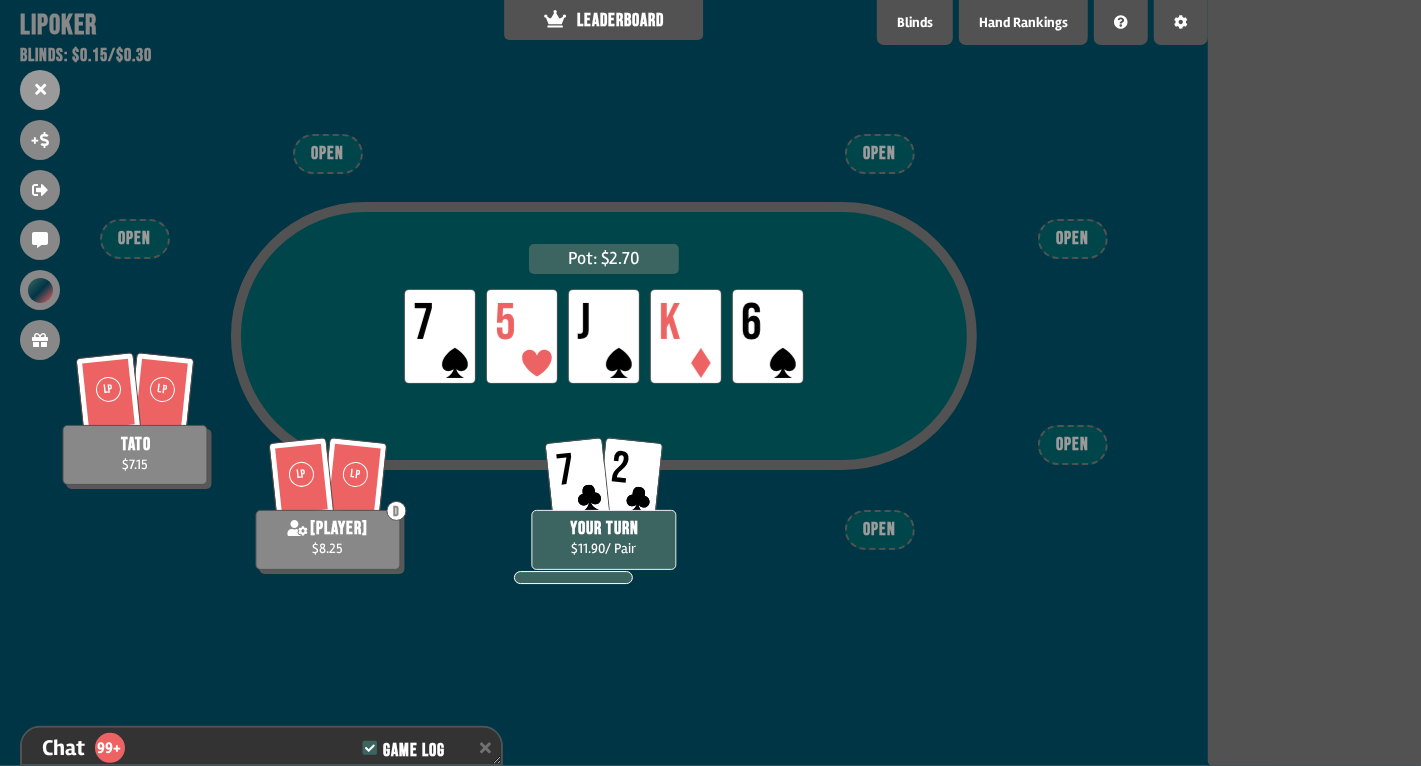 scroll, scrollTop: 7725, scrollLeft: 0, axis: vertical 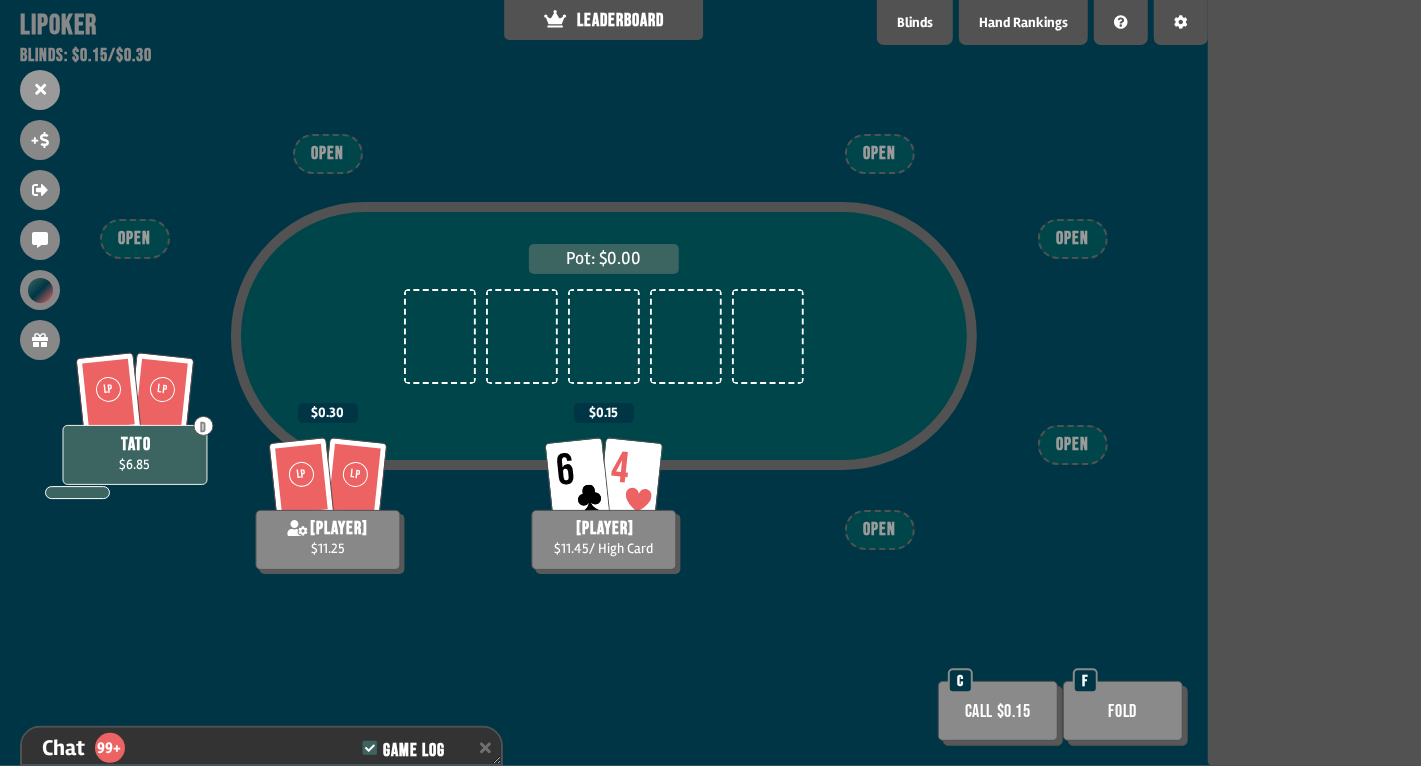 click on "Call $0.15" at bounding box center [998, 711] 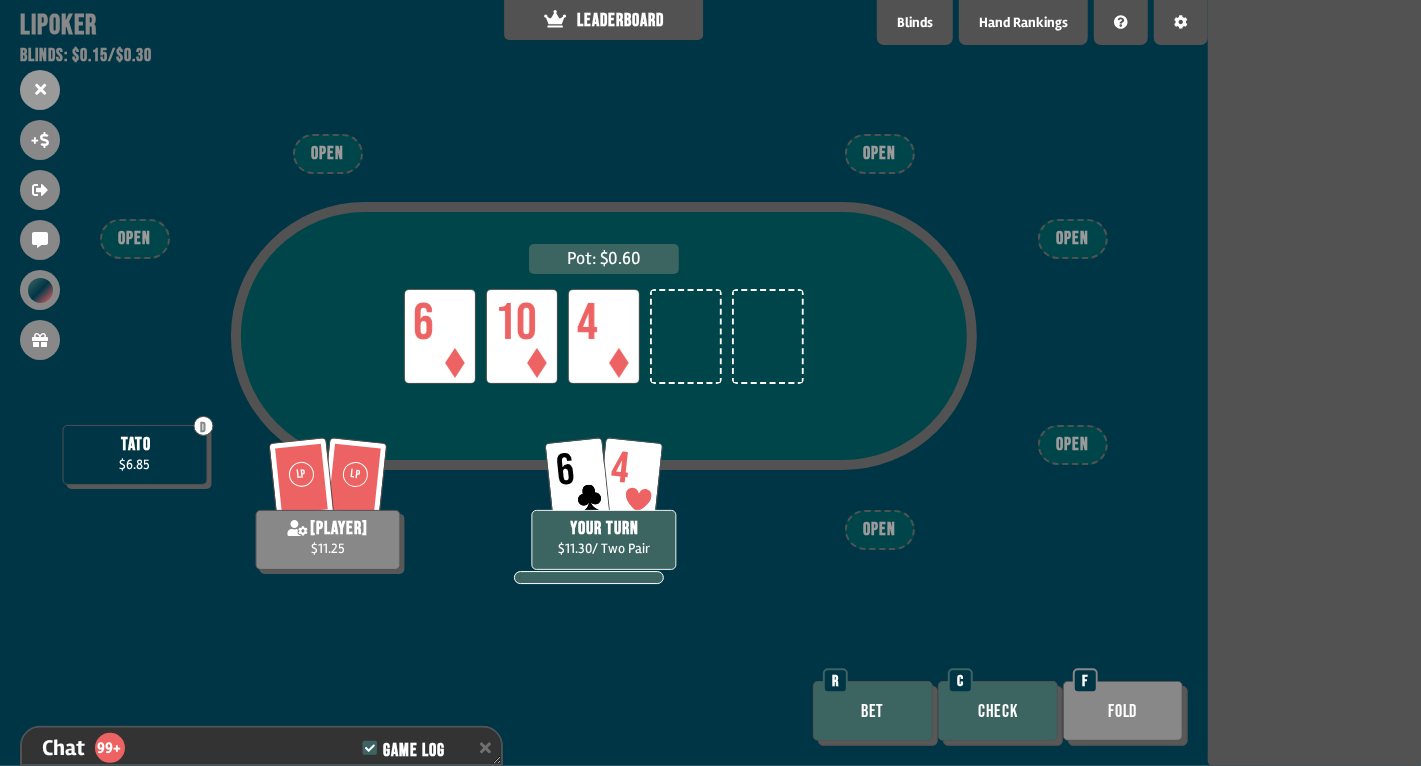 click on "Bet" at bounding box center [873, 711] 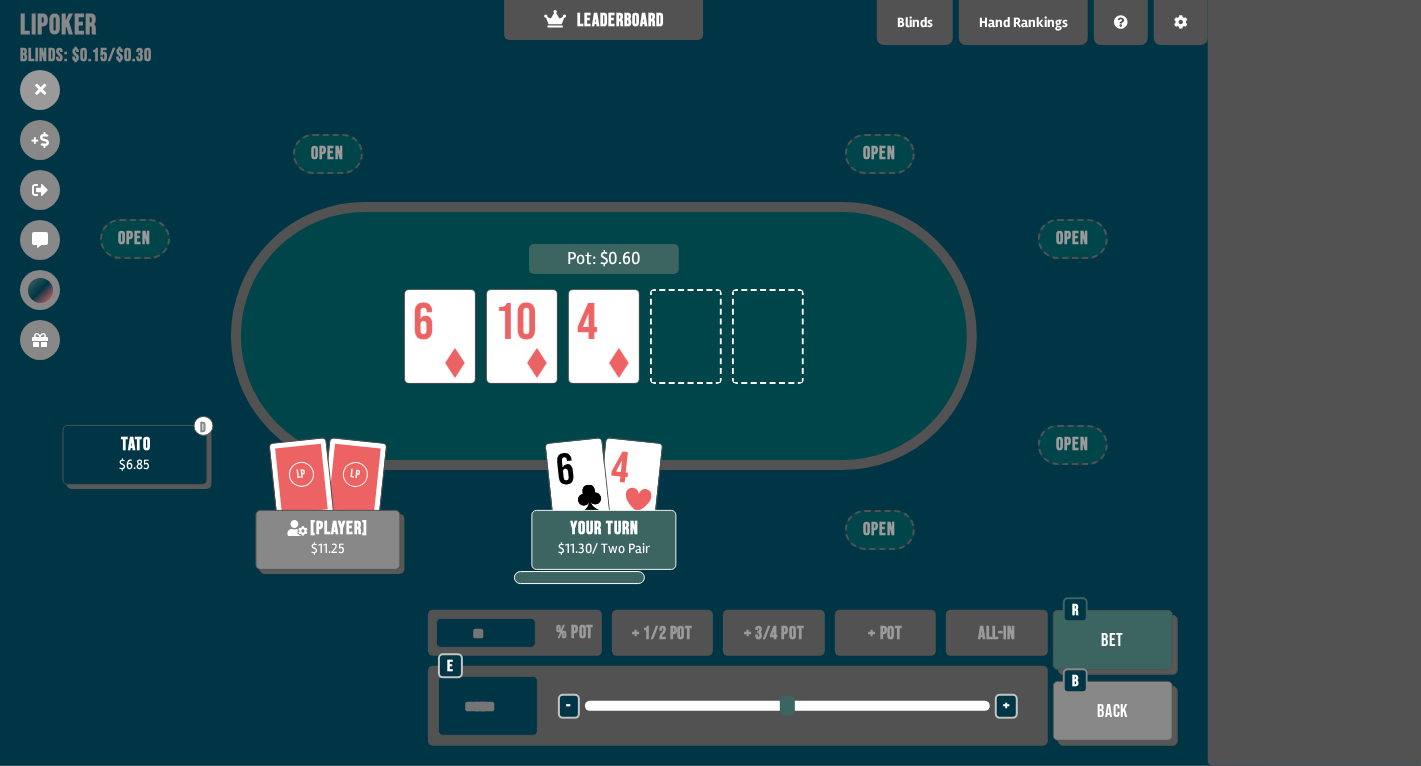click on "Bet" at bounding box center [1113, 640] 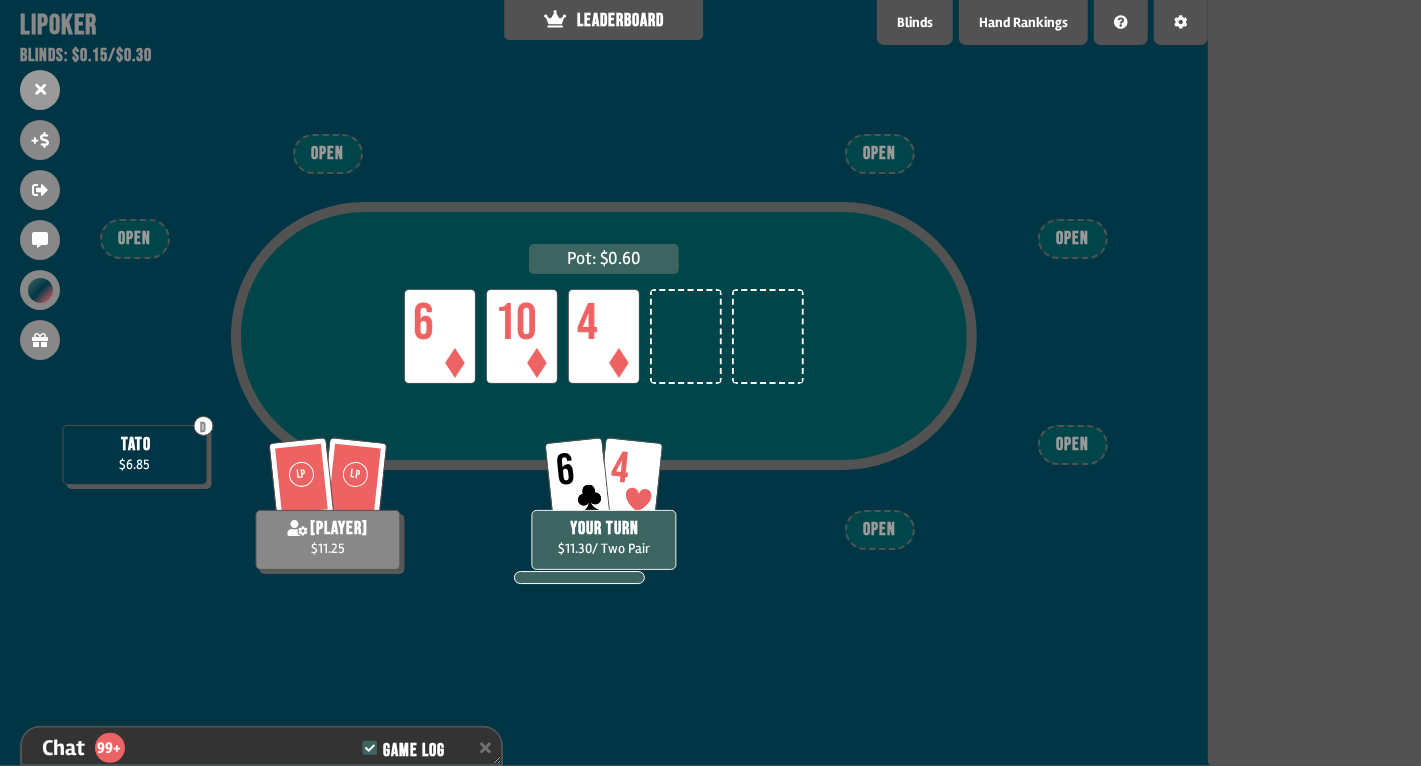 scroll, scrollTop: 8131, scrollLeft: 0, axis: vertical 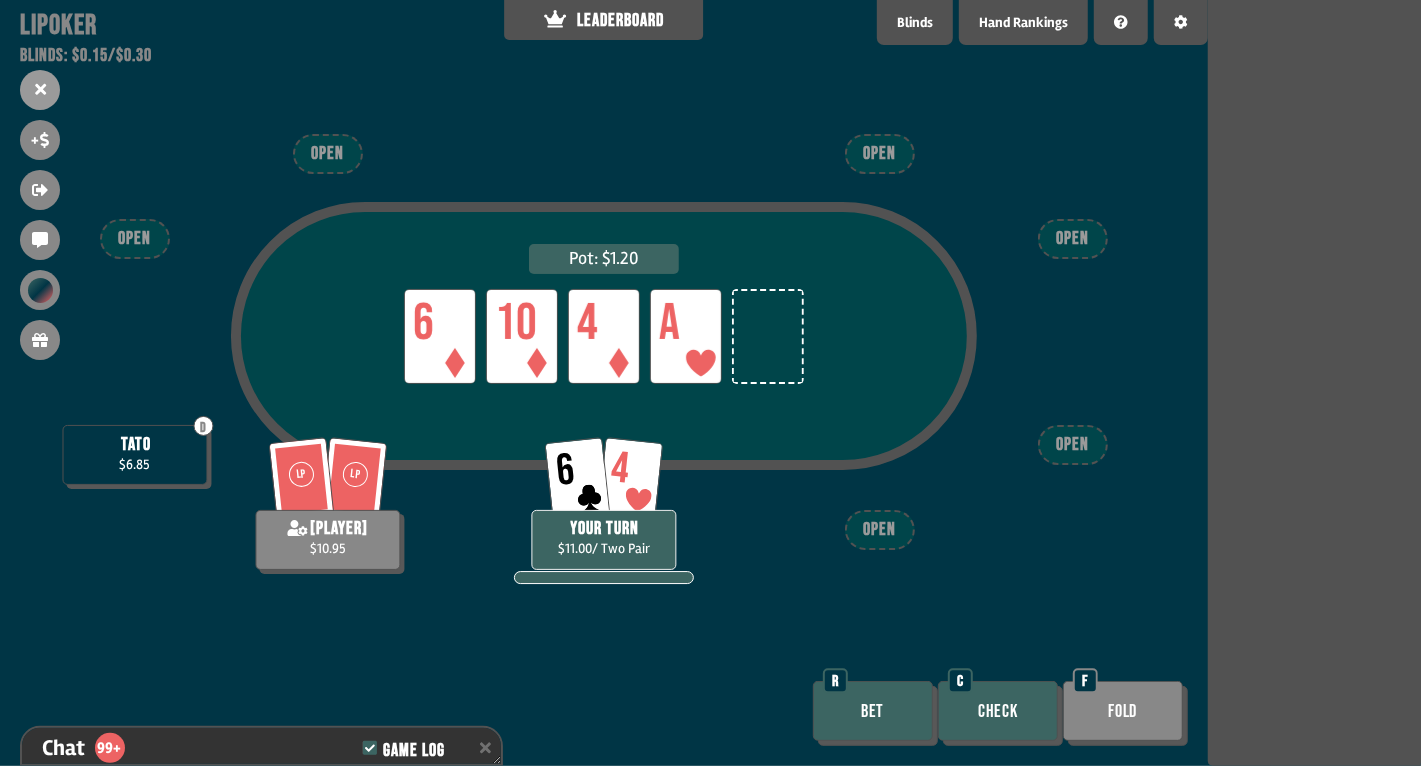 click on "Bet" at bounding box center (873, 711) 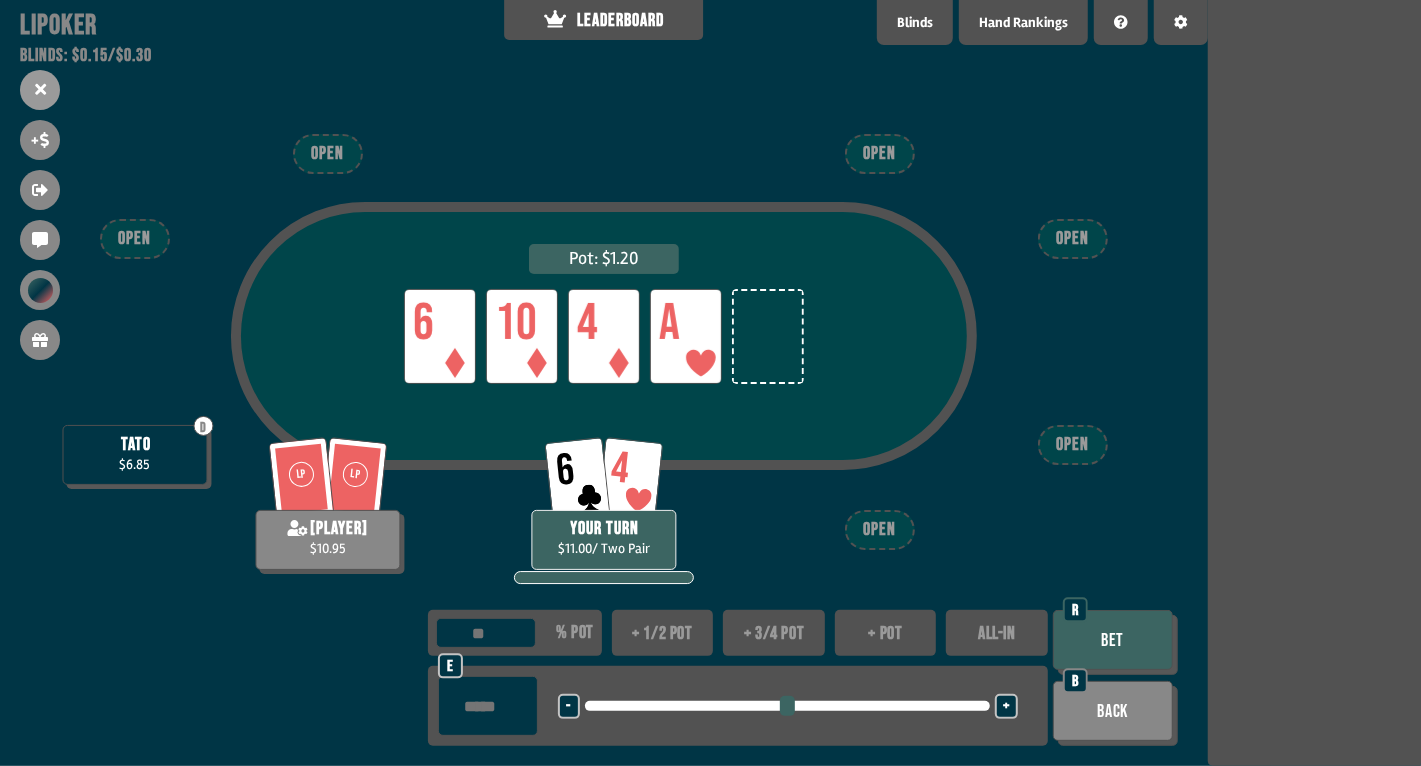 click on "Bet" at bounding box center [1113, 640] 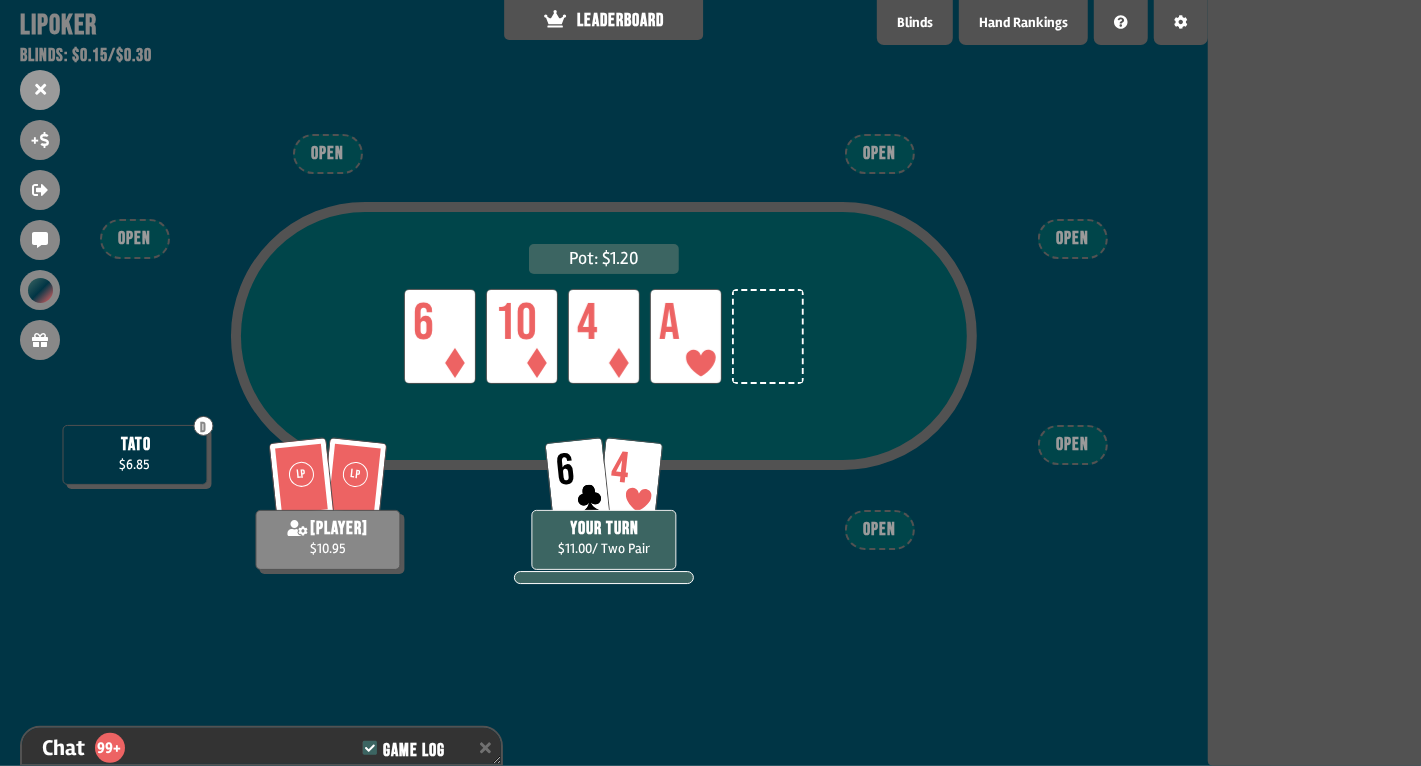 scroll, scrollTop: 8247, scrollLeft: 0, axis: vertical 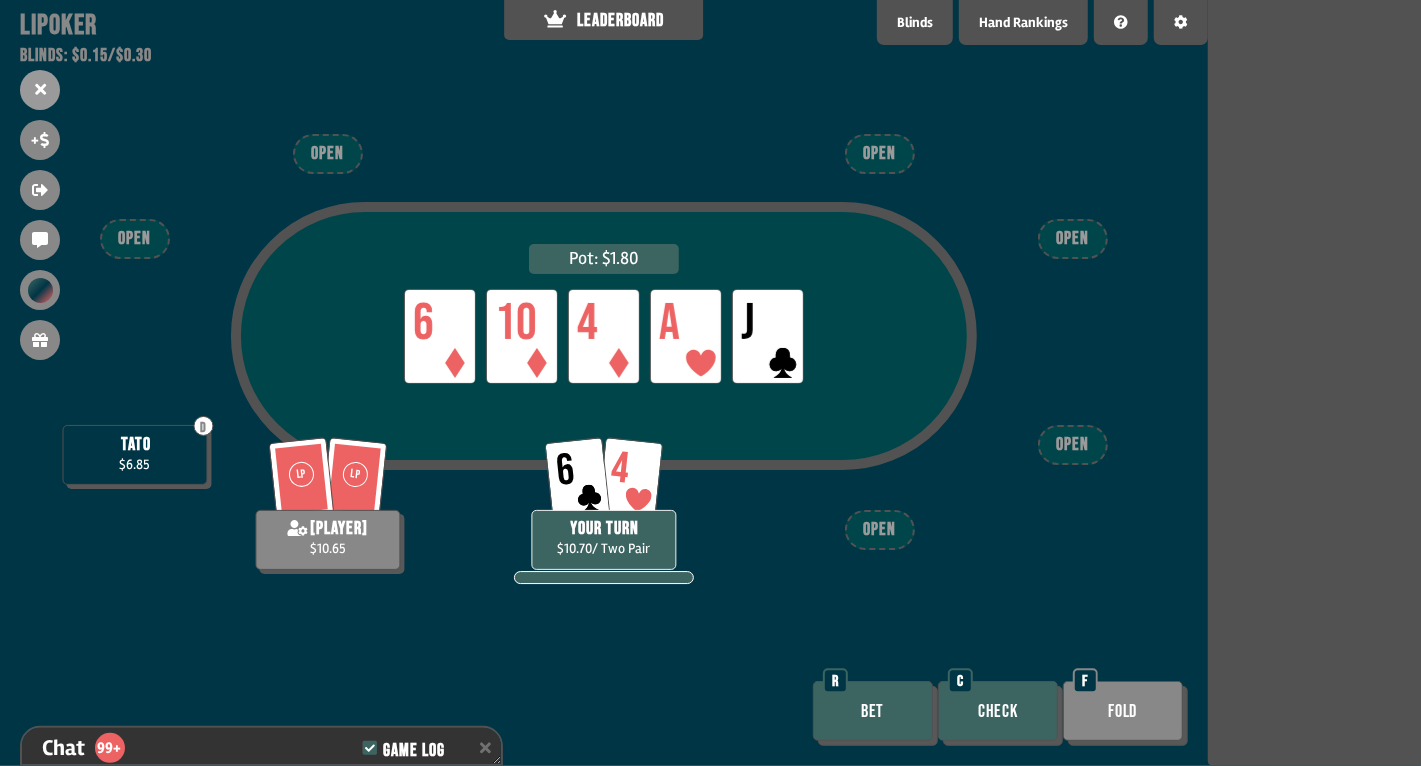 click on "Bet" at bounding box center [873, 711] 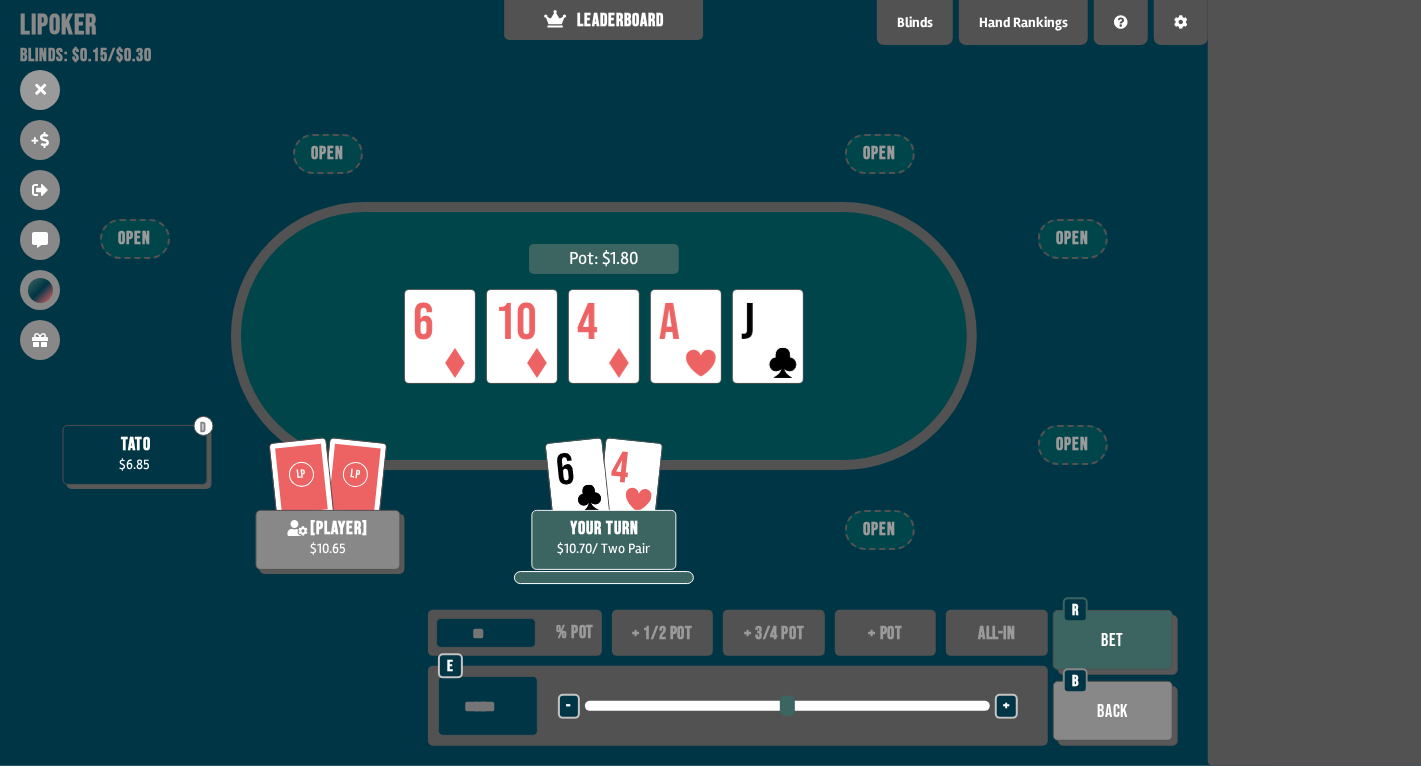 click on "Bet" at bounding box center (1113, 640) 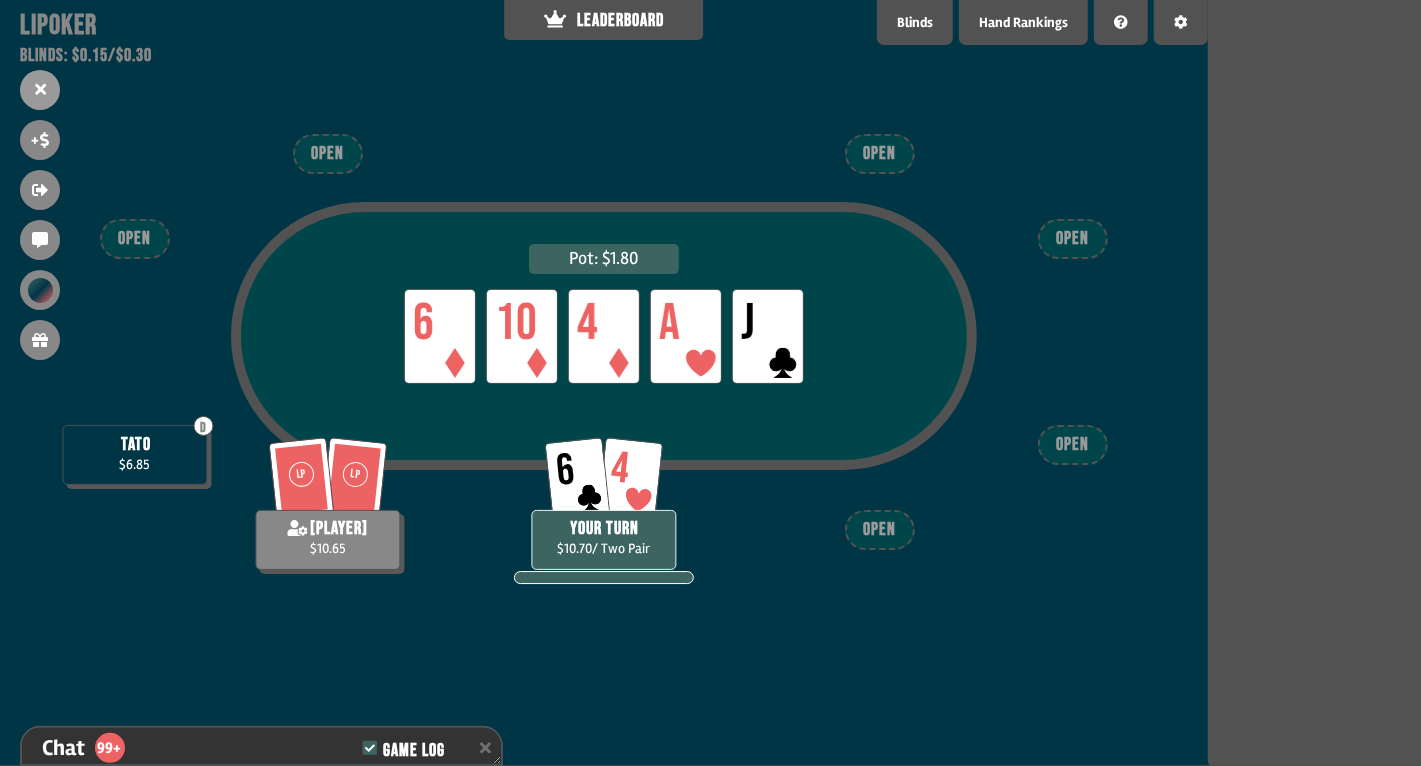 scroll, scrollTop: 8363, scrollLeft: 0, axis: vertical 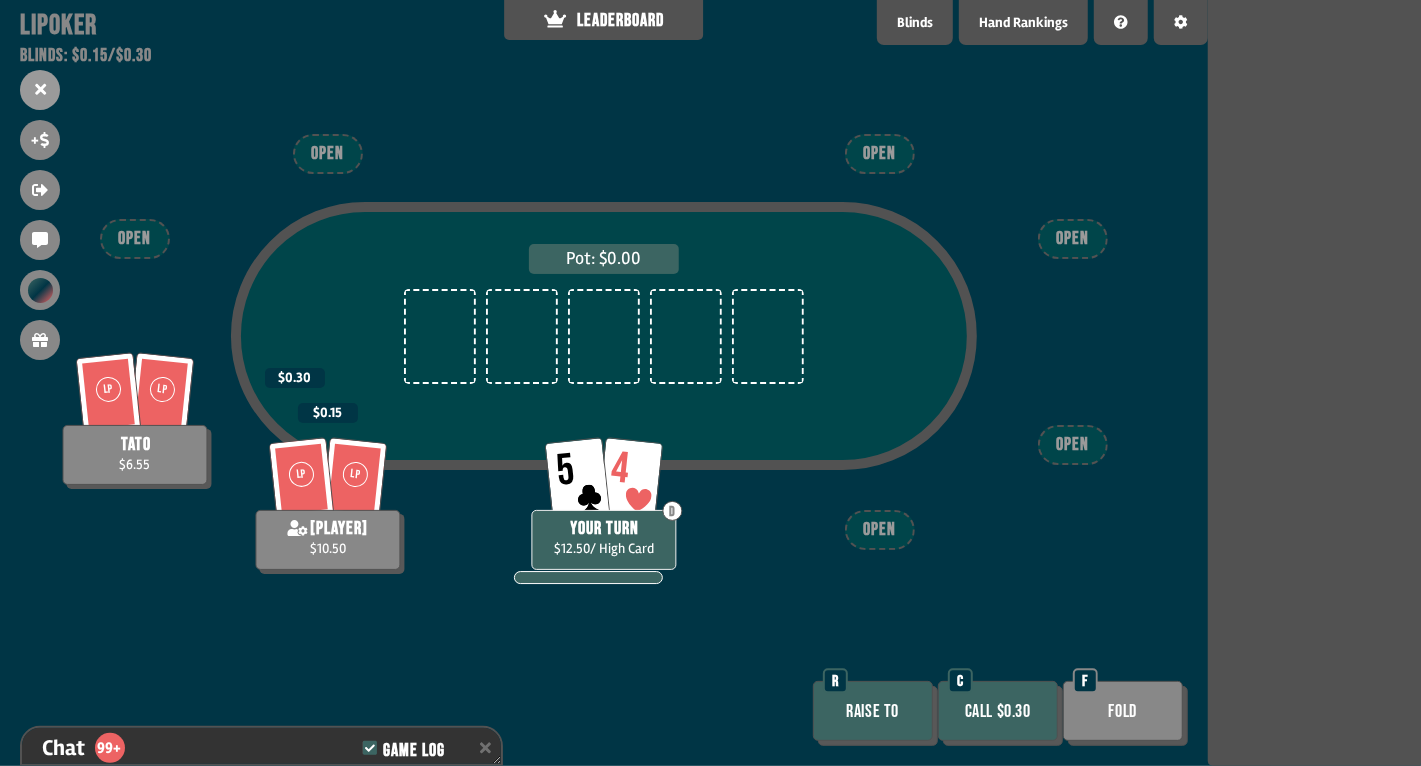 click on "Call $0.30" at bounding box center [998, 711] 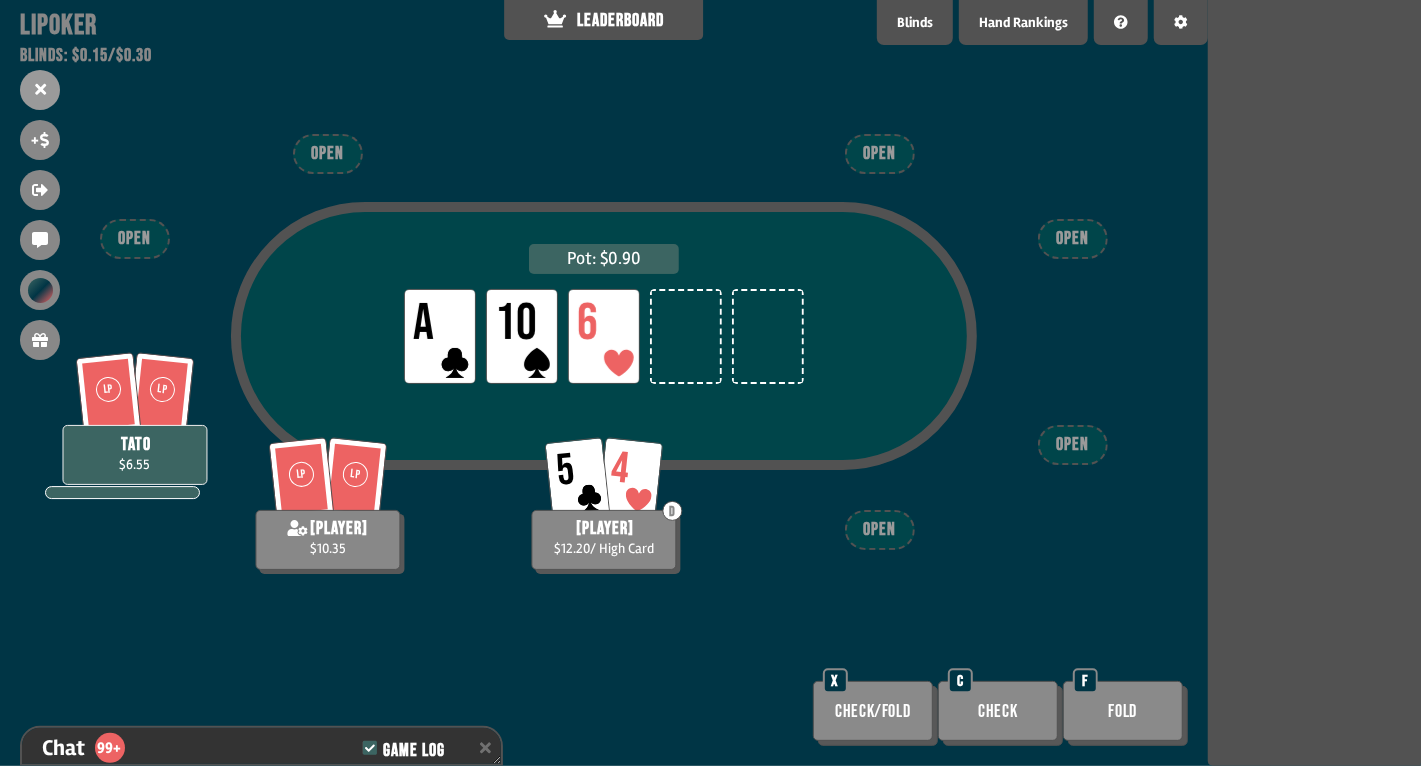 click on "Check" at bounding box center (873, 711) 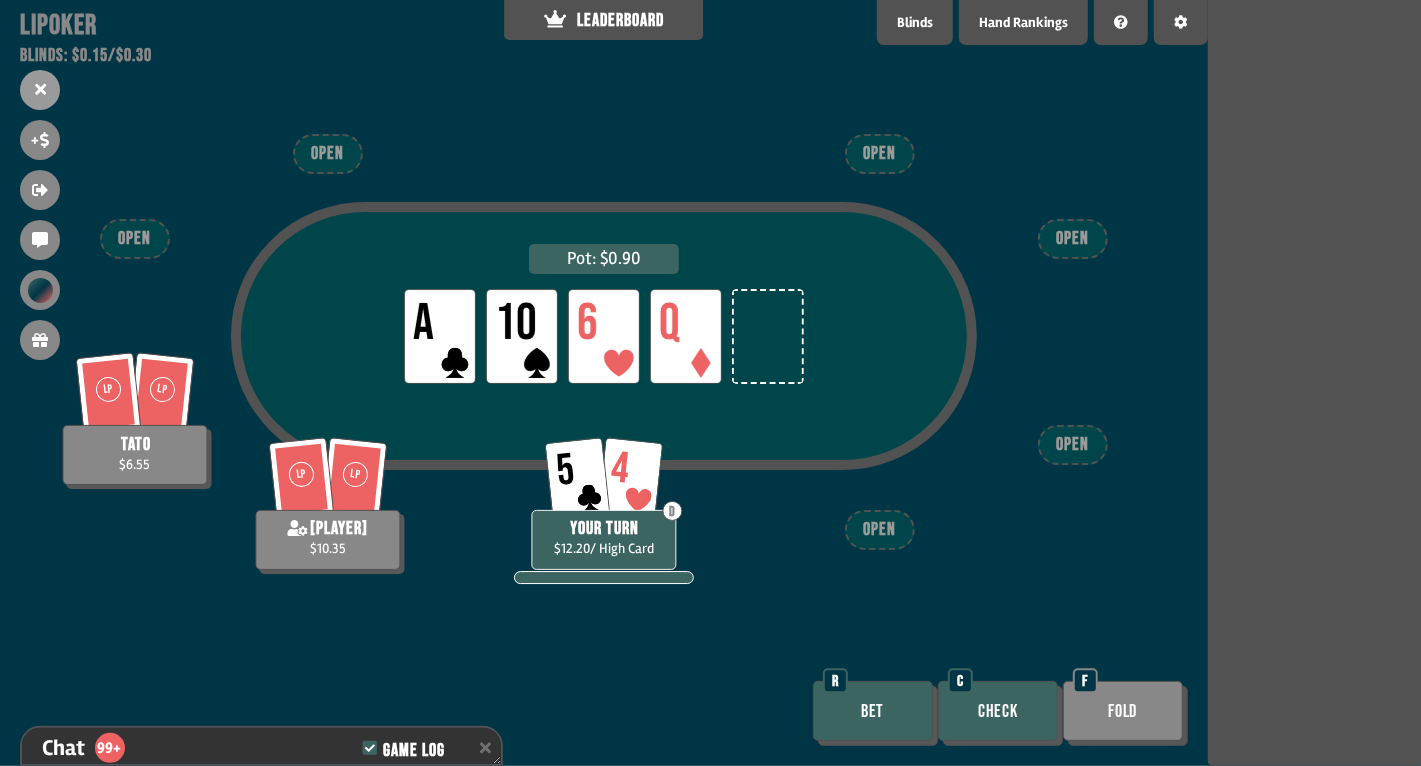 click on "Check" at bounding box center [998, 711] 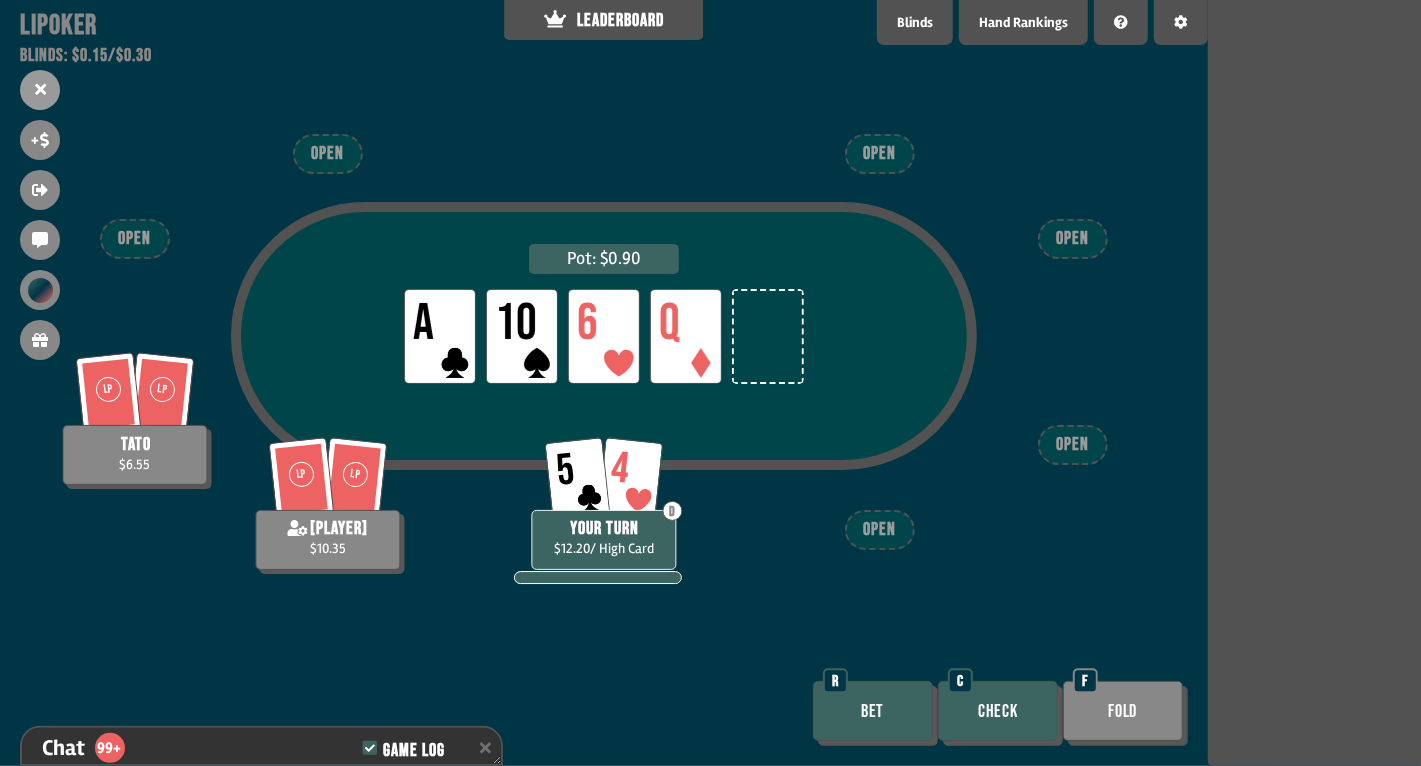 click on "Check" at bounding box center [998, 711] 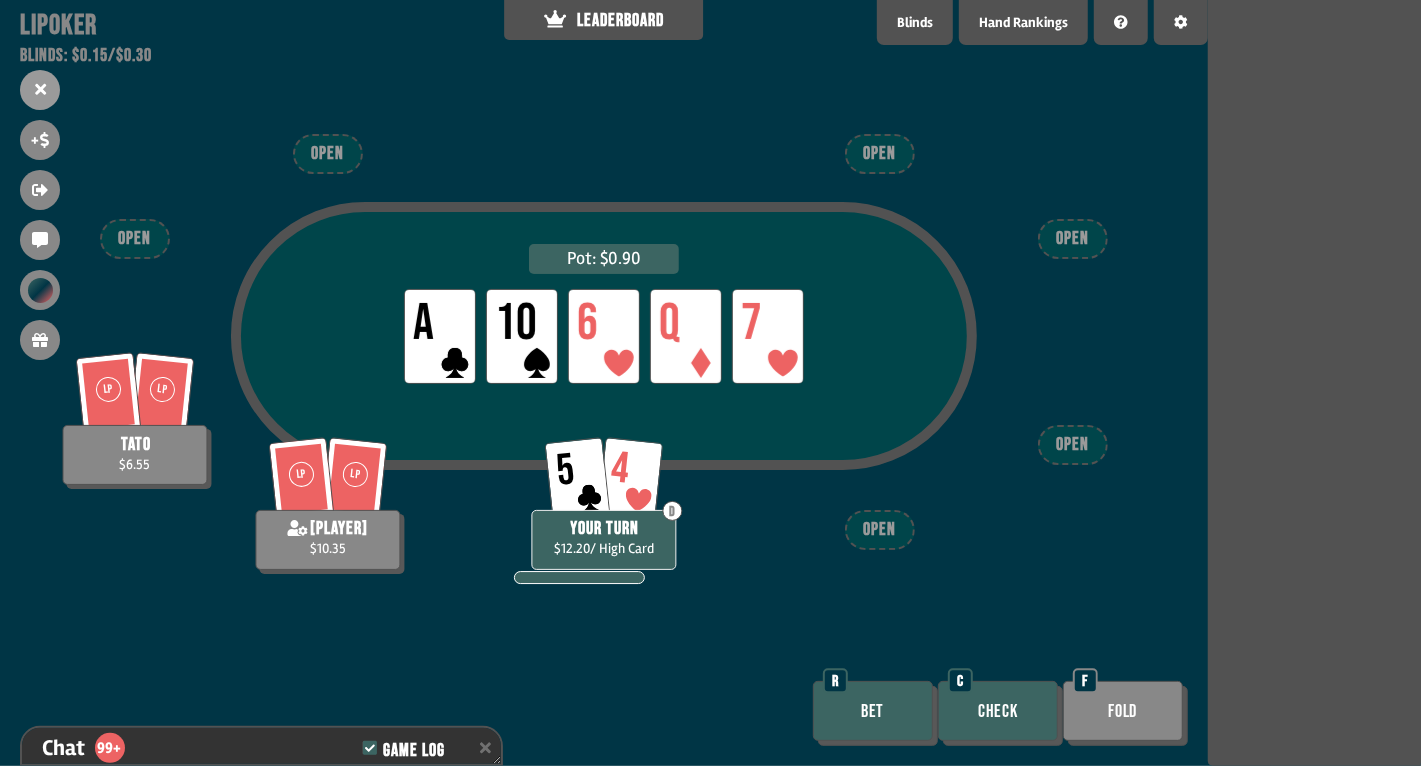 click on "Check" at bounding box center (998, 711) 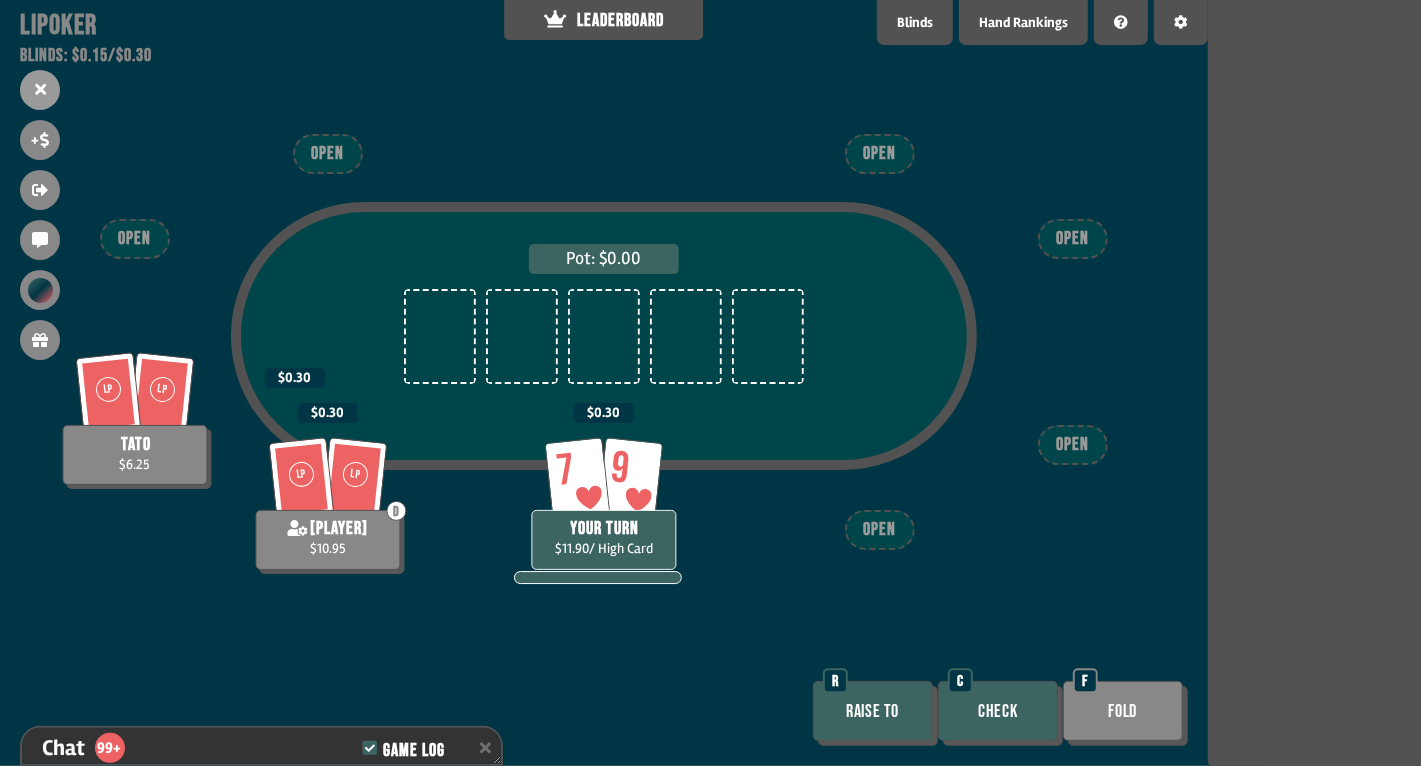 click on "Raise to" at bounding box center (873, 711) 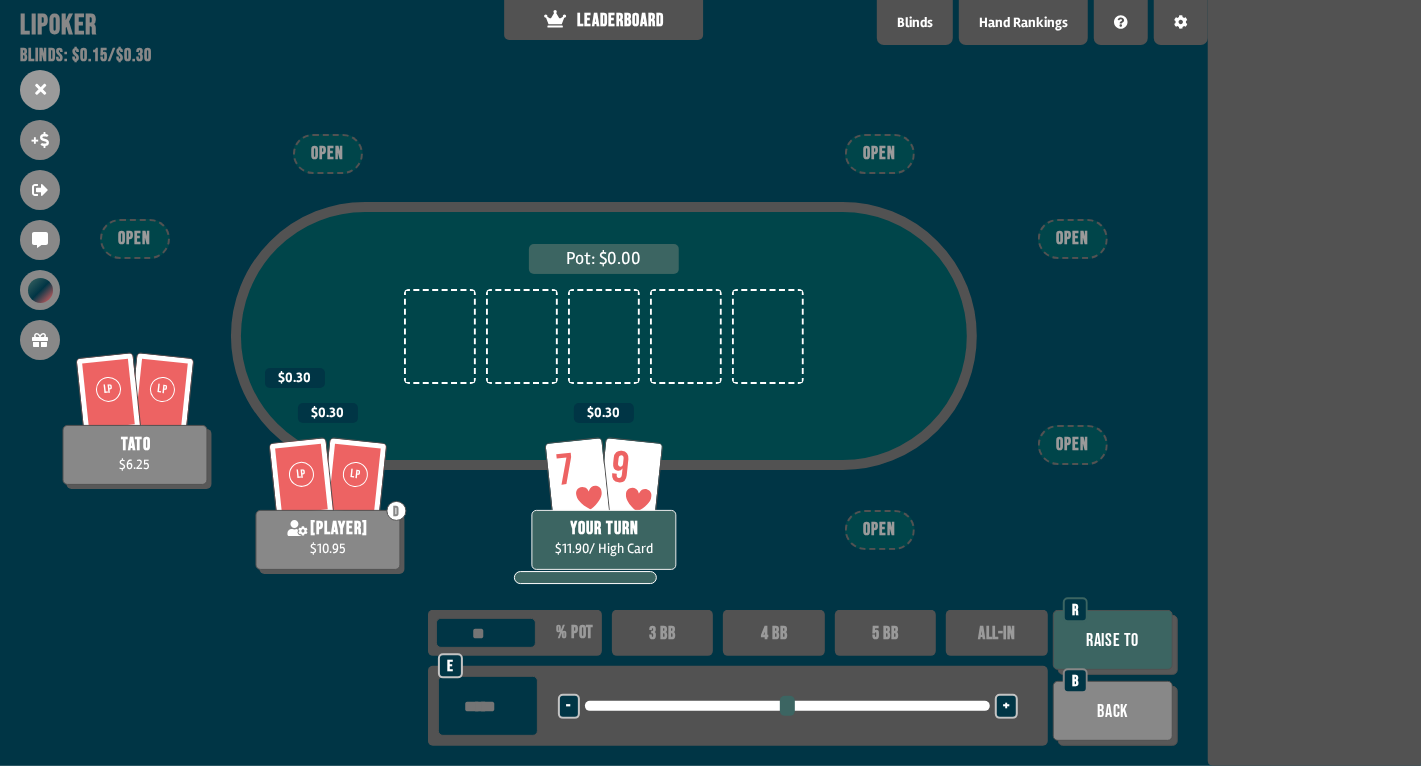 click on "Raise to" at bounding box center (1113, 640) 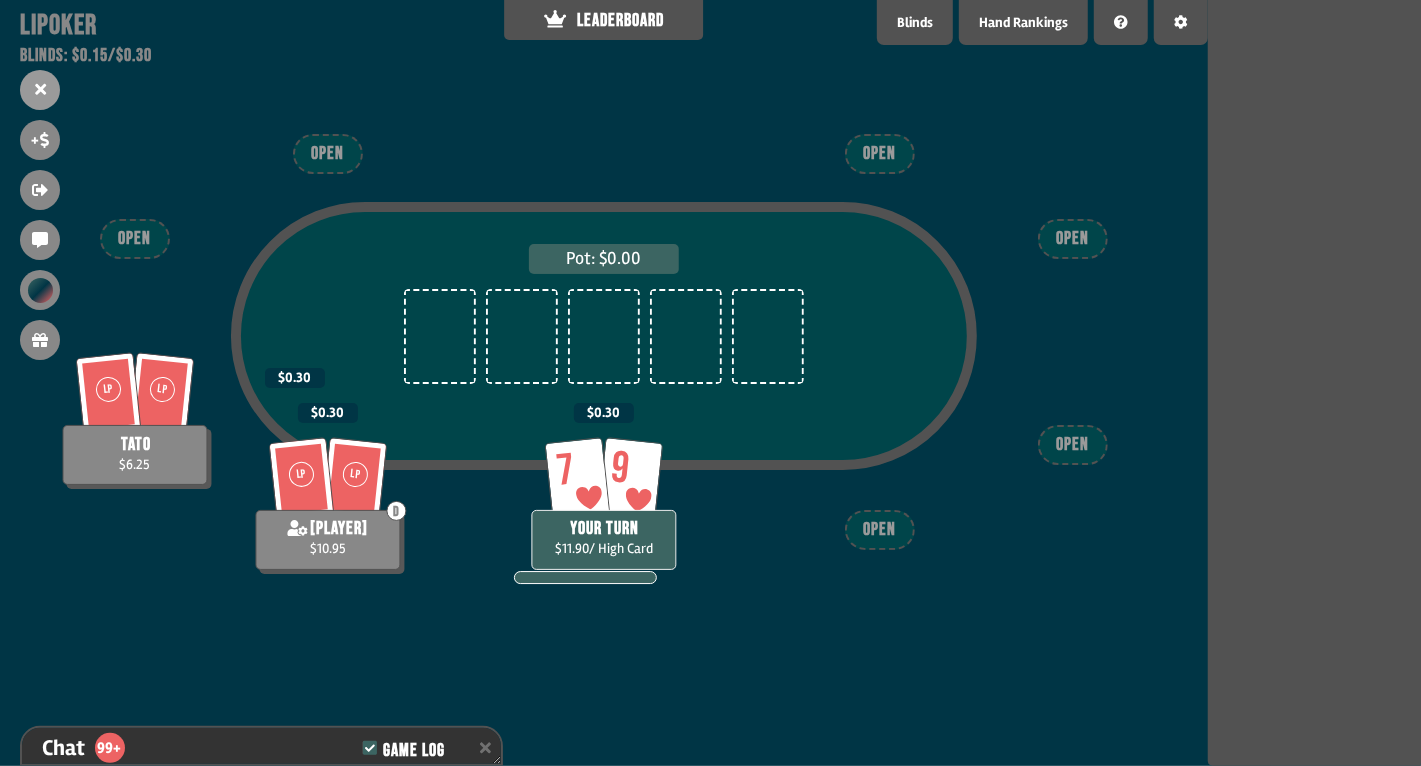 scroll, scrollTop: 9291, scrollLeft: 0, axis: vertical 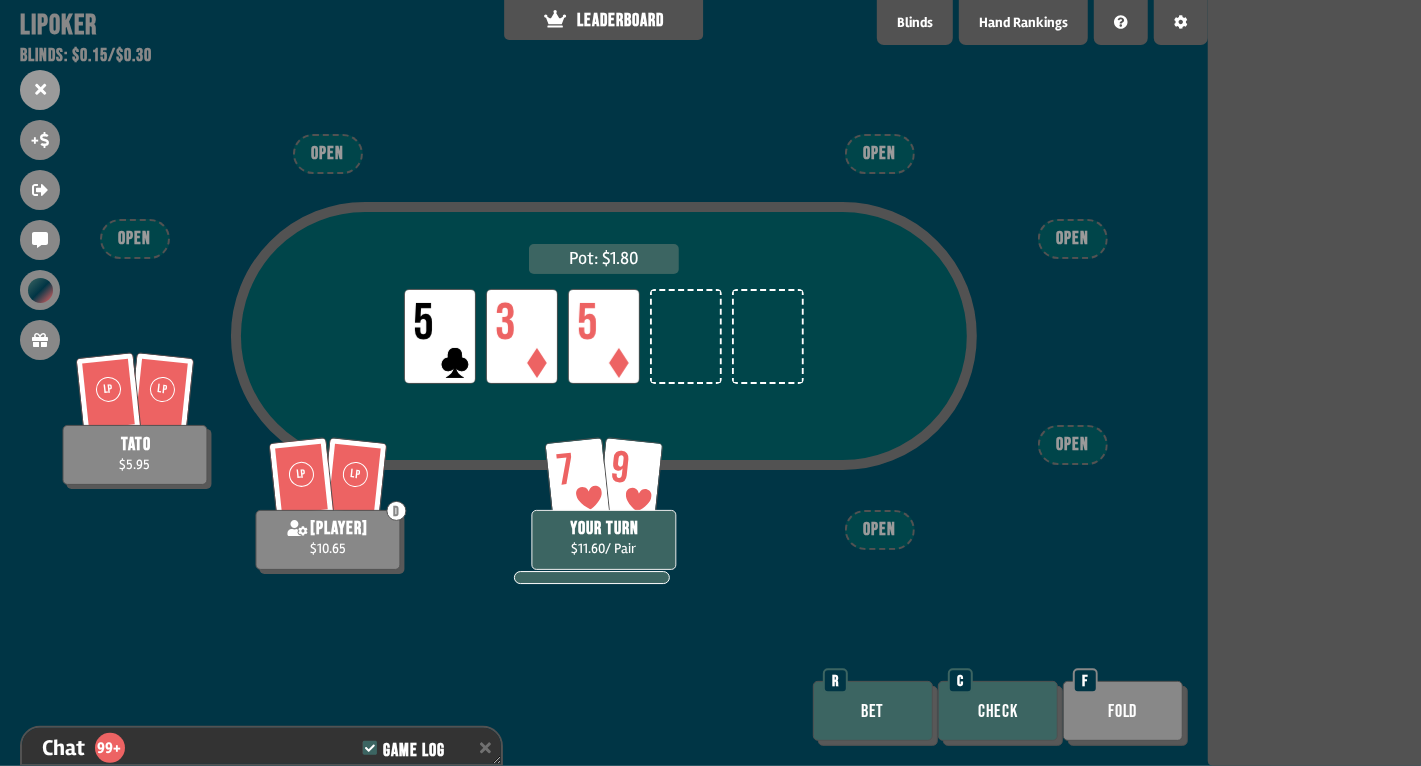click on "Check" at bounding box center [998, 711] 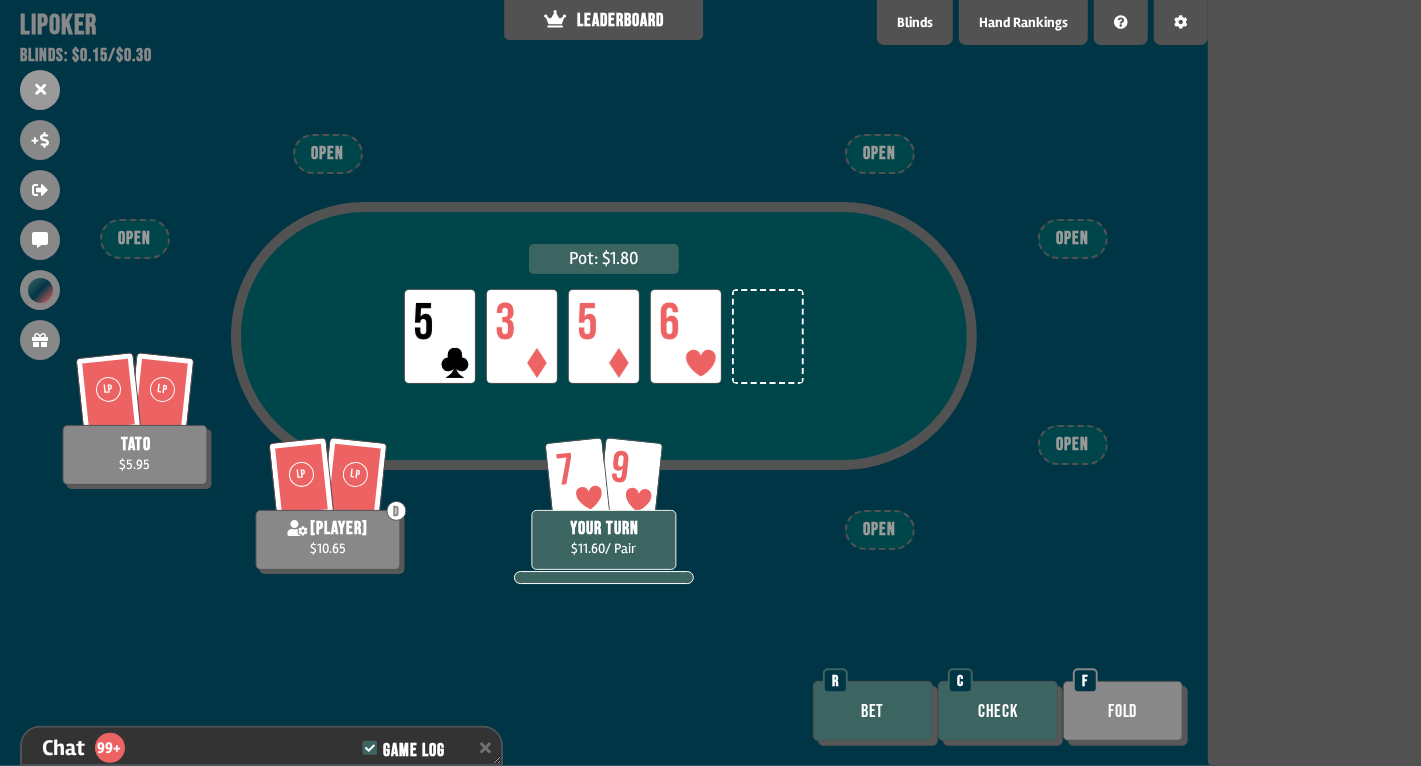 click on "Check" at bounding box center (998, 711) 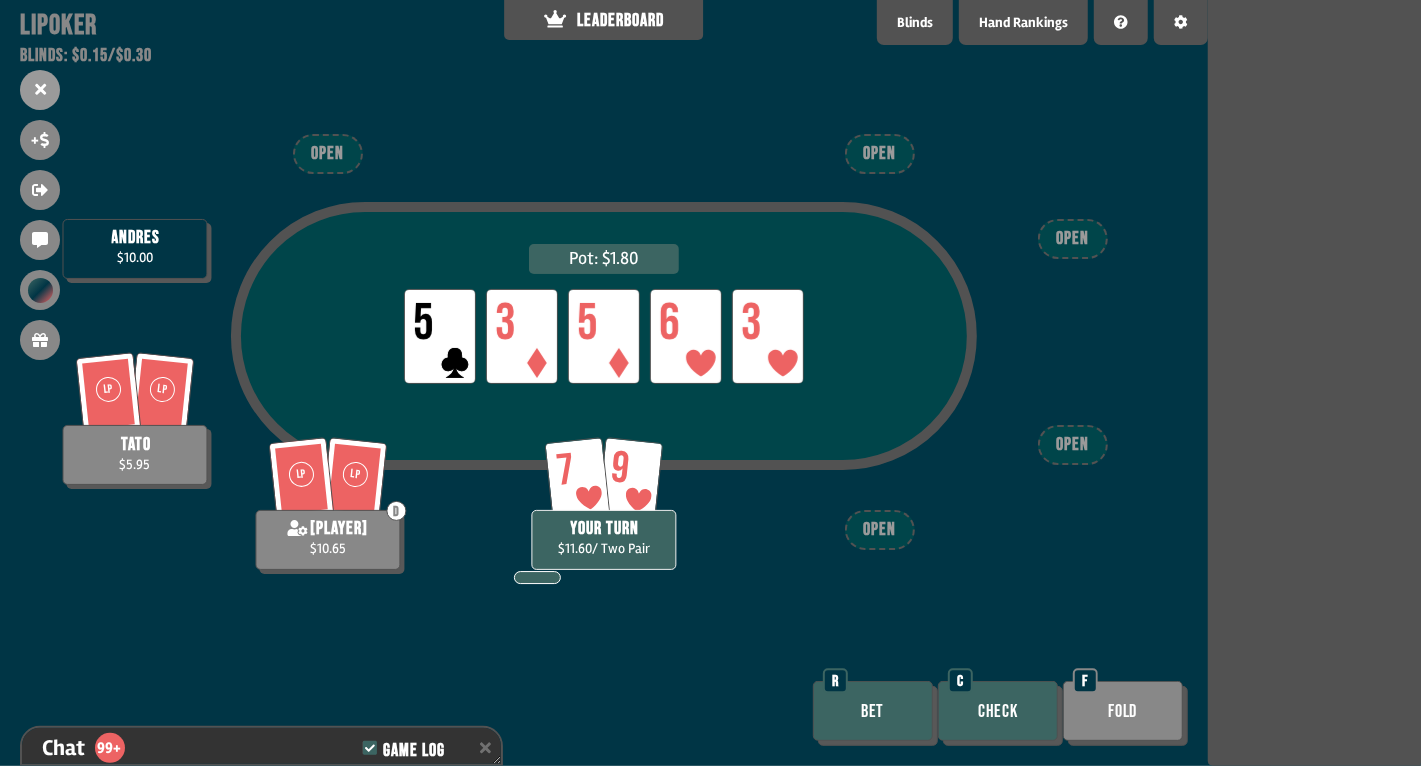 click on "Check" at bounding box center (998, 711) 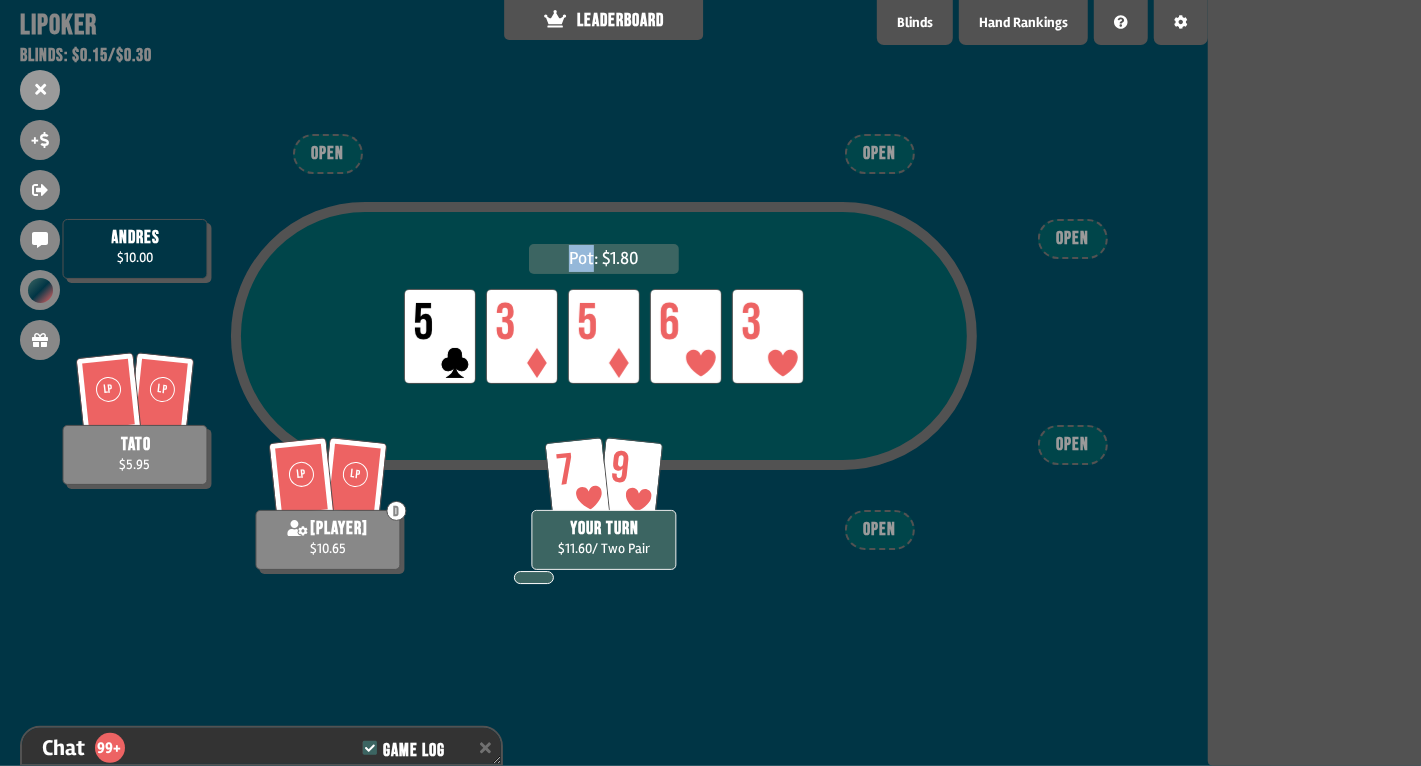 click on "Pot: $1.80   LP 5 LP 3 LP 5 LP 6 LP 3 [PLAYER] $10.00  LP LP [PLAYER] $5.95  7 9 YOUR TURN $11.60   / Two Pair LP LP D [PLAYER] $10.65  OPEN OPEN OPEN OPEN OPEN" at bounding box center [604, 383] 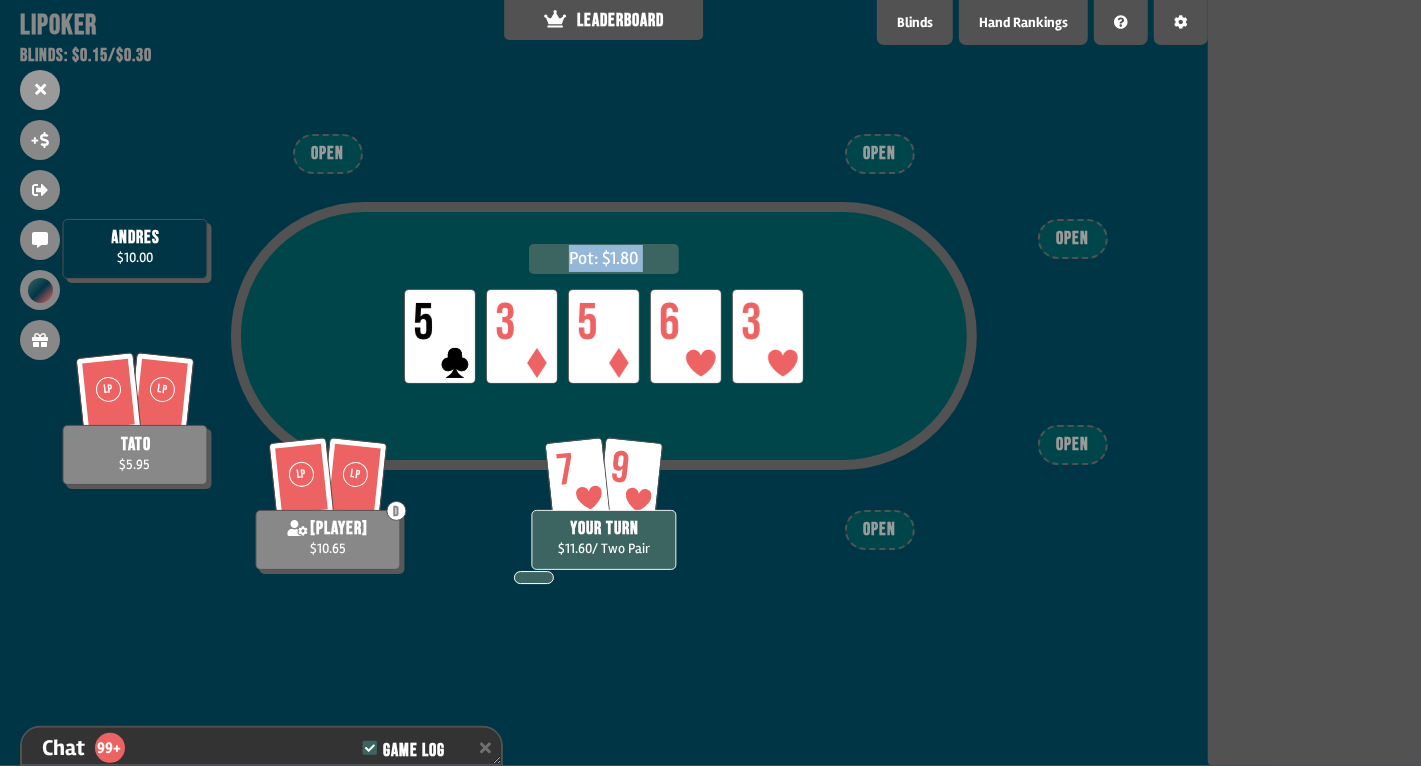 click on "Pot: $1.80   LP 5 LP 3 LP 5 LP 6 LP 3 [PLAYER] $10.00  LP LP [PLAYER] $5.95  7 9 YOUR TURN $11.60   / Two Pair LP LP D [PLAYER] $10.65  OPEN OPEN OPEN OPEN OPEN" at bounding box center [604, 383] 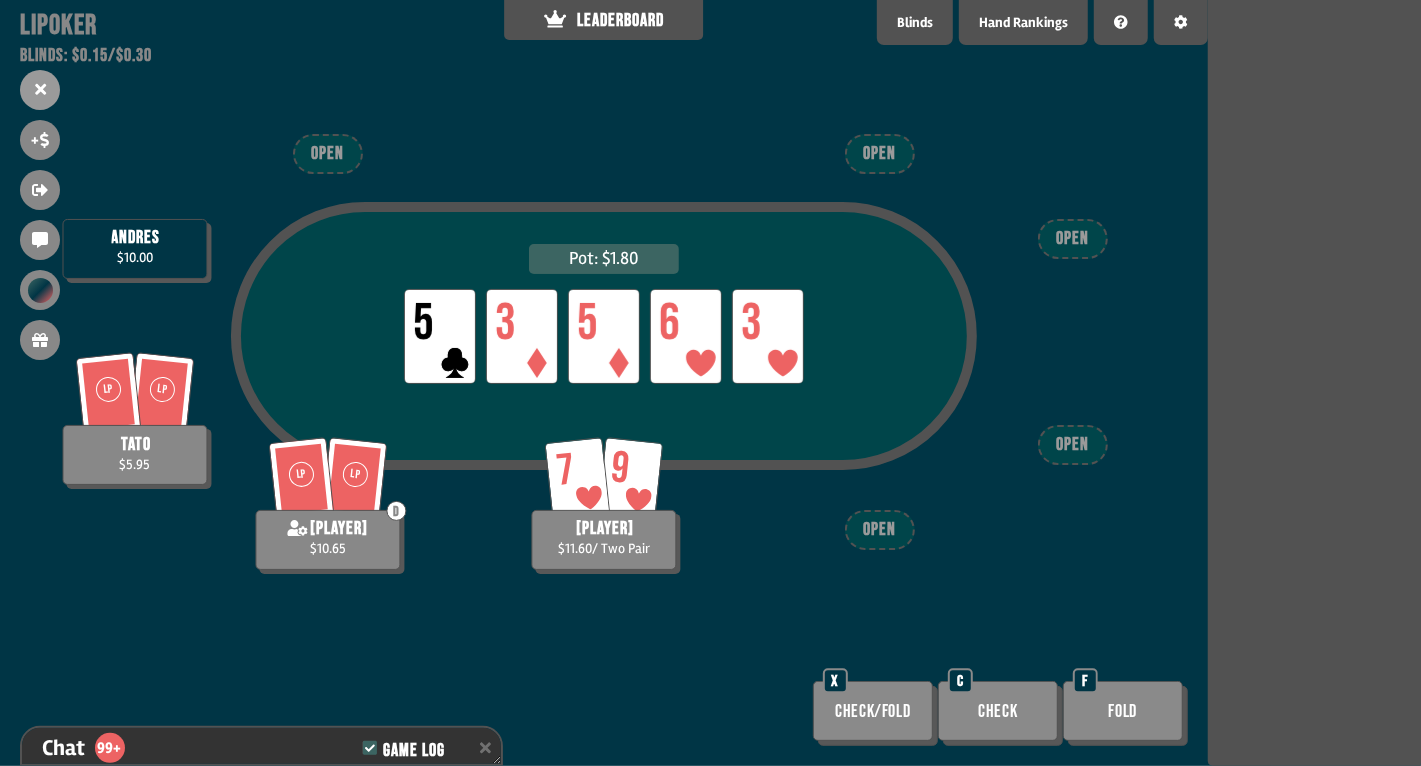 click on "Pot: $1.80   LP 5 LP 3 LP 5 LP 6 LP 3 [PLAYER] $10.00  LP LP [PLAYER] $5.95  7 9 [PLAYER] $11.60   / Two Pair LP LP D [PLAYER] $10.65  OPEN OPEN OPEN OPEN OPEN Check/Fold X Check C Fold F" at bounding box center [604, 383] 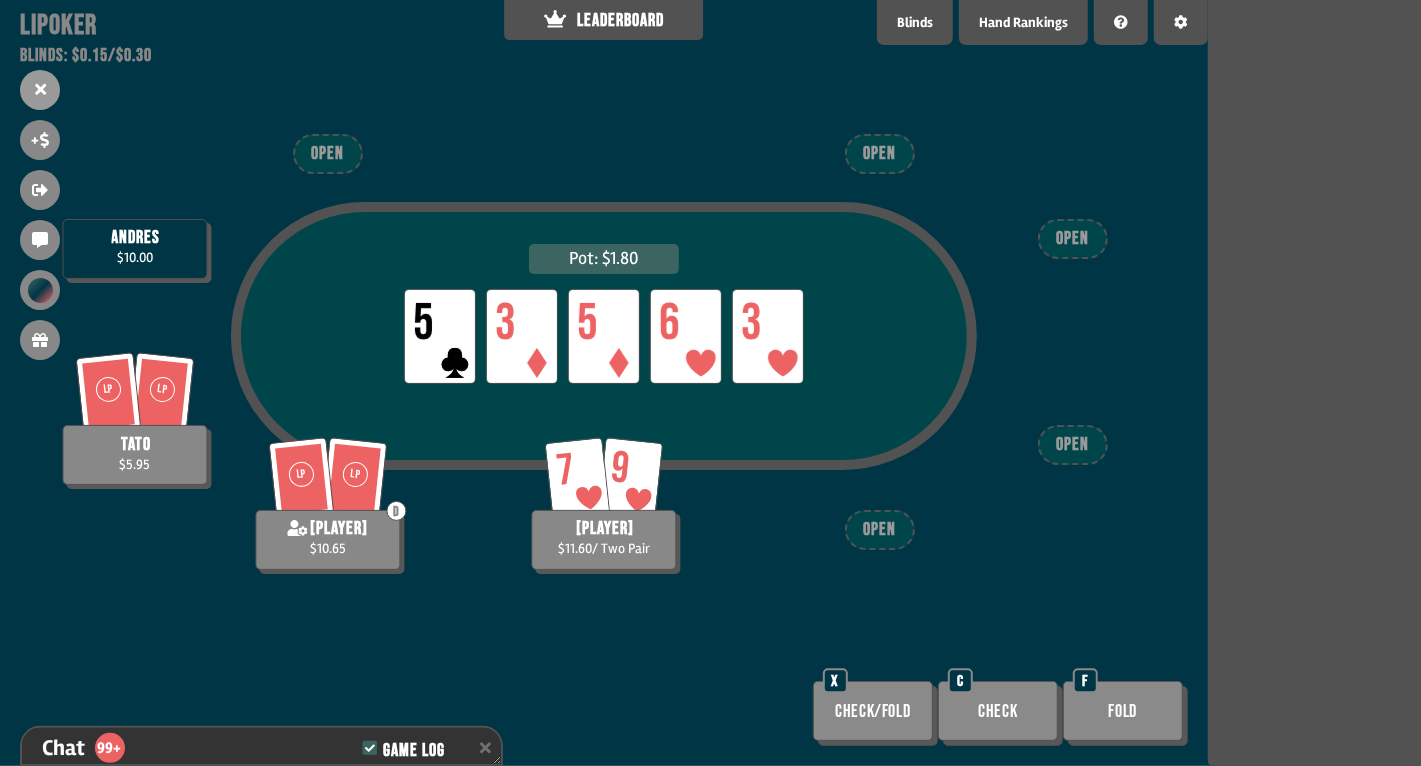 click on "Pot: $1.80   LP 5 LP 3 LP 5 LP 6 LP 3 [PLAYER] $10.00  LP LP [PLAYER] $5.95  7 9 [PLAYER] $11.60   / Two Pair LP LP D [PLAYER] $10.65  OPEN OPEN OPEN OPEN OPEN Check/Fold X Check C Fold F" at bounding box center (604, 383) 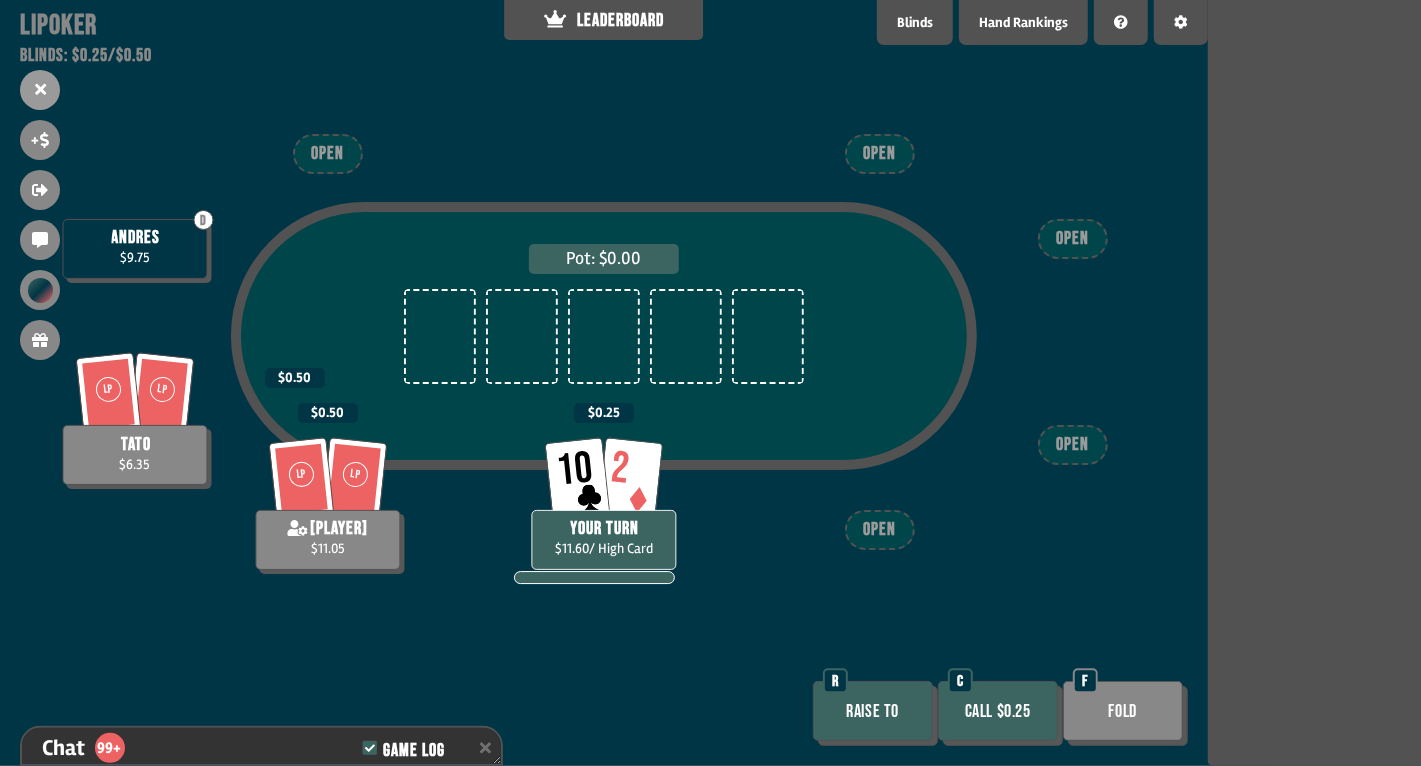 click on "Call $0.25" at bounding box center [998, 711] 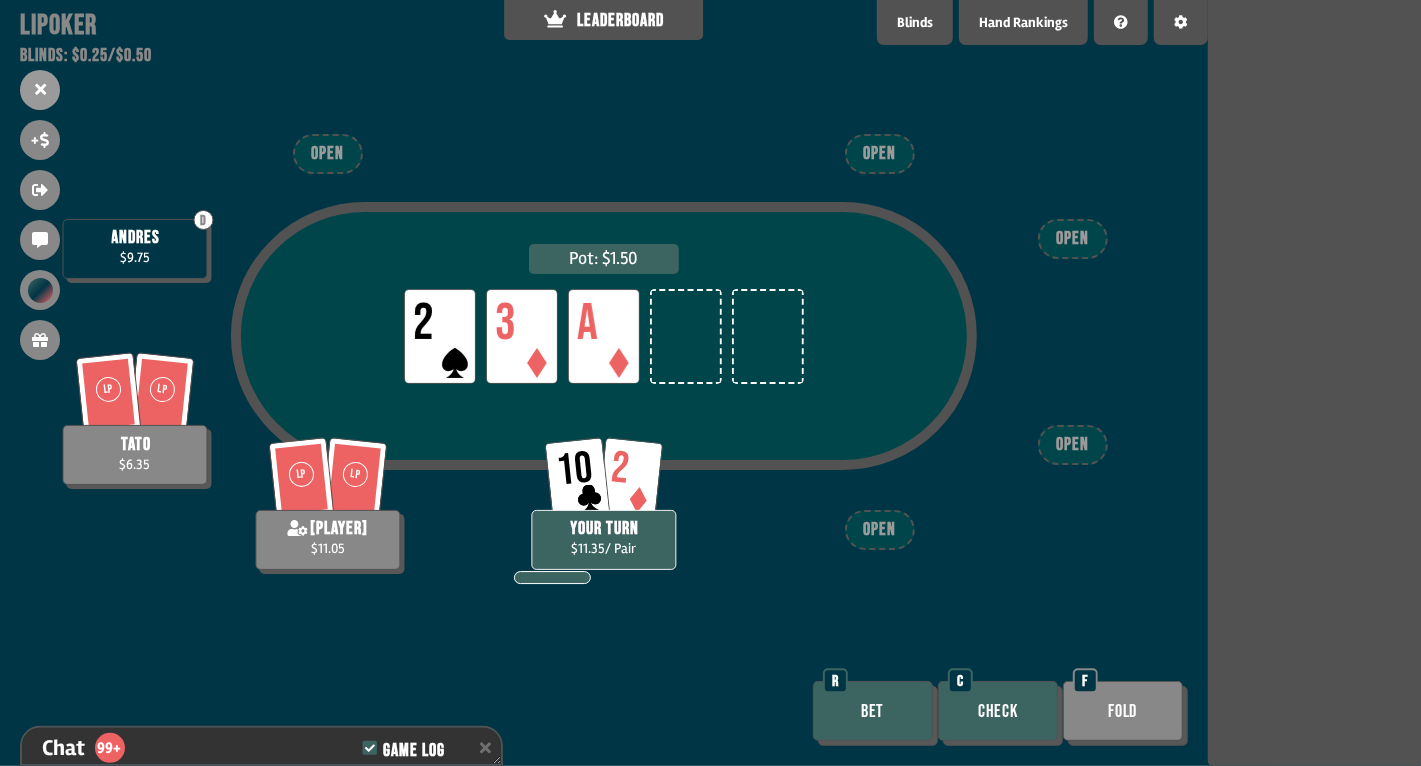 click on "Check" at bounding box center [998, 711] 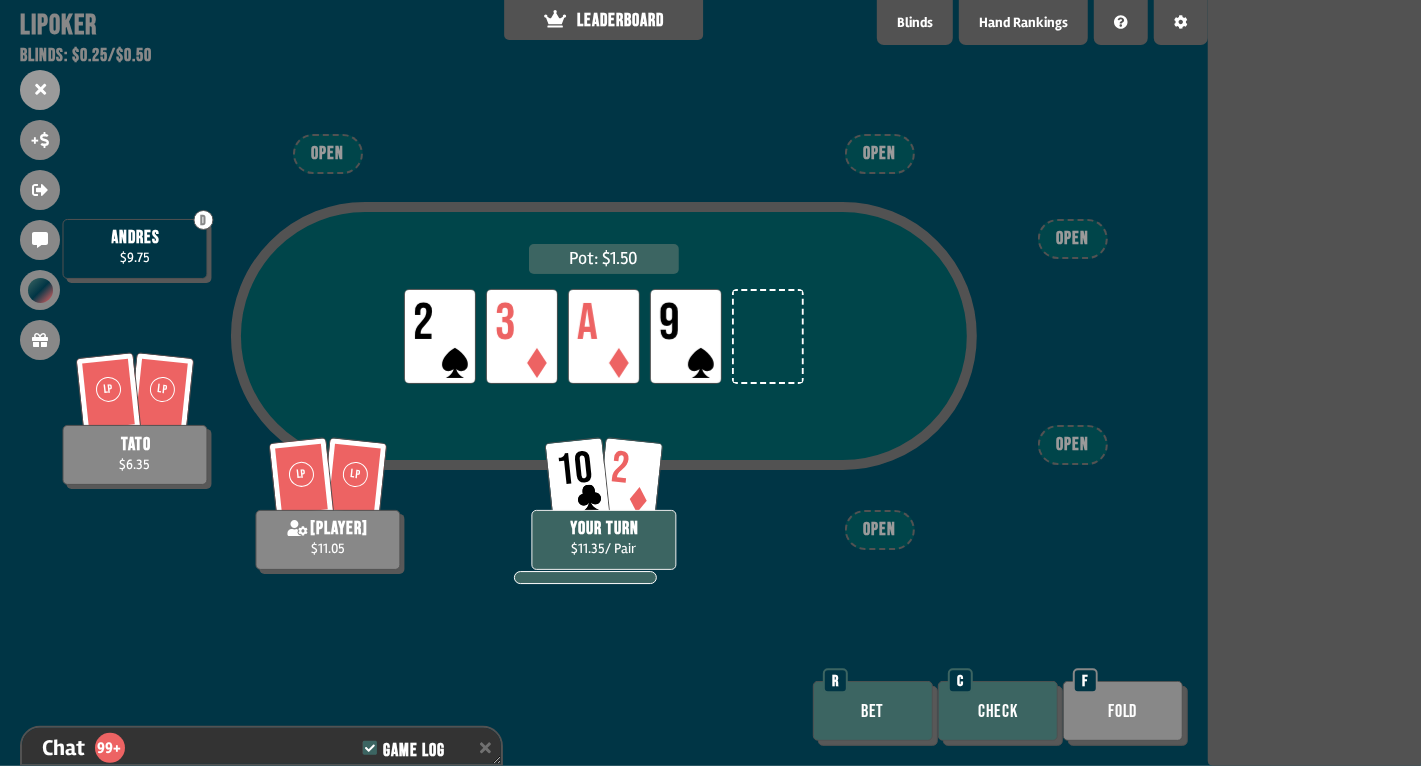 click on "Check" at bounding box center [998, 711] 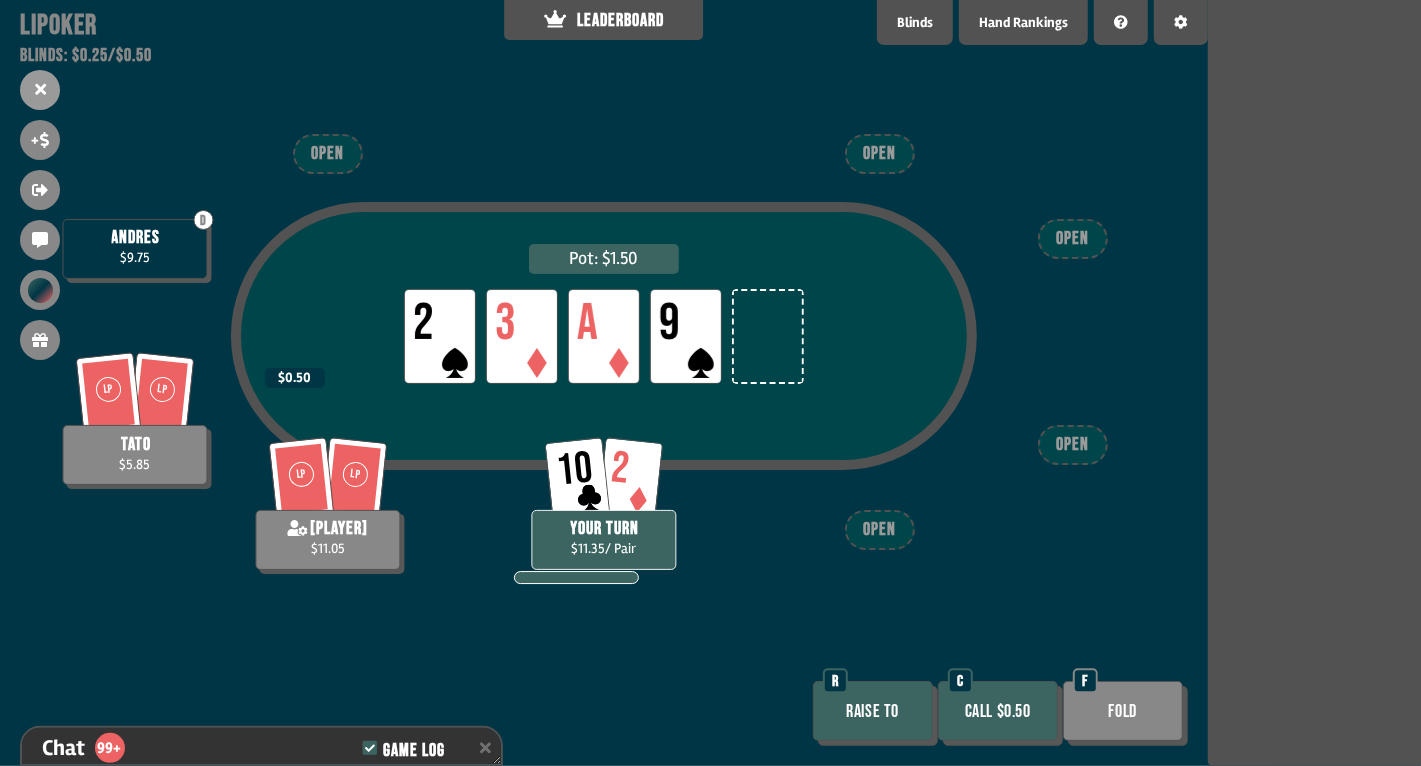 click on "Call $0.50" at bounding box center [998, 711] 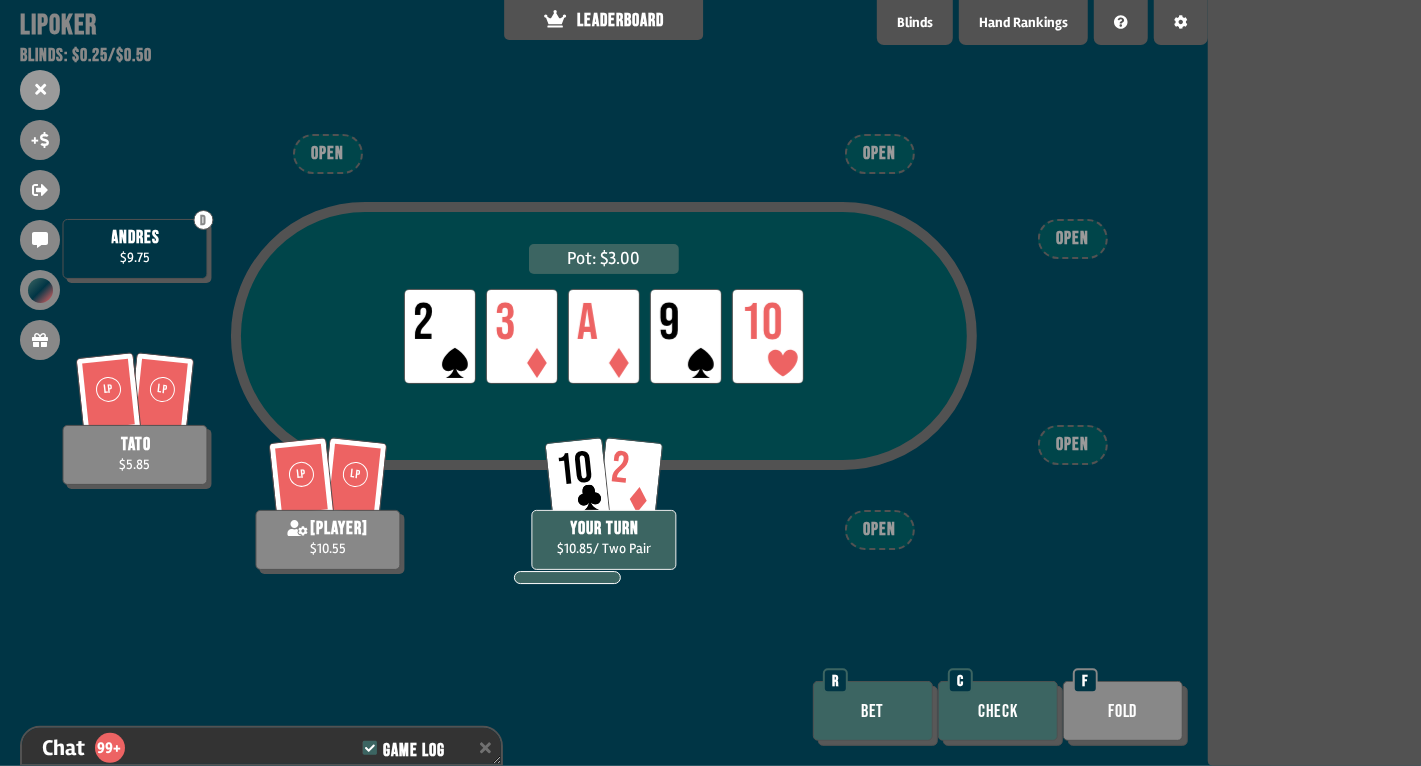 click on "Bet" at bounding box center [873, 711] 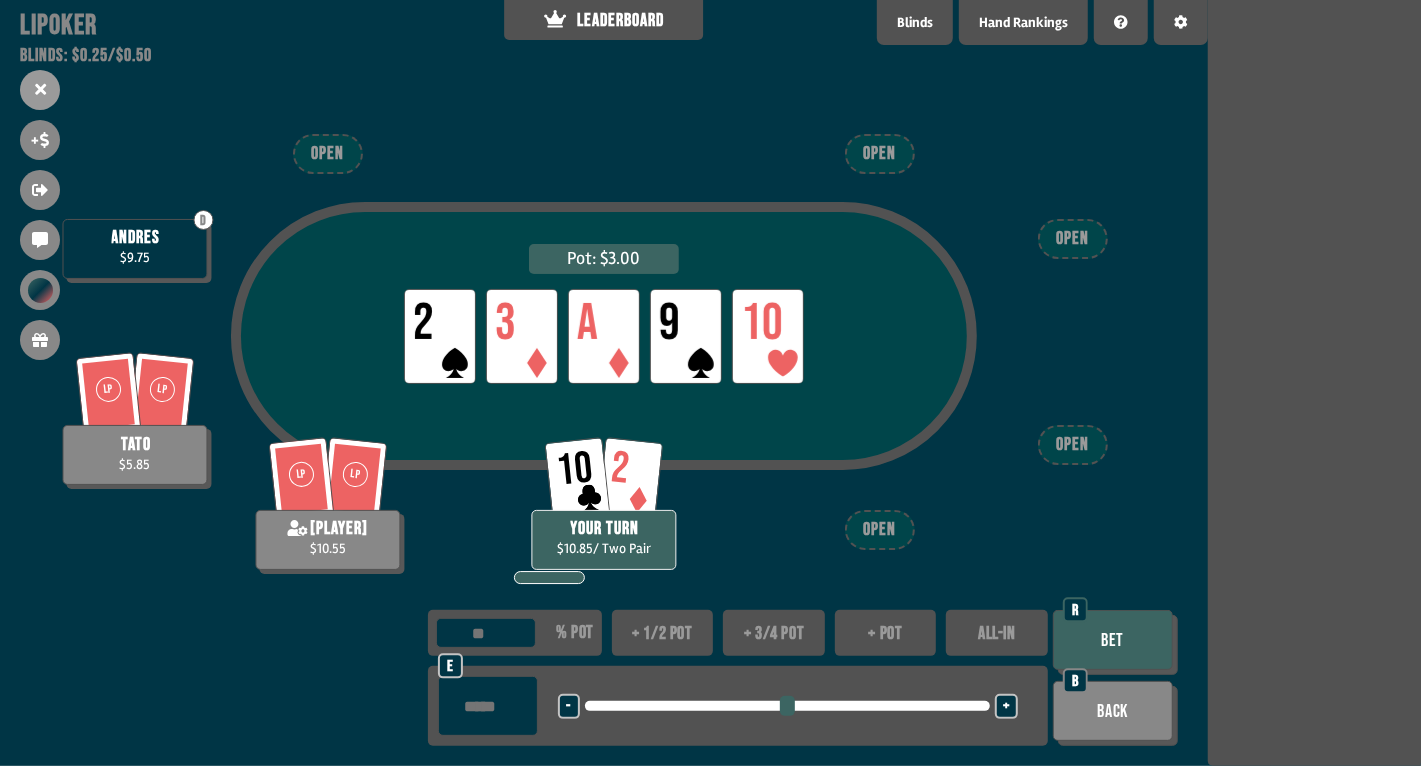 click on "Bet" at bounding box center (1113, 640) 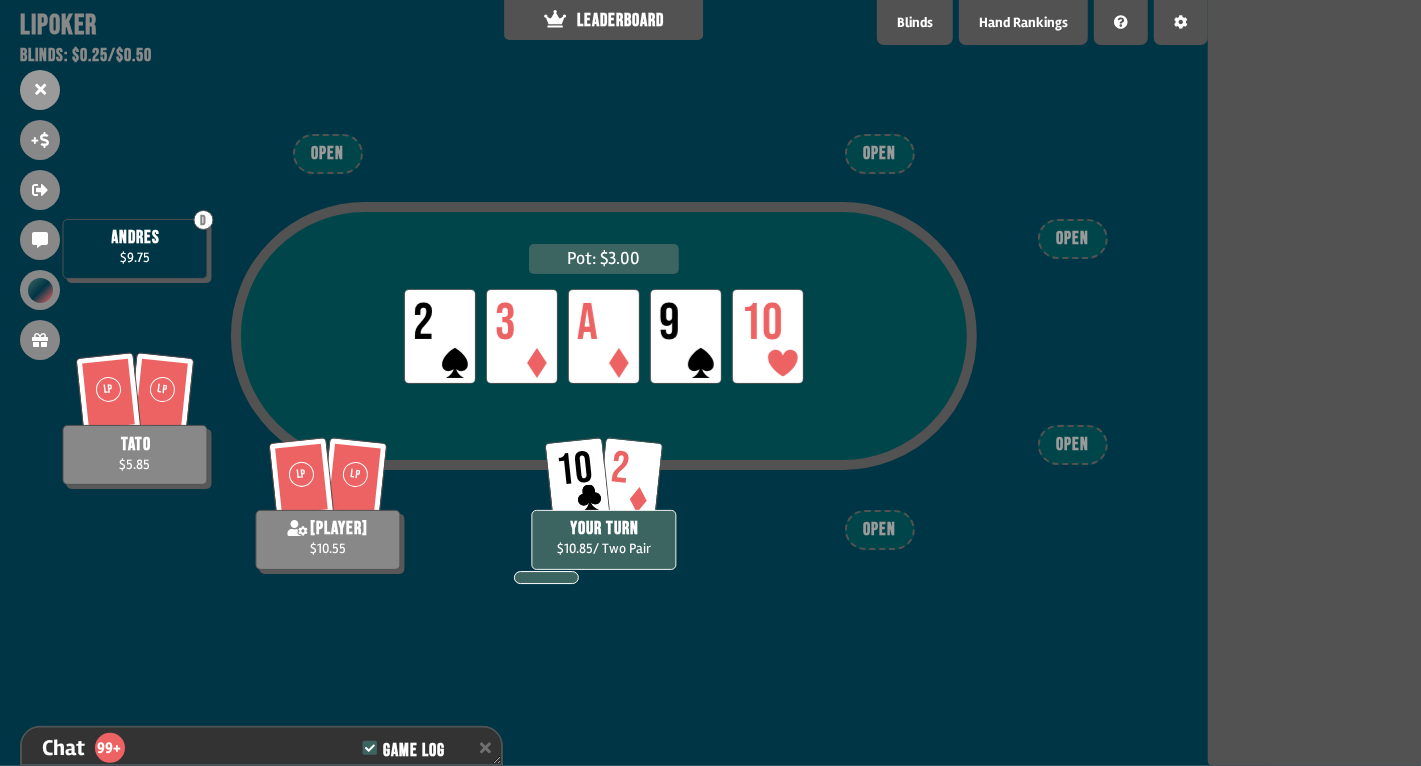 scroll, scrollTop: 10856, scrollLeft: 0, axis: vertical 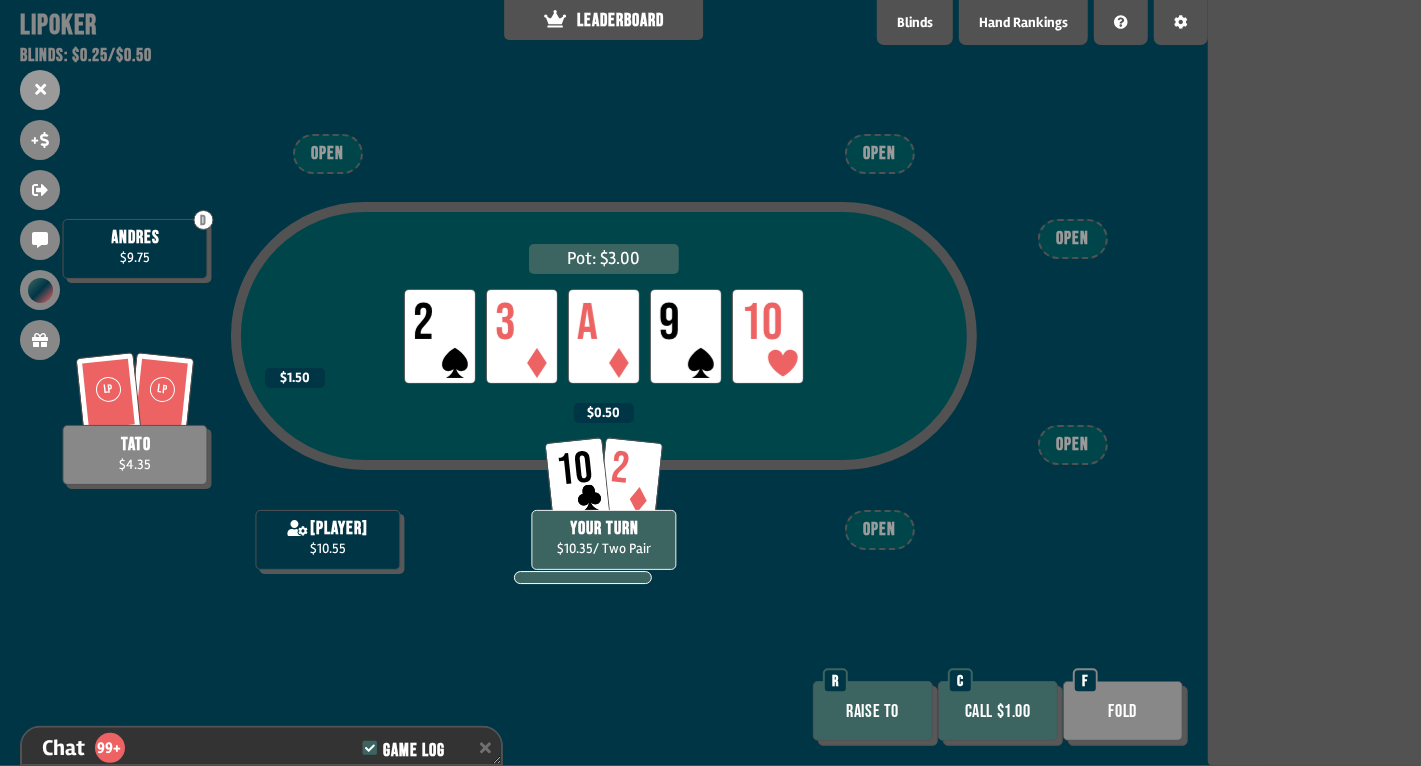 click on "Call $1.00" at bounding box center (998, 711) 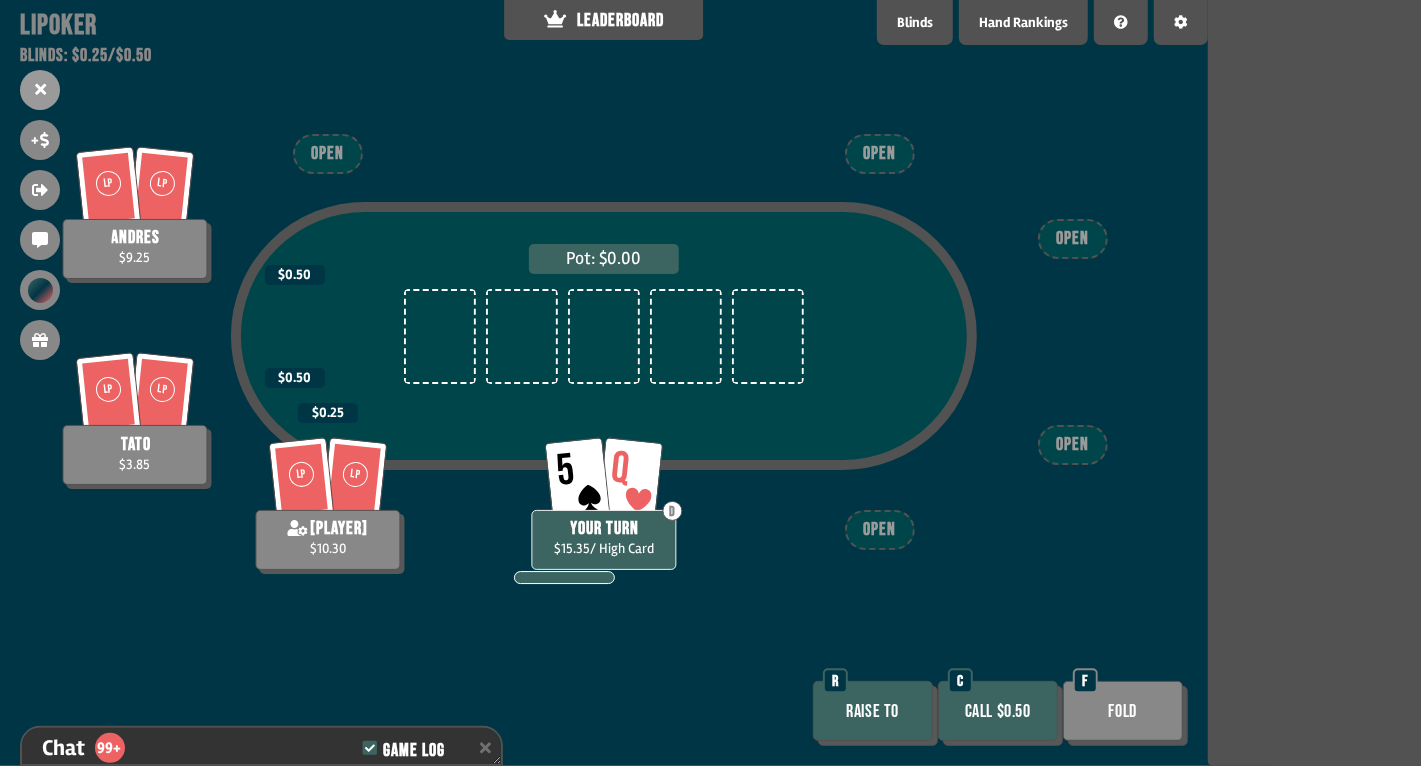 click on "Call $0.50" at bounding box center [998, 711] 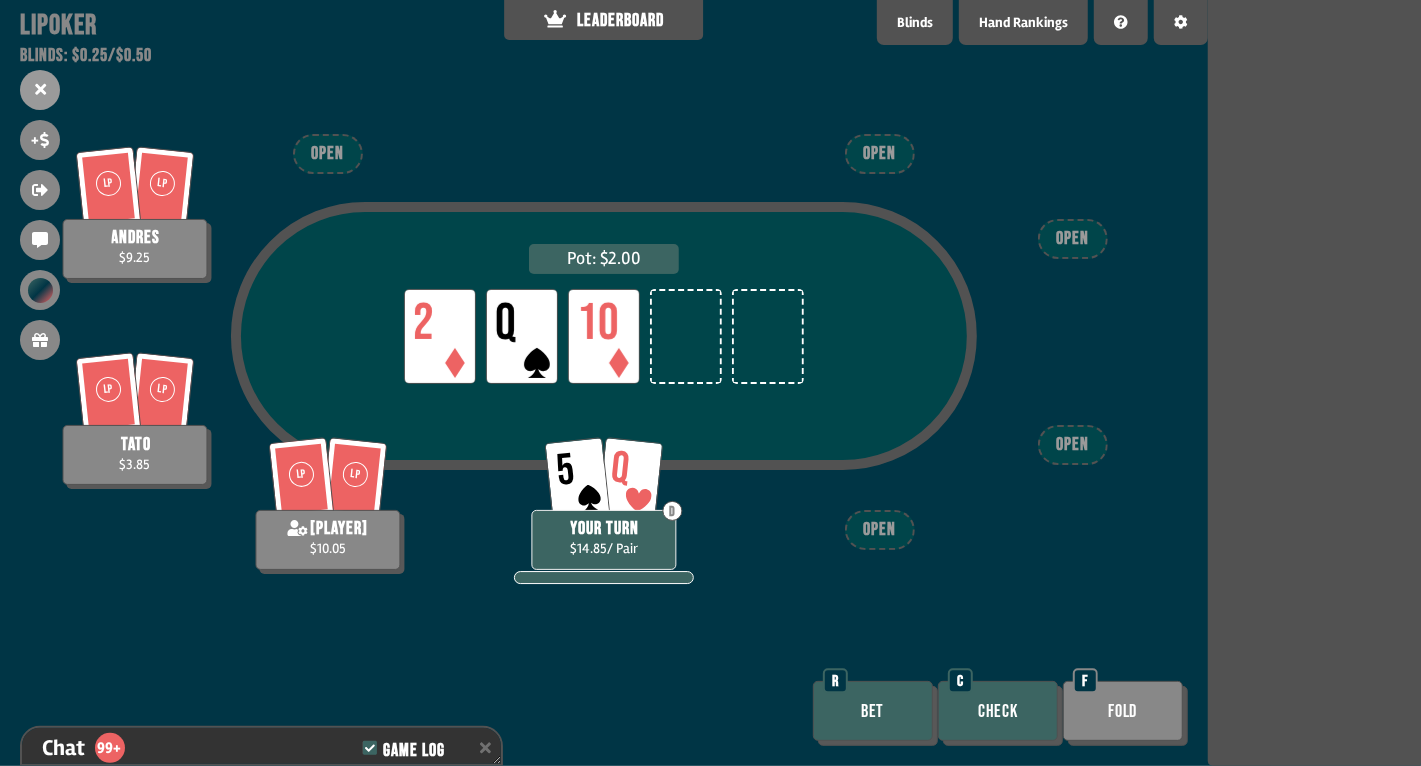 click on "Bet" at bounding box center (873, 711) 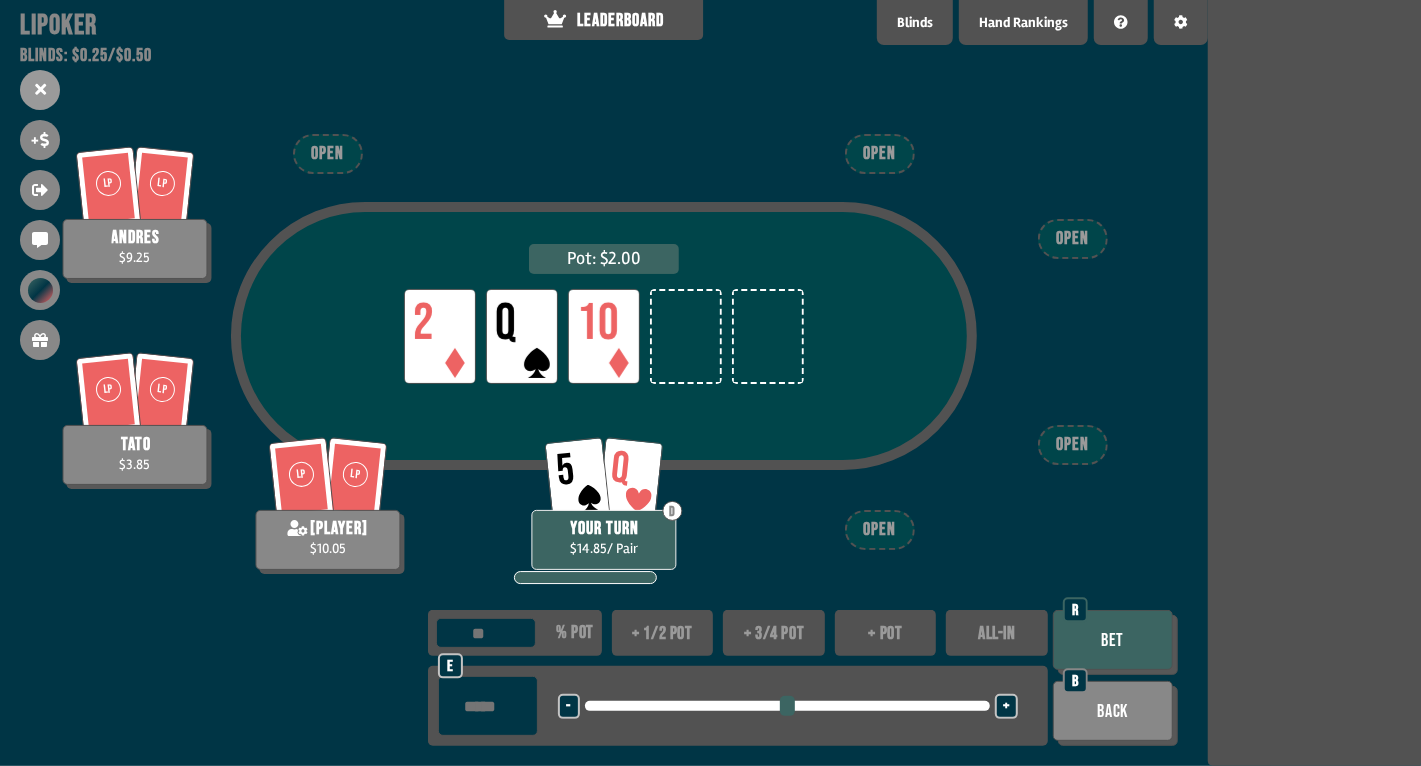drag, startPoint x: 868, startPoint y: 706, endPoint x: 463, endPoint y: 675, distance: 406.1847 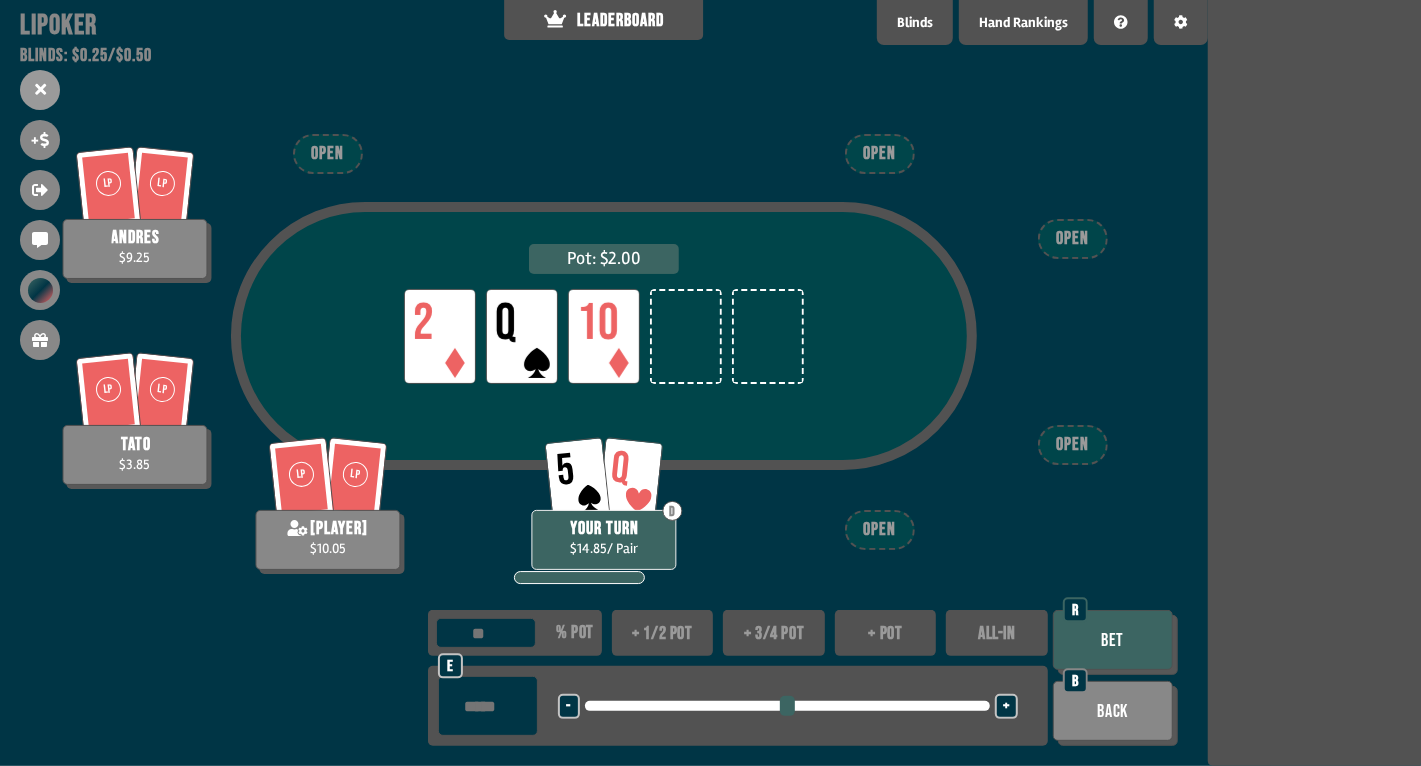click on "Bet" at bounding box center [1113, 640] 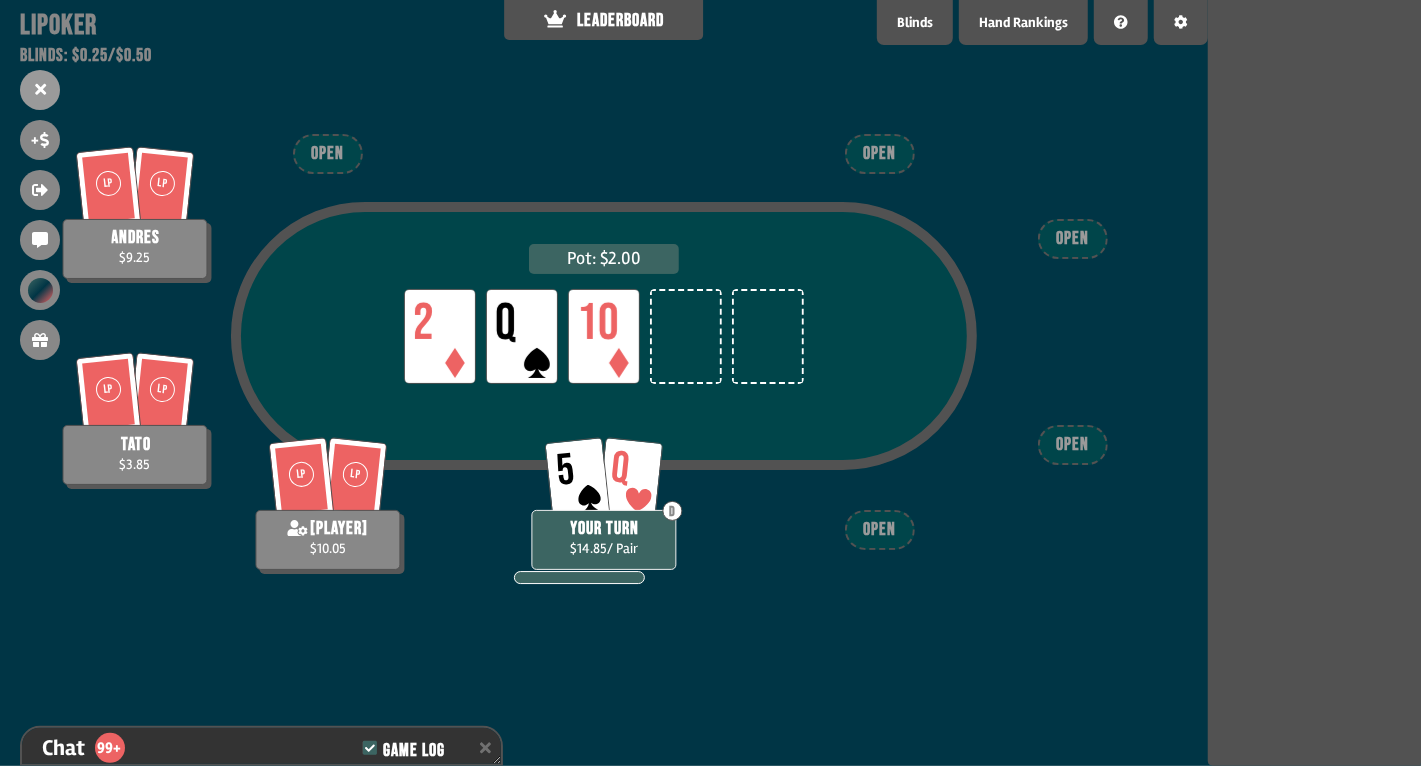 scroll, scrollTop: 11407, scrollLeft: 0, axis: vertical 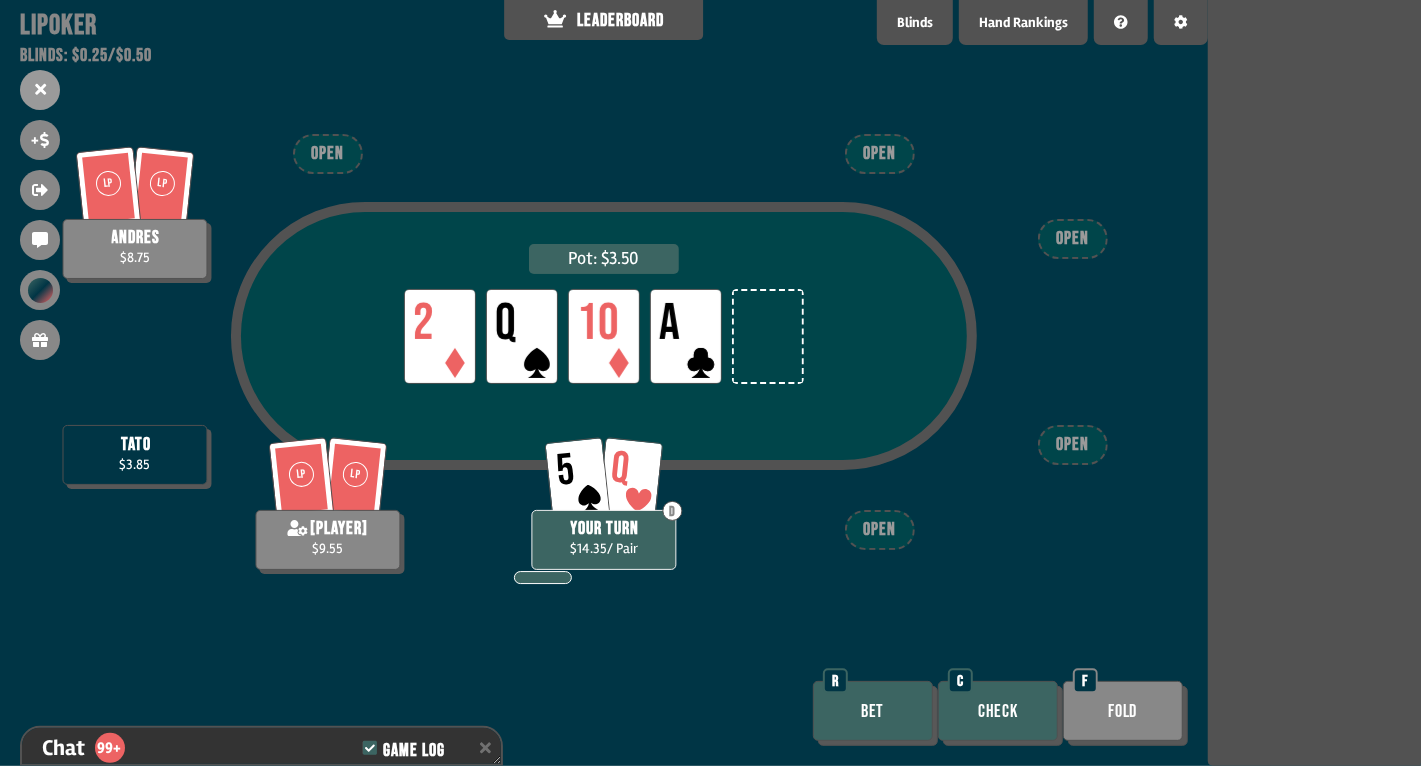 drag, startPoint x: 881, startPoint y: 728, endPoint x: 1015, endPoint y: 714, distance: 134.72935 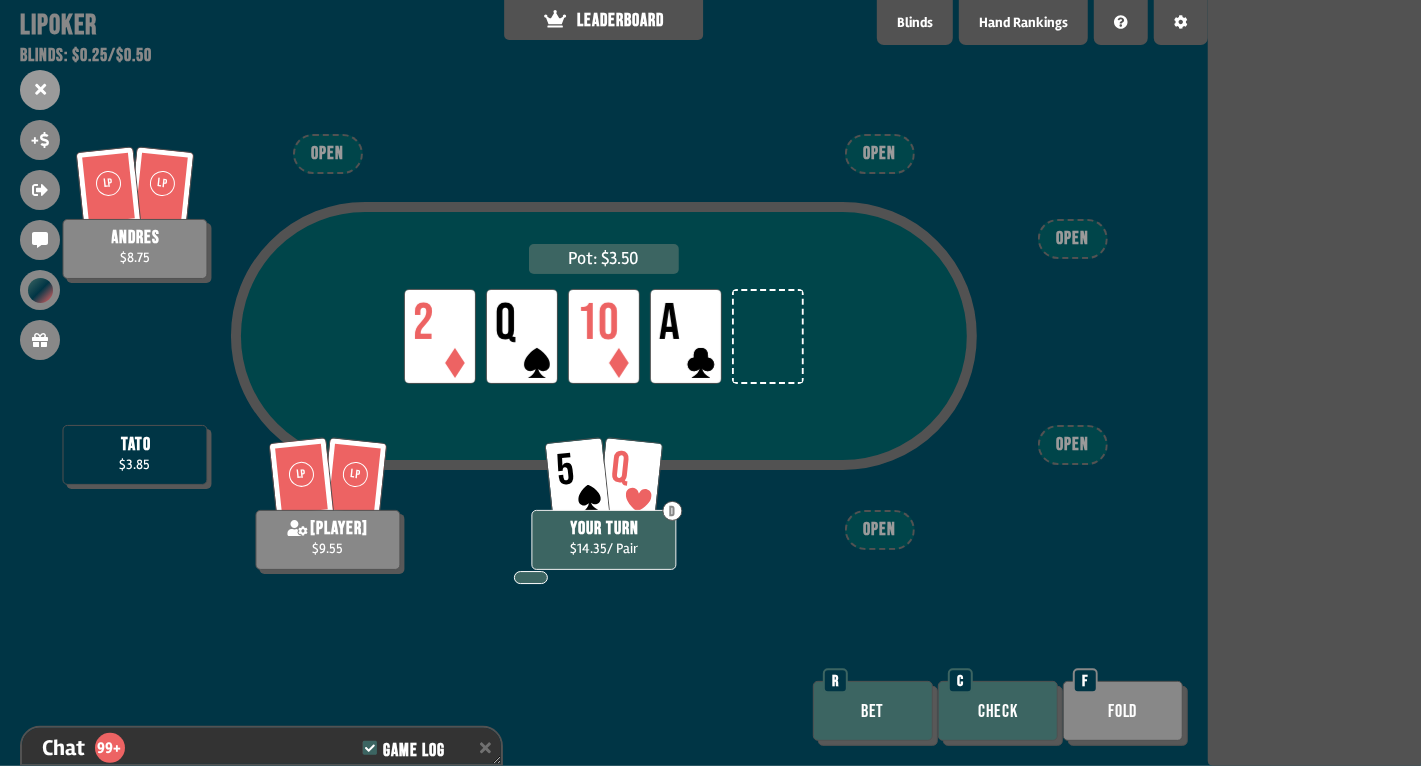 click on "Check" at bounding box center (998, 711) 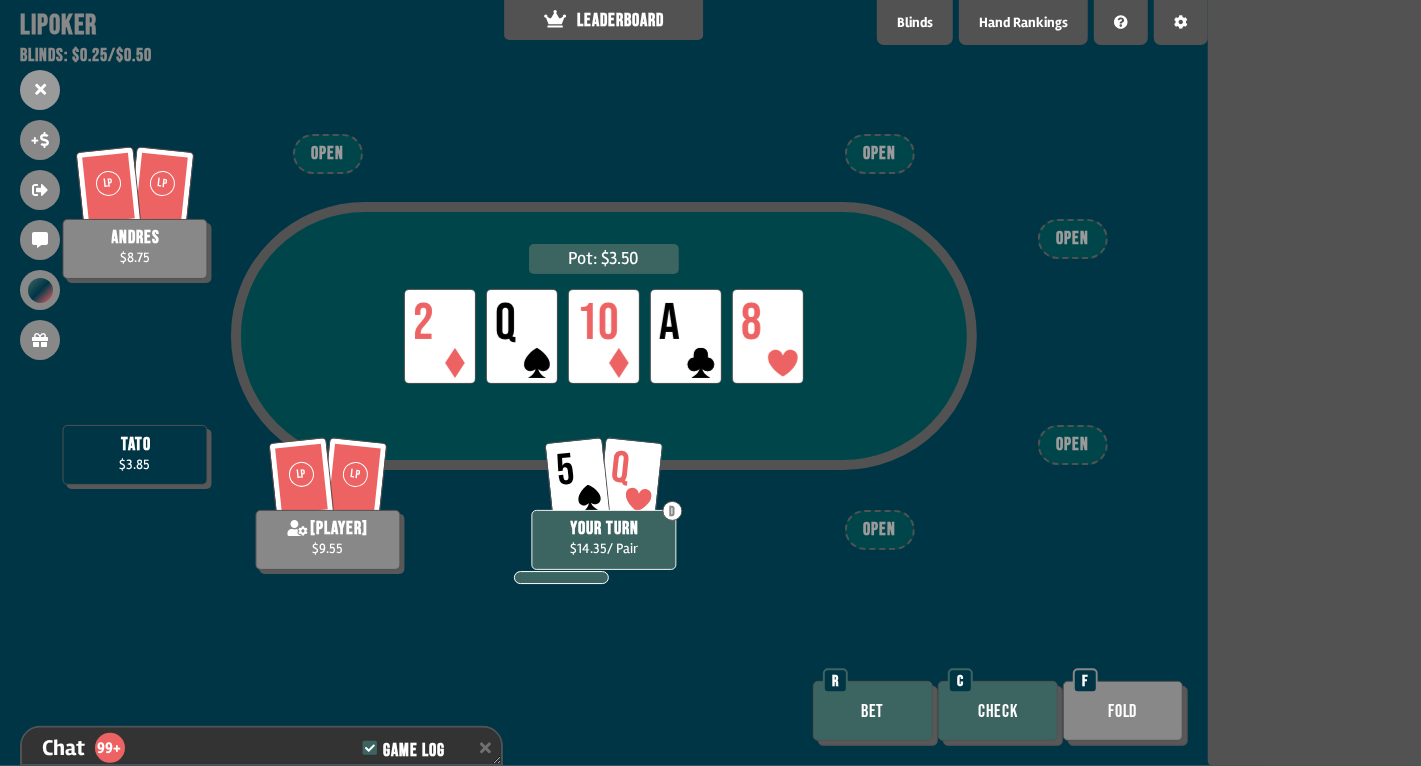 click on "Bet" at bounding box center (873, 711) 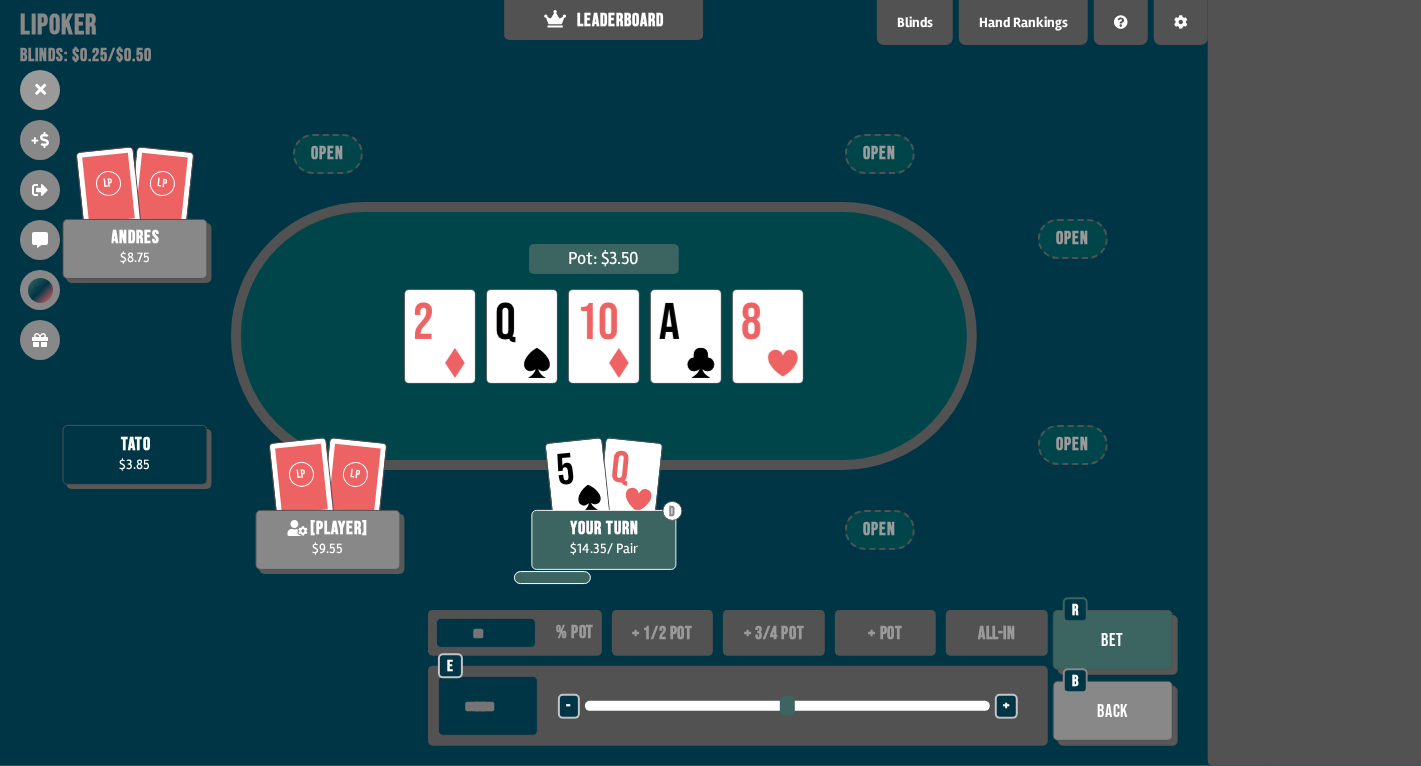 click on "Bet" at bounding box center (1113, 640) 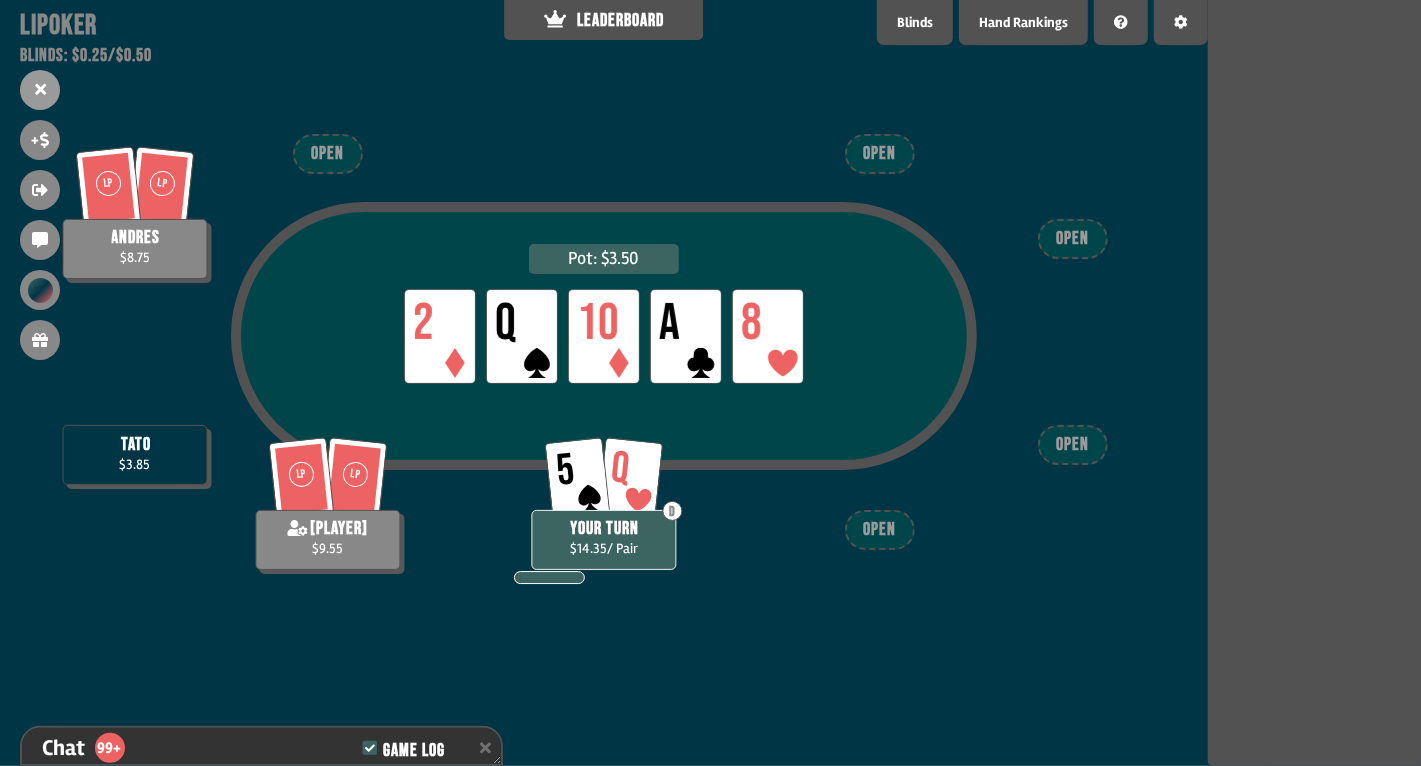 scroll, scrollTop: 11785, scrollLeft: 0, axis: vertical 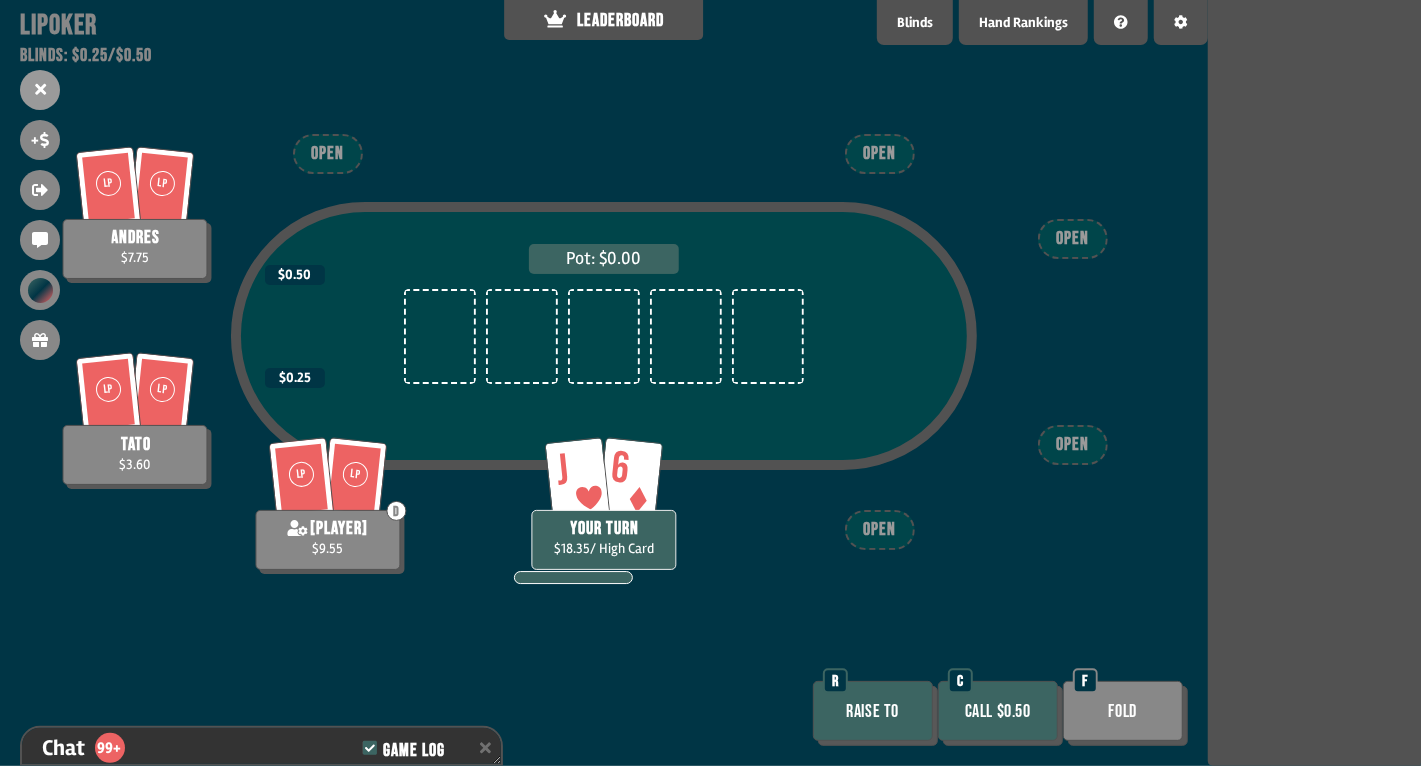 click on "Call $0.50" at bounding box center (998, 711) 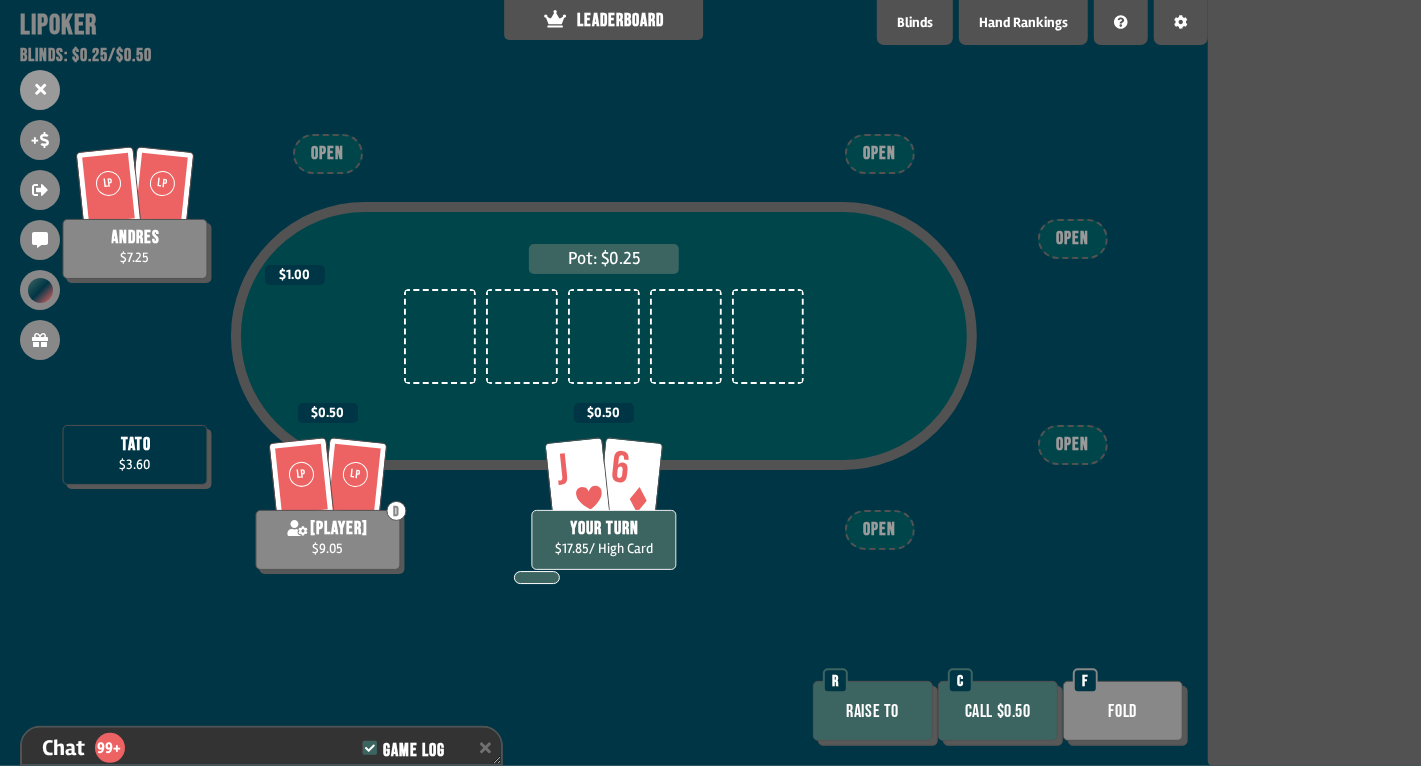click on "Call $0.50" at bounding box center (998, 711) 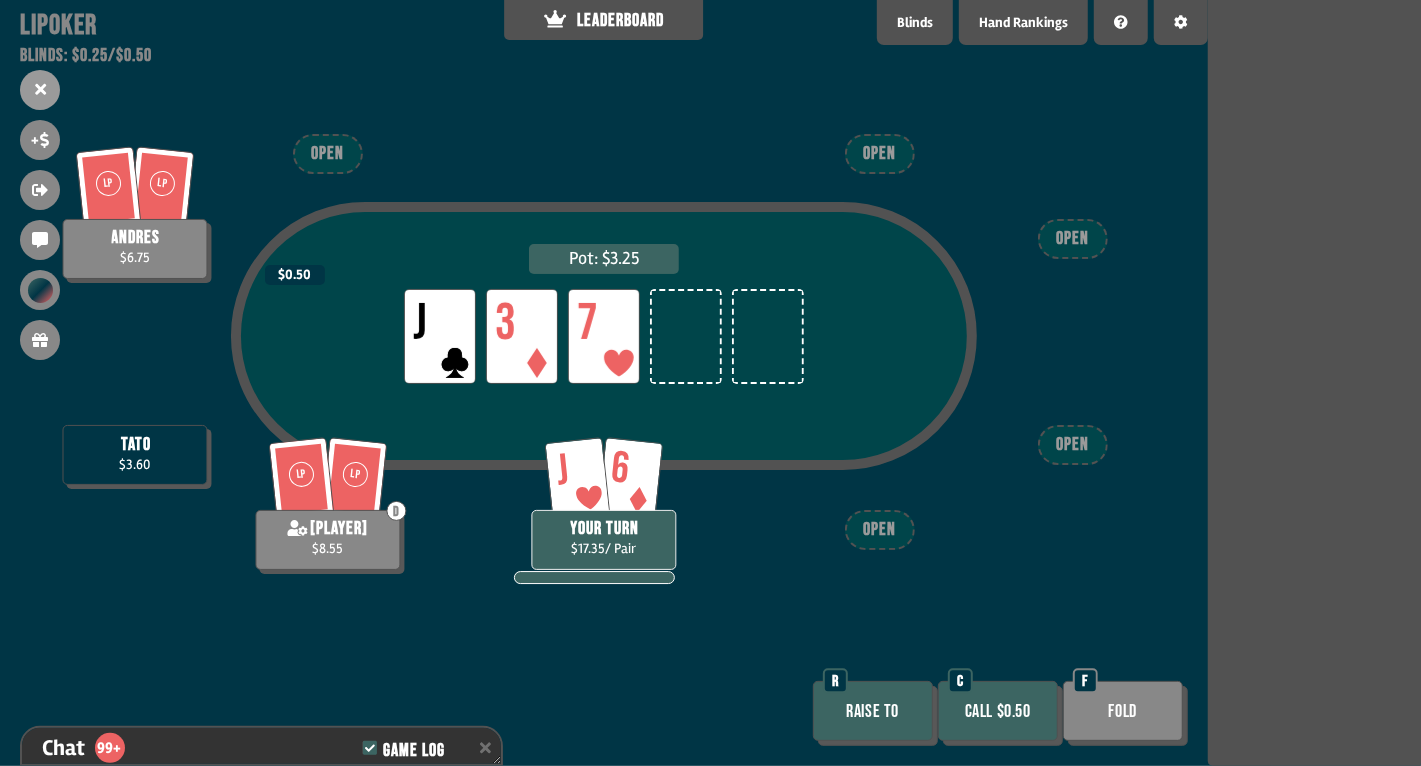 click on "Call $0.50" at bounding box center (998, 711) 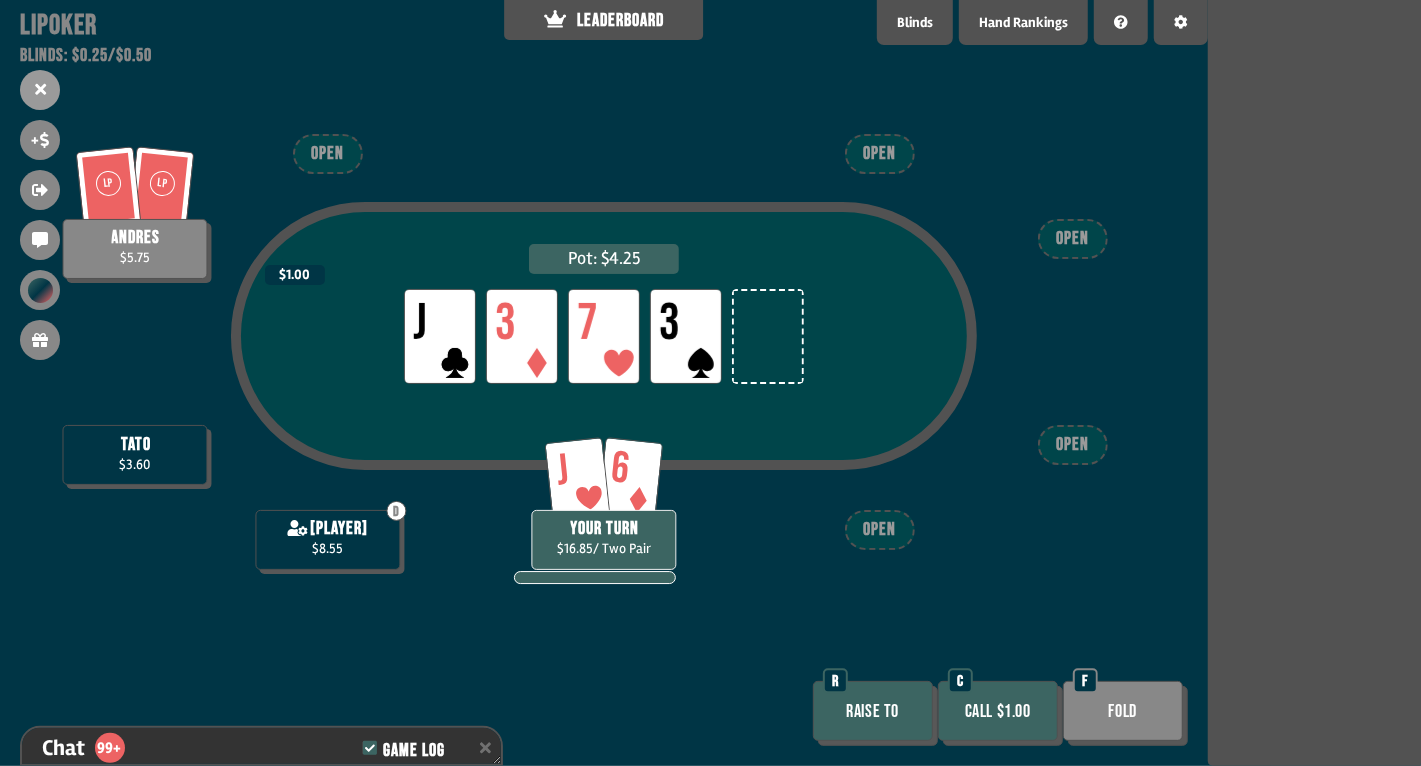 click on "Call $1.00" at bounding box center (998, 711) 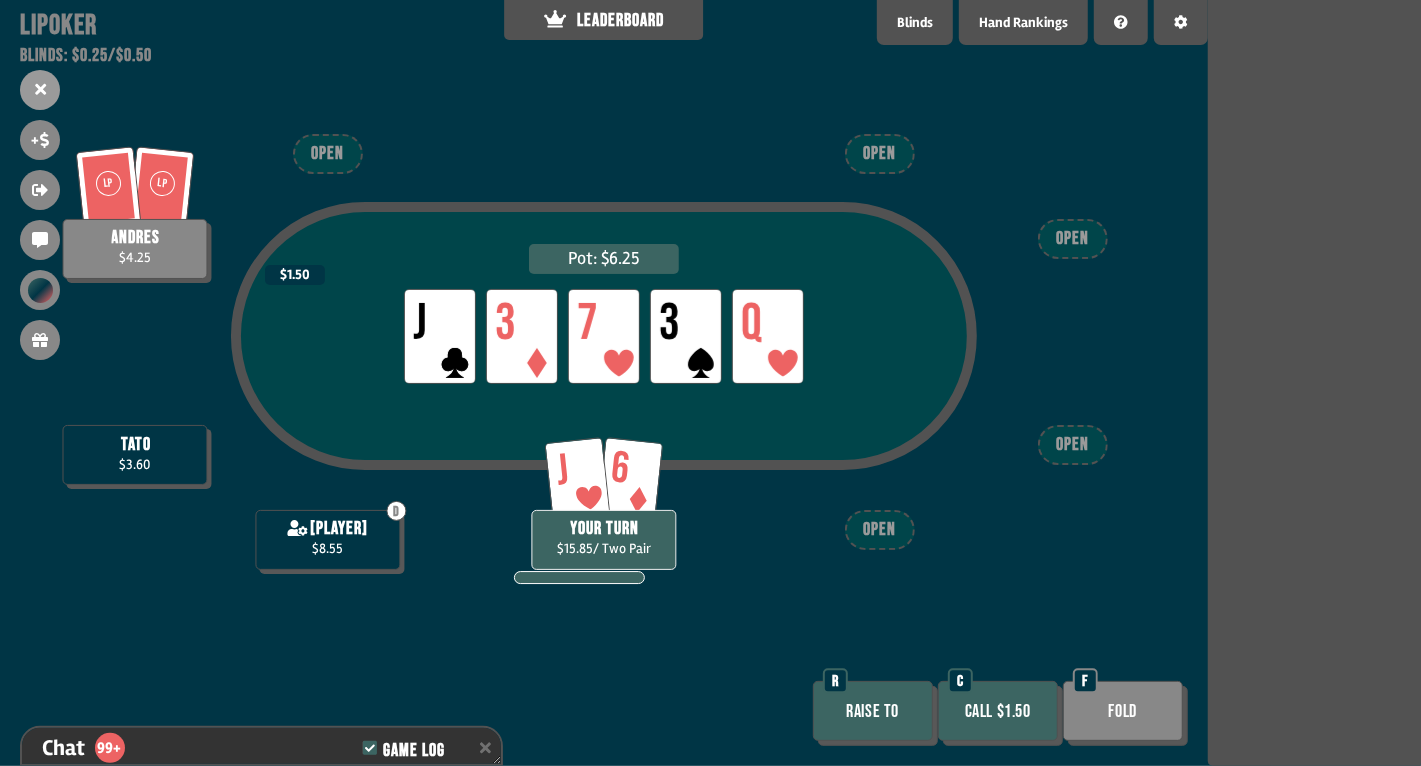 click on "Call $1.50" at bounding box center [998, 711] 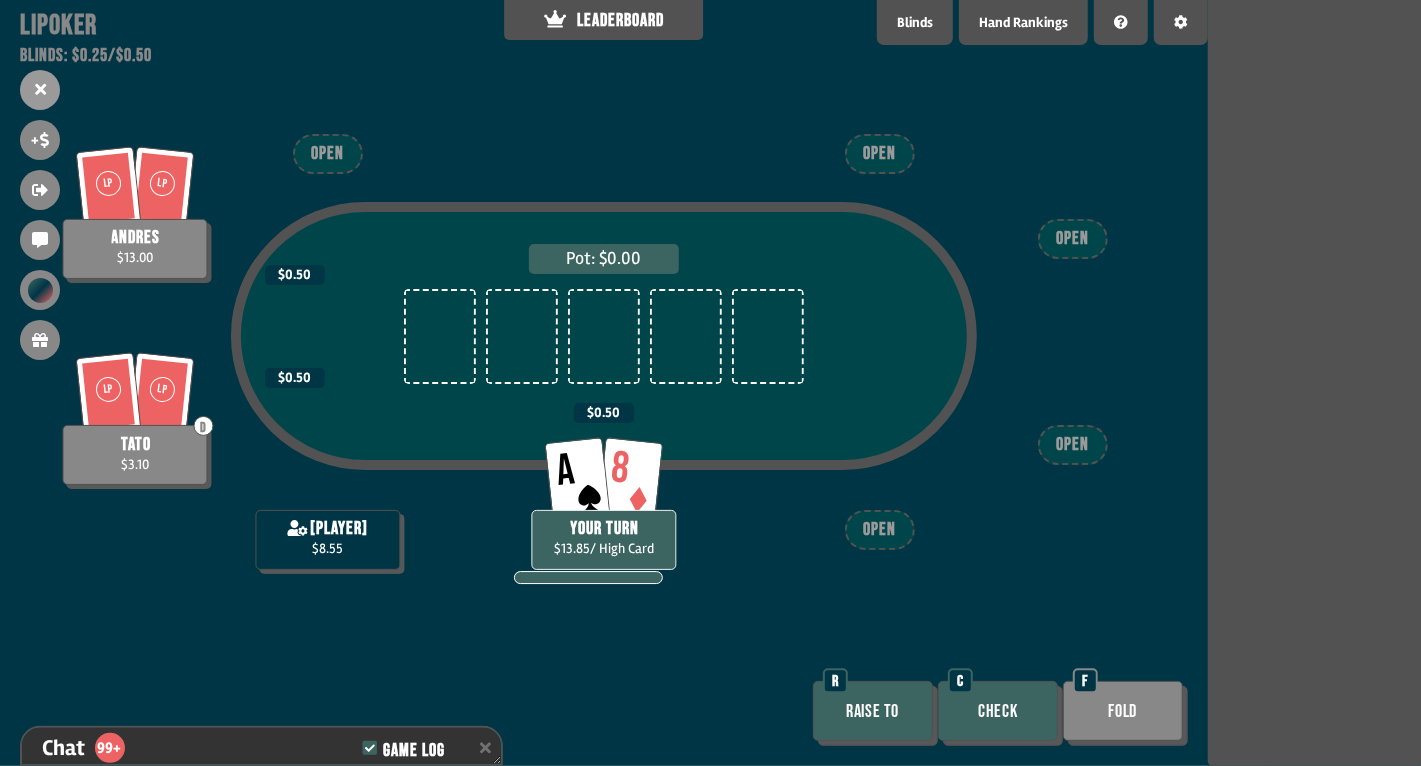 click on "Check" at bounding box center (998, 711) 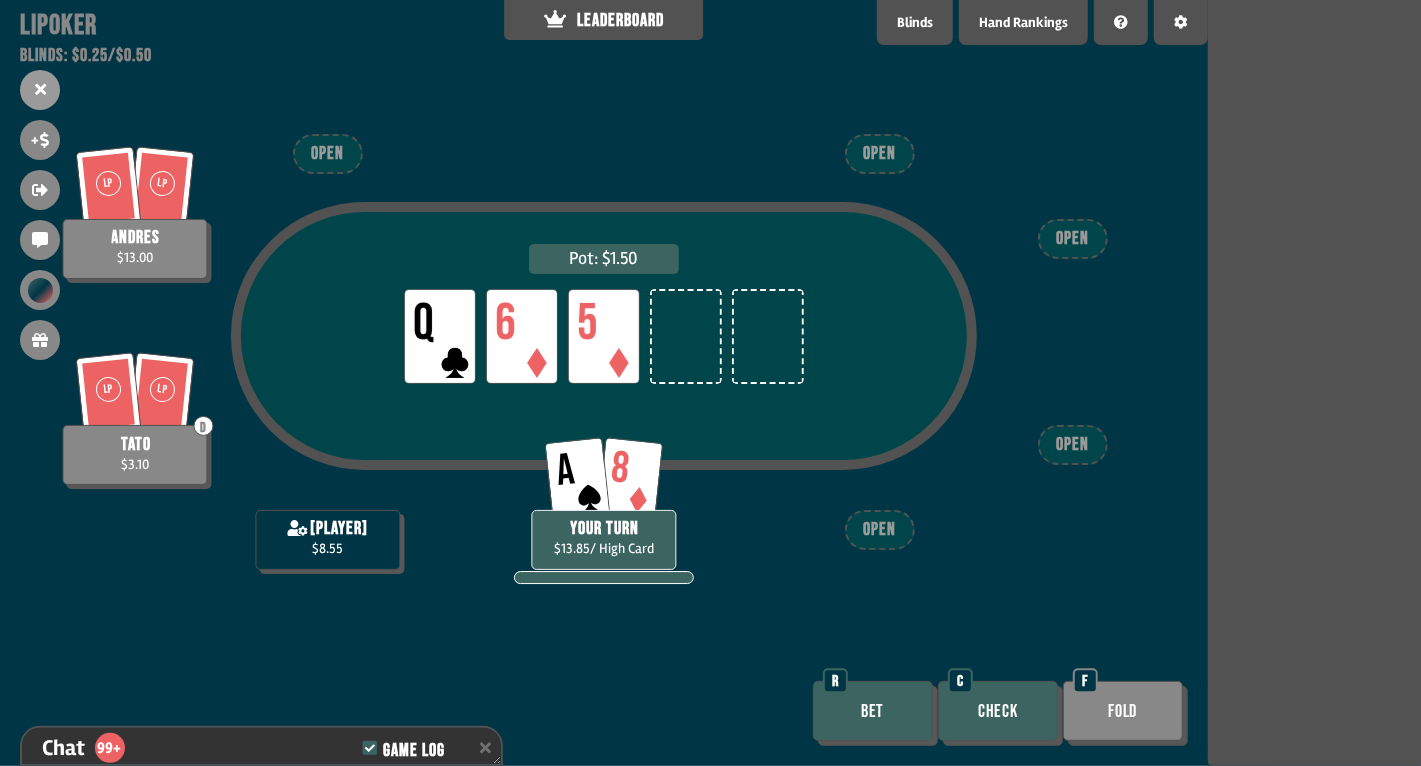 click on "Check" at bounding box center [998, 711] 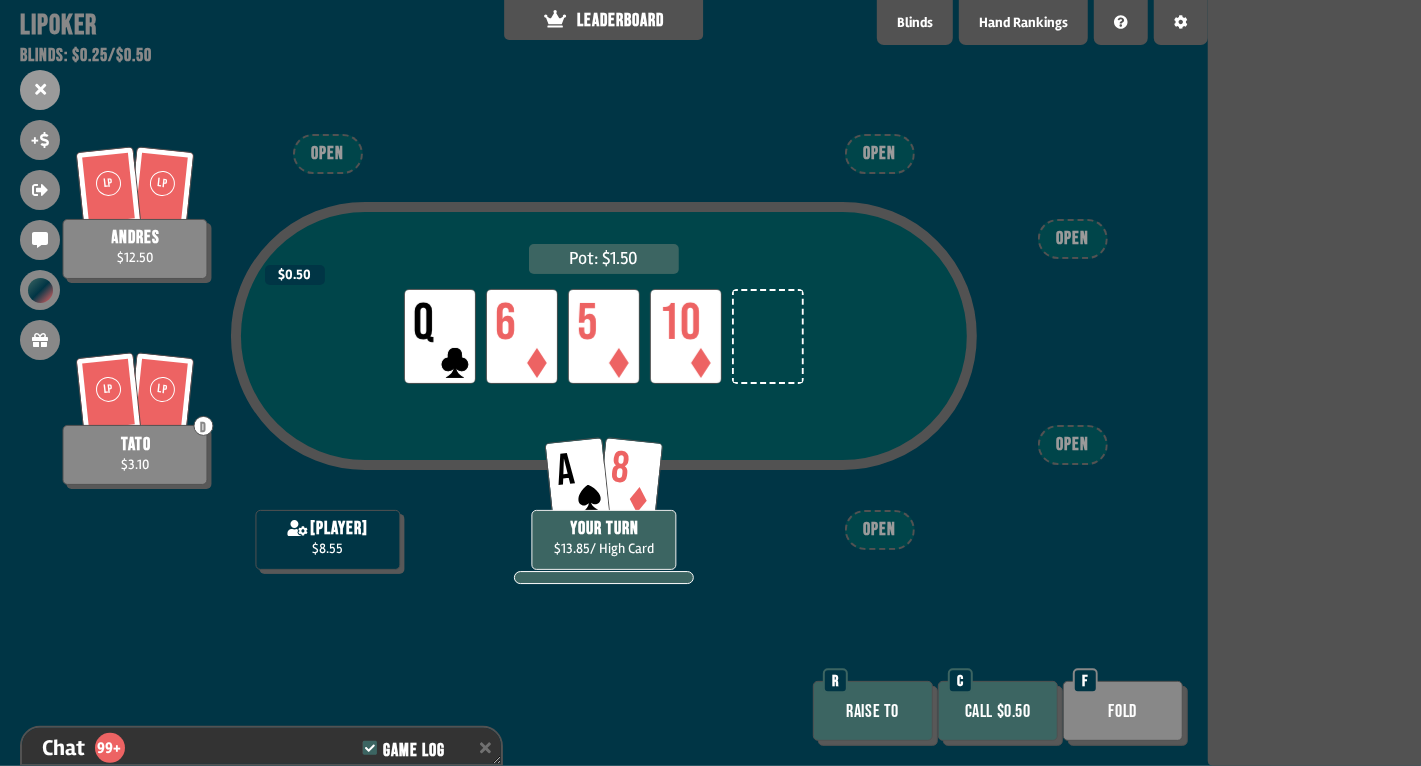 click on "Call $0.50" at bounding box center (998, 711) 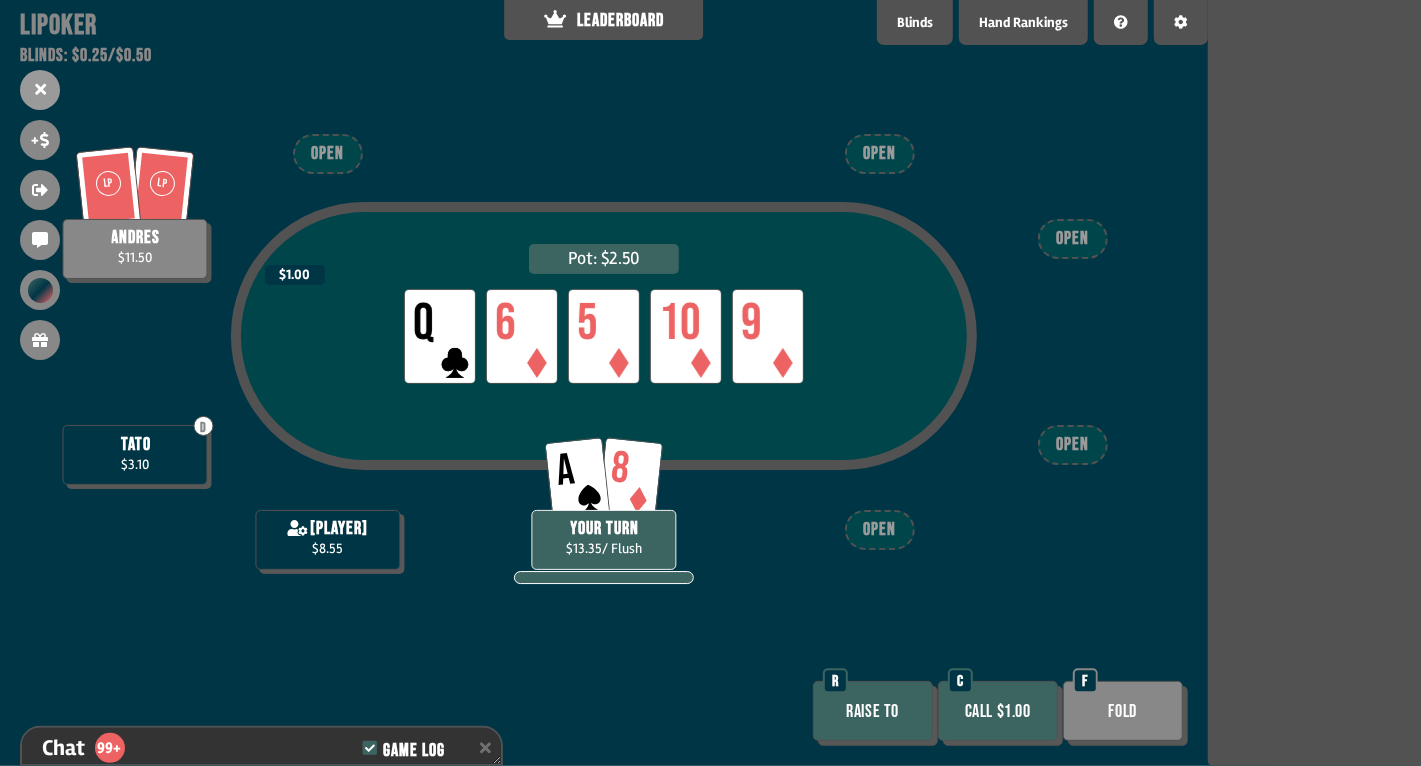 click on "Raise to" at bounding box center [873, 711] 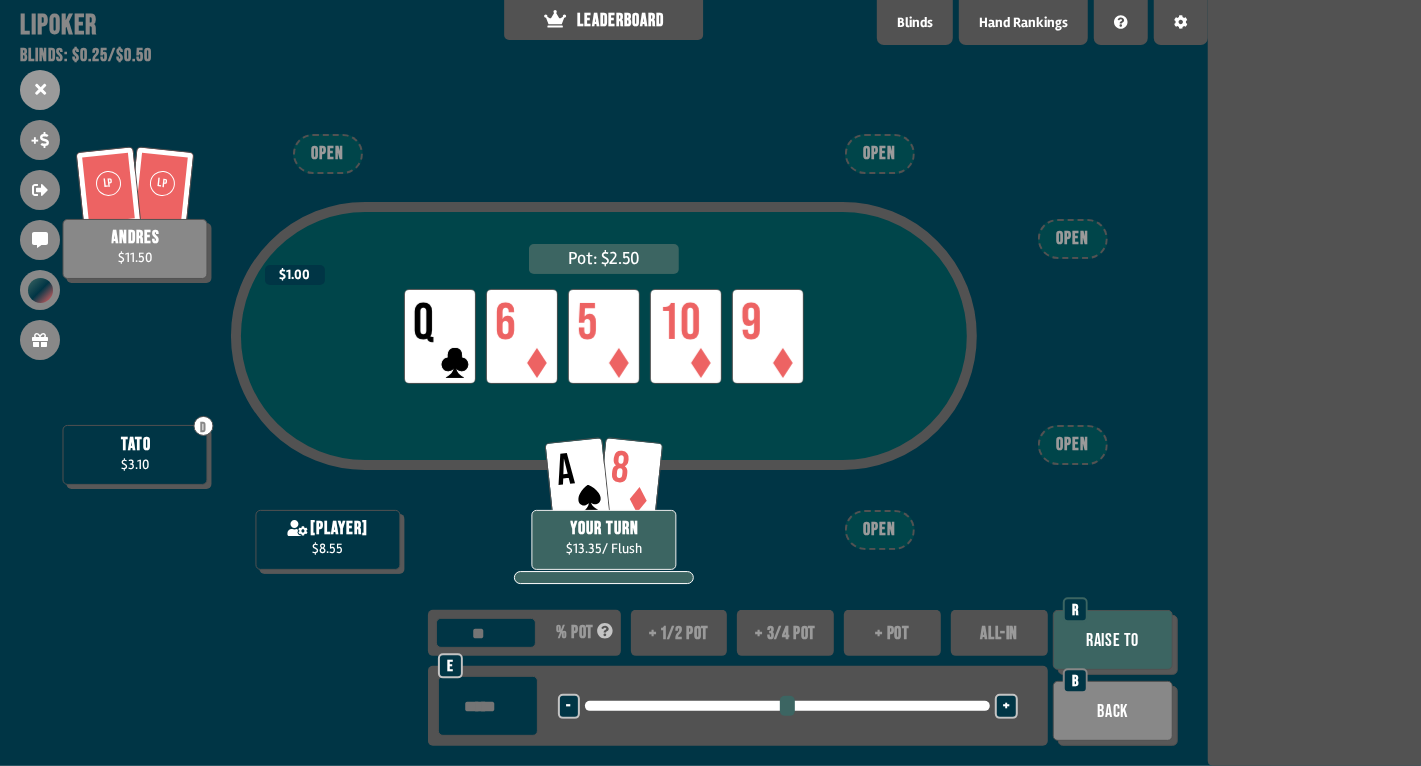 click on "+ 1/2 pot" at bounding box center [679, 633] 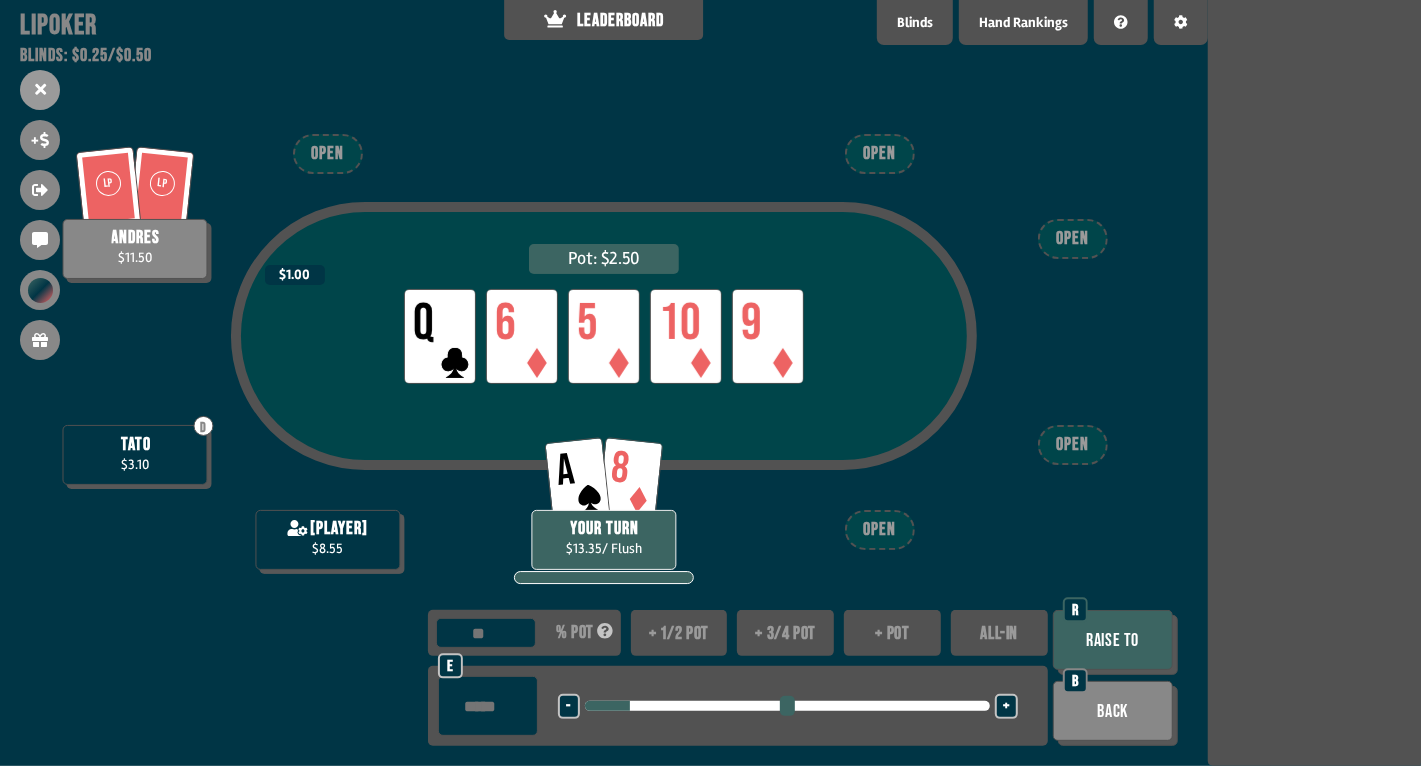 click on "Raise to" at bounding box center (1113, 640) 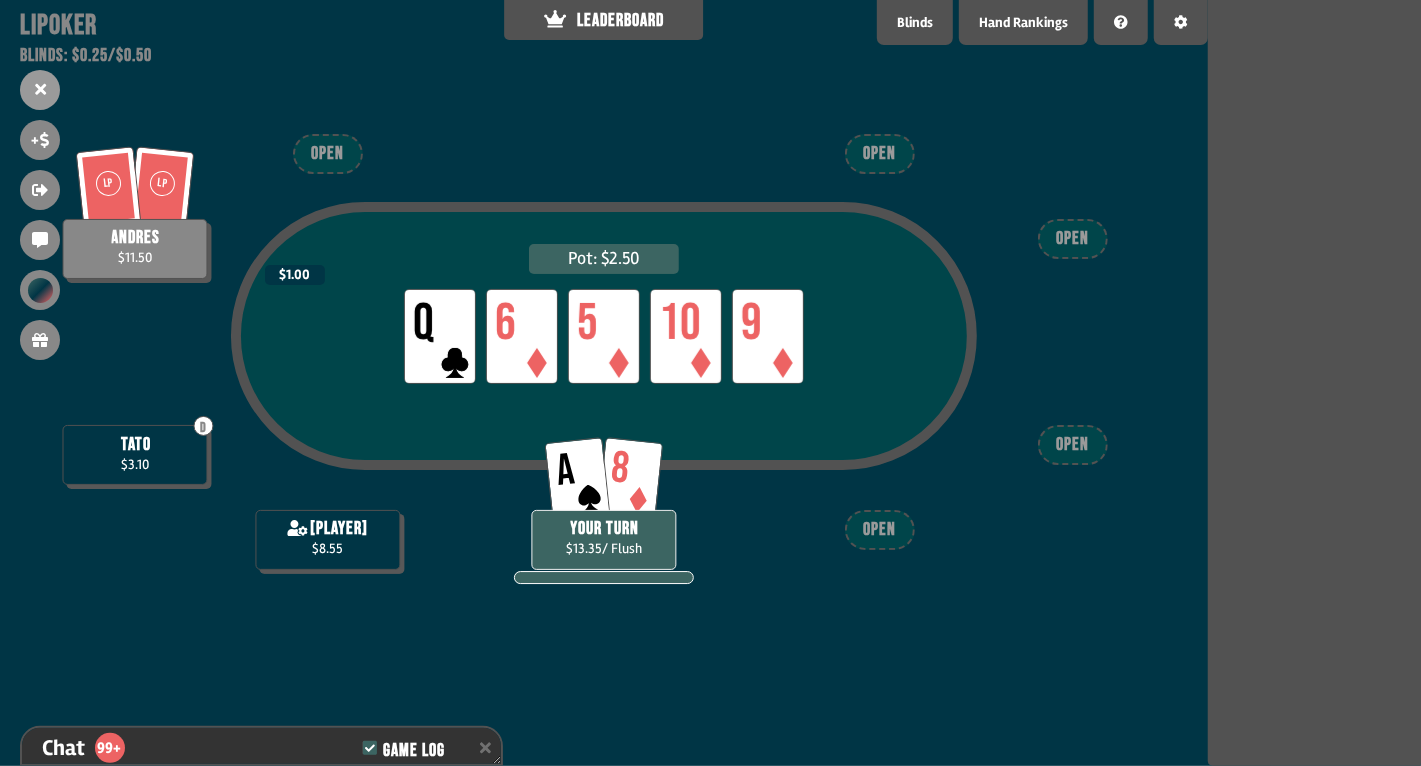 scroll, scrollTop: 13234, scrollLeft: 0, axis: vertical 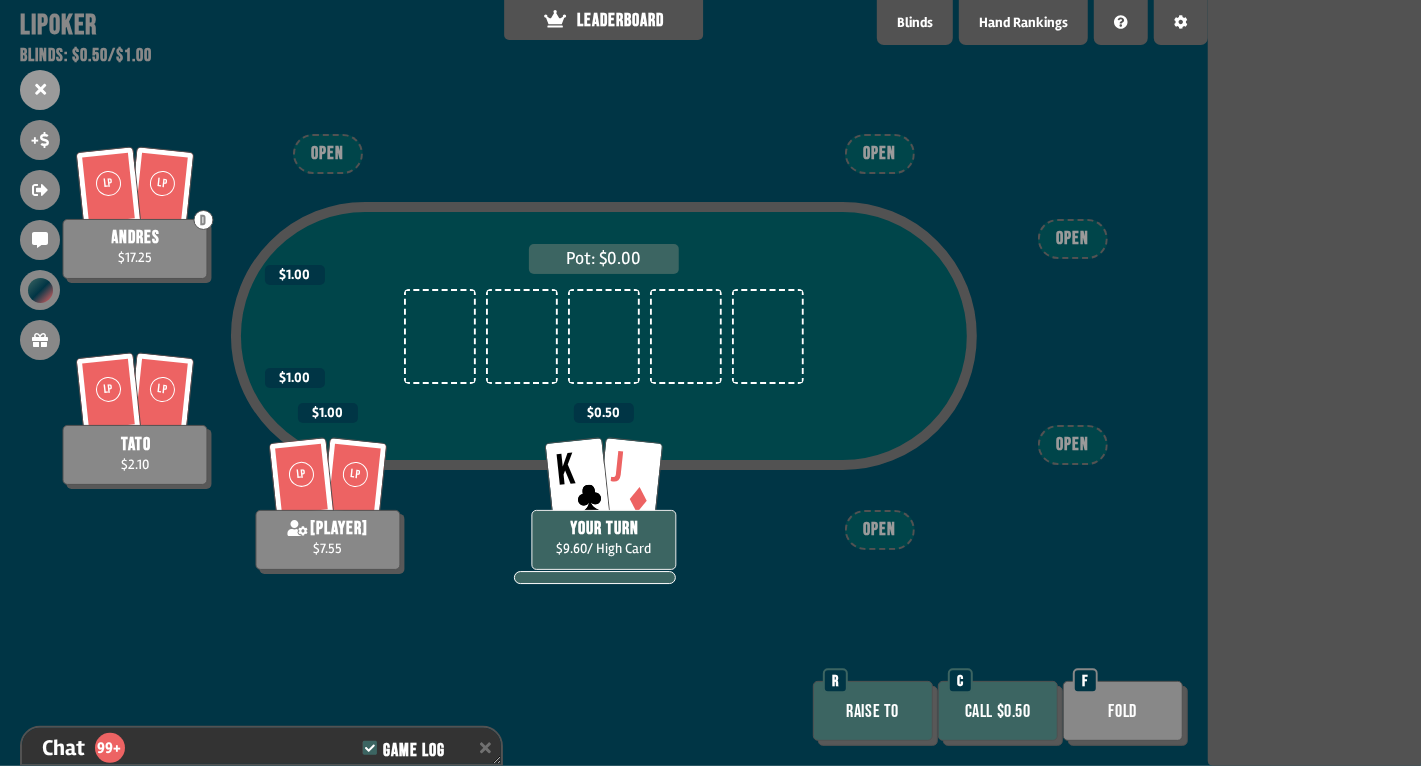 click on "Call $0.50" at bounding box center (998, 711) 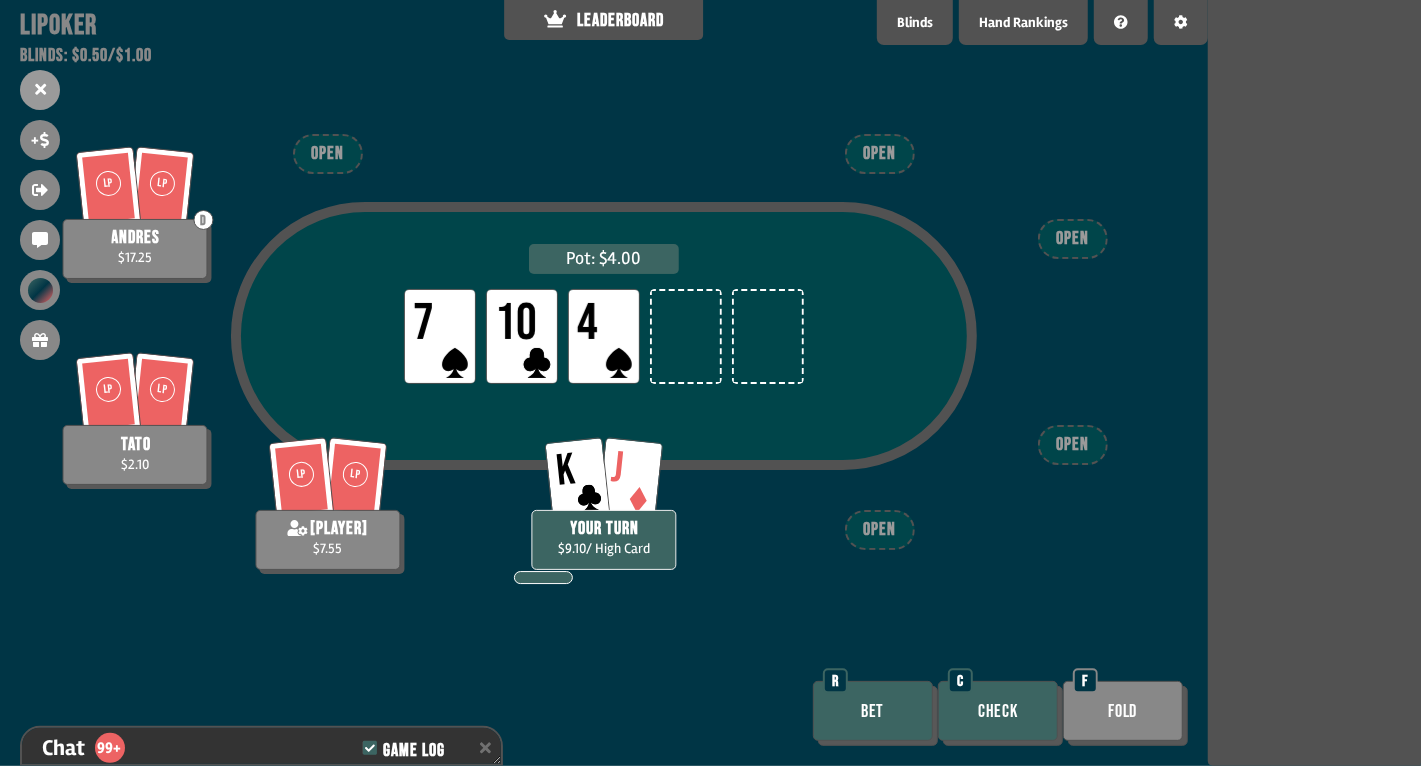 click on "Check" at bounding box center (998, 711) 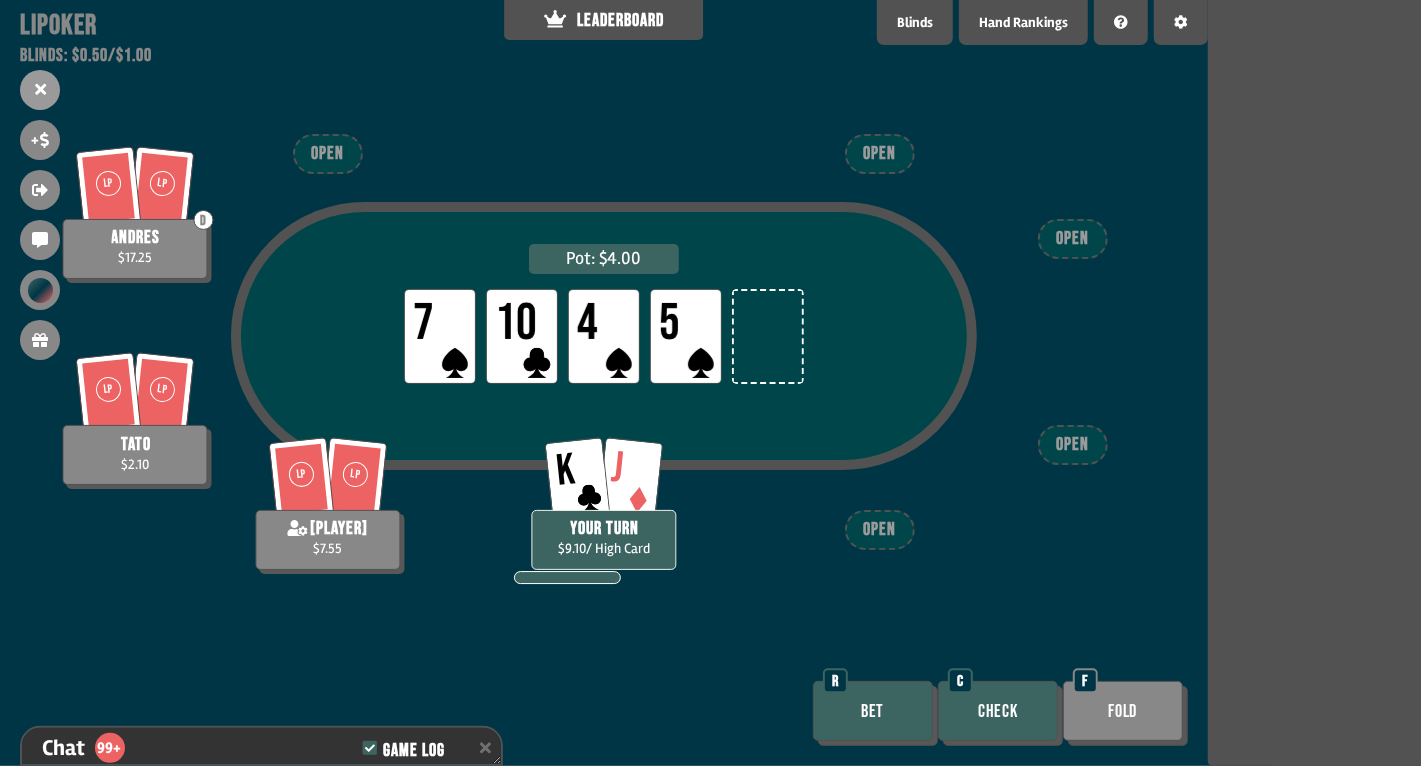 click on "Check" at bounding box center (998, 711) 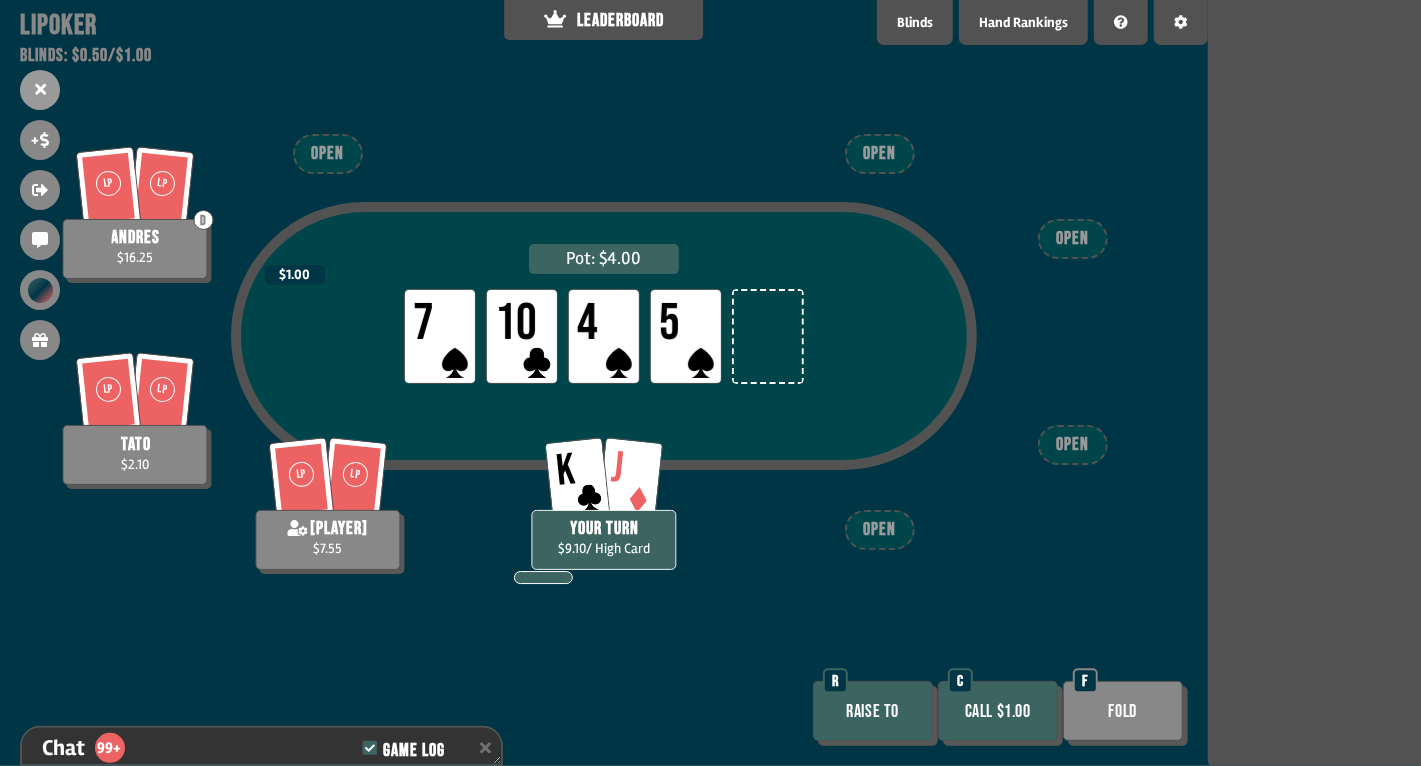 click on "Fold" at bounding box center (1123, 711) 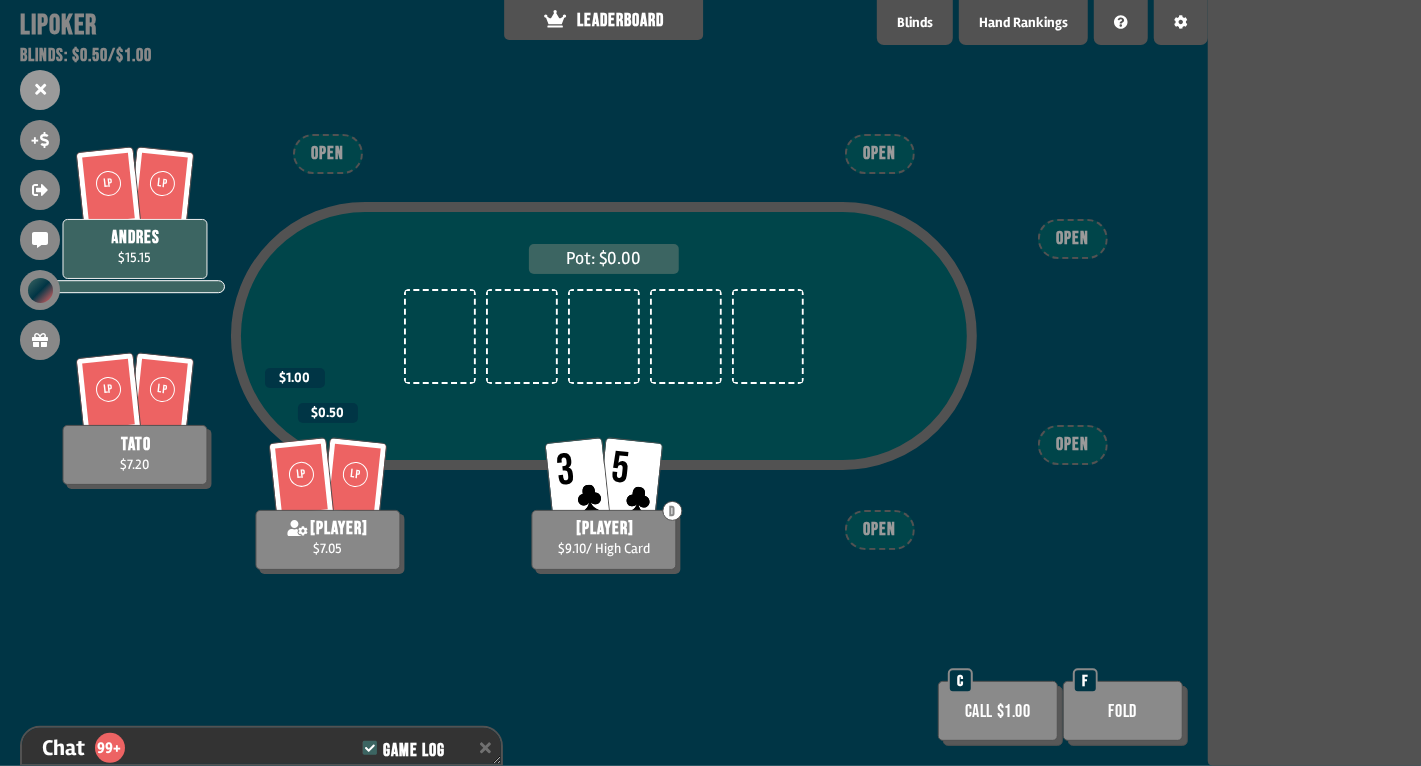 scroll, scrollTop: 98, scrollLeft: 0, axis: vertical 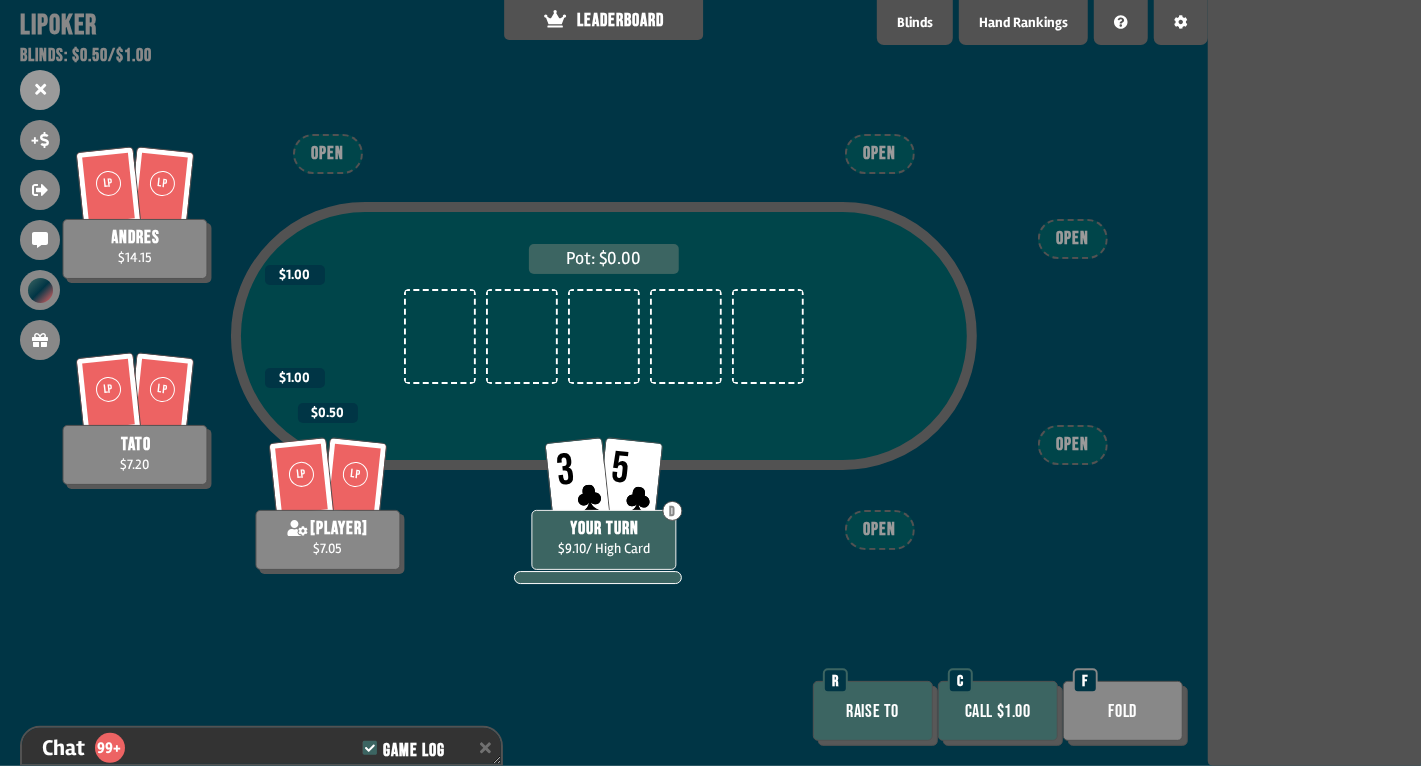 click on "Call $1.00" at bounding box center [998, 711] 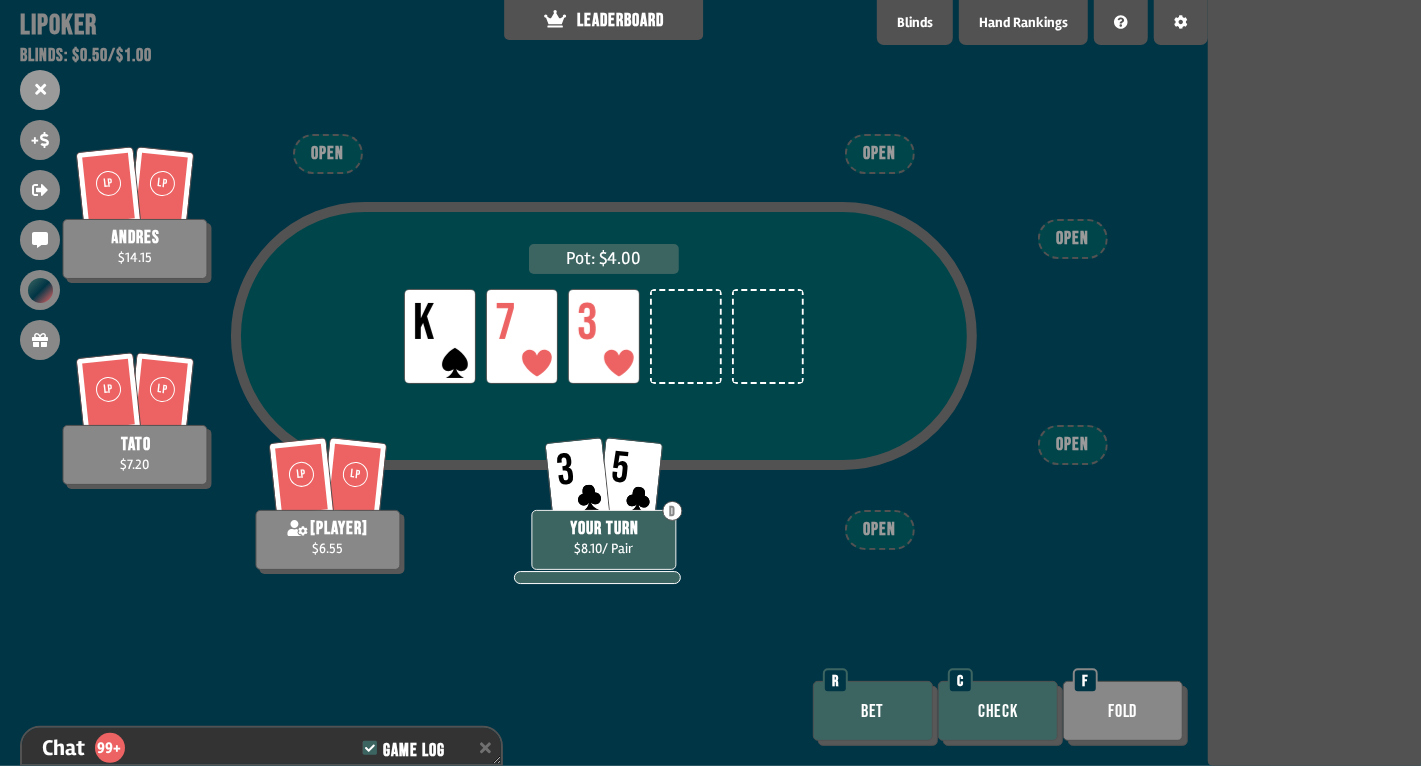 click on "Check" at bounding box center [998, 711] 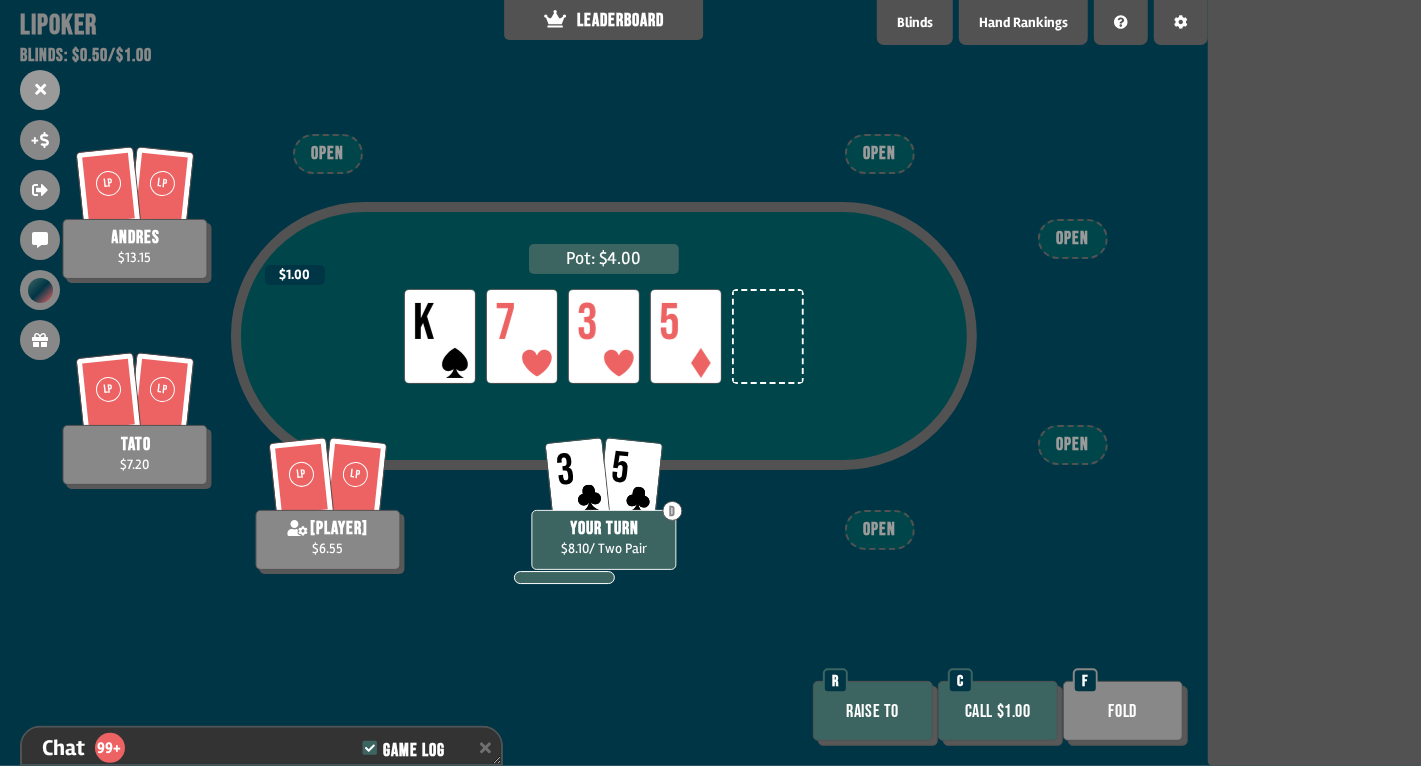 click on "Call $1.00" at bounding box center [998, 711] 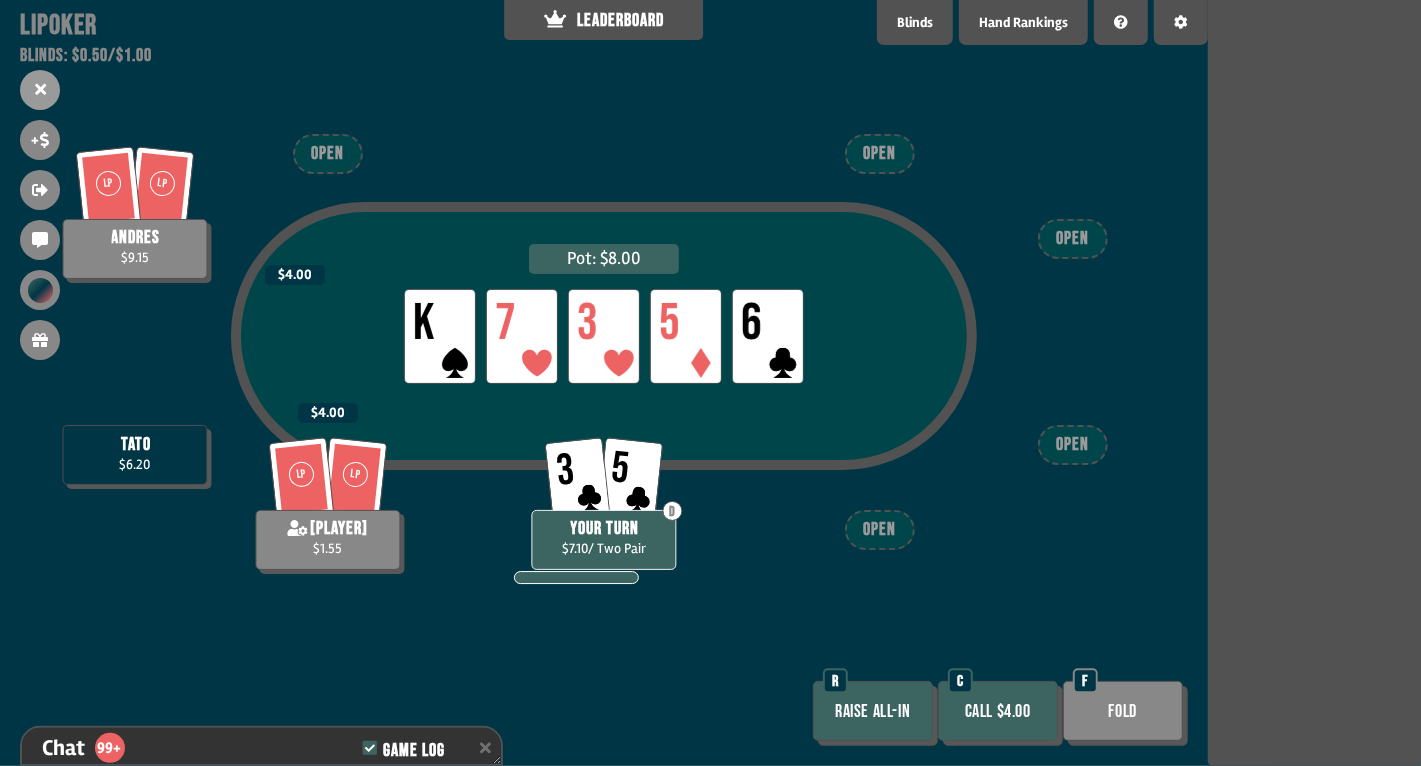 click on "Fold" at bounding box center (1123, 711) 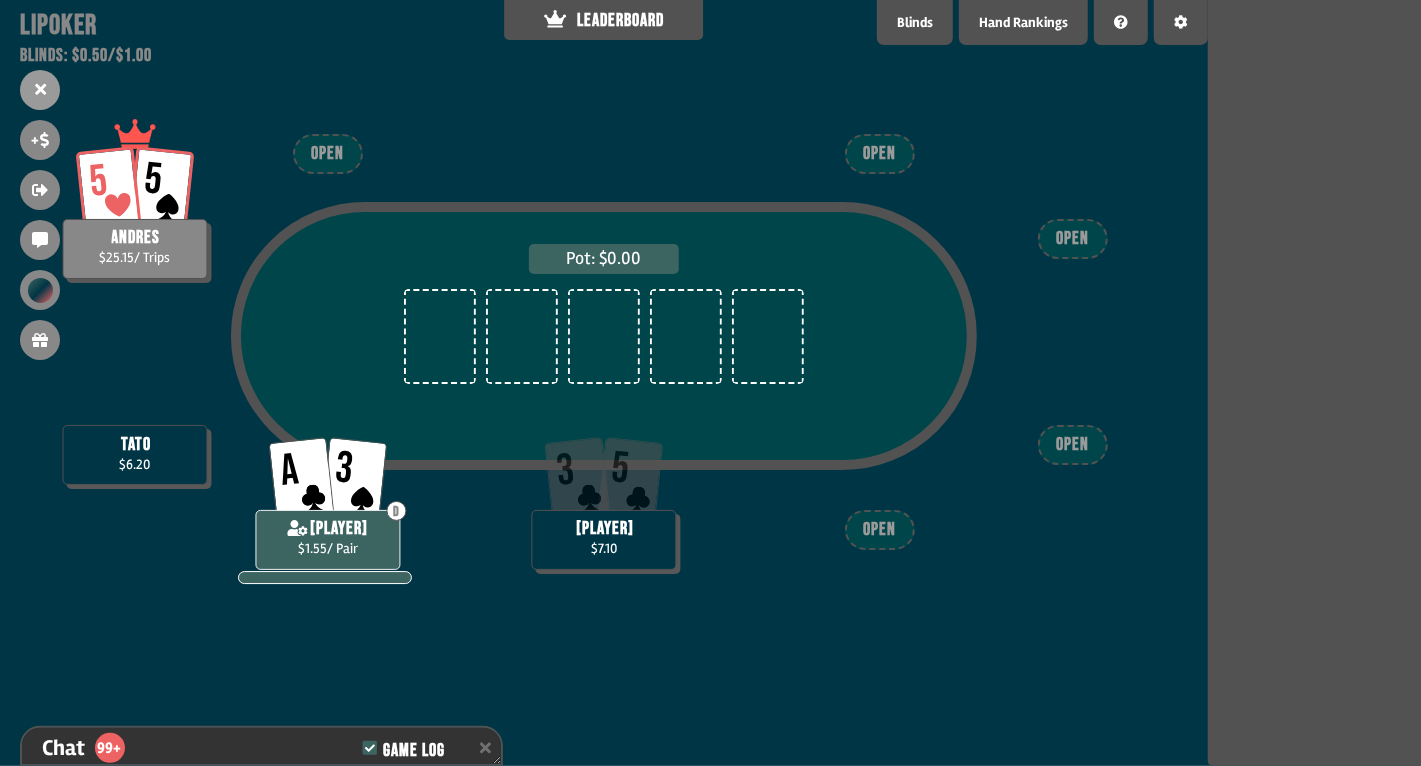 scroll, scrollTop: 98, scrollLeft: 0, axis: vertical 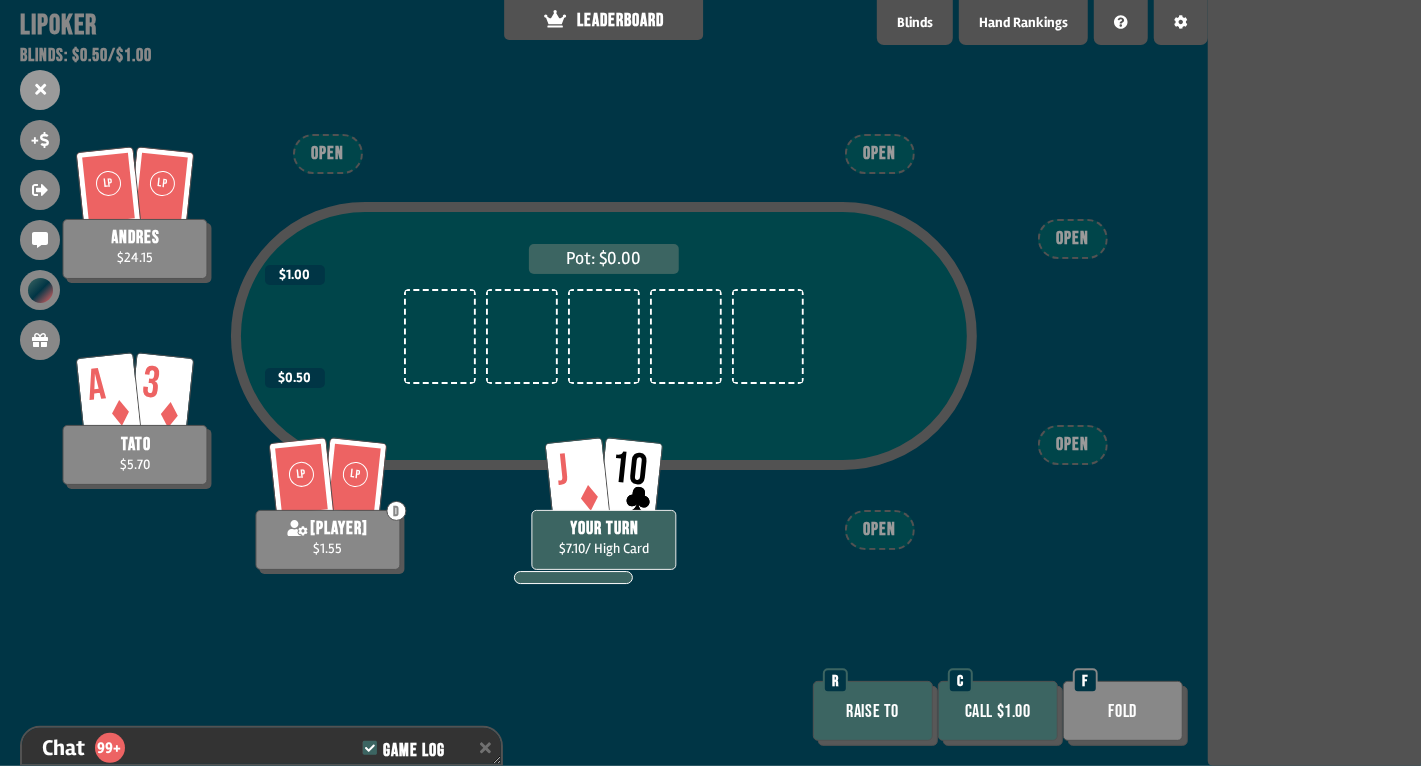 click on "Call $1.00" at bounding box center [998, 711] 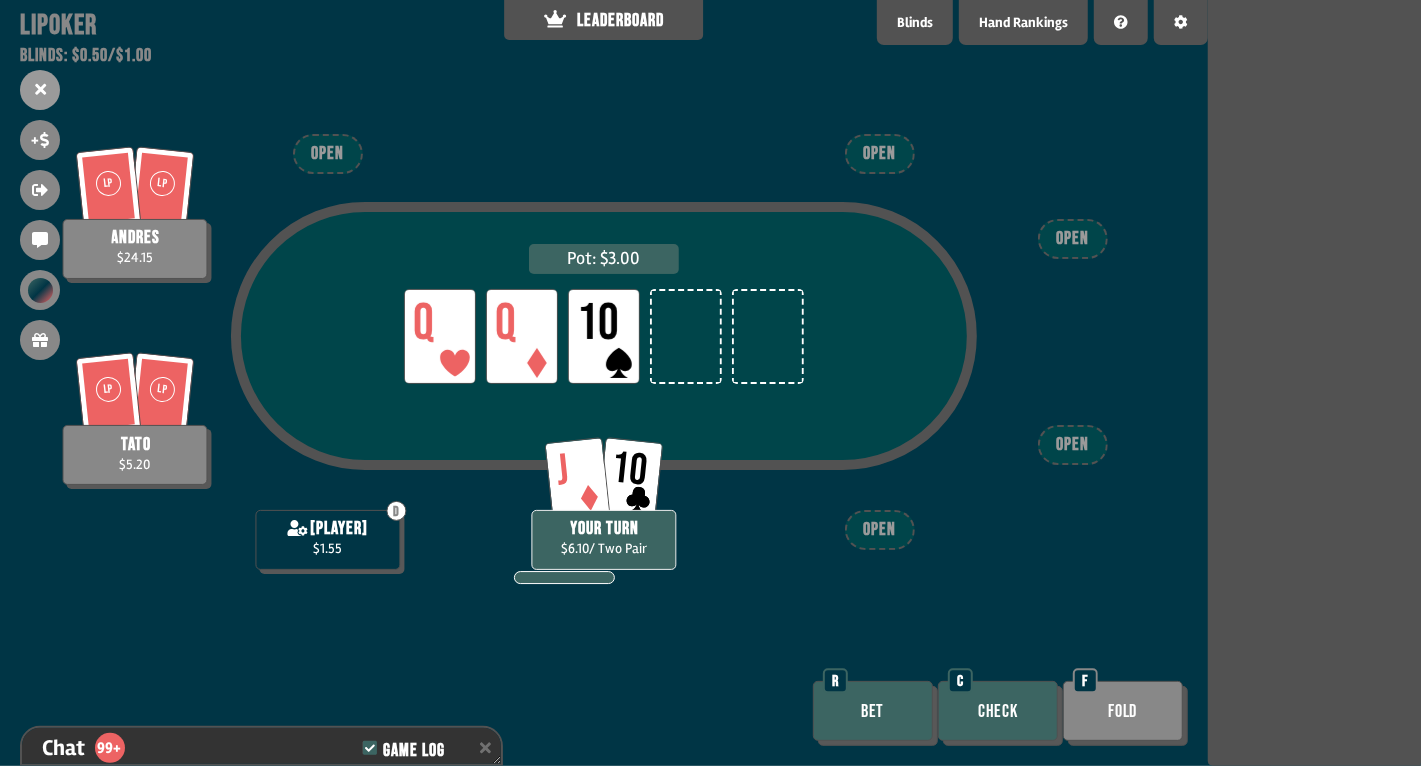 click on "Bet" at bounding box center [873, 711] 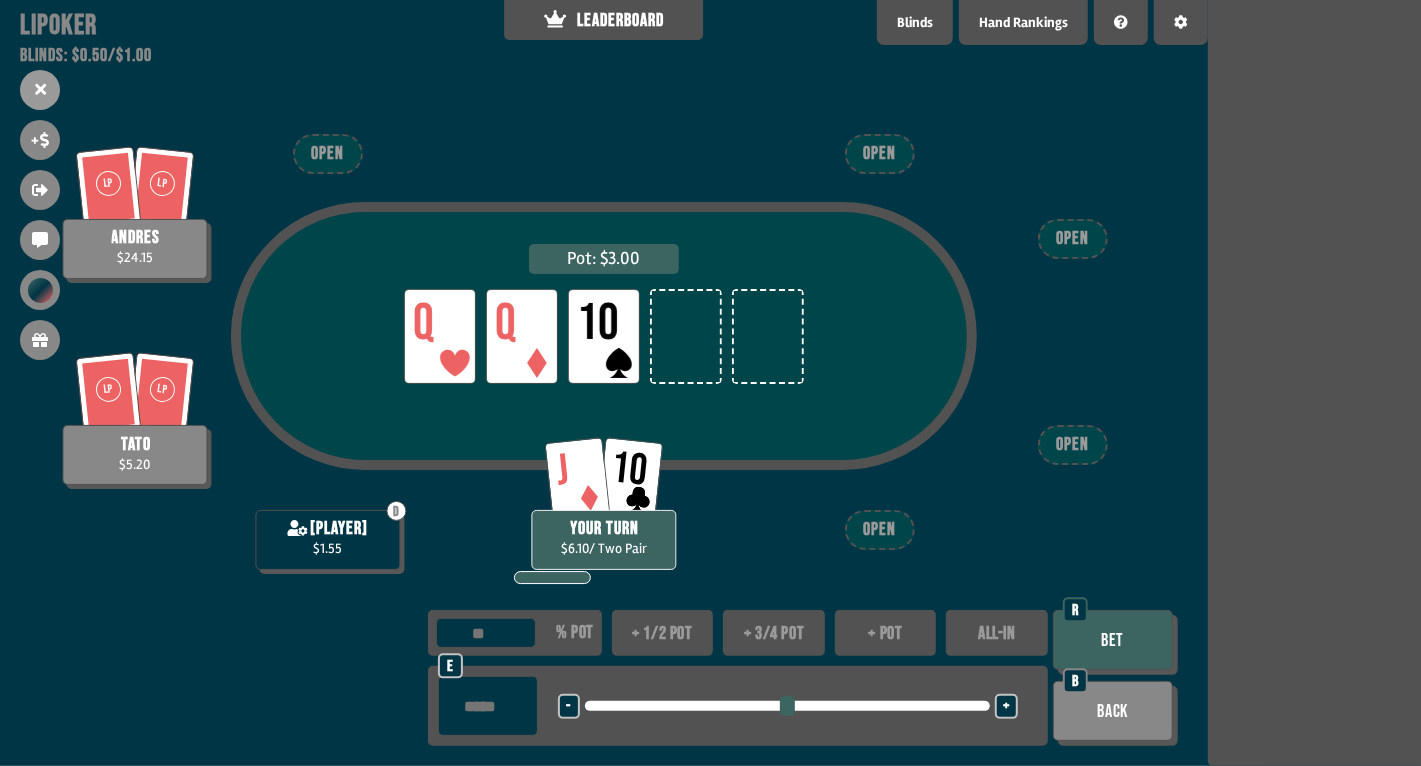click on "+ 1/2 pot" at bounding box center (663, 633) 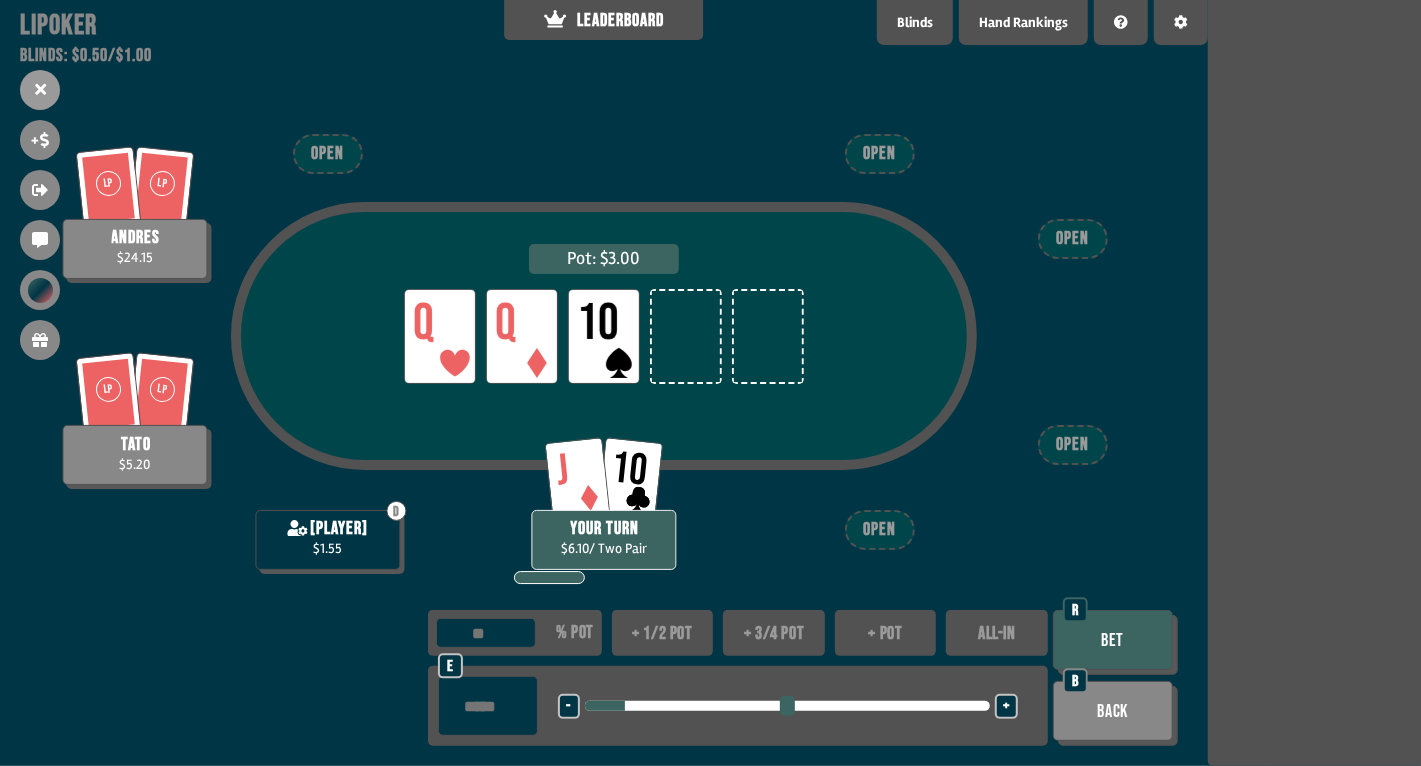 click on "Bet" at bounding box center (1113, 640) 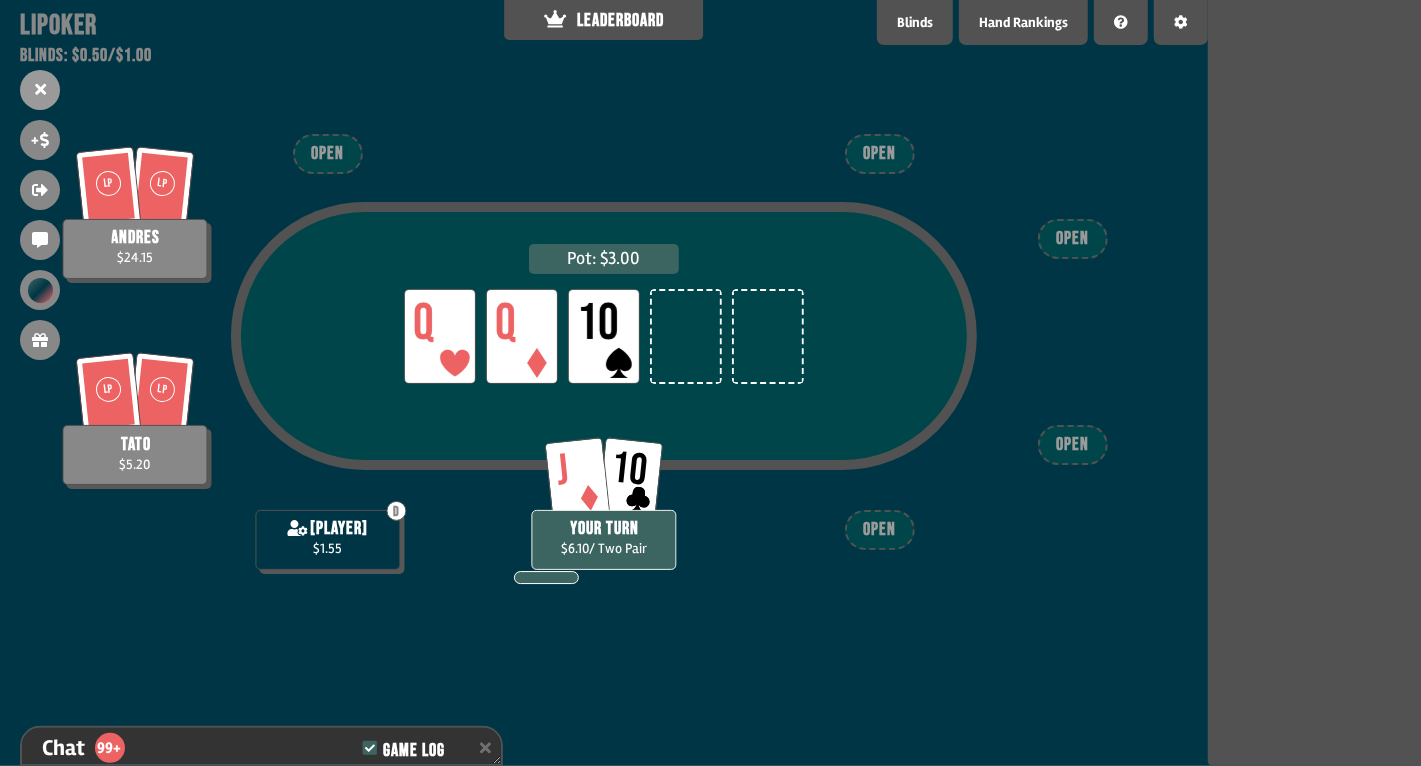scroll, scrollTop: 15322, scrollLeft: 0, axis: vertical 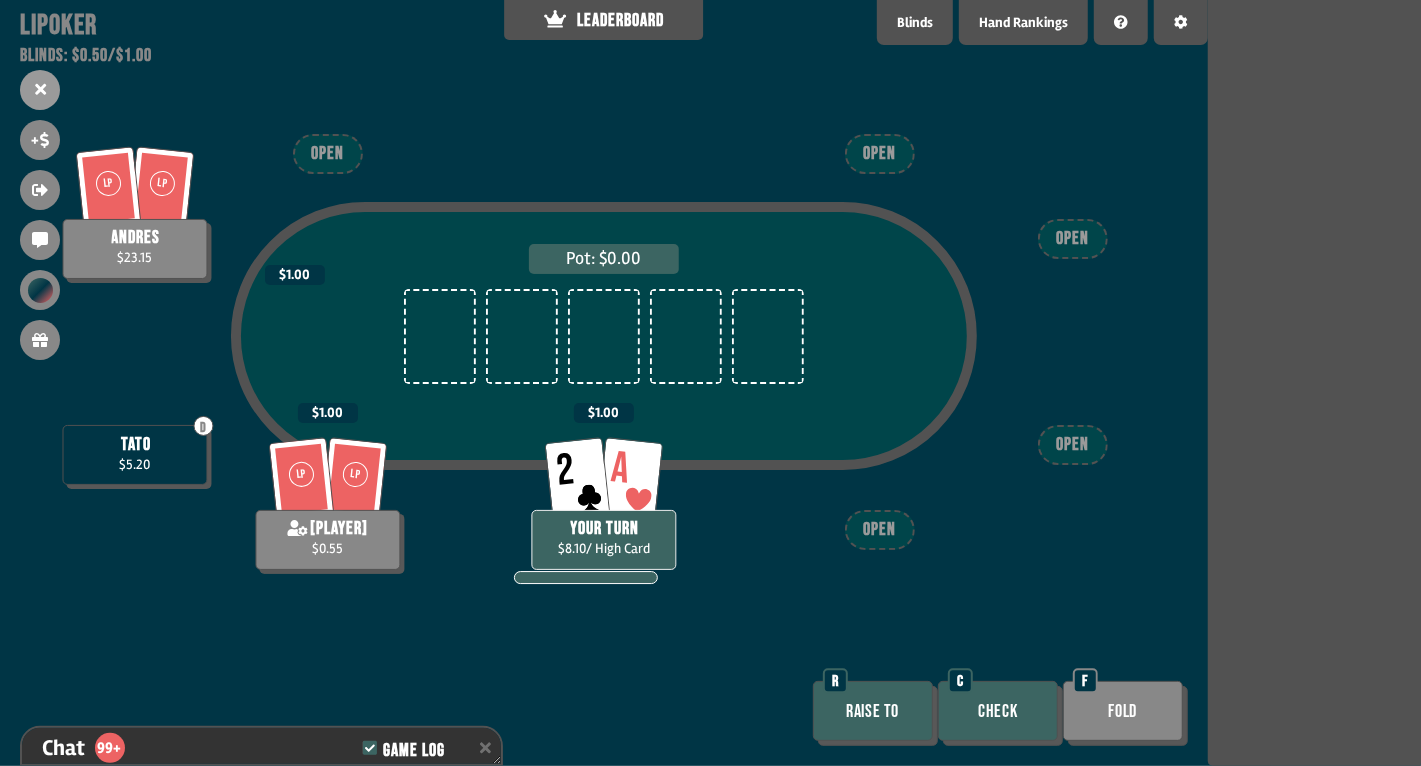 click on "Check" at bounding box center [998, 711] 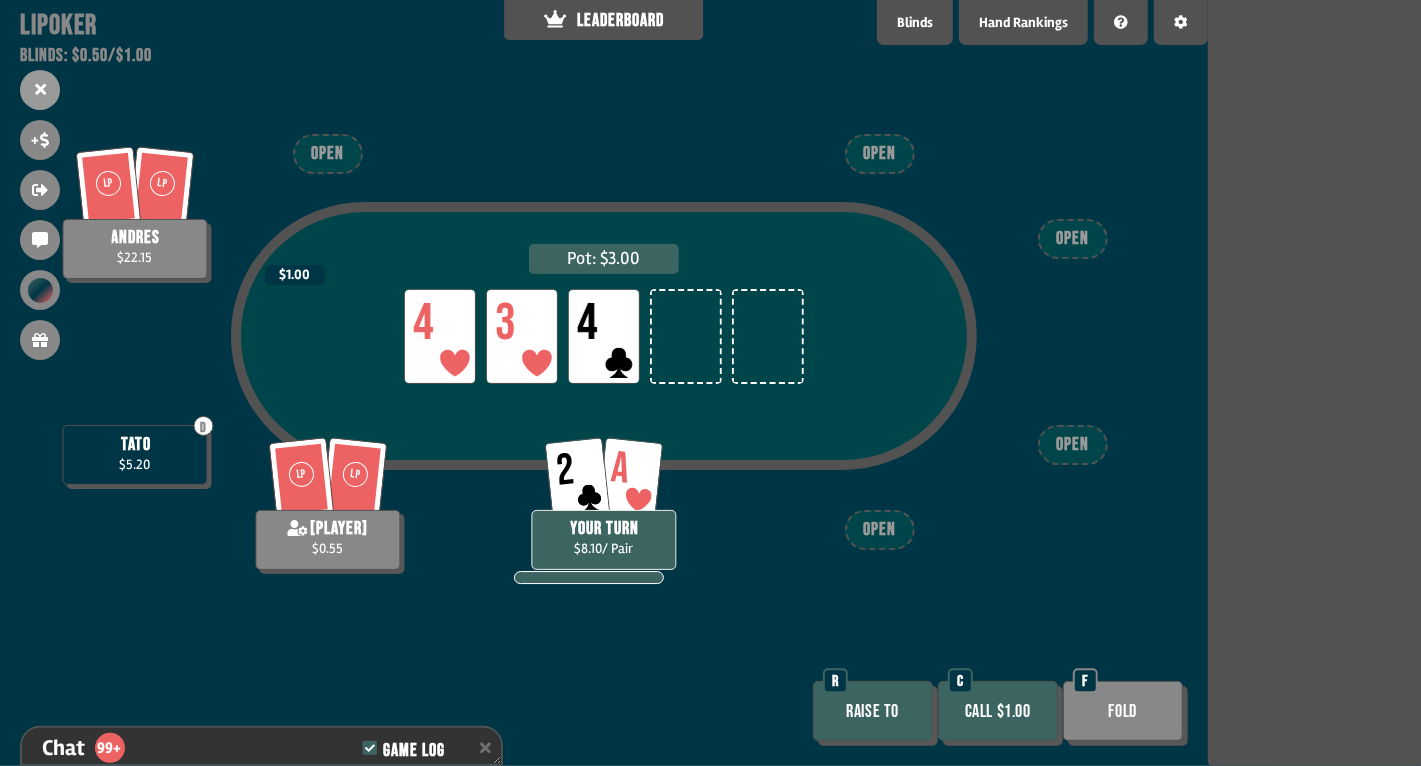 click on "Call $1.00" at bounding box center [998, 711] 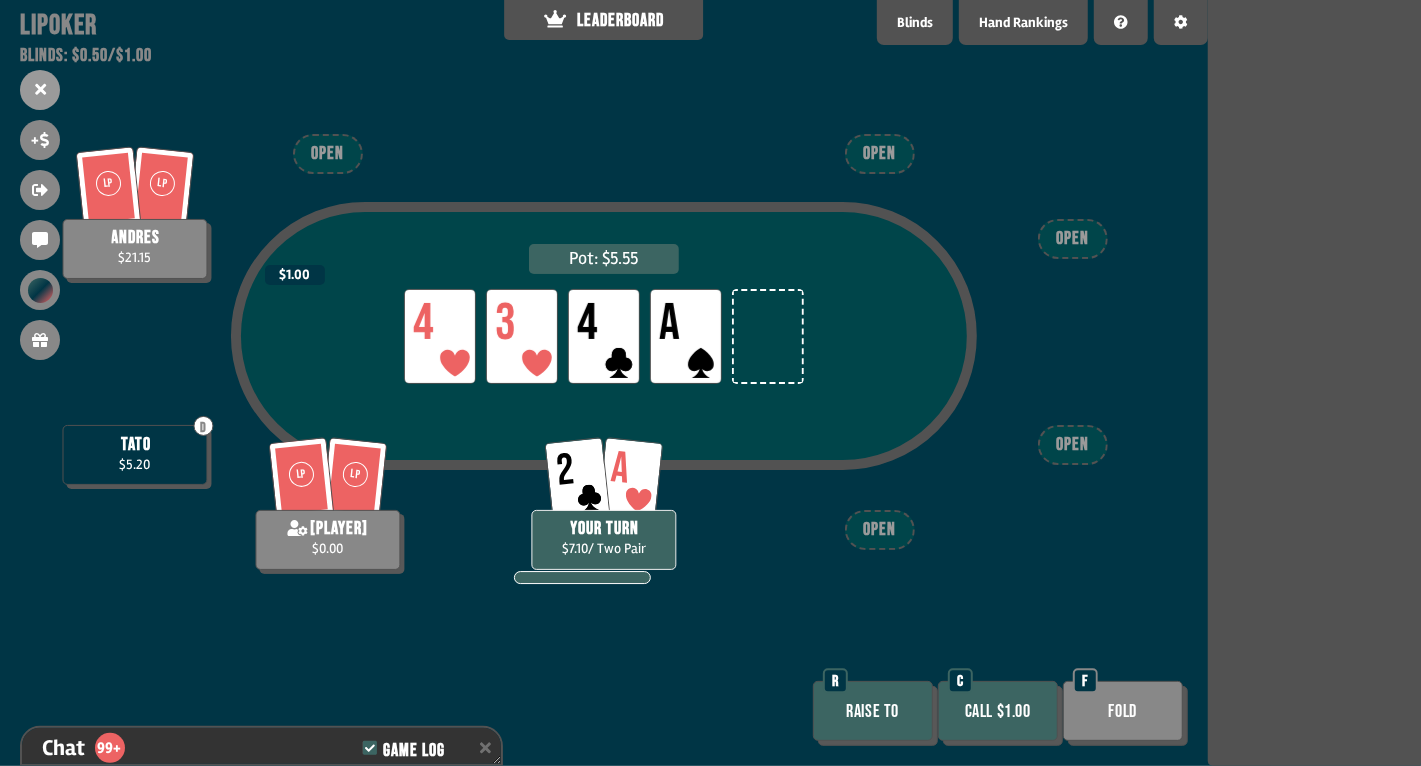 click on "Call $1.00" at bounding box center [998, 711] 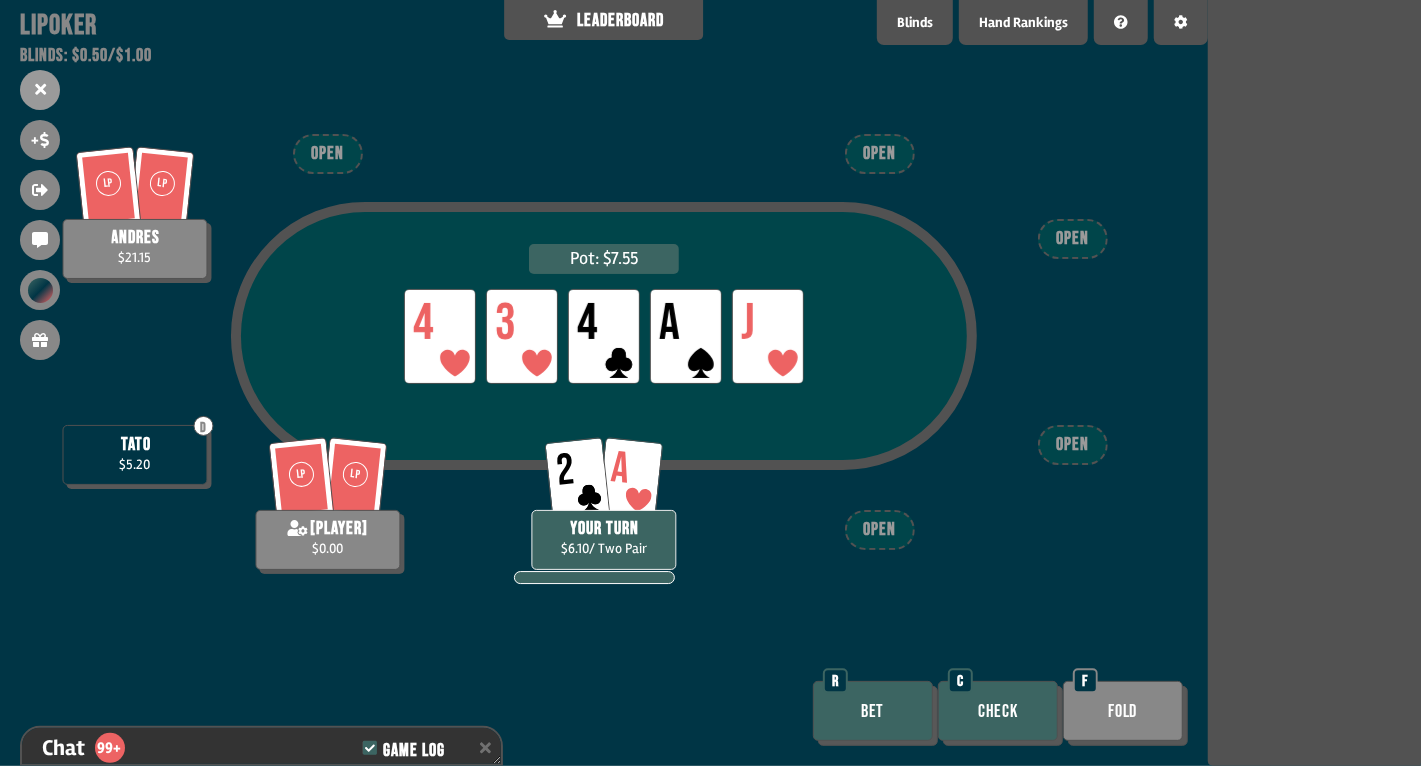 click on "Bet" at bounding box center (873, 711) 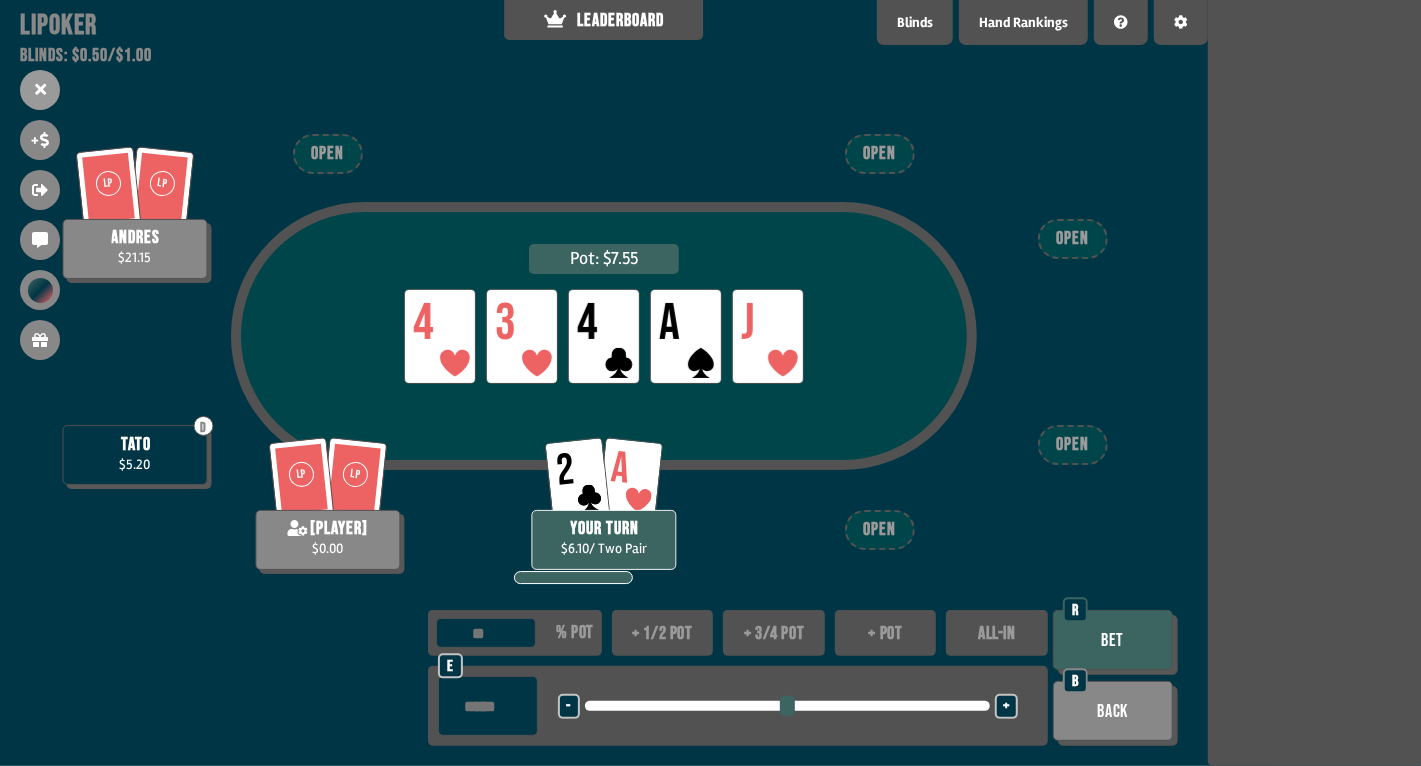 click on "+ pot" at bounding box center [886, 633] 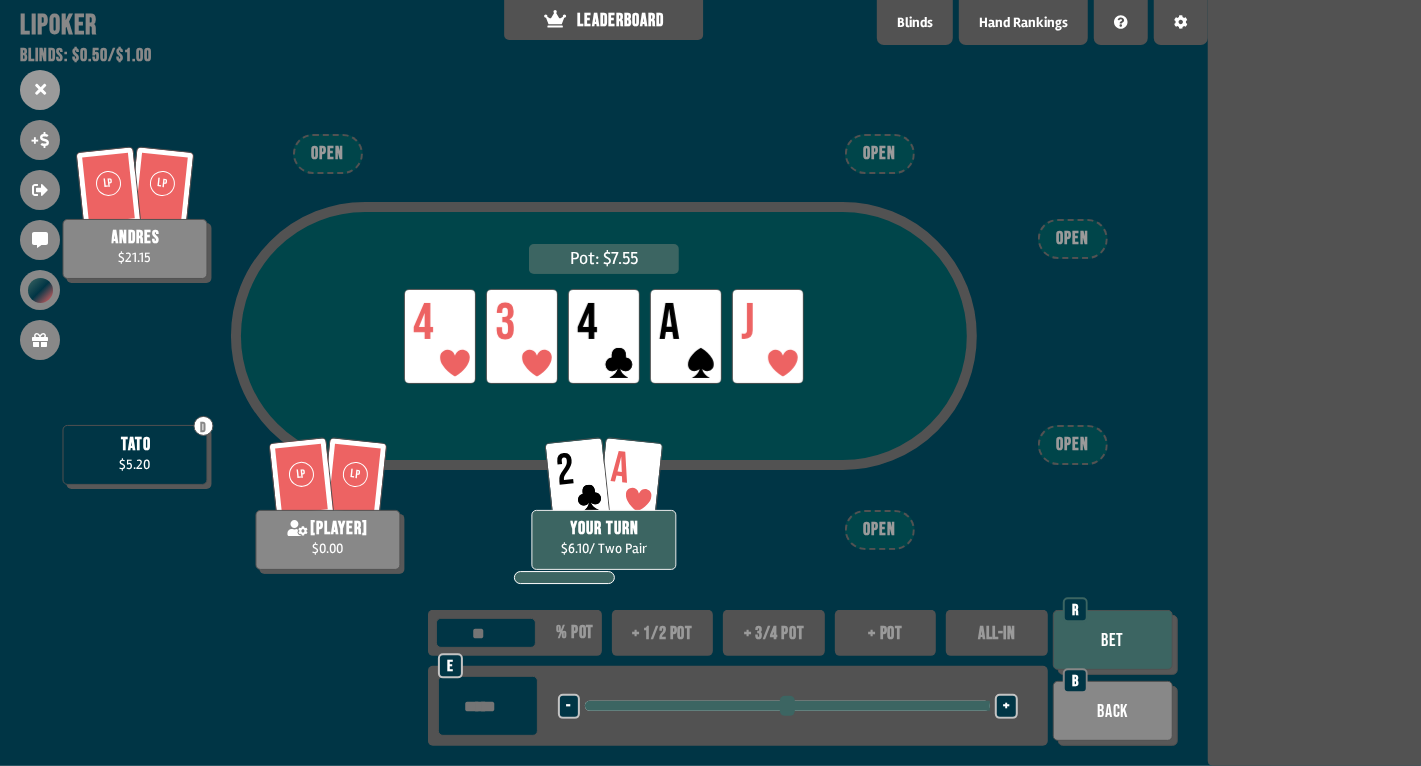 click on "+ 1/2 pot" at bounding box center [663, 633] 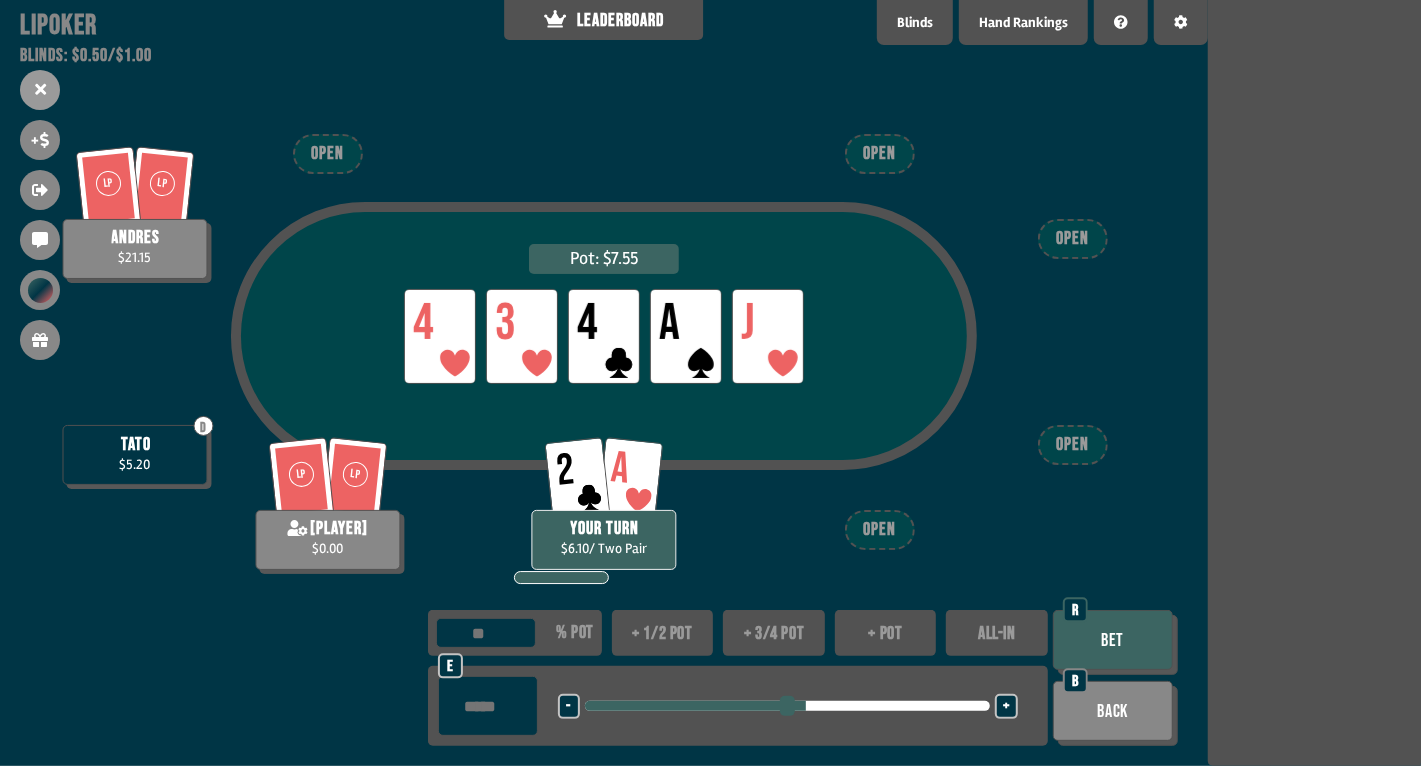 click on "Bet" at bounding box center (1113, 640) 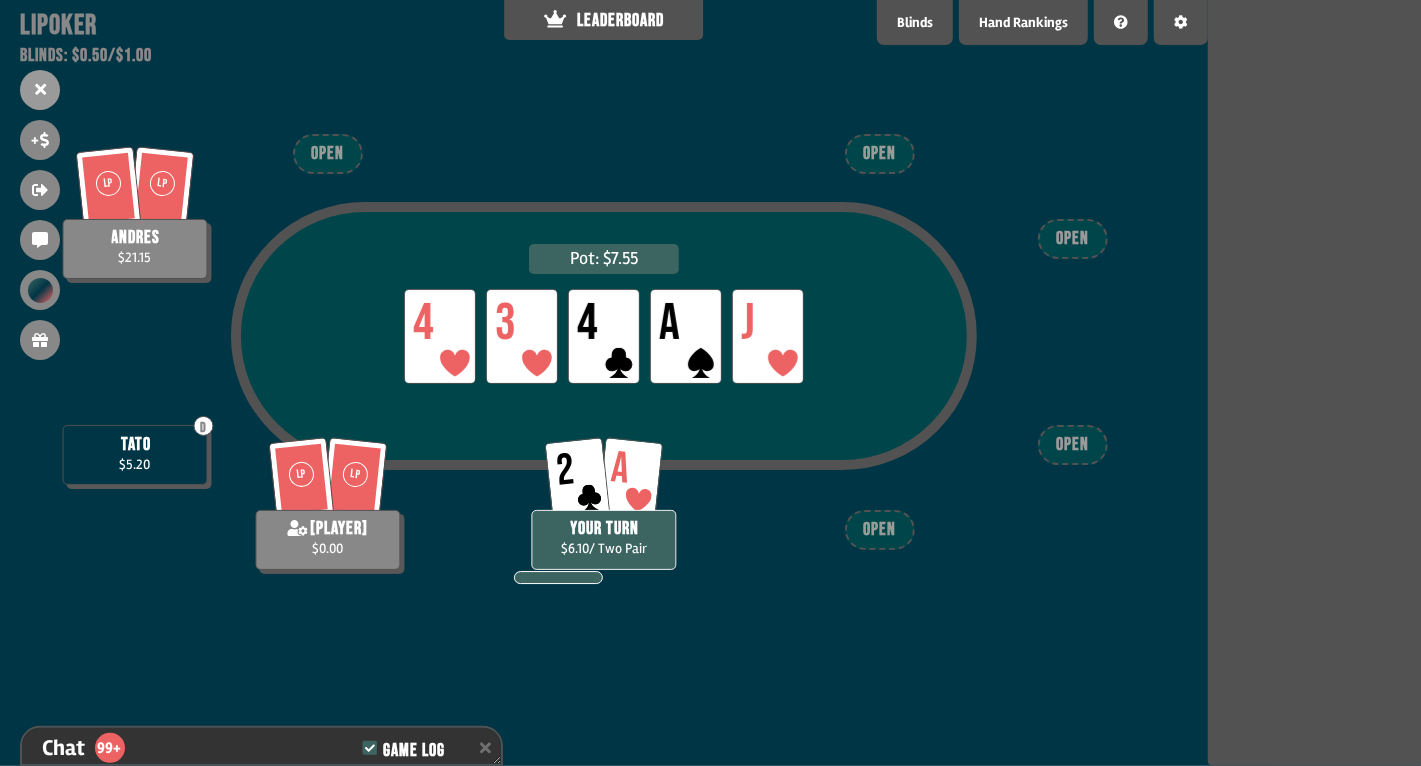 scroll, scrollTop: 16017, scrollLeft: 0, axis: vertical 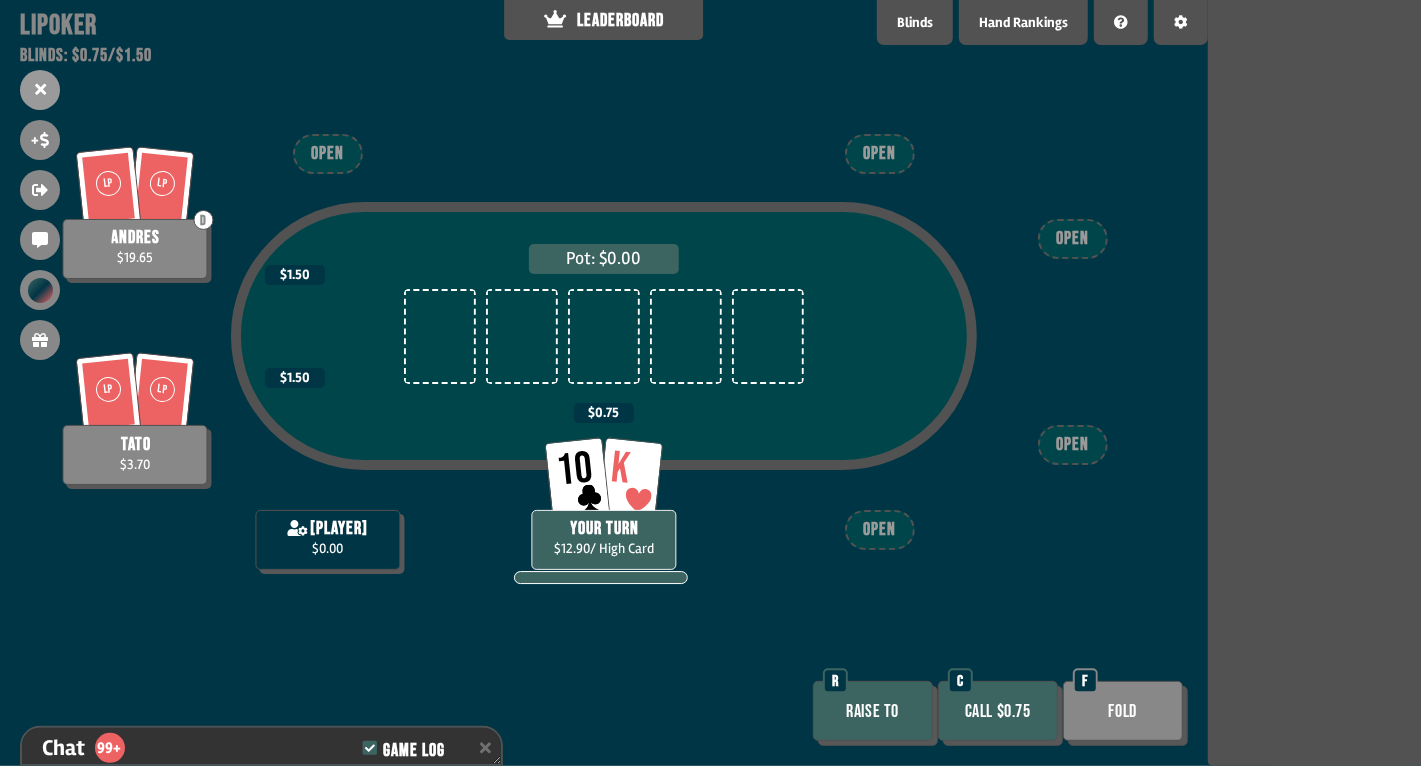 click on "Call $0.75" at bounding box center [998, 711] 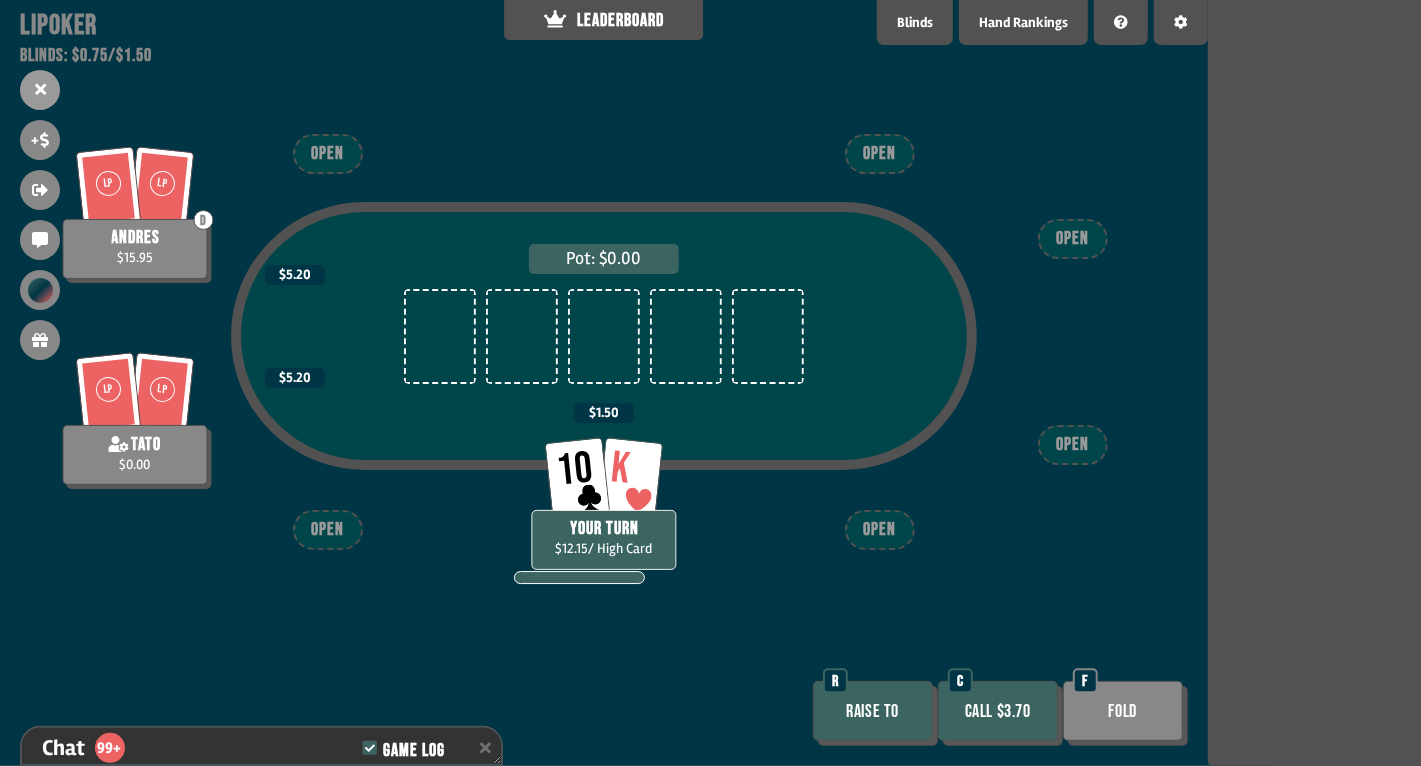 click on "Call $3.70" at bounding box center (998, 711) 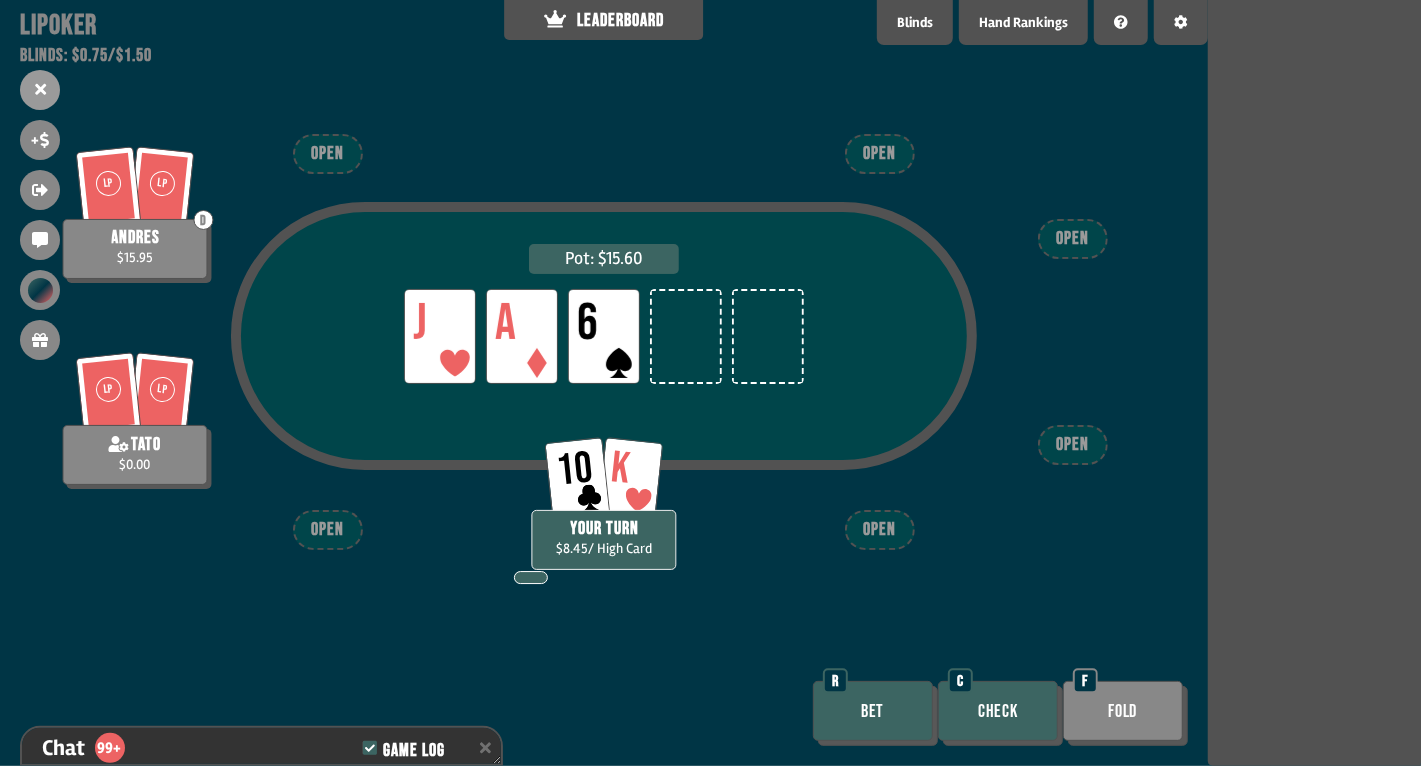 click on "Check" at bounding box center [998, 711] 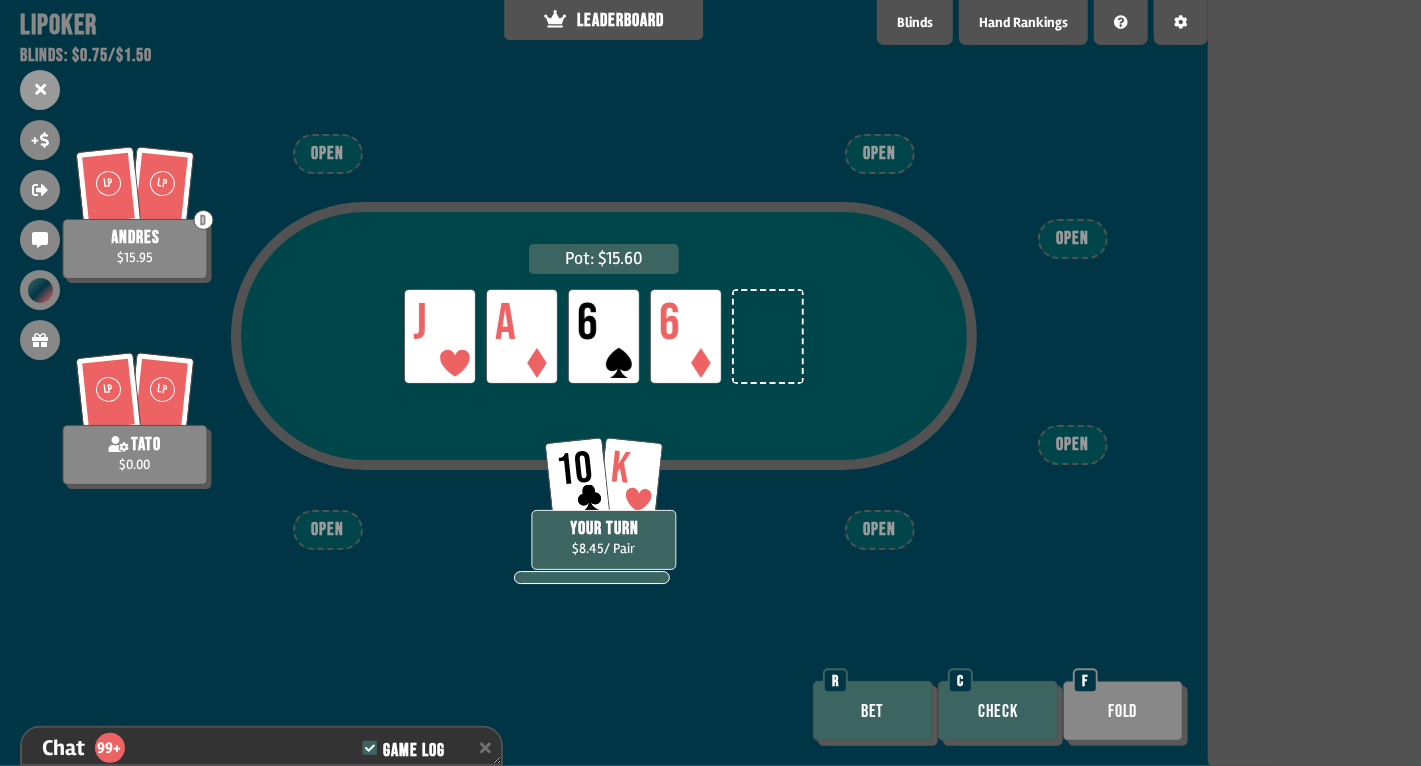 click on "Check" at bounding box center [998, 711] 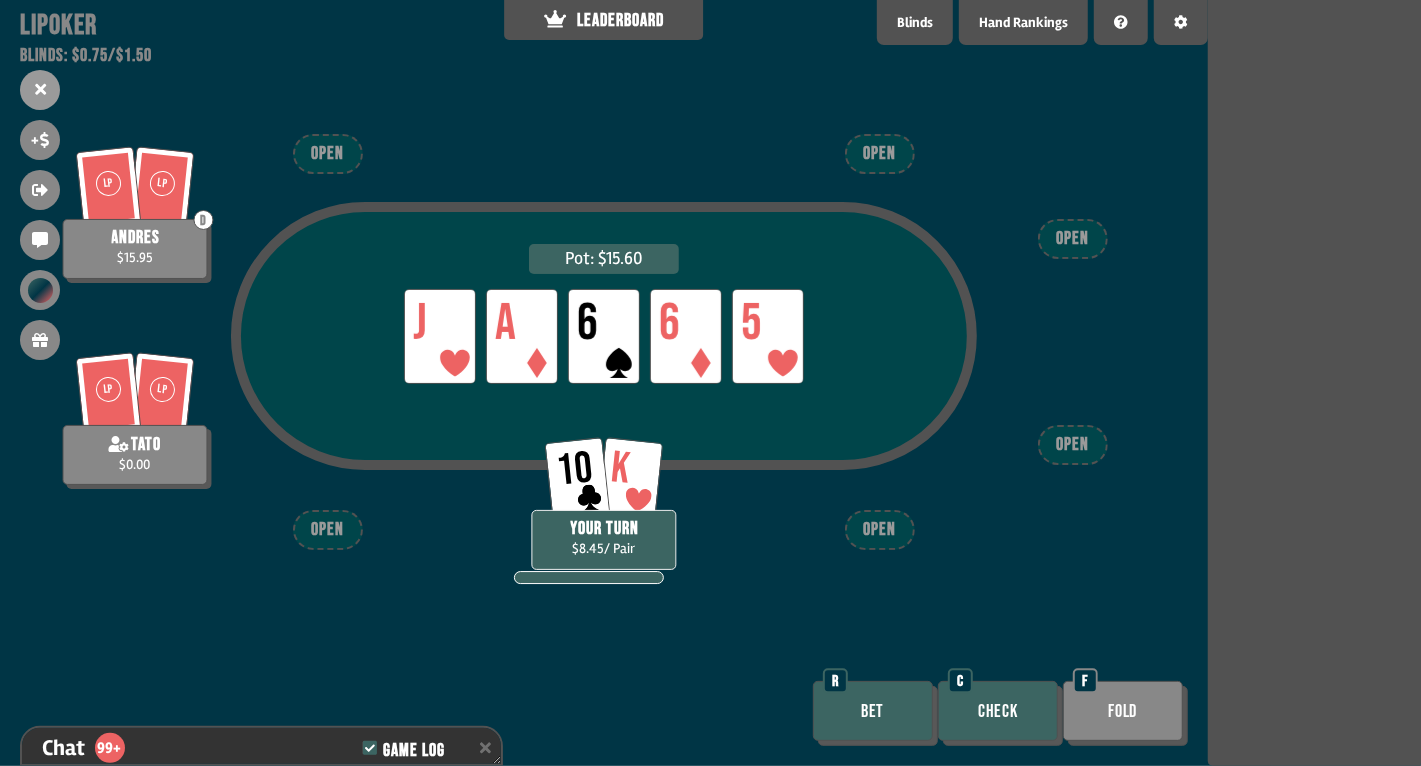 click on "Check" at bounding box center (998, 711) 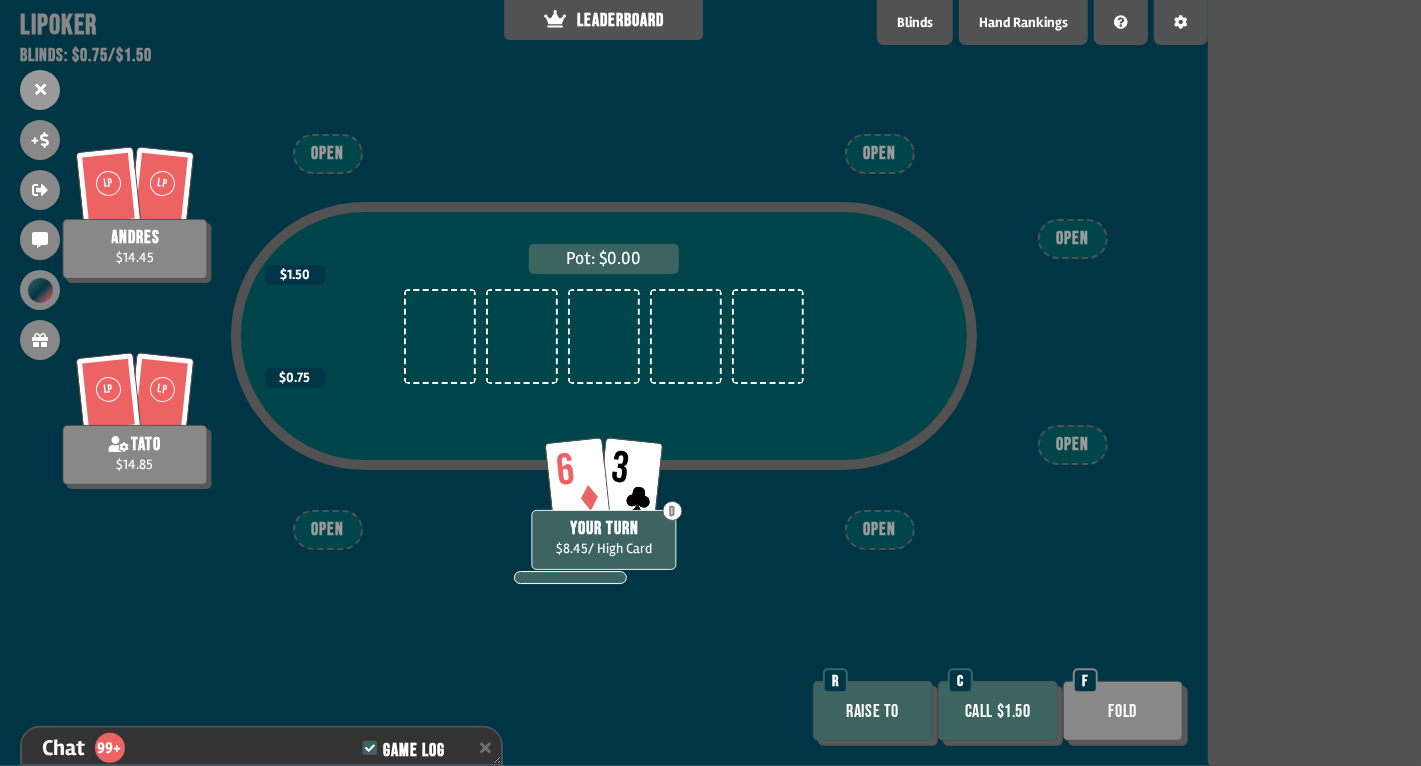 click on "Fold" at bounding box center [1123, 711] 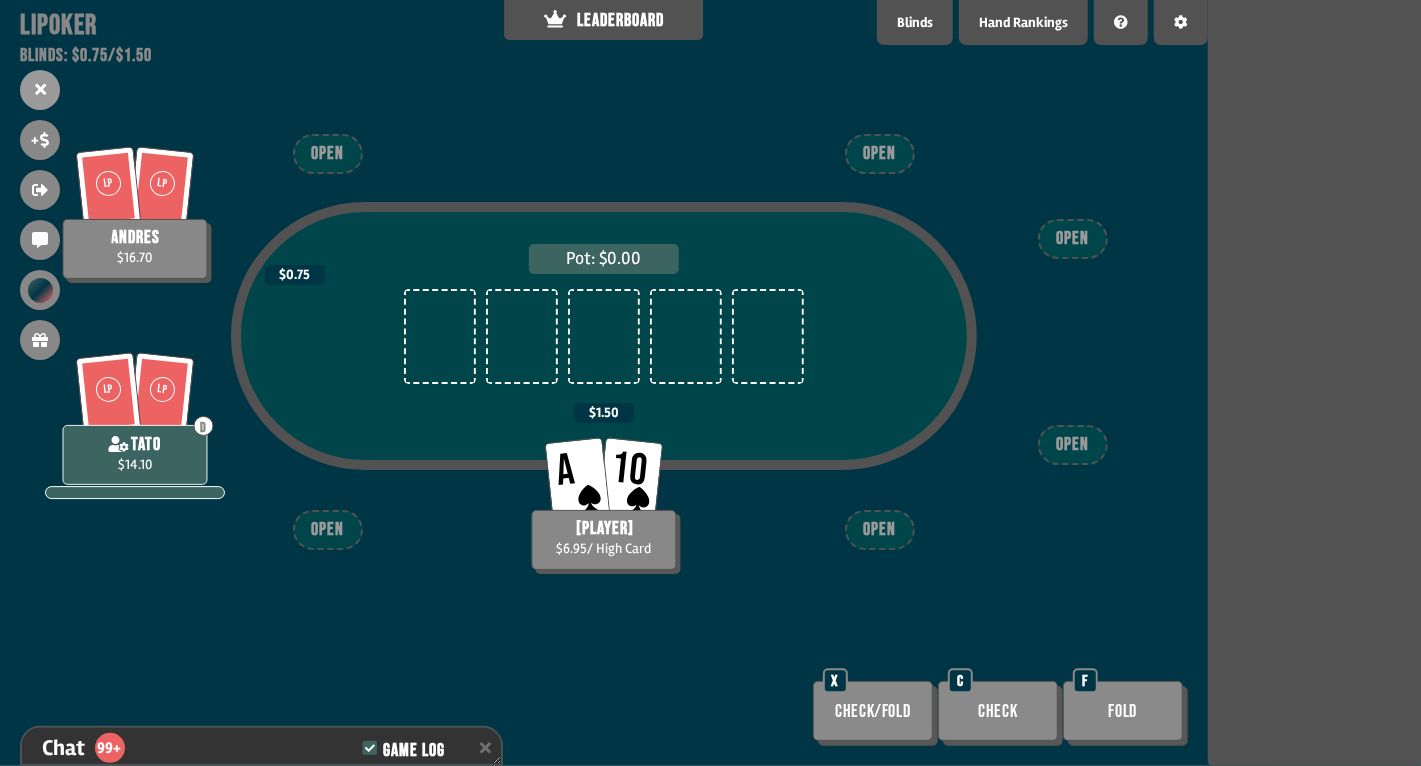 scroll, scrollTop: 98, scrollLeft: 0, axis: vertical 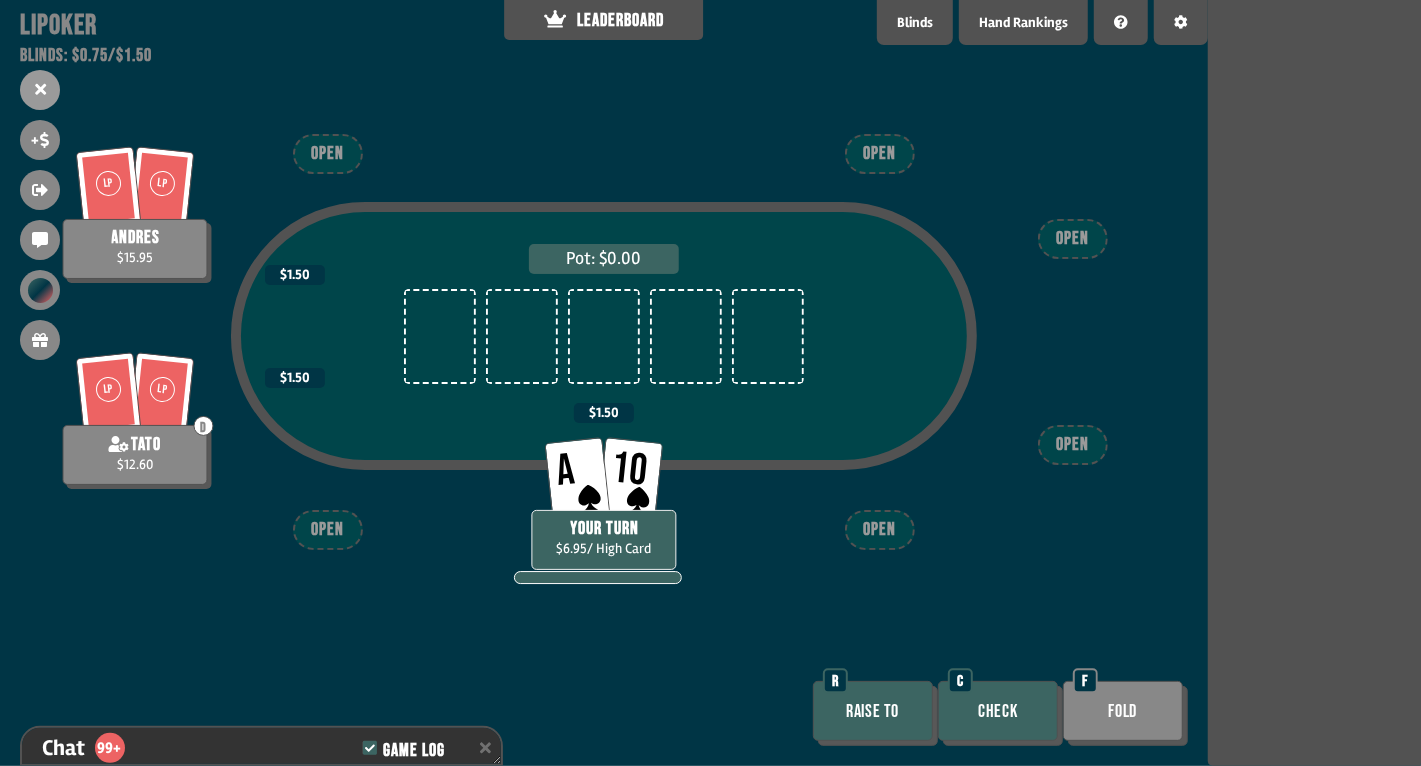 click on "Check" at bounding box center [998, 711] 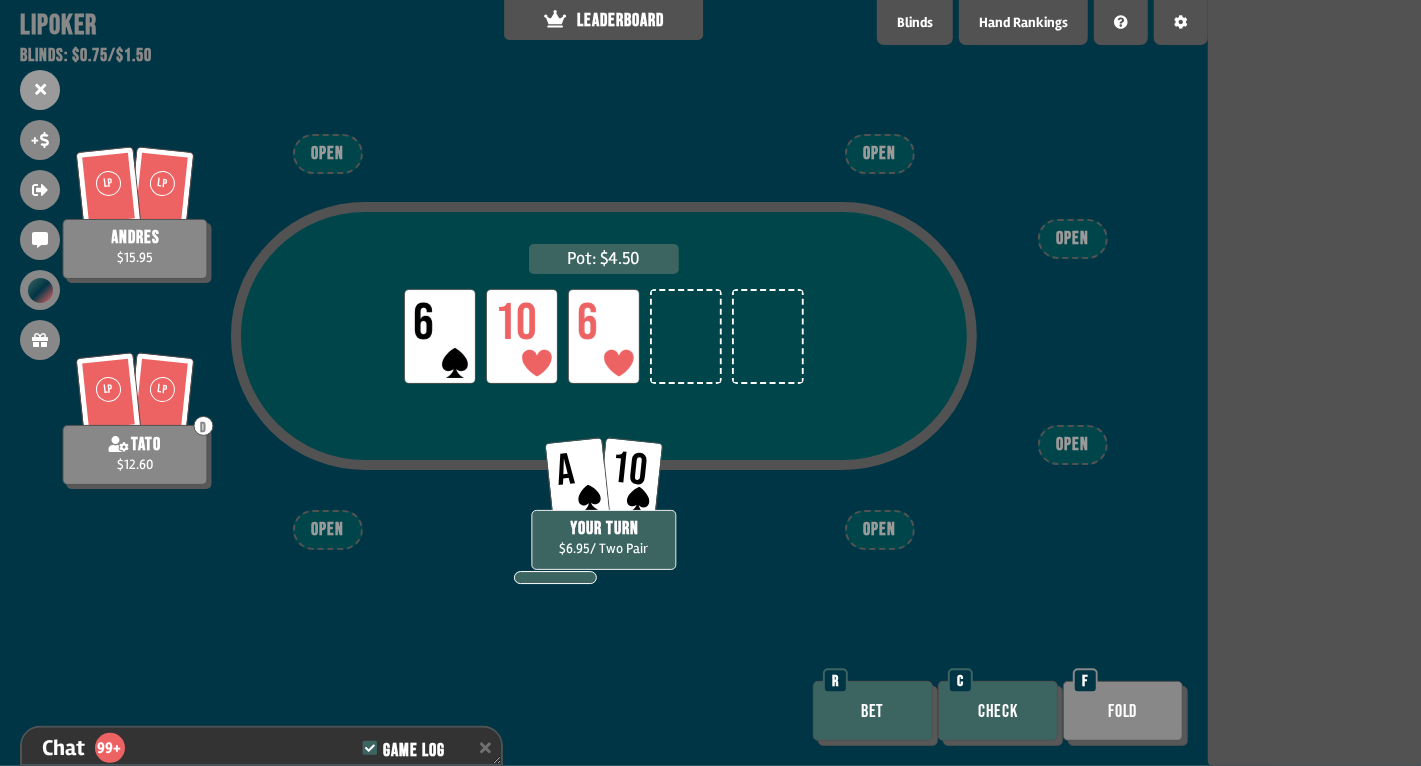 click on "Bet" at bounding box center [873, 711] 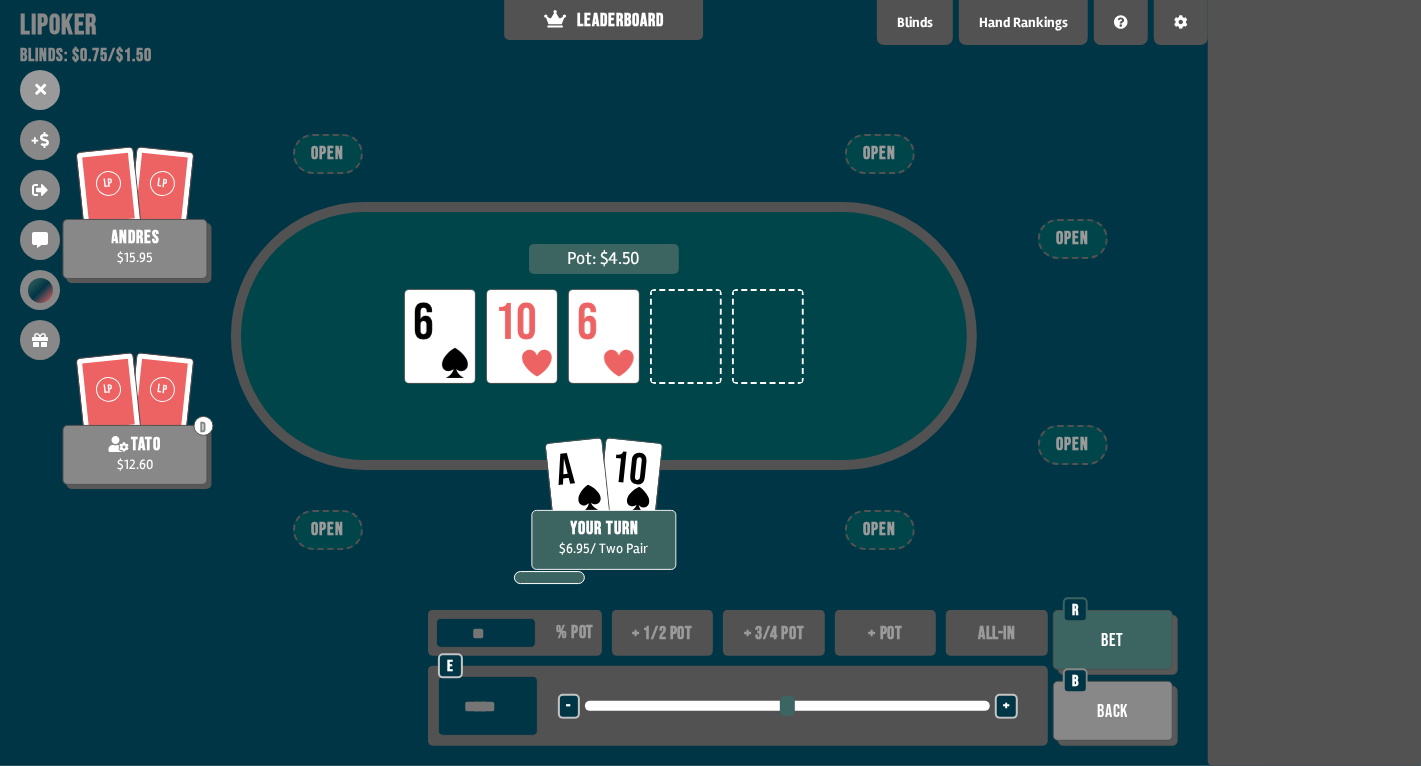 click on "+ 1/2 pot" at bounding box center [663, 633] 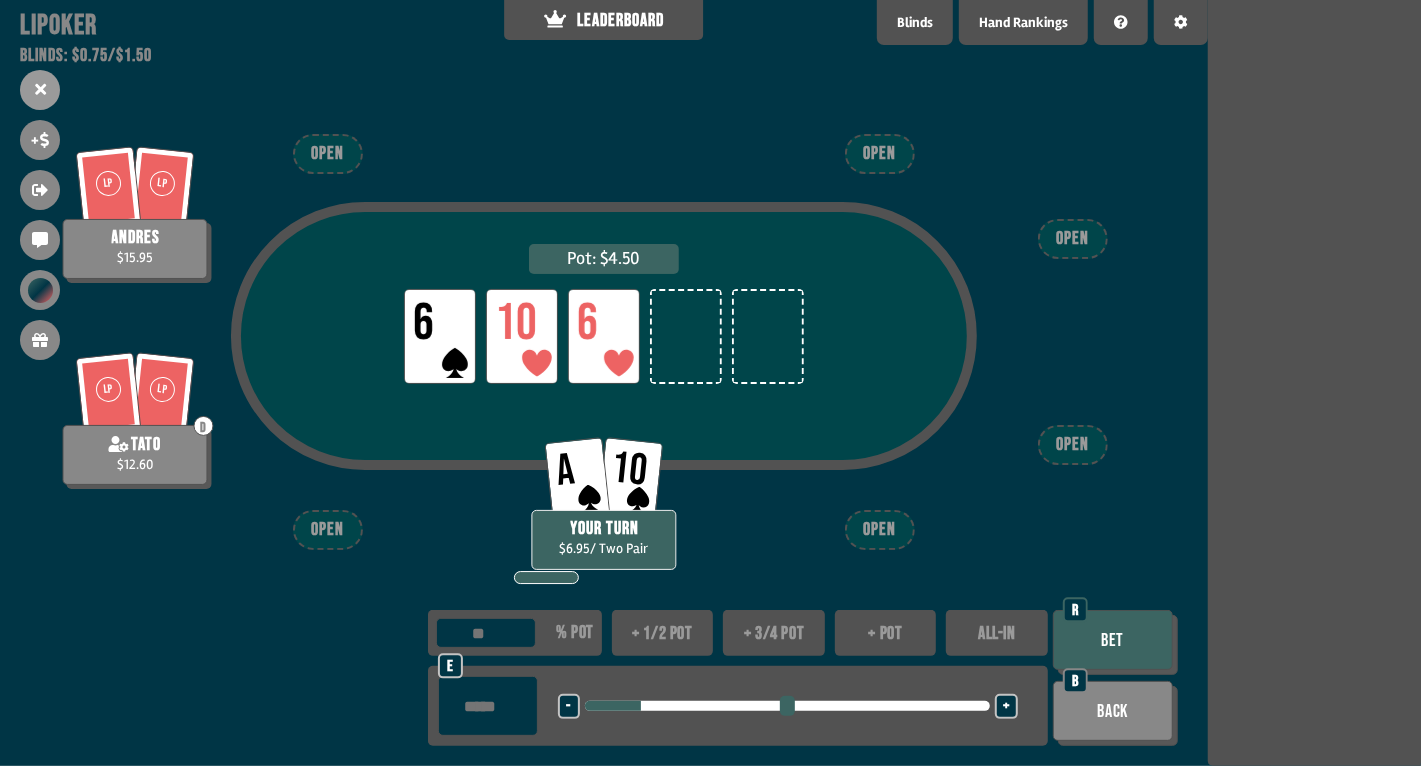 click on "Bet" at bounding box center (1113, 640) 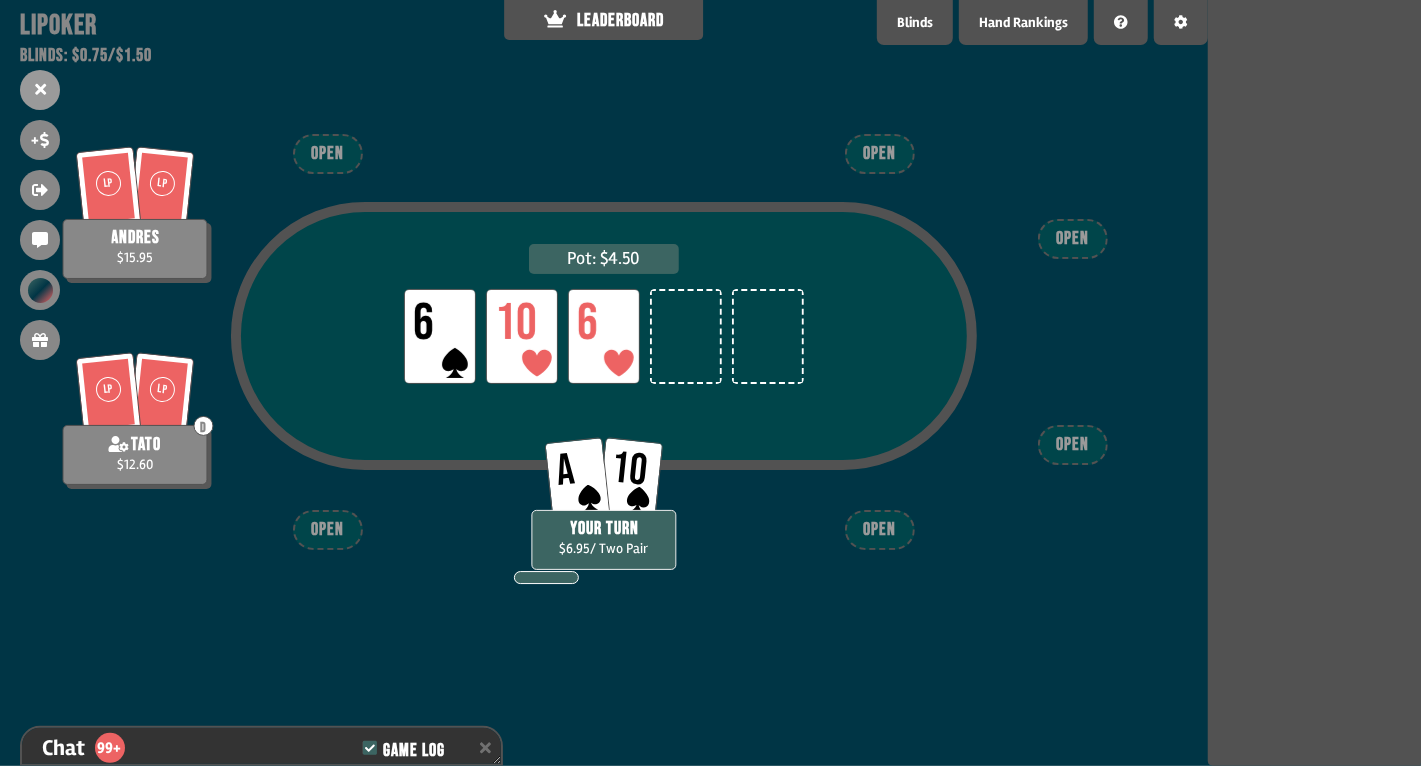 scroll, scrollTop: 17641, scrollLeft: 0, axis: vertical 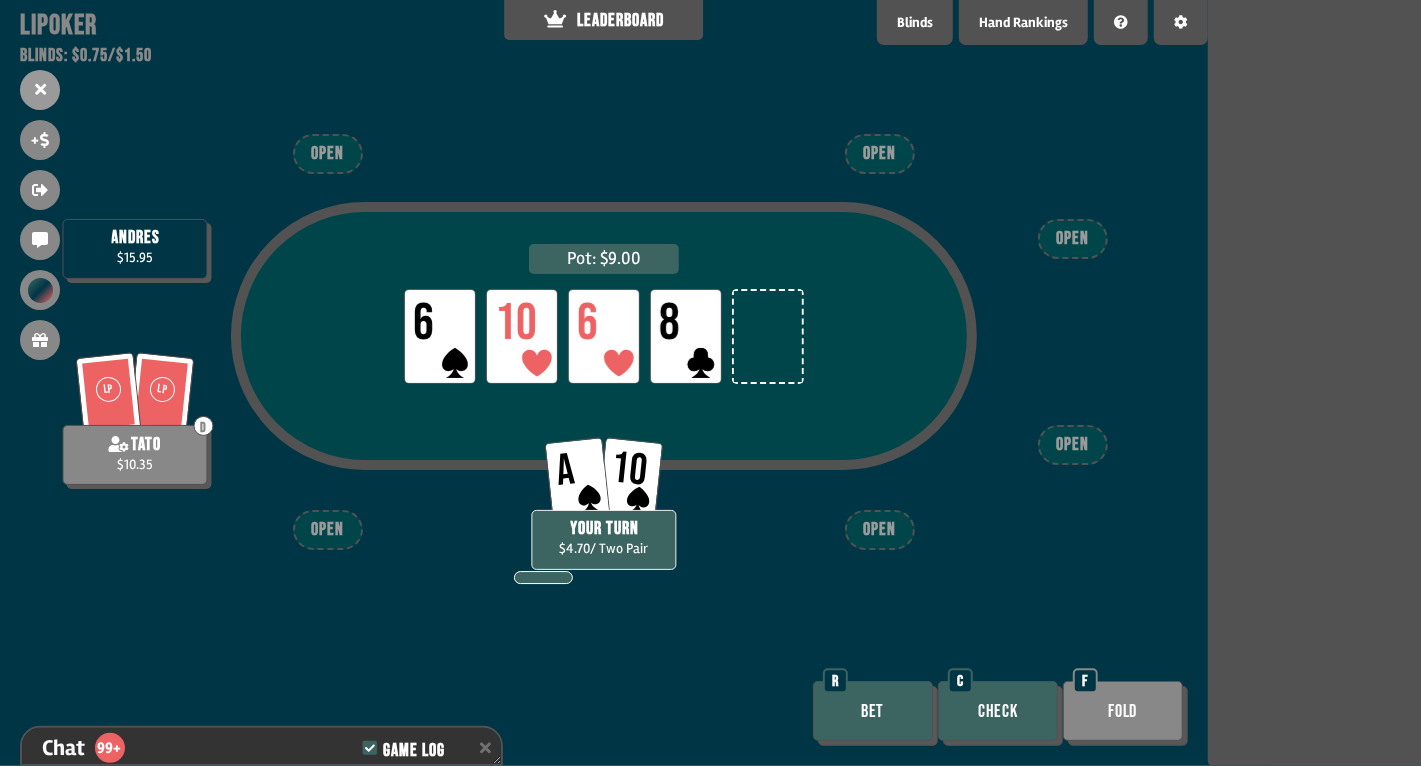 click on "Check" at bounding box center (998, 711) 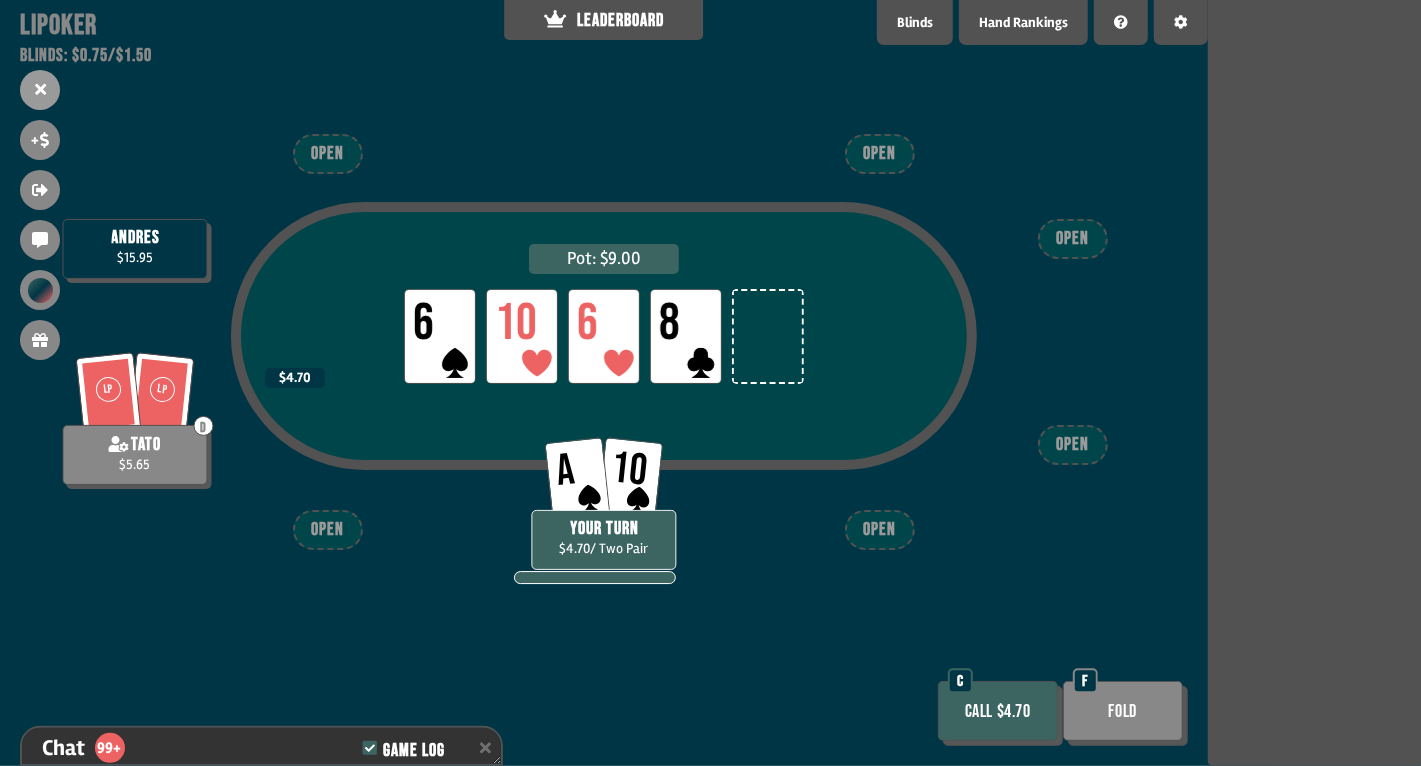 click on "Call $4.70" at bounding box center (998, 711) 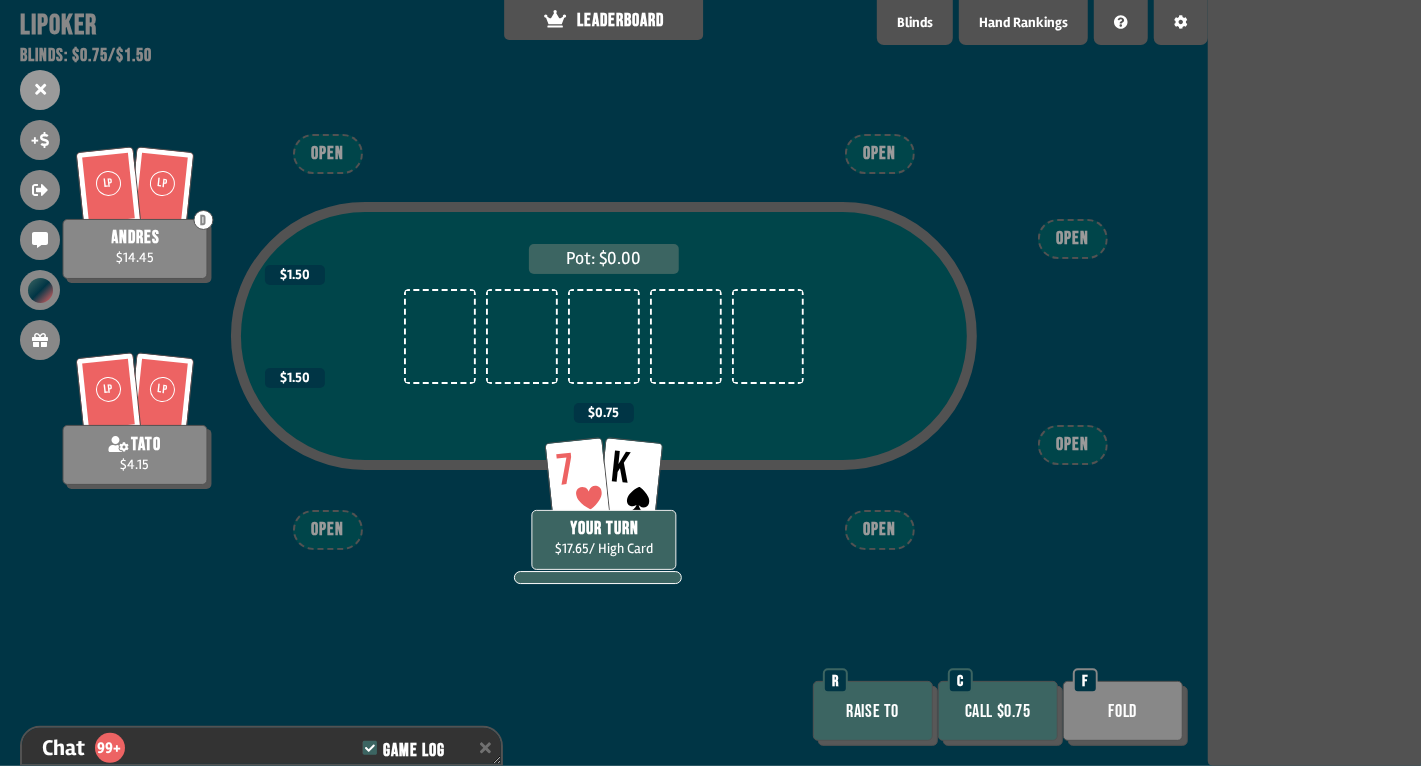 click on "Call $0.75" at bounding box center (998, 711) 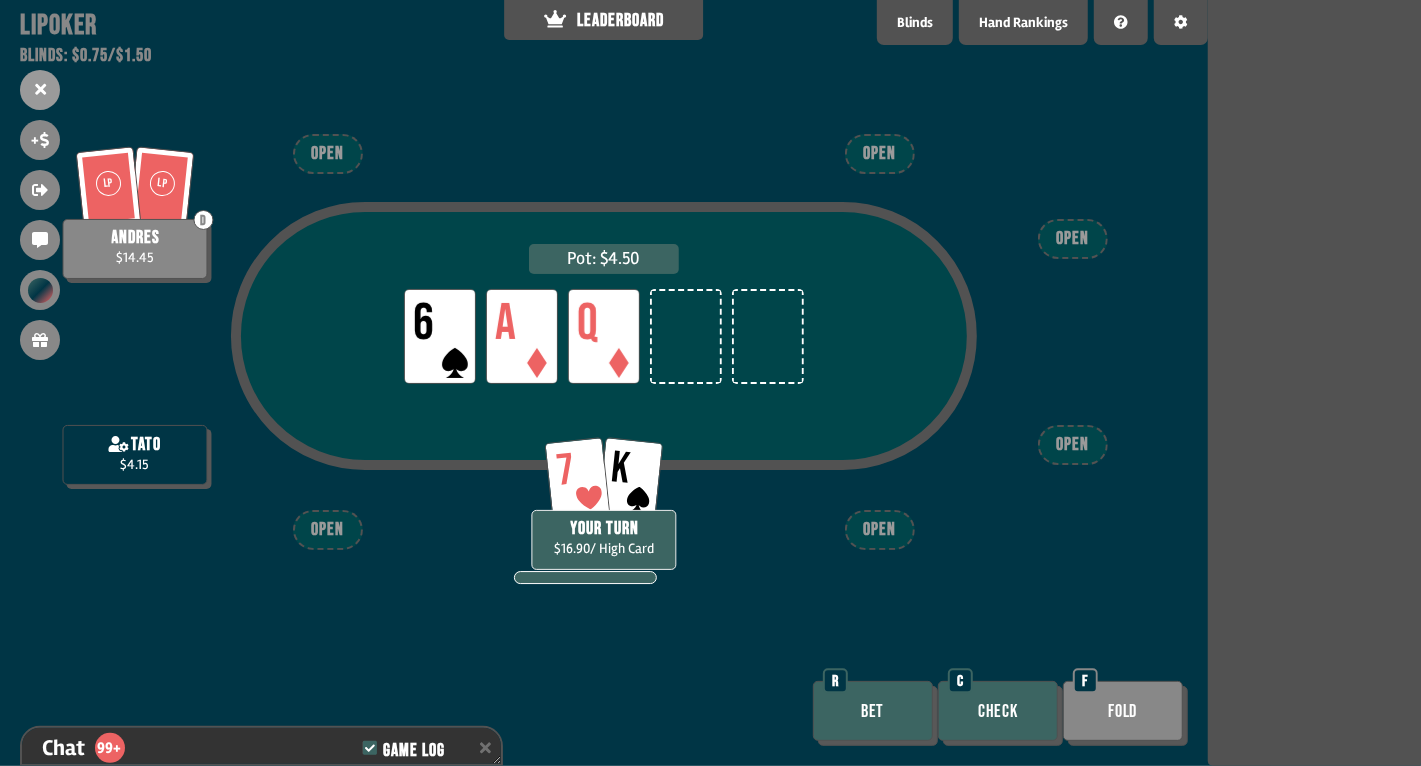 click on "Check" at bounding box center [998, 711] 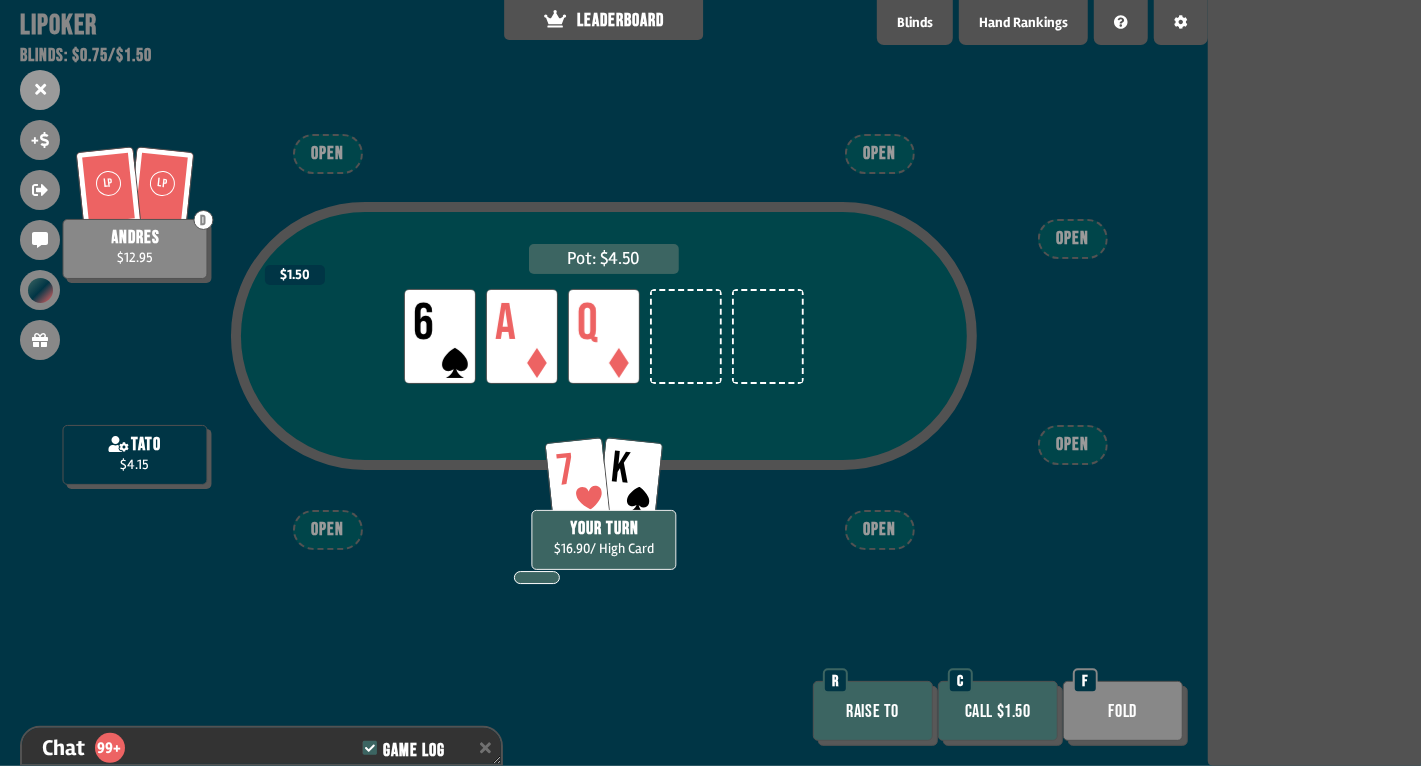 click on "Fold" at bounding box center [1123, 711] 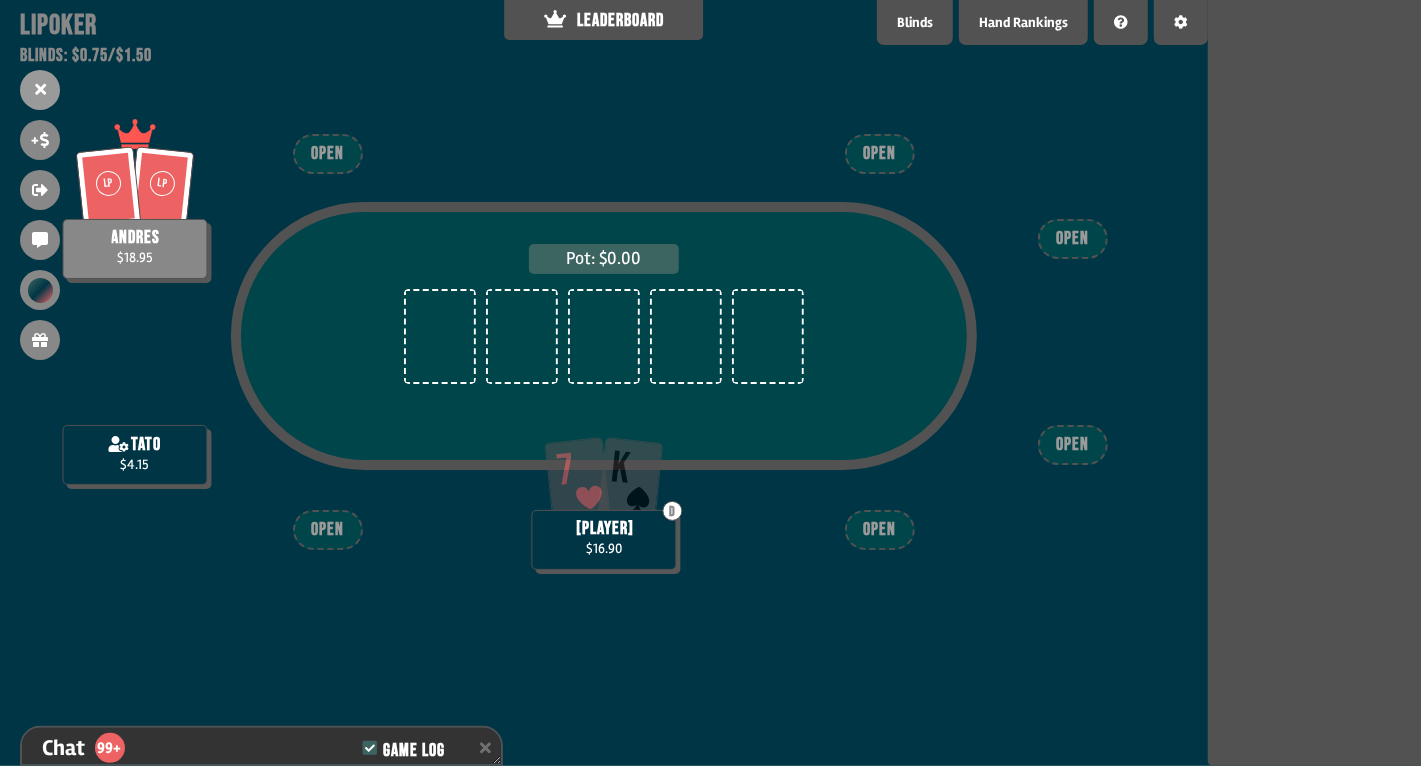 scroll, scrollTop: 98, scrollLeft: 0, axis: vertical 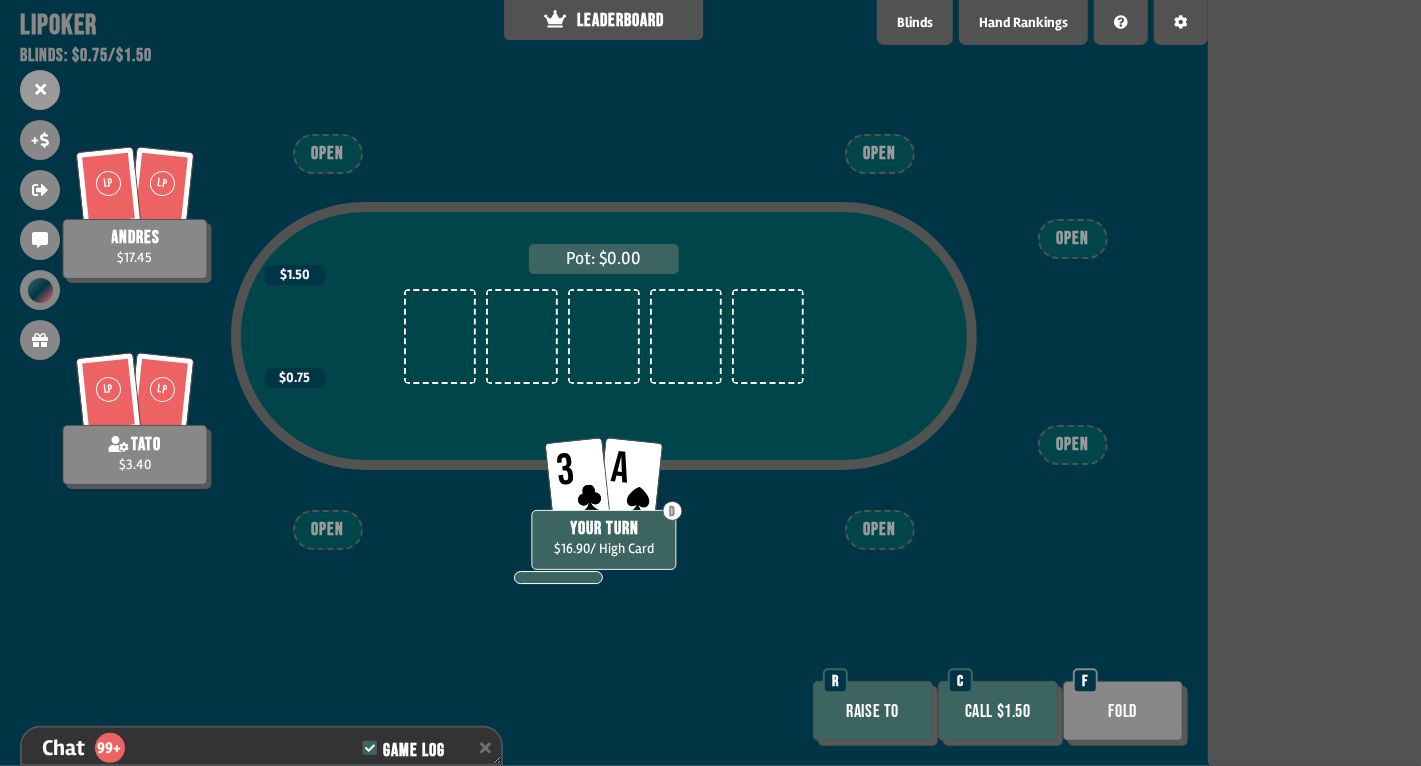 click on "Call $1.50" at bounding box center [998, 711] 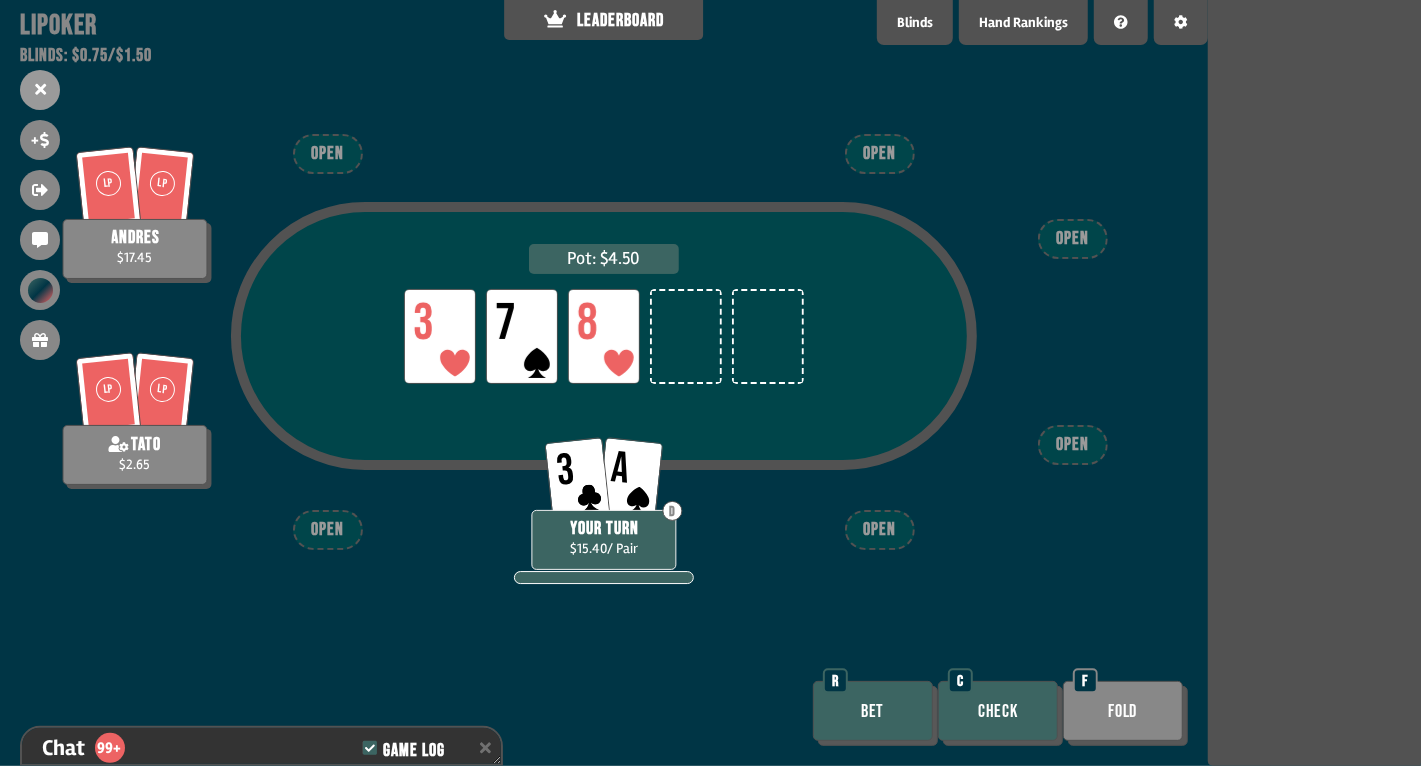 click on "Check" at bounding box center (998, 711) 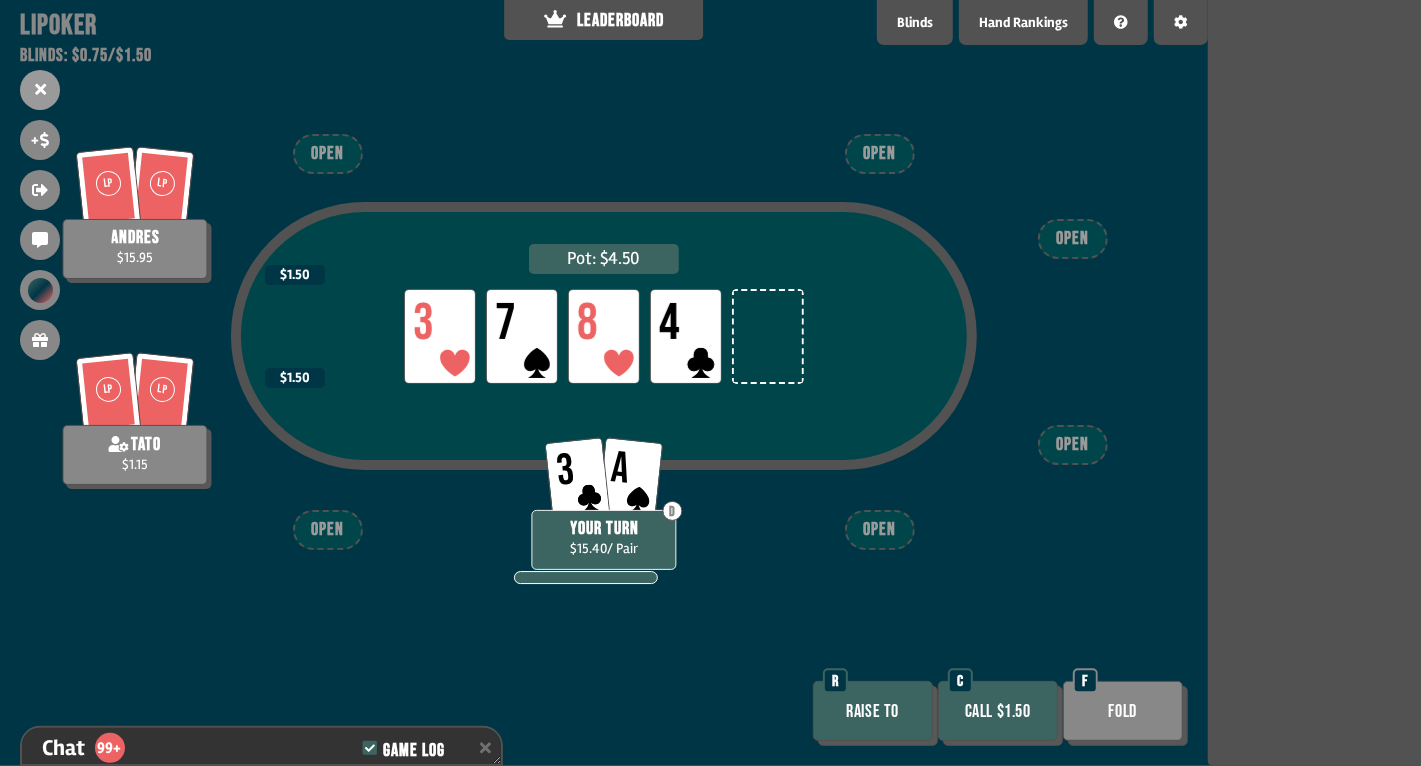 click on "Call $1.50" at bounding box center (998, 711) 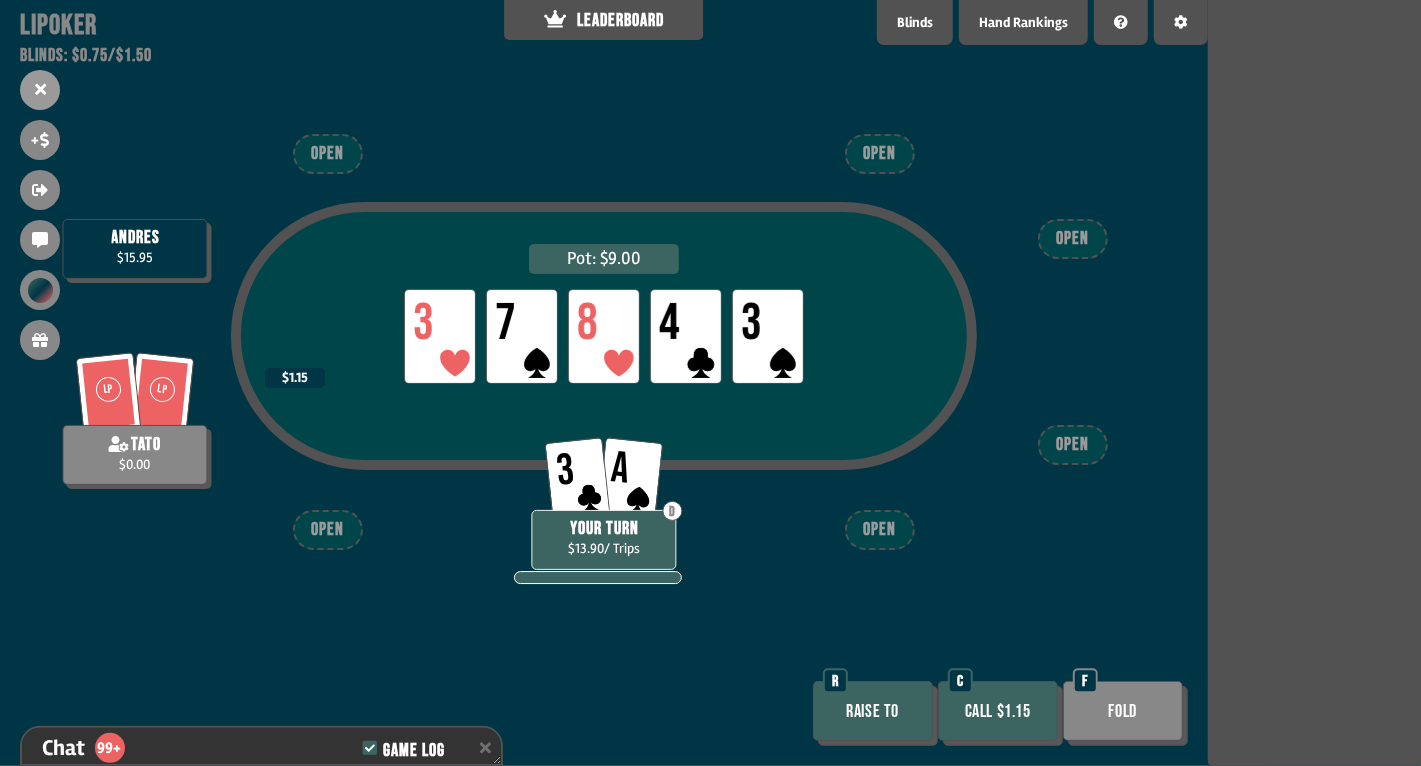 click on "Call $1.15" at bounding box center [998, 711] 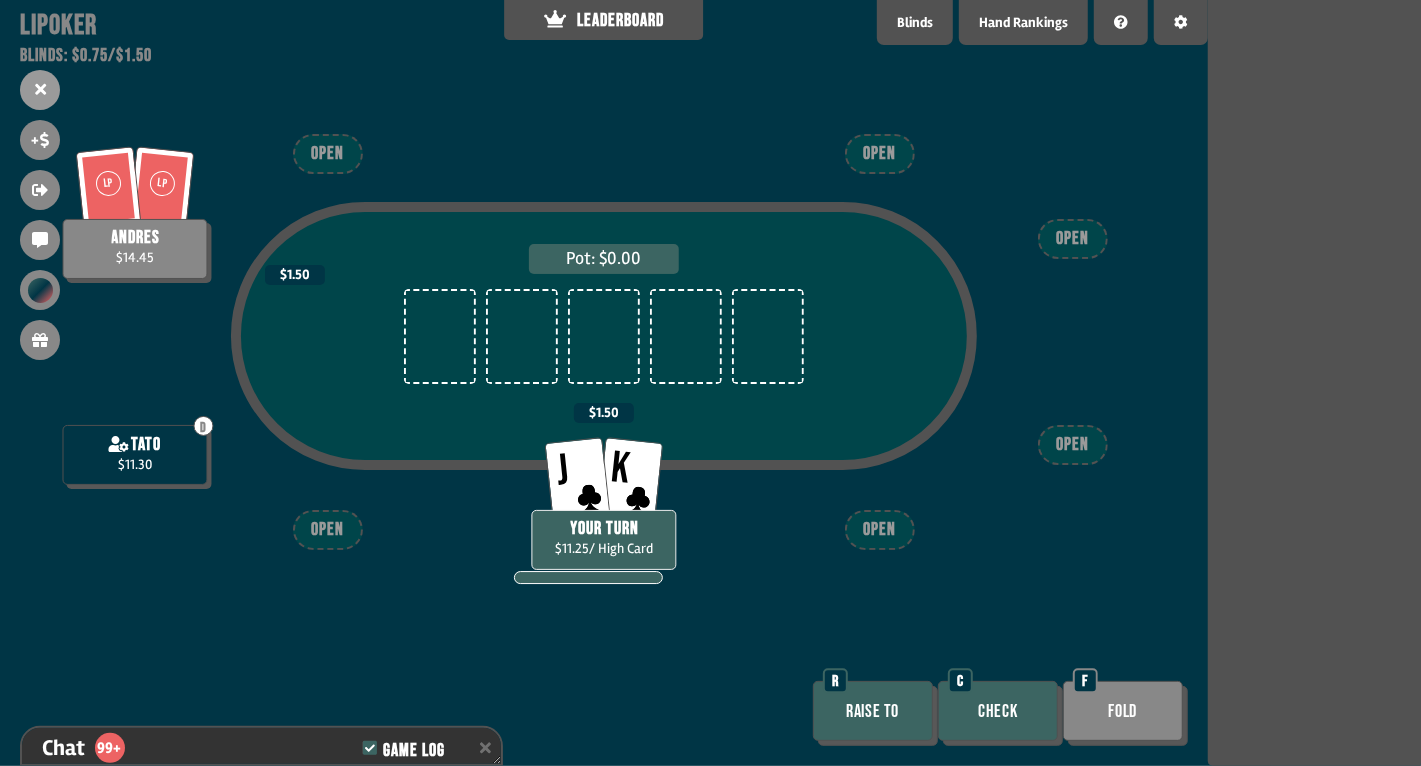 click on "Check" at bounding box center [998, 711] 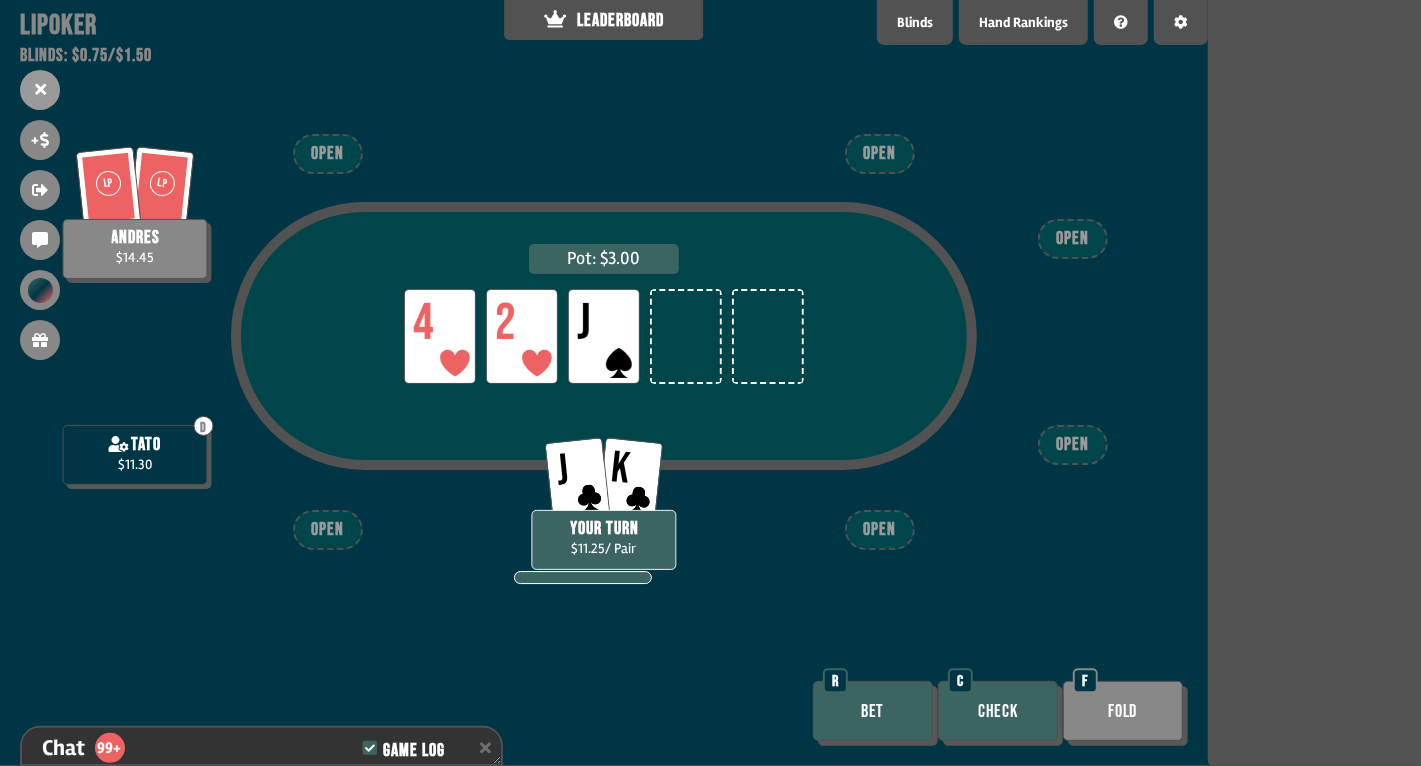click on "Check" at bounding box center [998, 711] 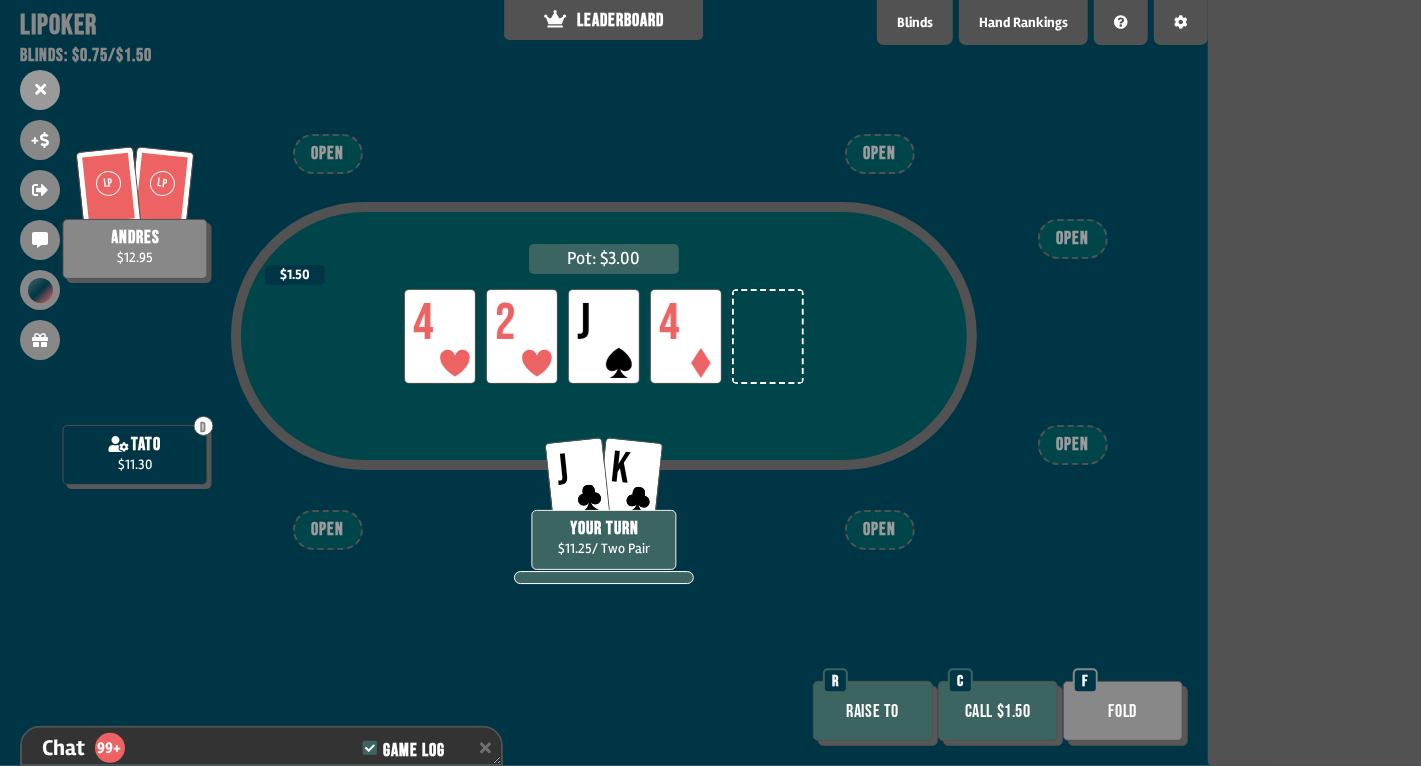 click on "Call $1.50" at bounding box center (998, 711) 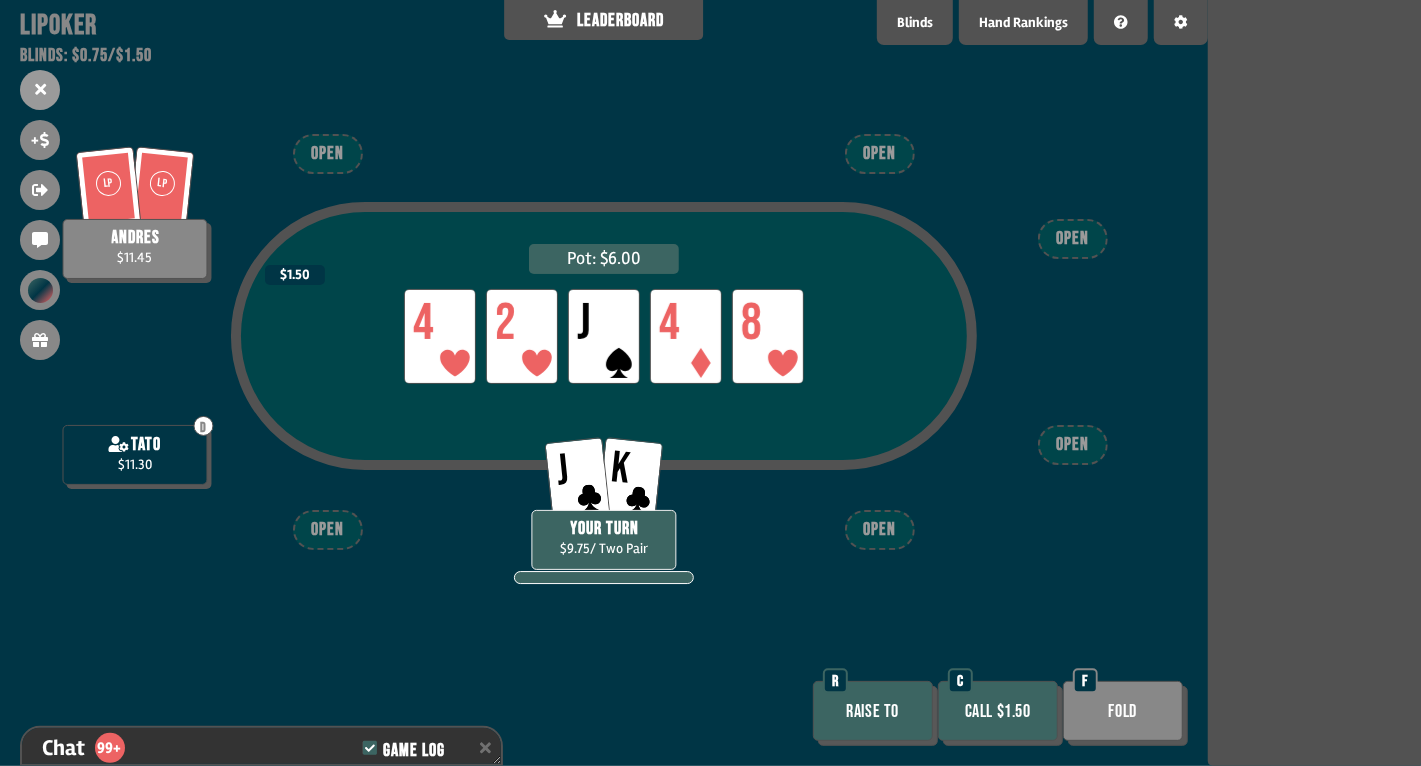 click on "Call $1.50" at bounding box center (998, 711) 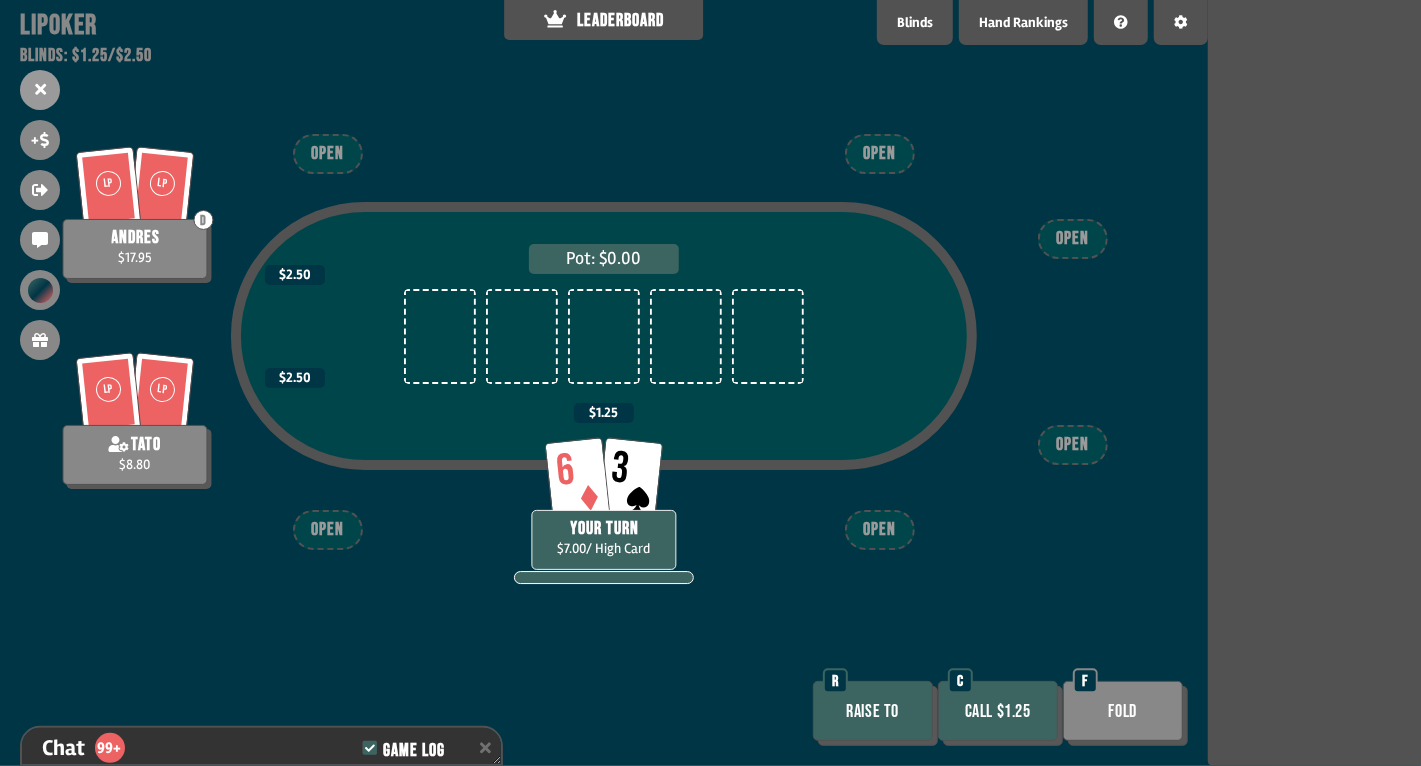 click on "Call $1.25" at bounding box center (998, 711) 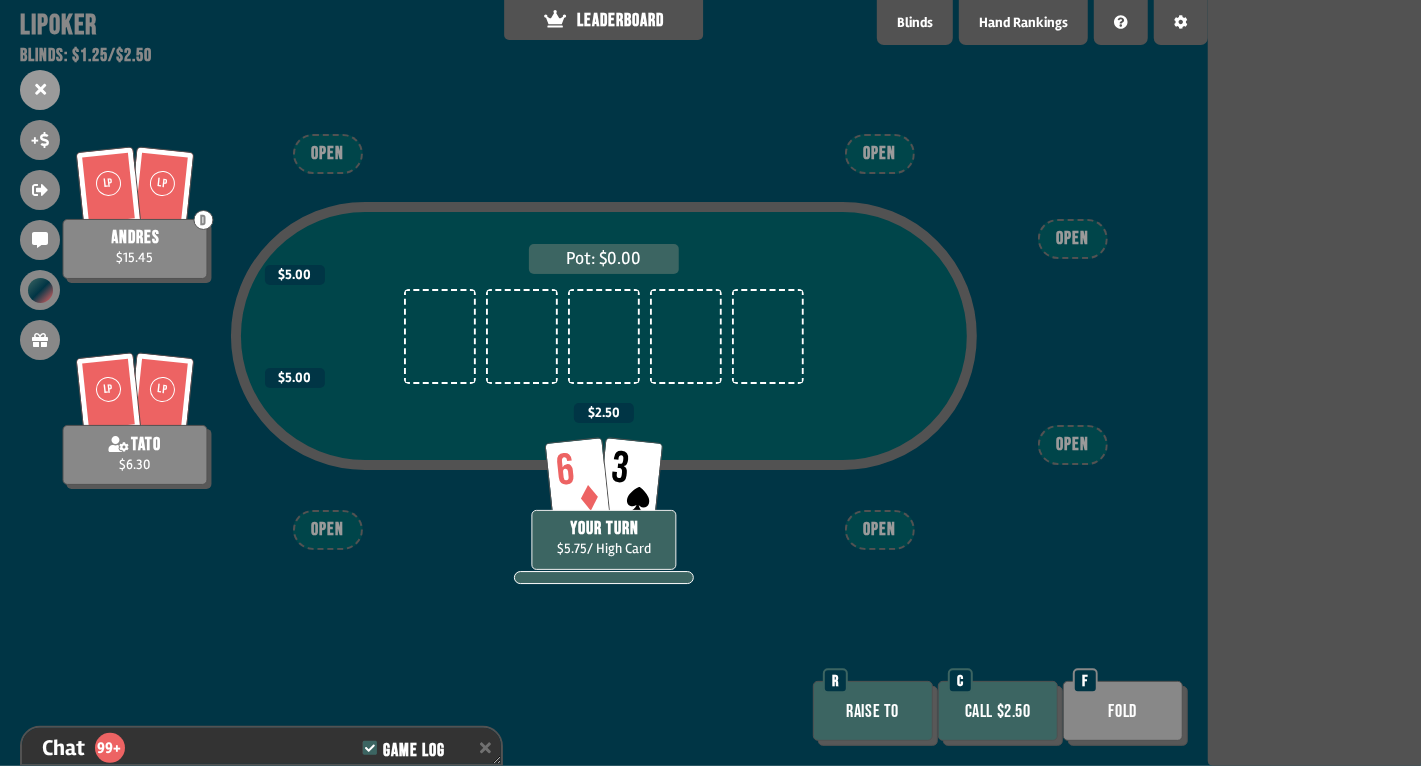 click on "Call $2.50" at bounding box center [998, 711] 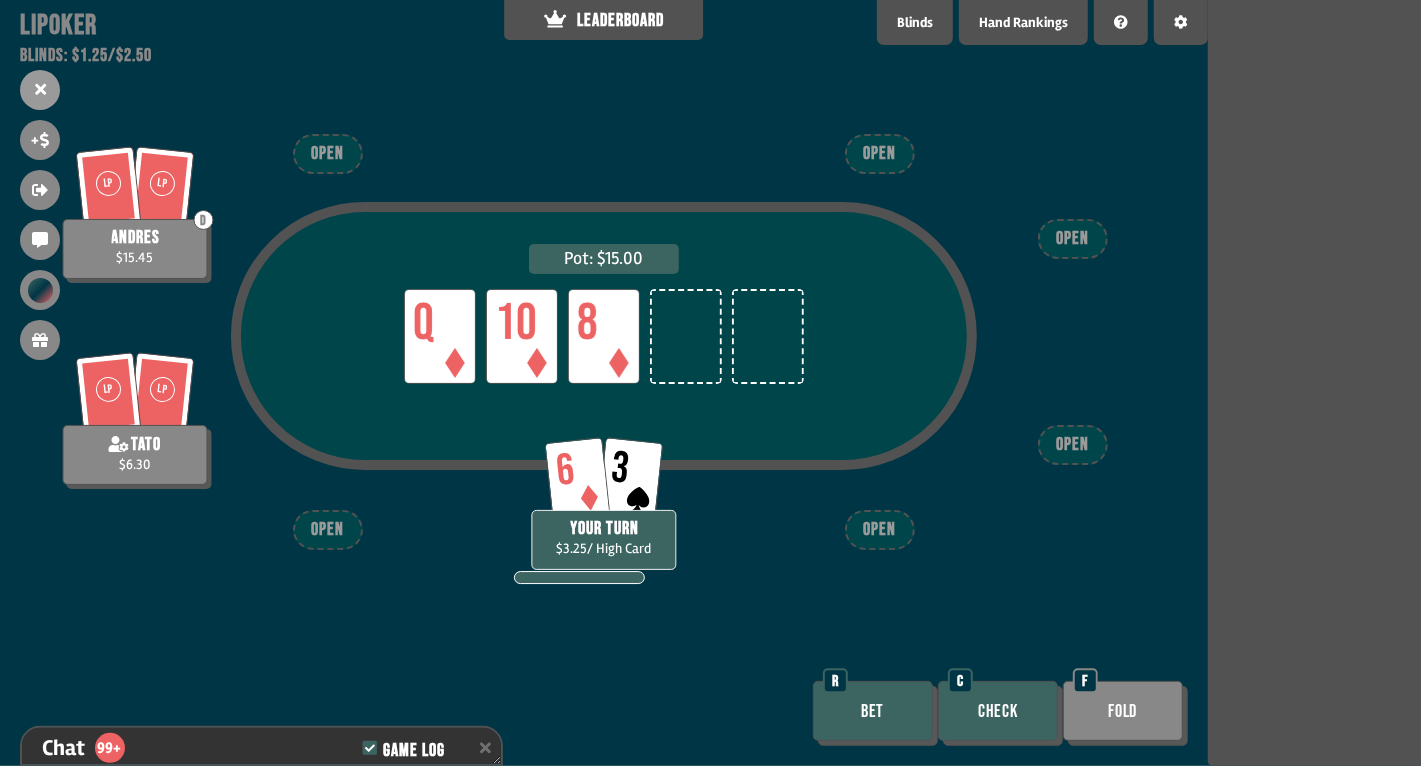 click on "Check" at bounding box center (998, 711) 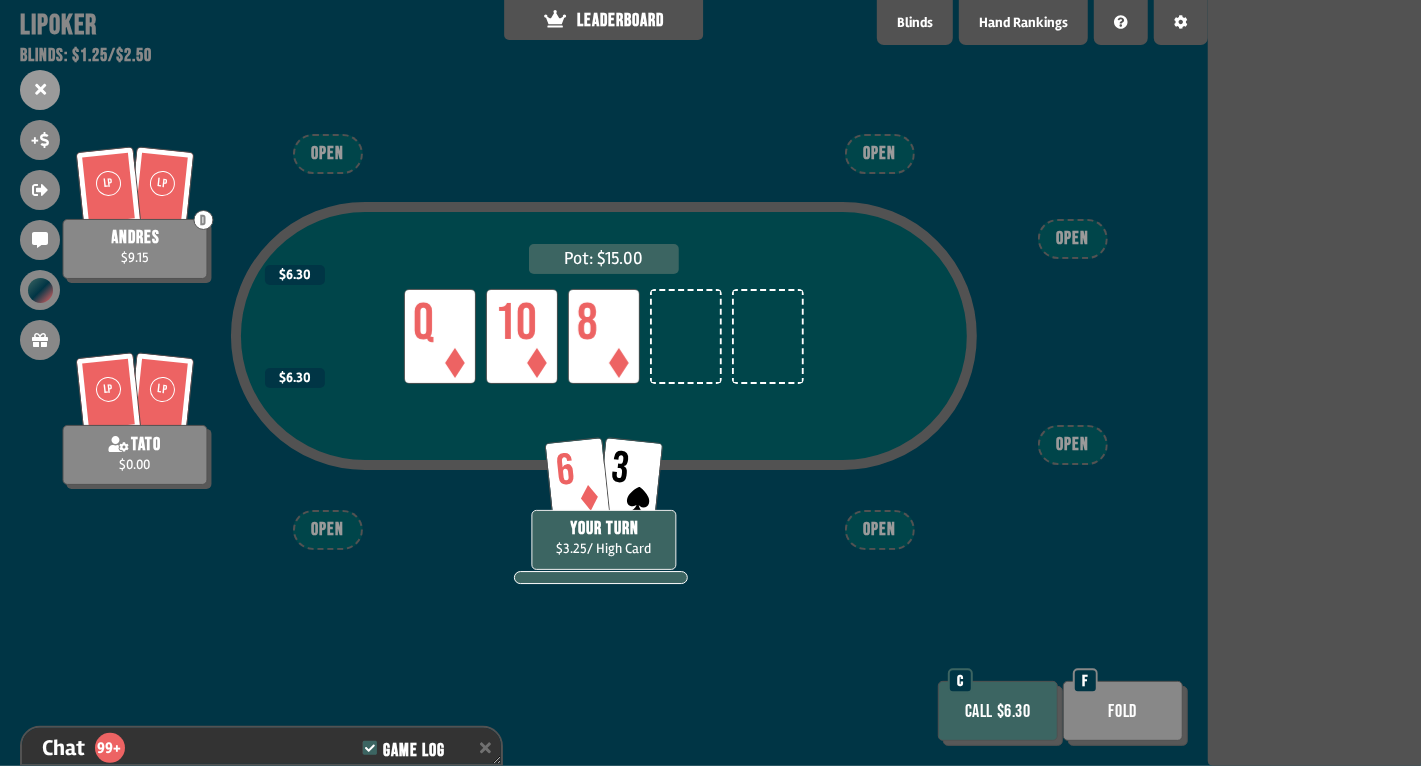 click on "Call $6.30" at bounding box center (998, 711) 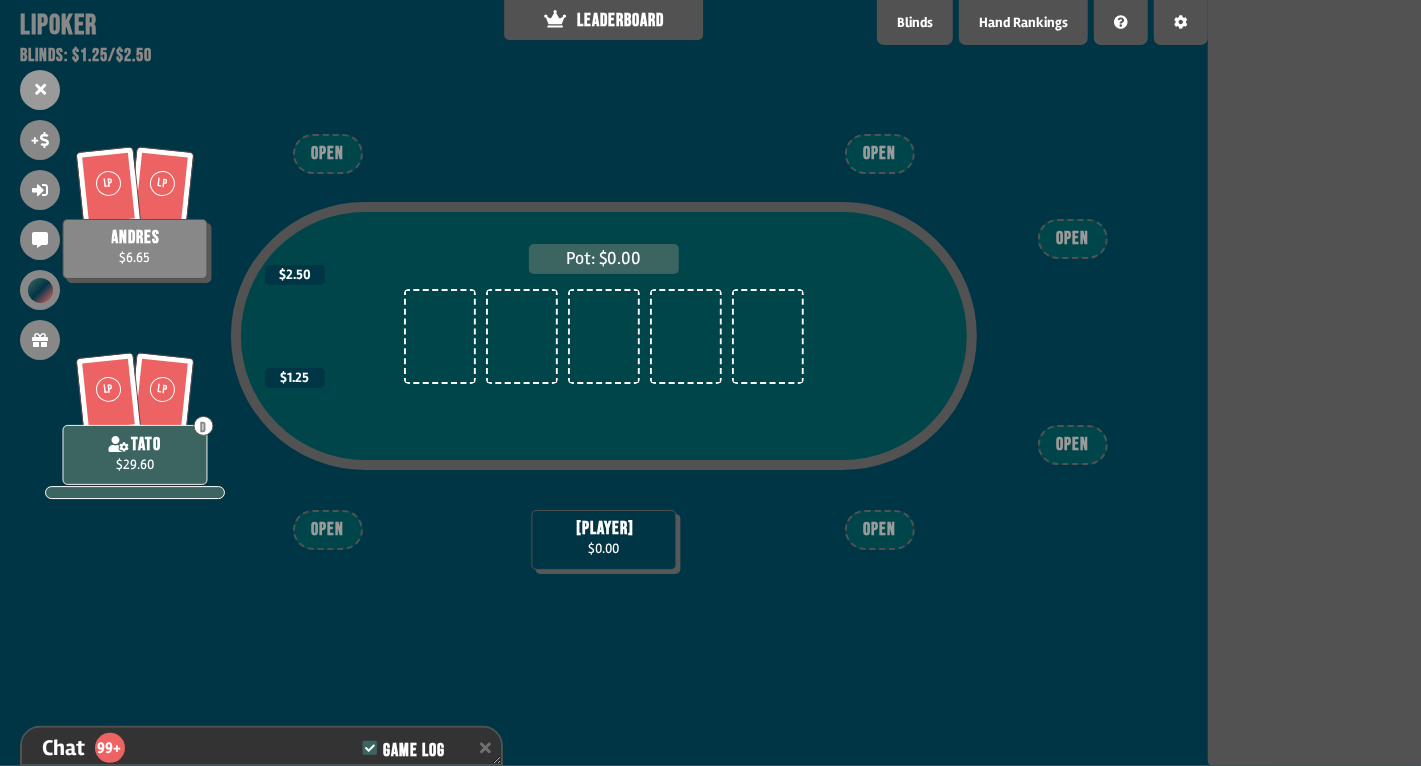 scroll, scrollTop: 100, scrollLeft: 0, axis: vertical 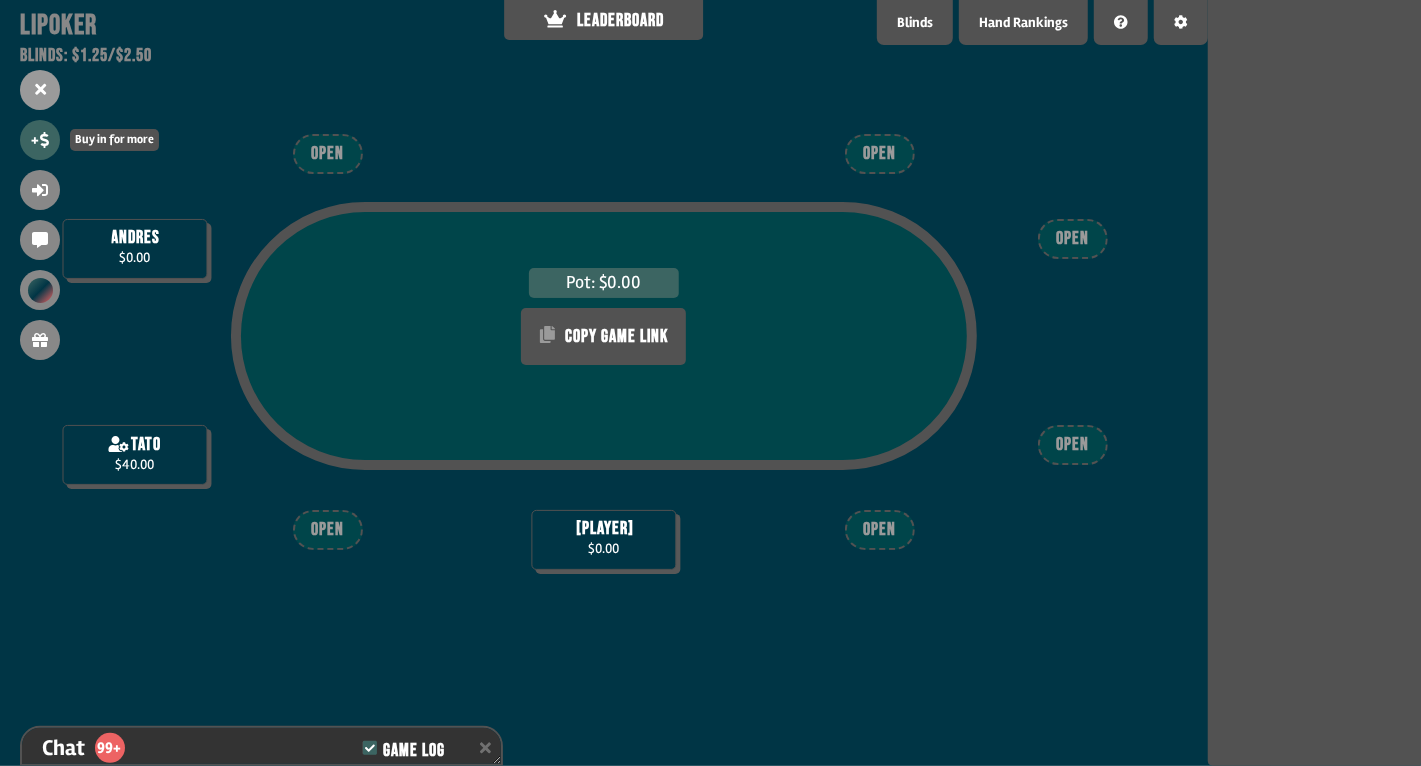 click on "+" at bounding box center [40, 140] 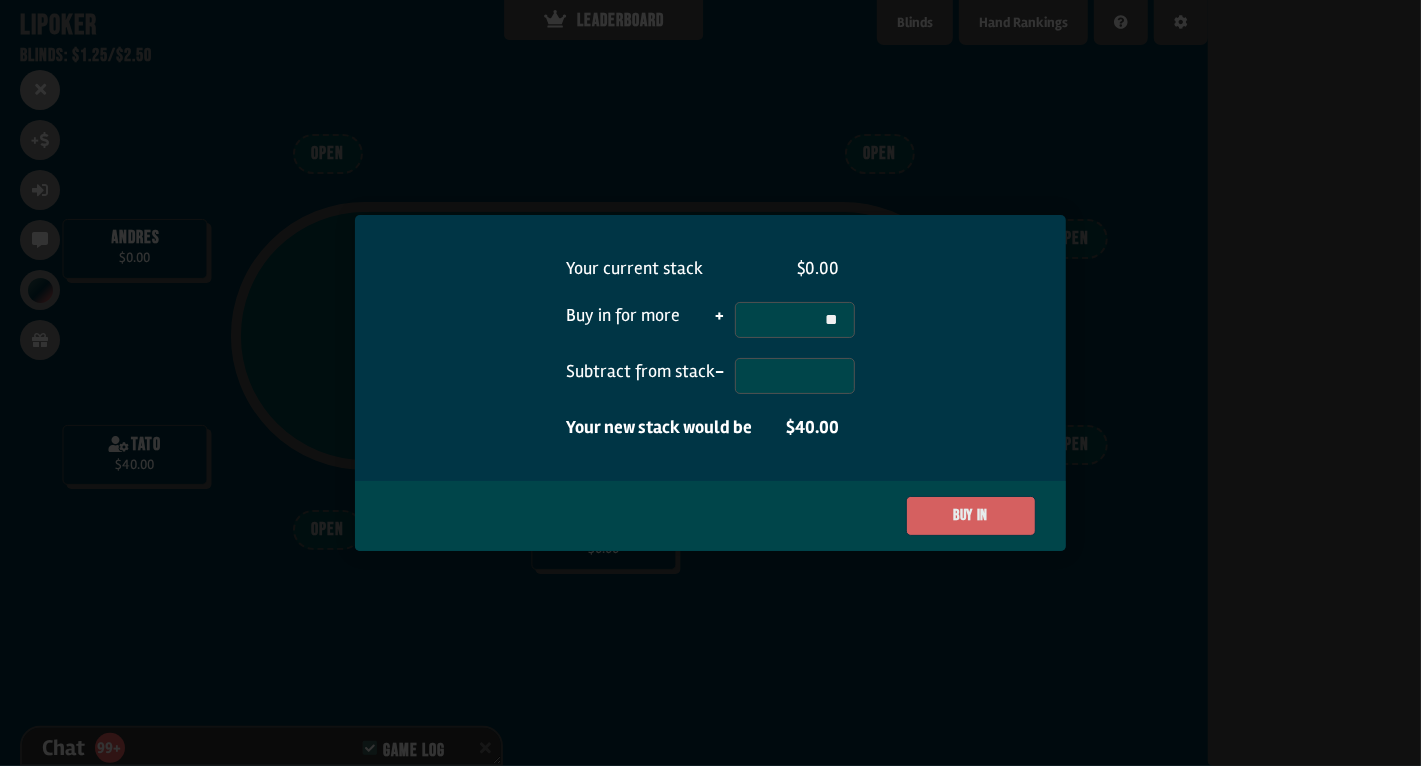 type on "**" 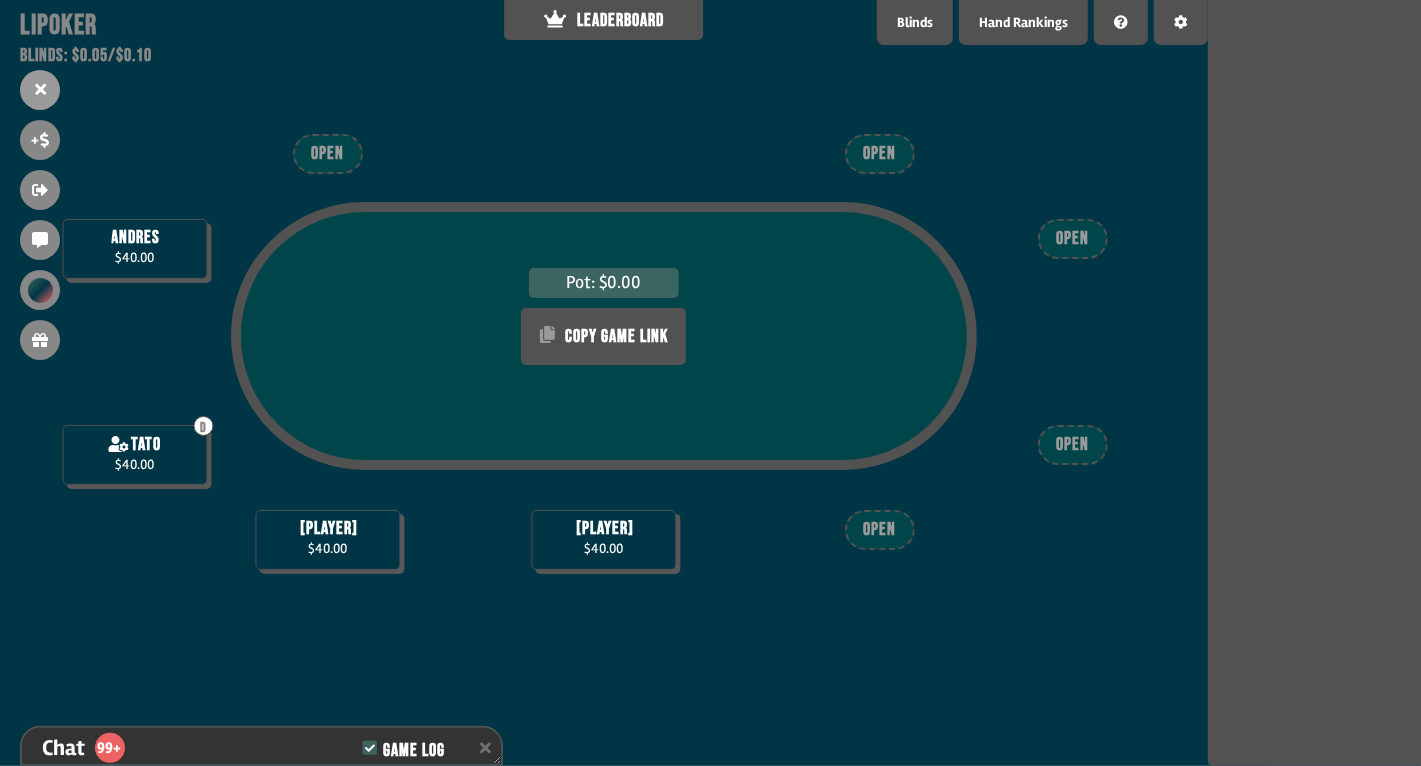 scroll, scrollTop: 98, scrollLeft: 0, axis: vertical 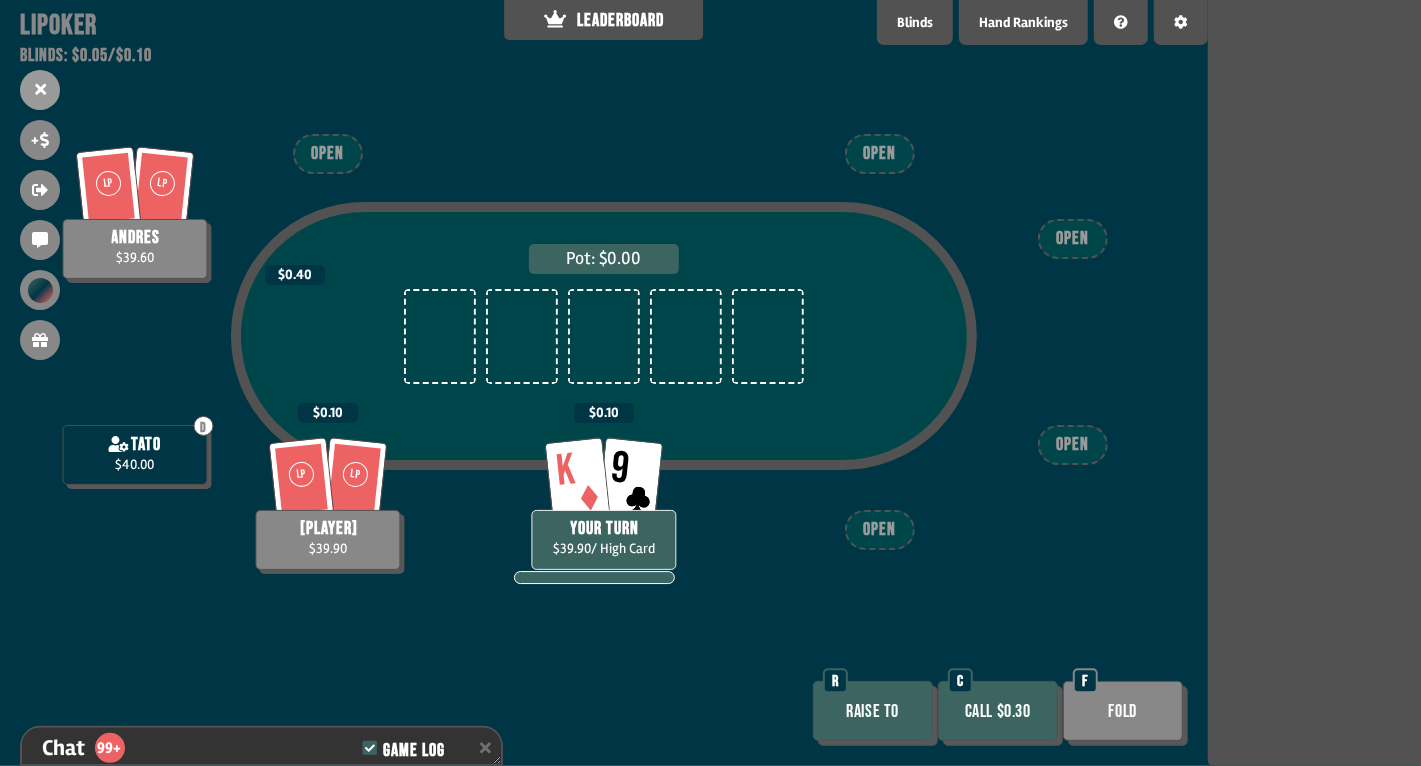 click on "Call $0.30" at bounding box center (998, 711) 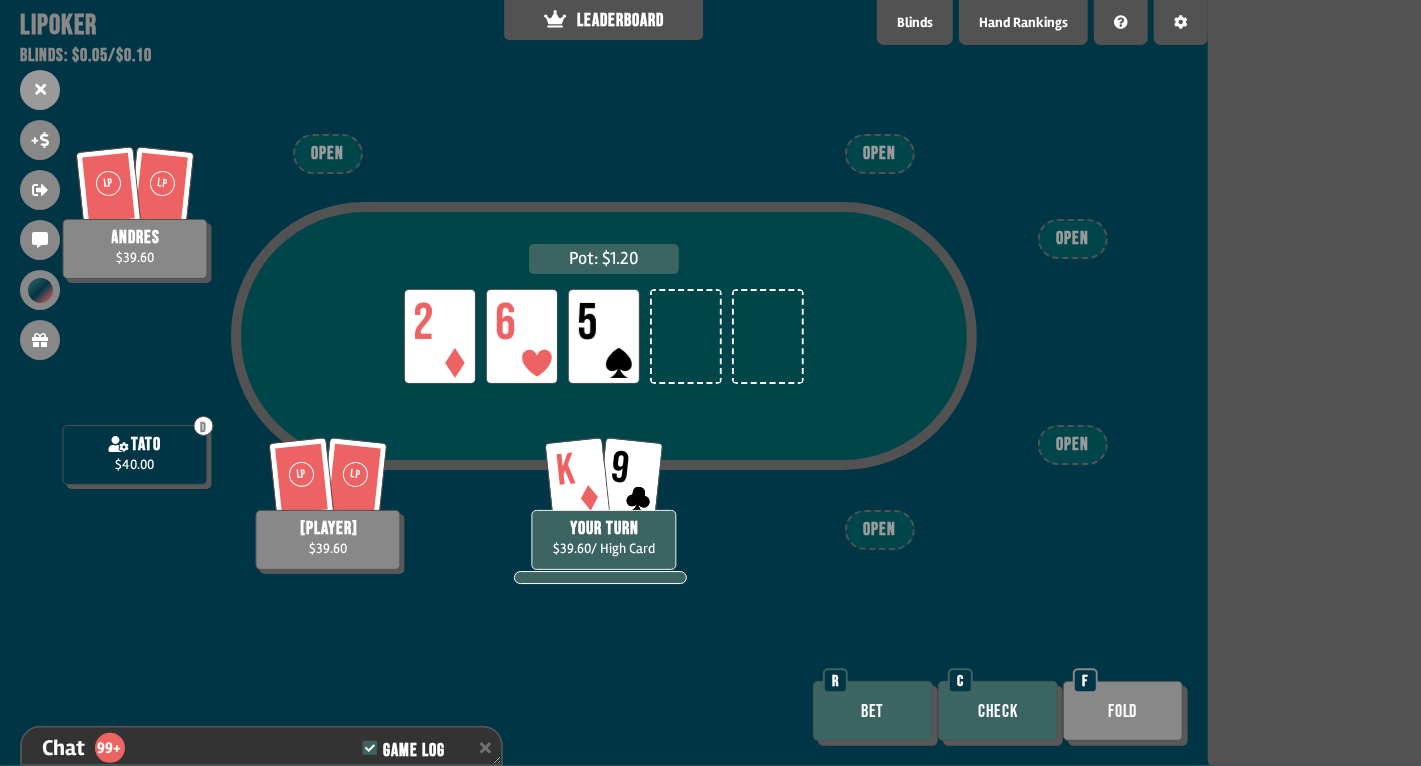 click on "Check" at bounding box center (998, 711) 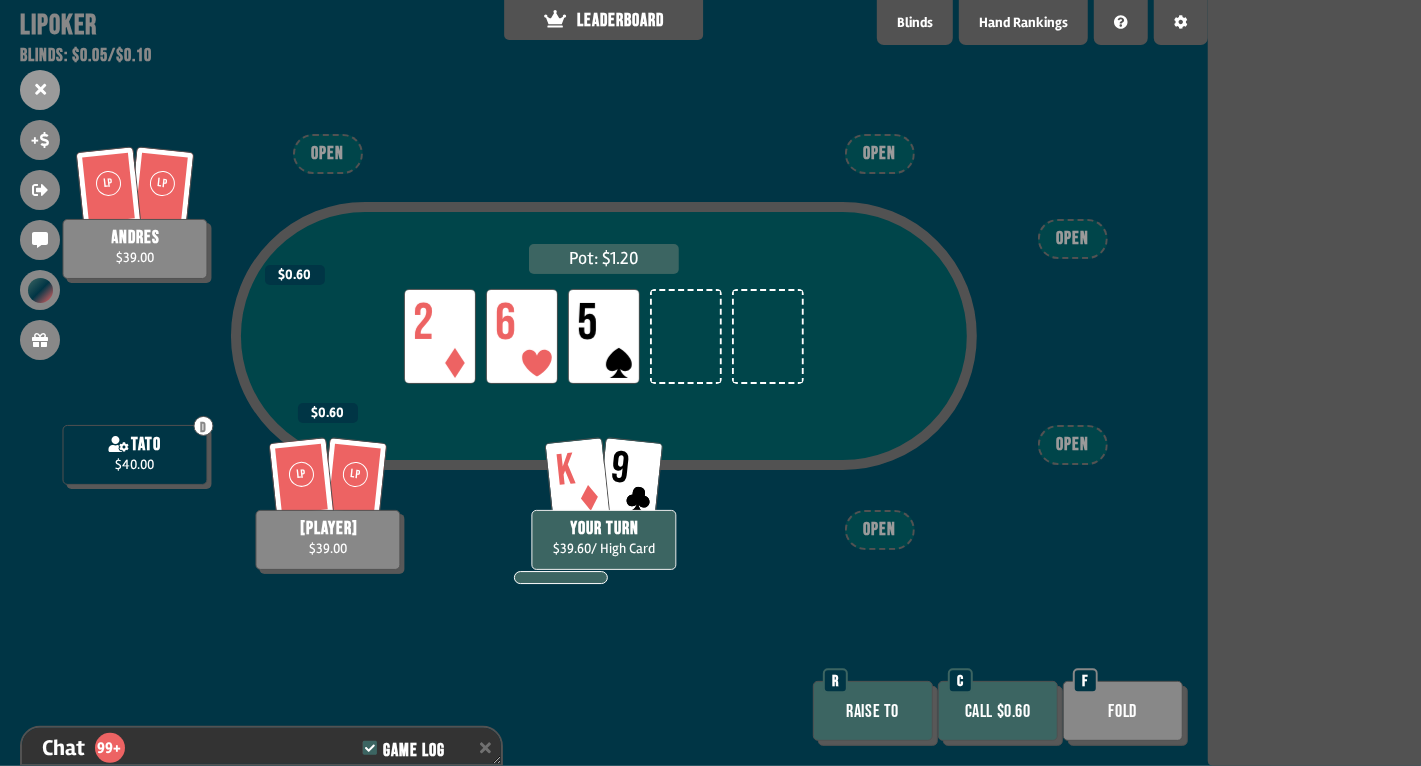 click on "Call $0.60" at bounding box center [998, 711] 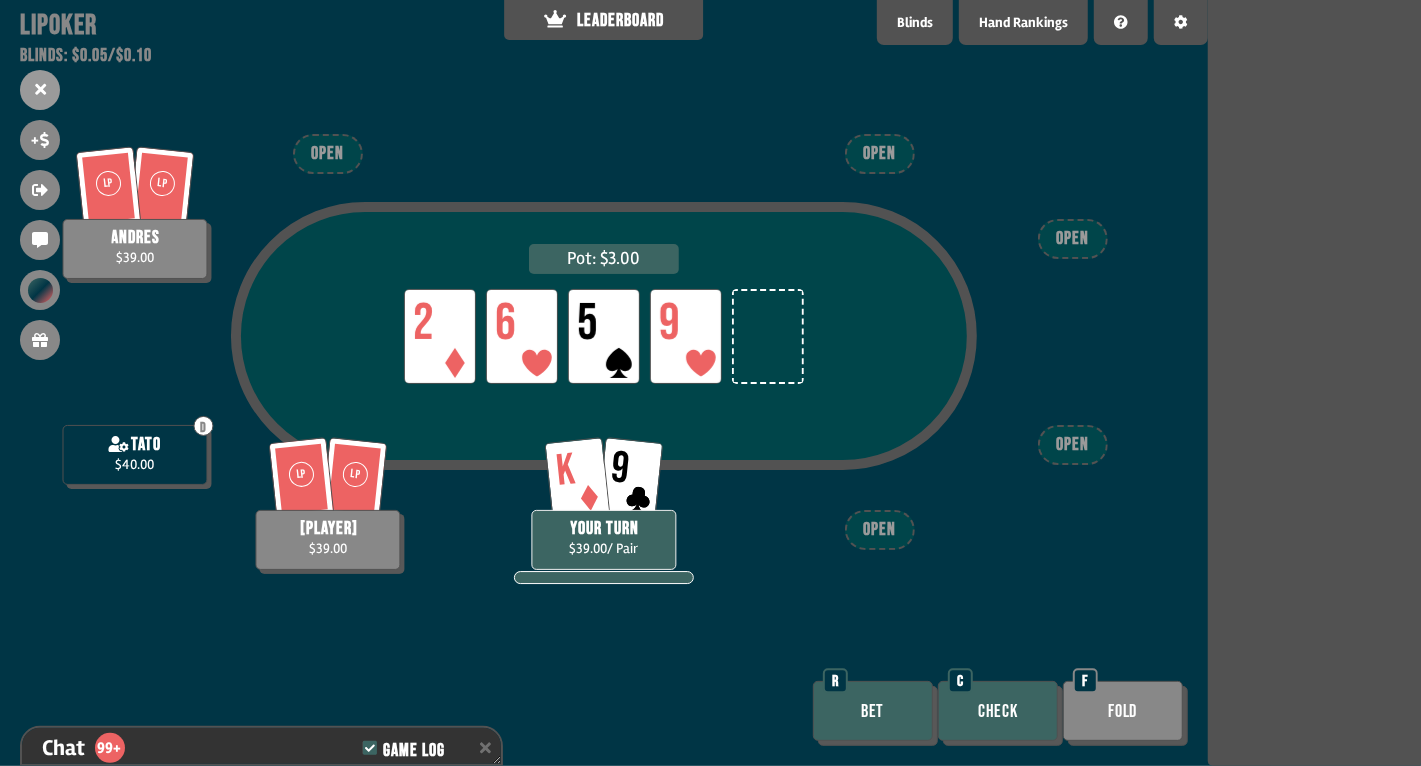 click on "Check" at bounding box center (998, 711) 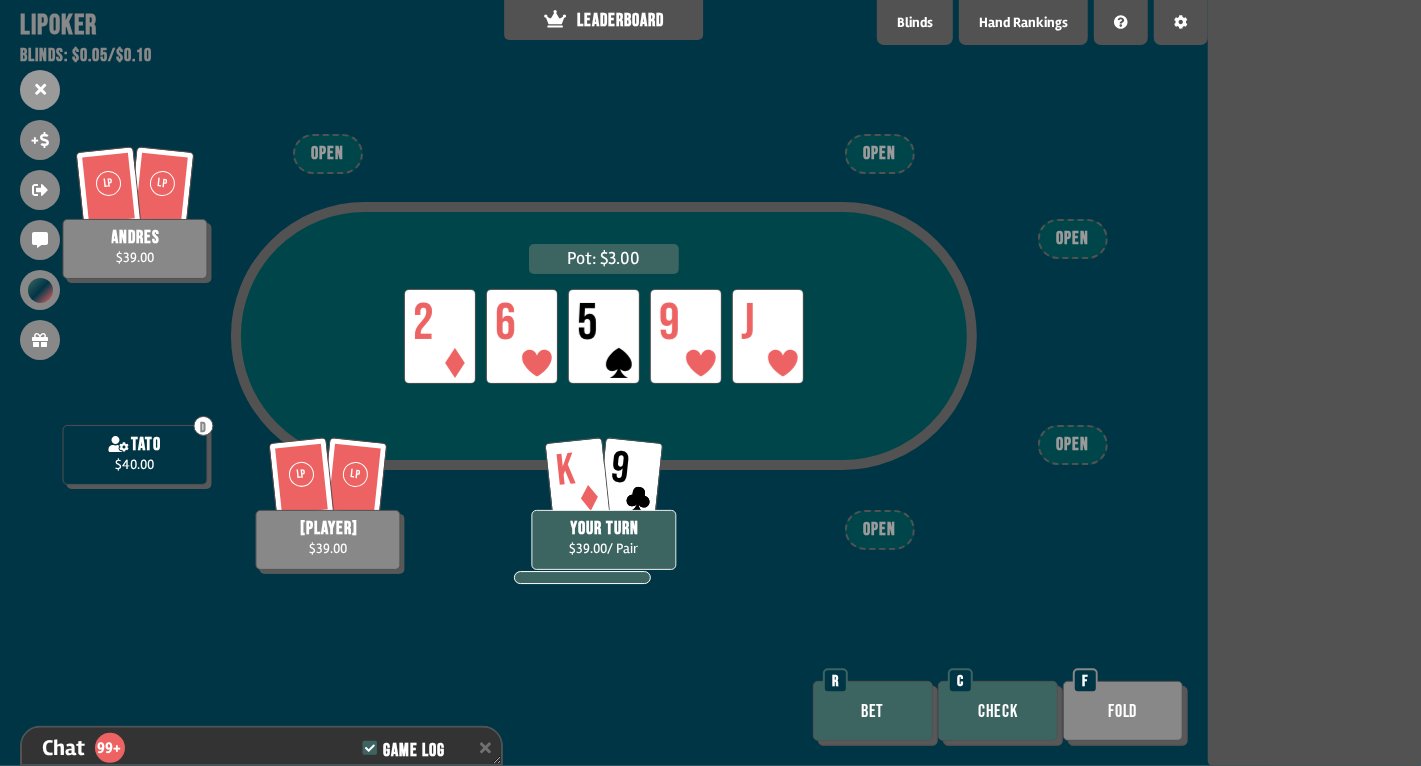 click on "Check C" at bounding box center (1000, 713) 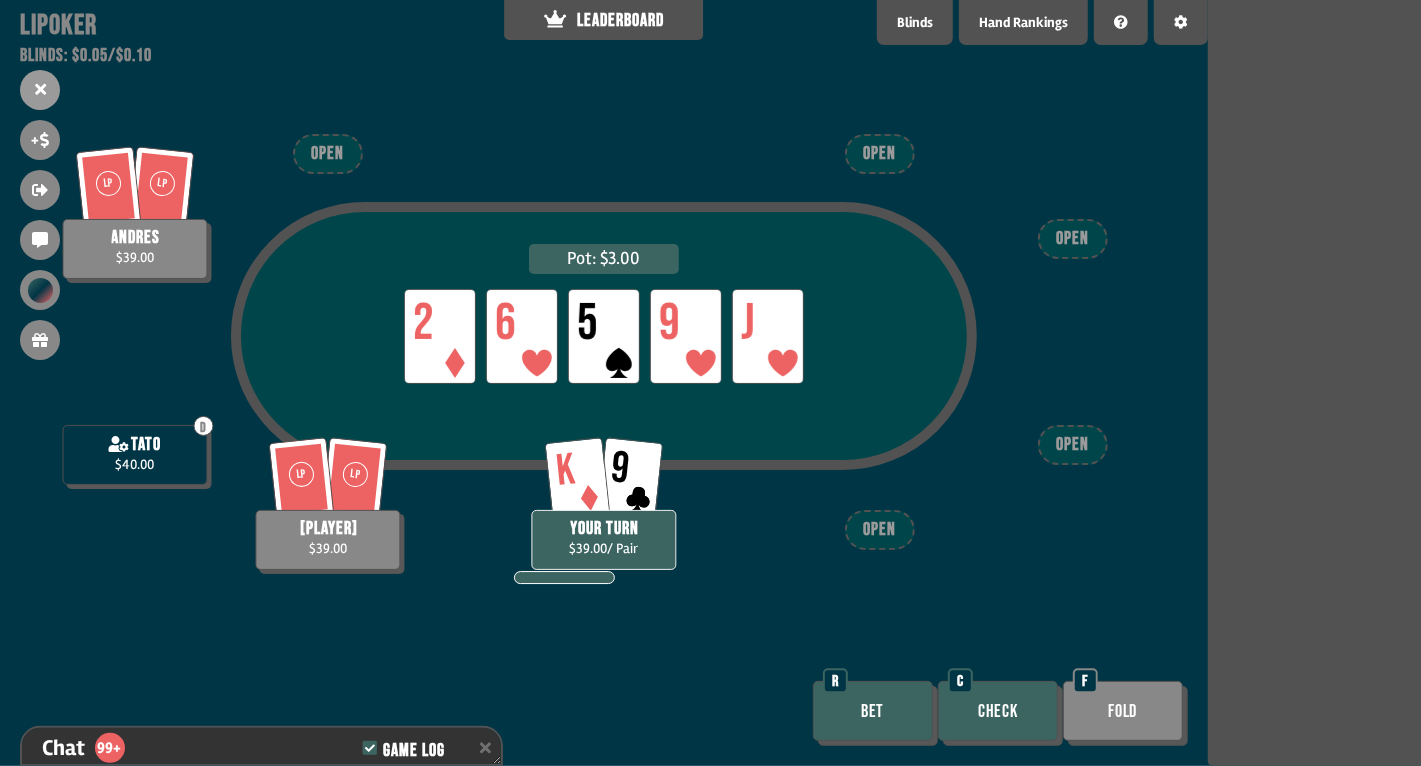 click on "Check" at bounding box center [998, 711] 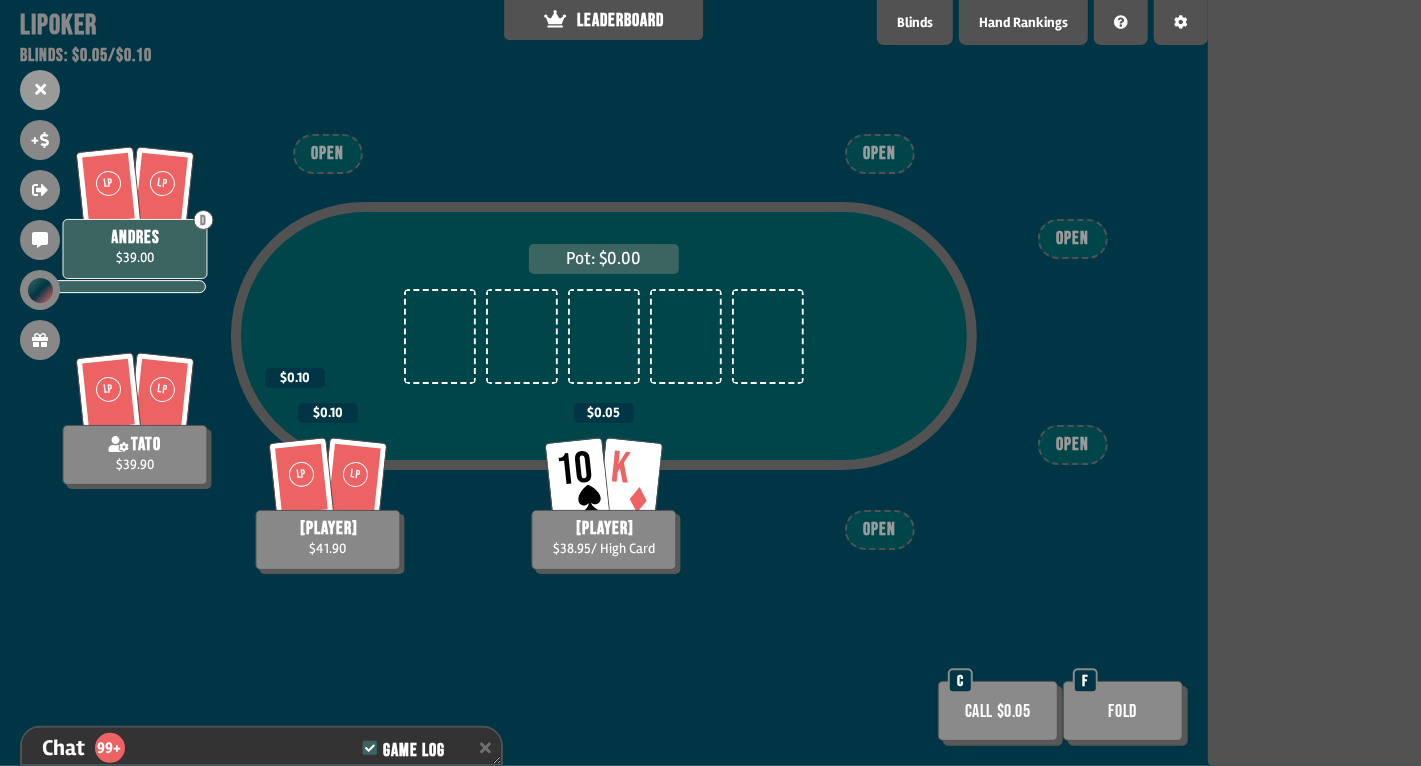click on "Call $0.05" at bounding box center (998, 711) 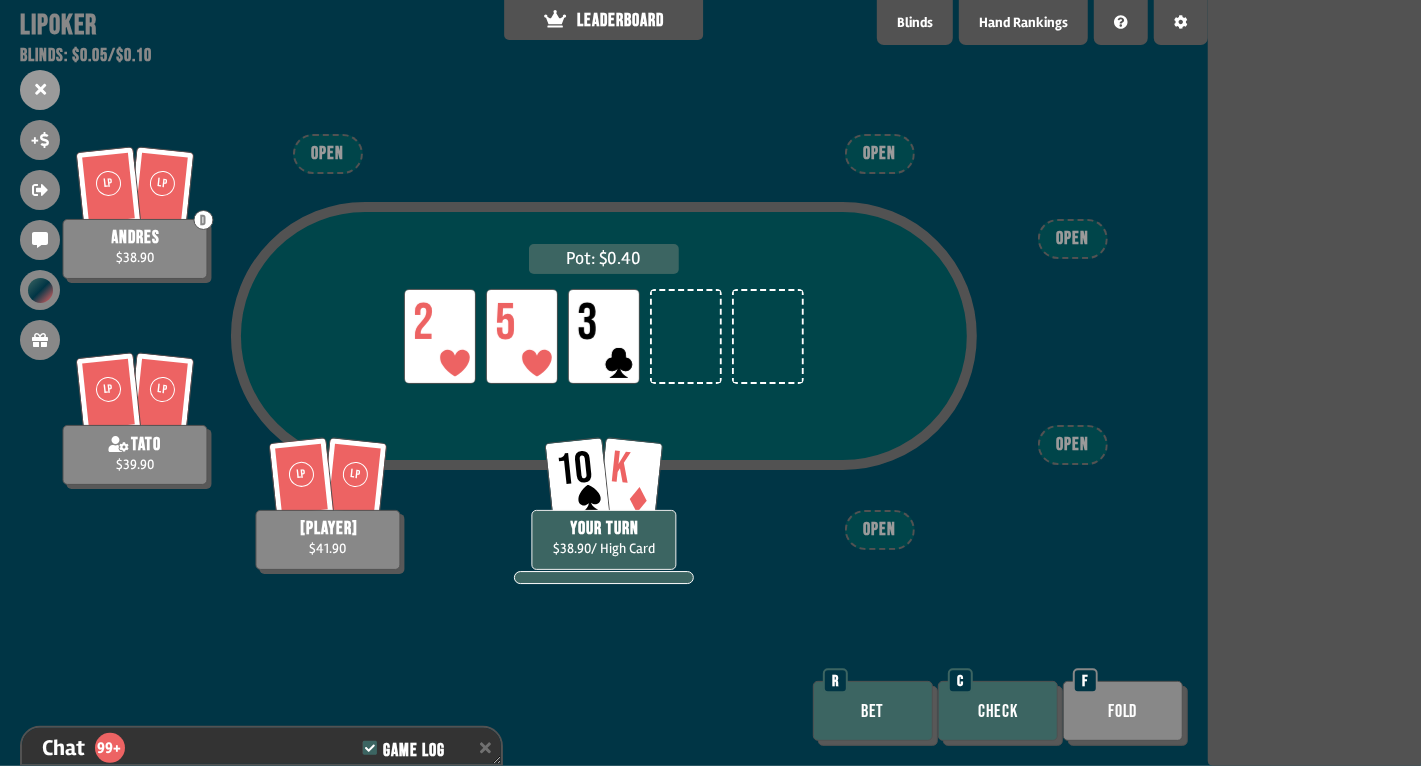 click on "Check" at bounding box center (998, 711) 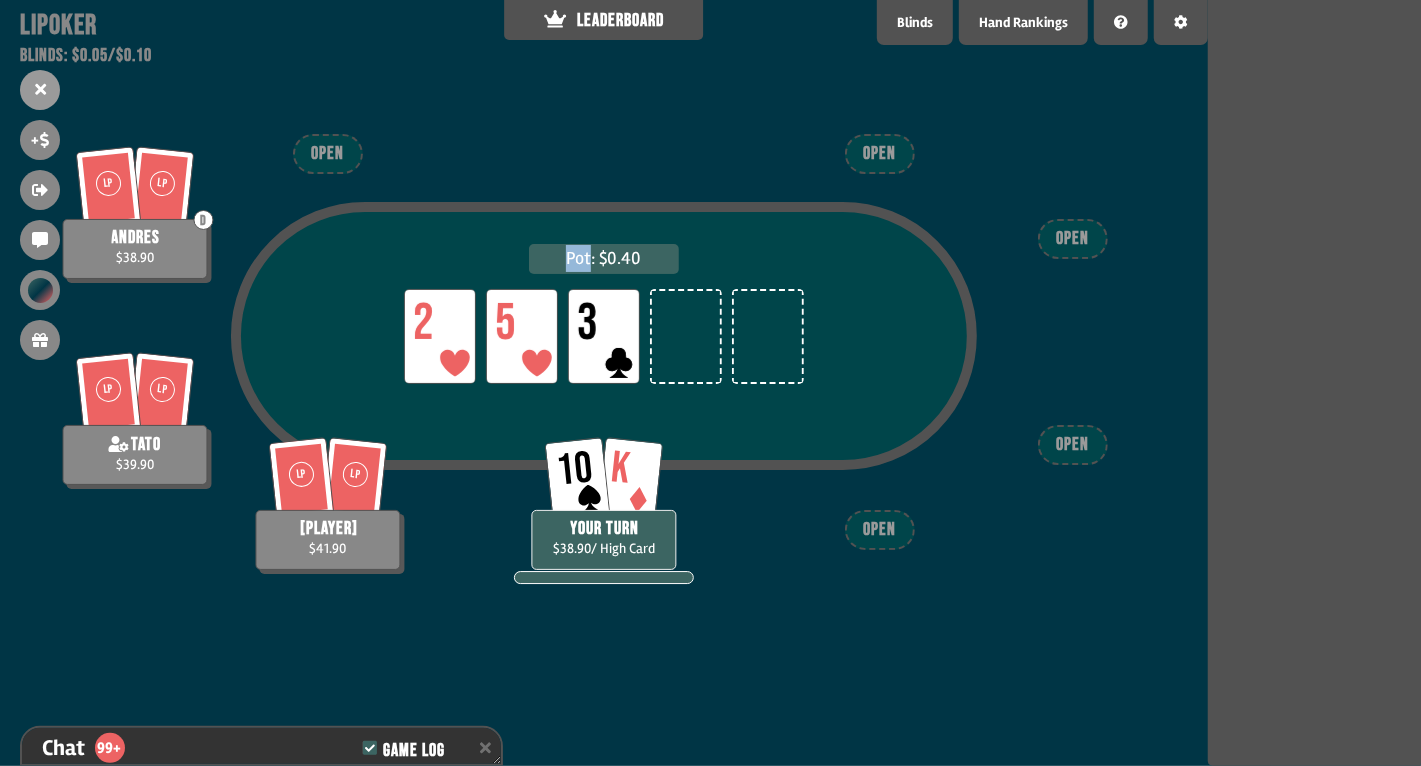 click on "Pot: $0.40   LP 2 LP 5 LP 3 LP LP D [PLAYER] $38.90  LP LP [PLAYER] $39.90  10 K YOUR TURN $38.90   / High Card LP LP [PLAYER] $41.90  OPEN OPEN OPEN OPEN OPEN" at bounding box center (604, 383) 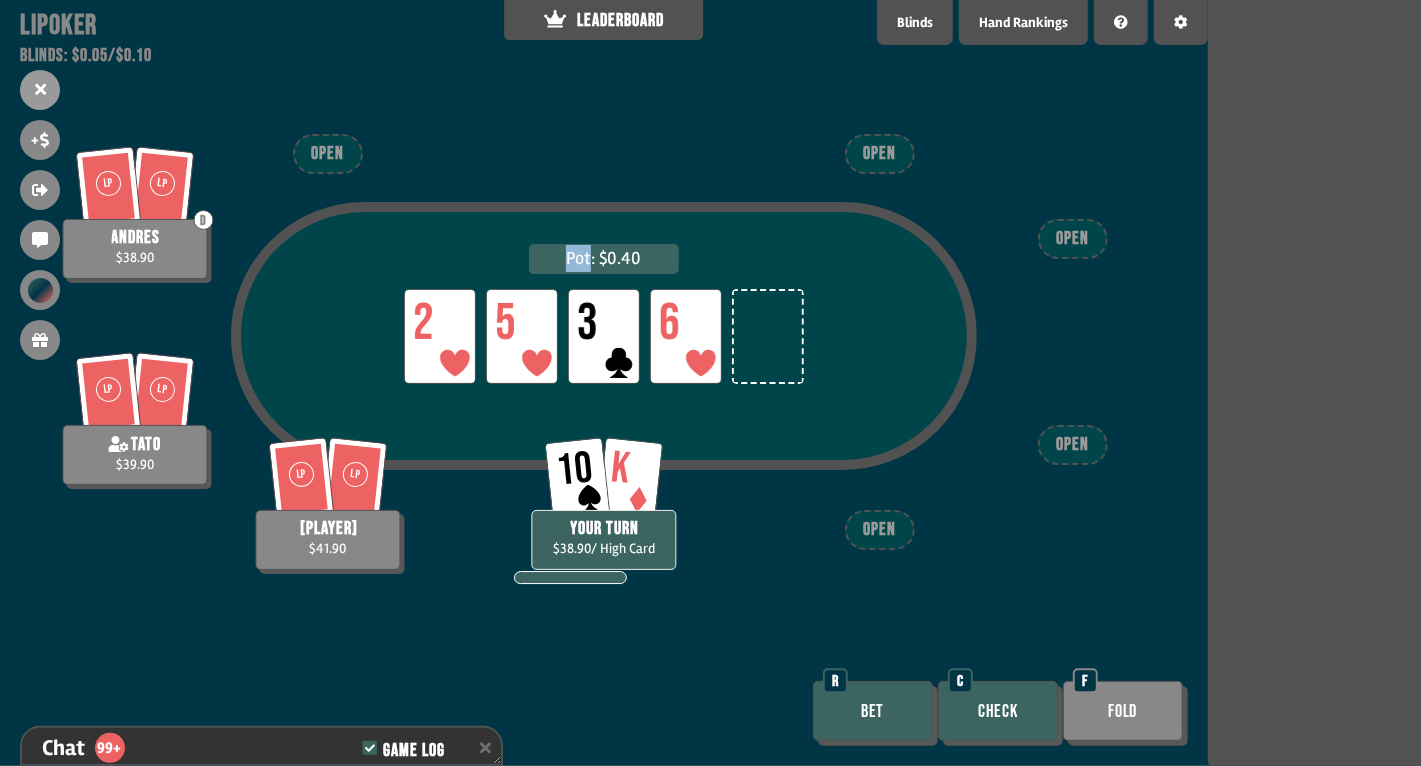 click on "Check" at bounding box center (998, 711) 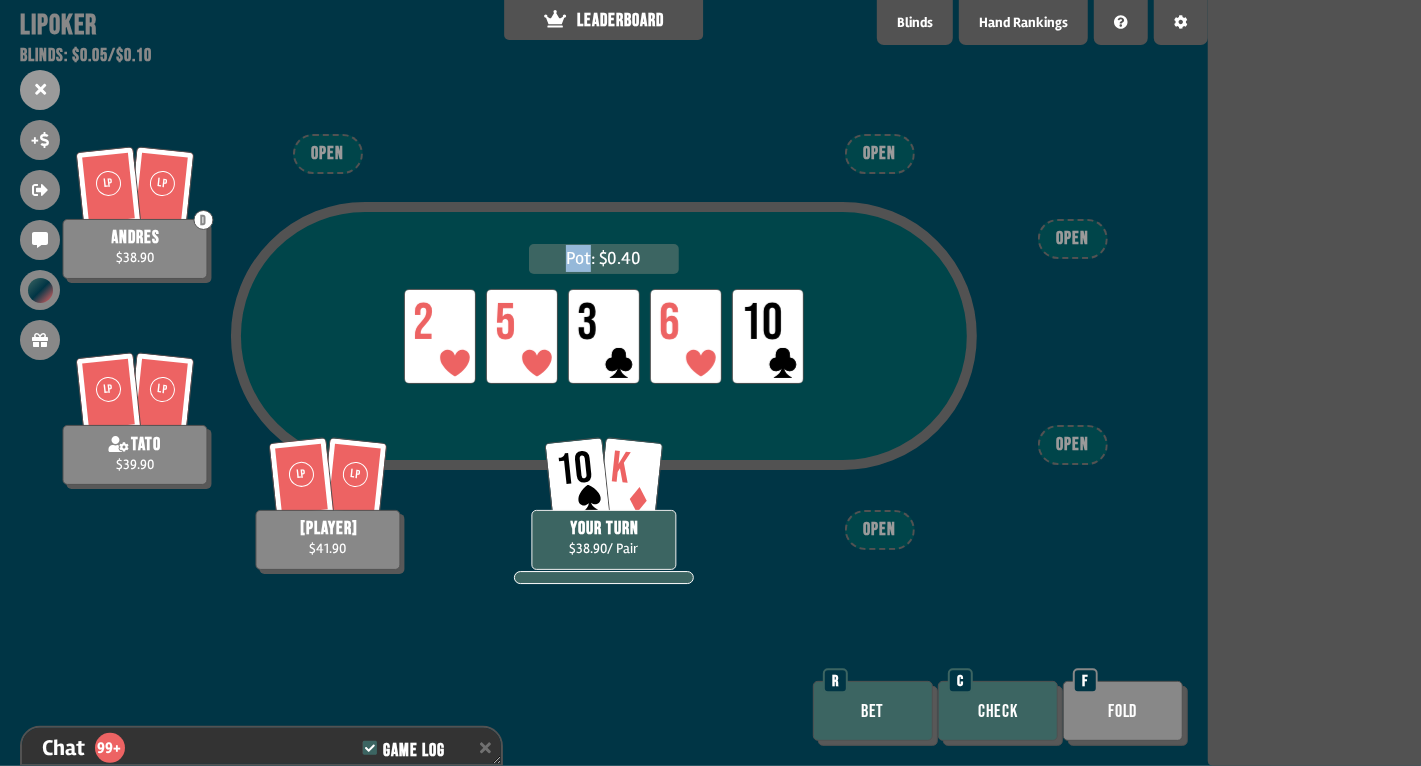click on "Bet" at bounding box center [873, 711] 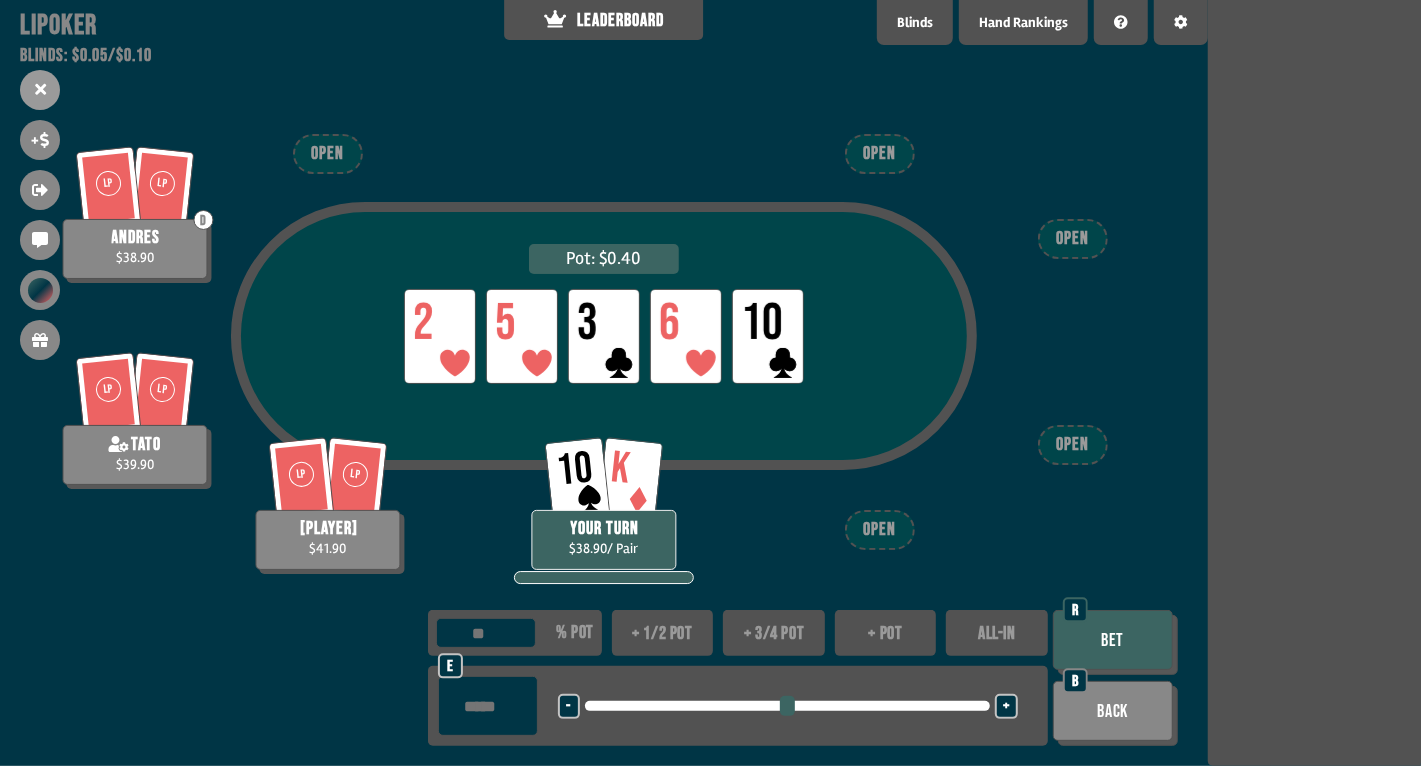 click on "+" at bounding box center [1006, 706] 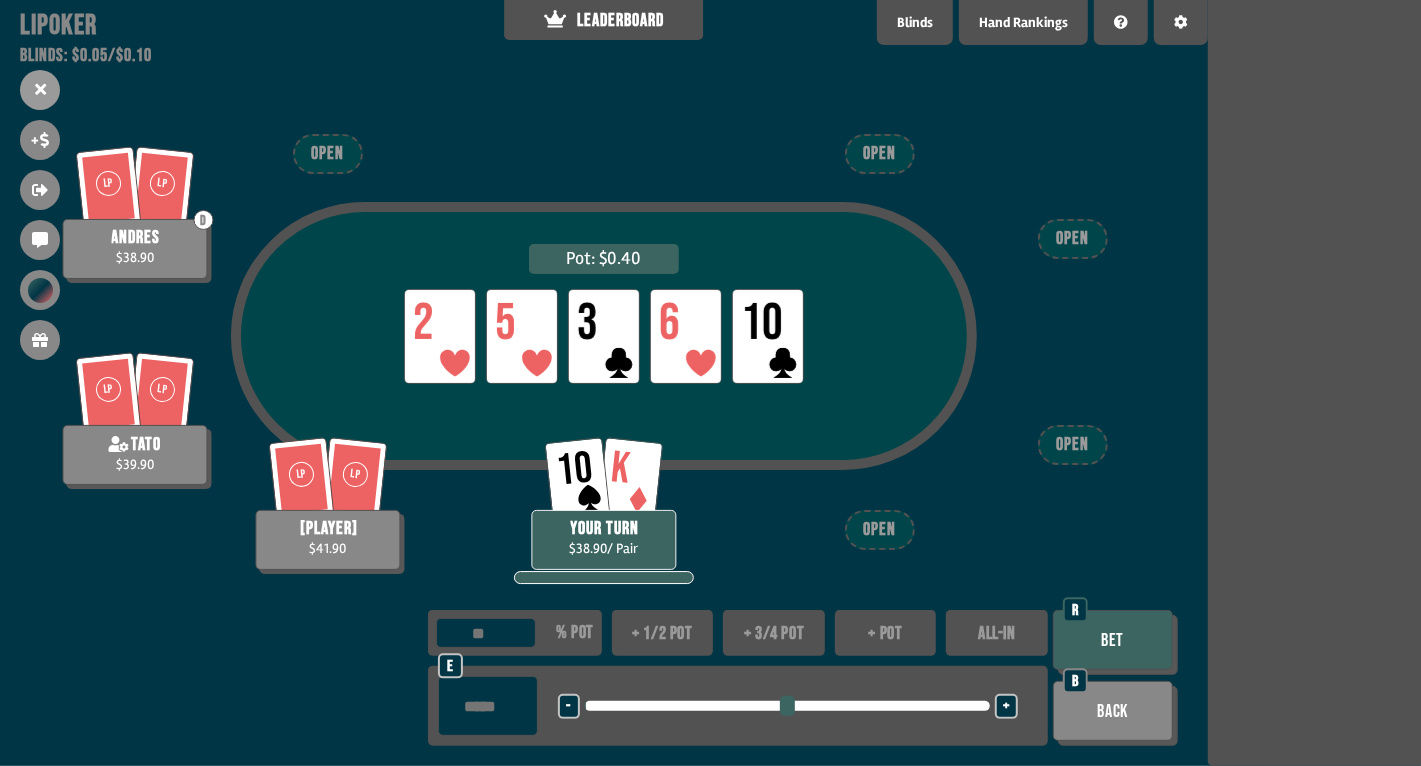 click on "Bet" at bounding box center (1113, 640) 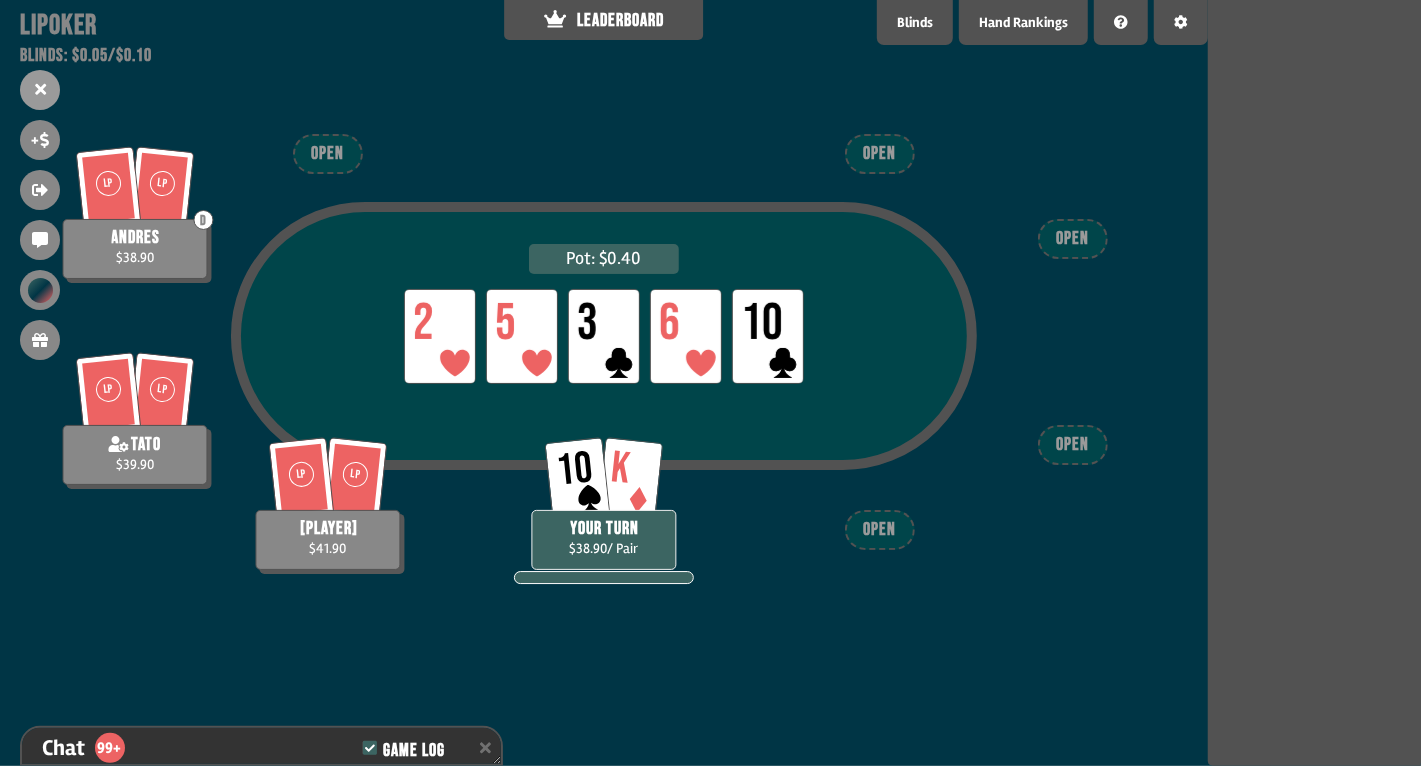 scroll, scrollTop: 22570, scrollLeft: 0, axis: vertical 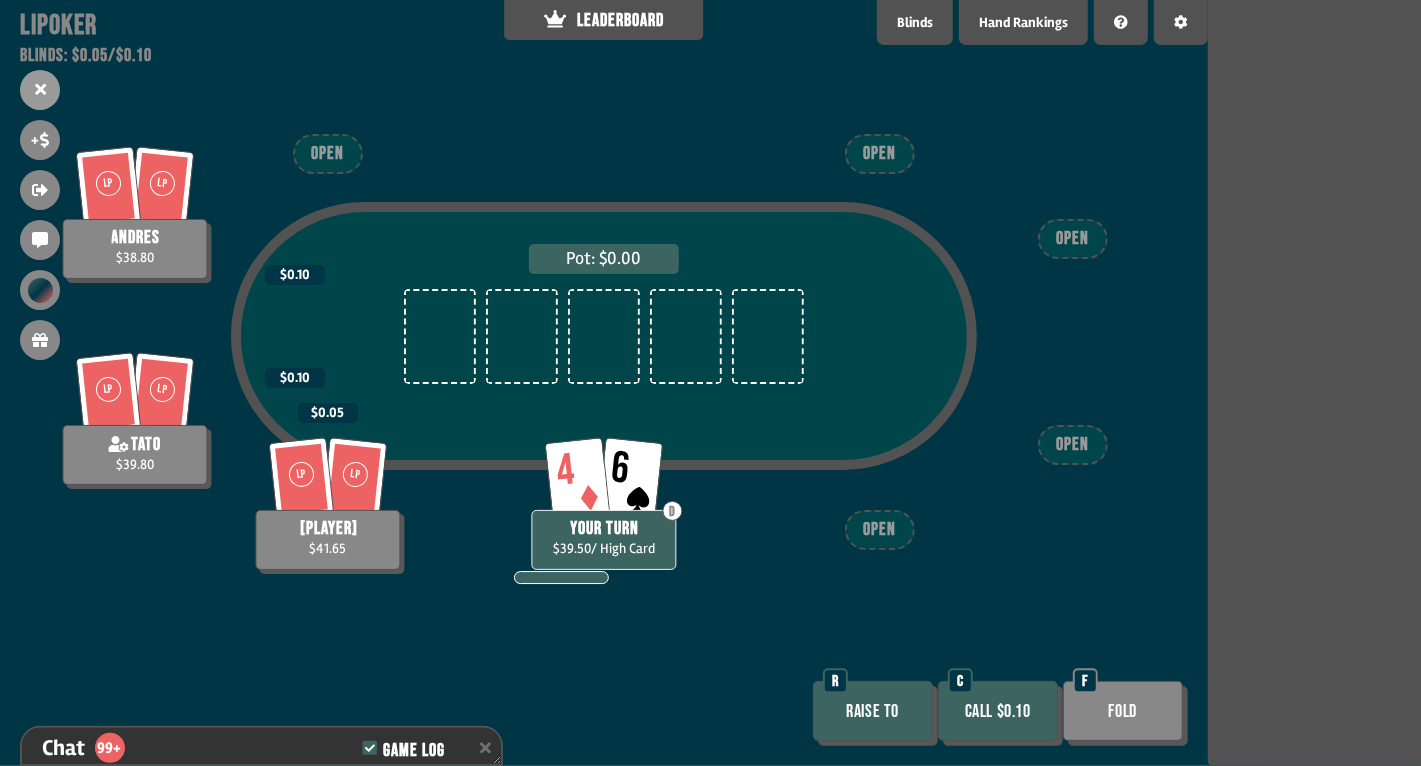 click on "Call $0.10" at bounding box center [998, 711] 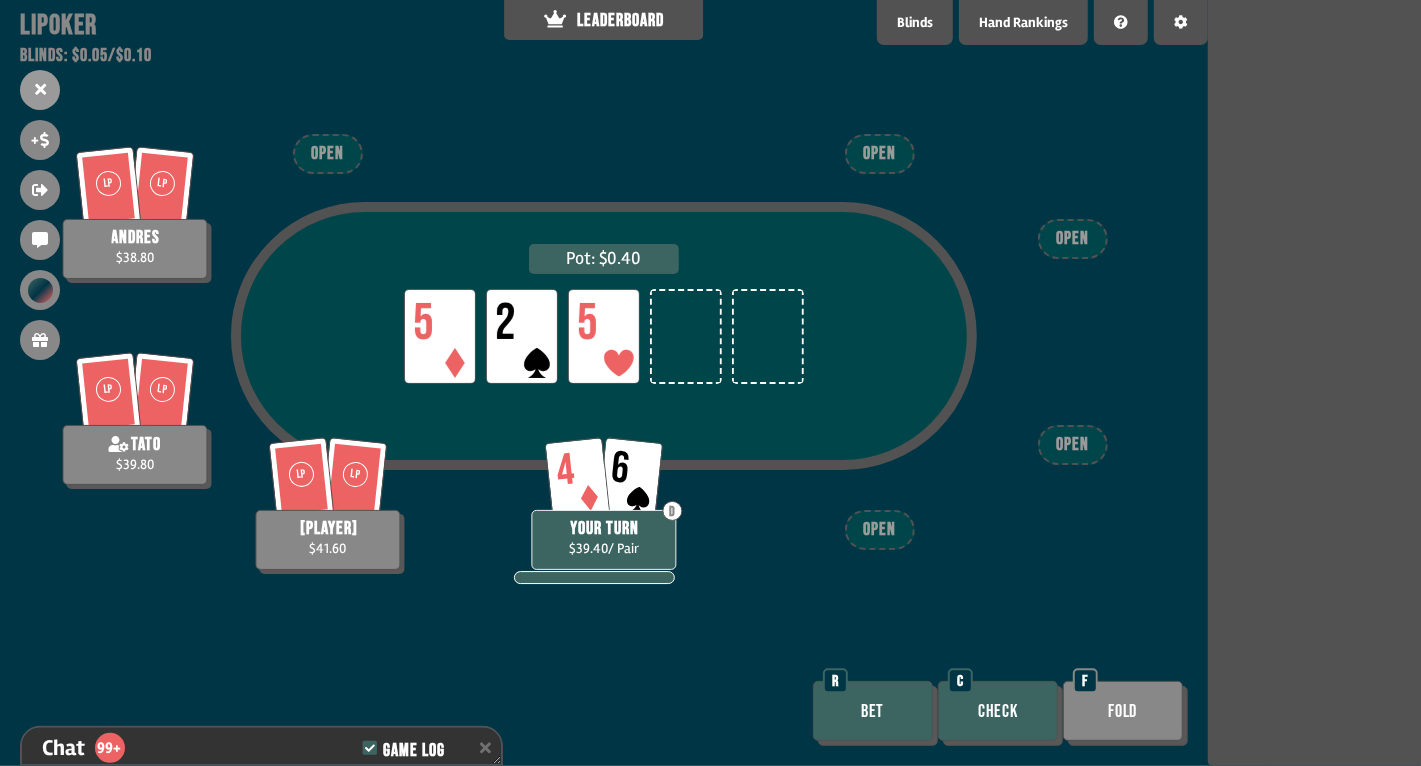 click on "Check" at bounding box center [998, 711] 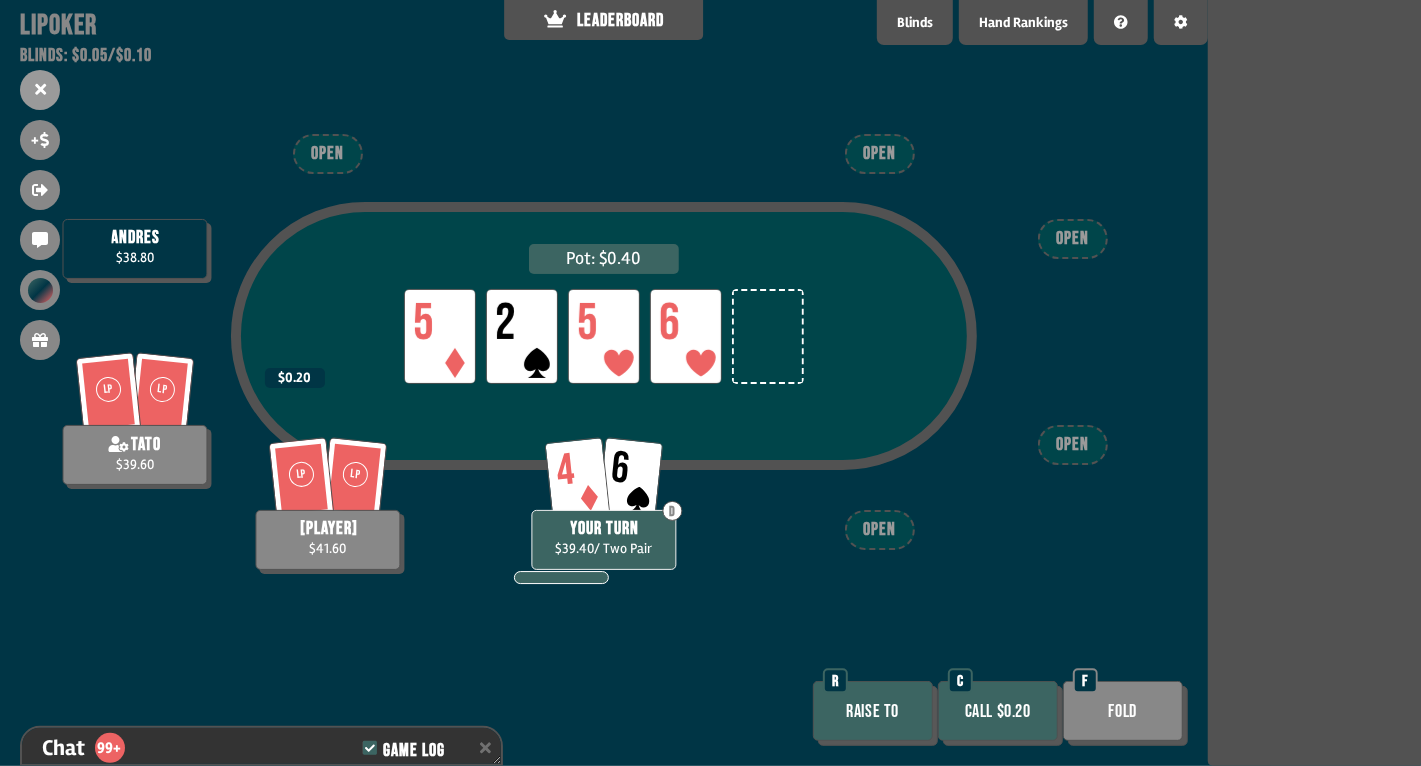 click on "Raise to" at bounding box center [873, 711] 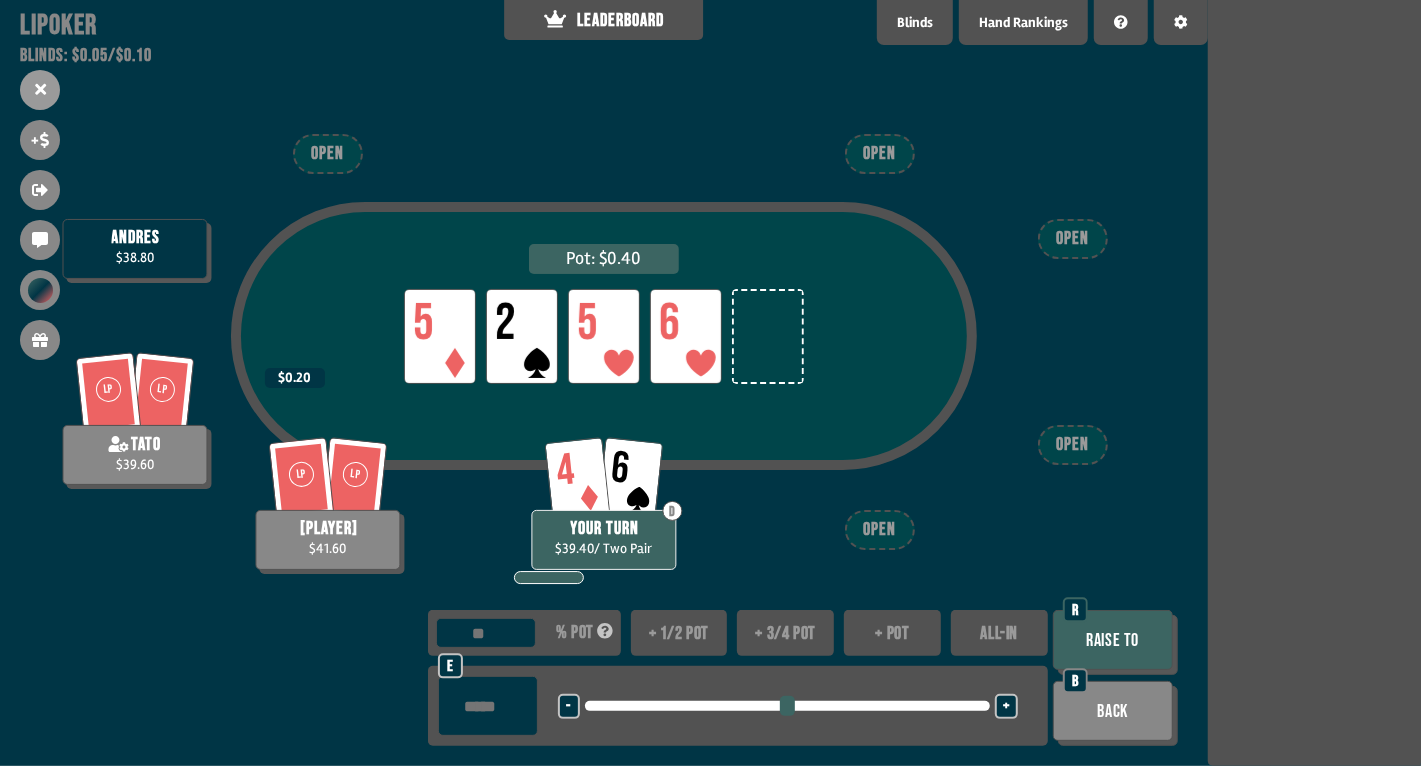 click on "Raise to" at bounding box center (1113, 640) 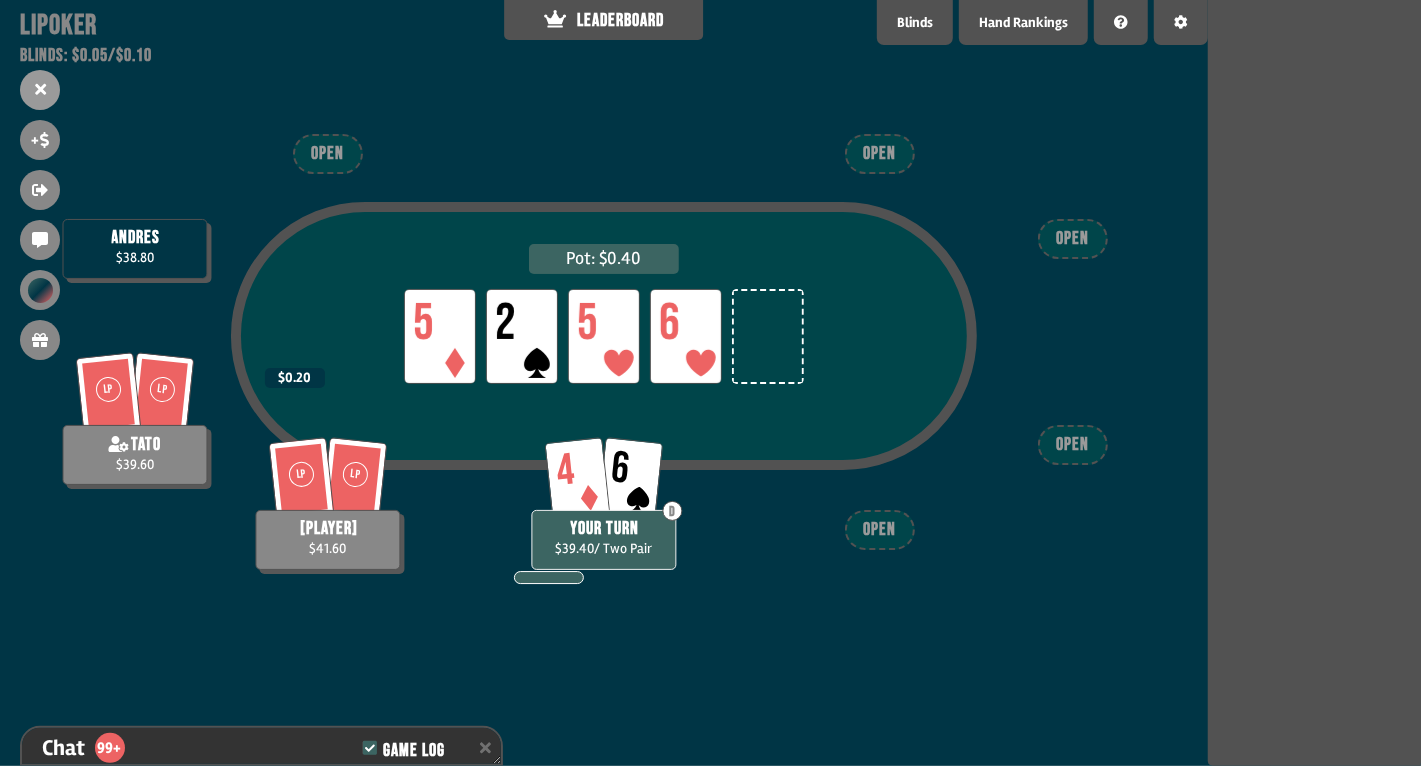 scroll, scrollTop: 23266, scrollLeft: 0, axis: vertical 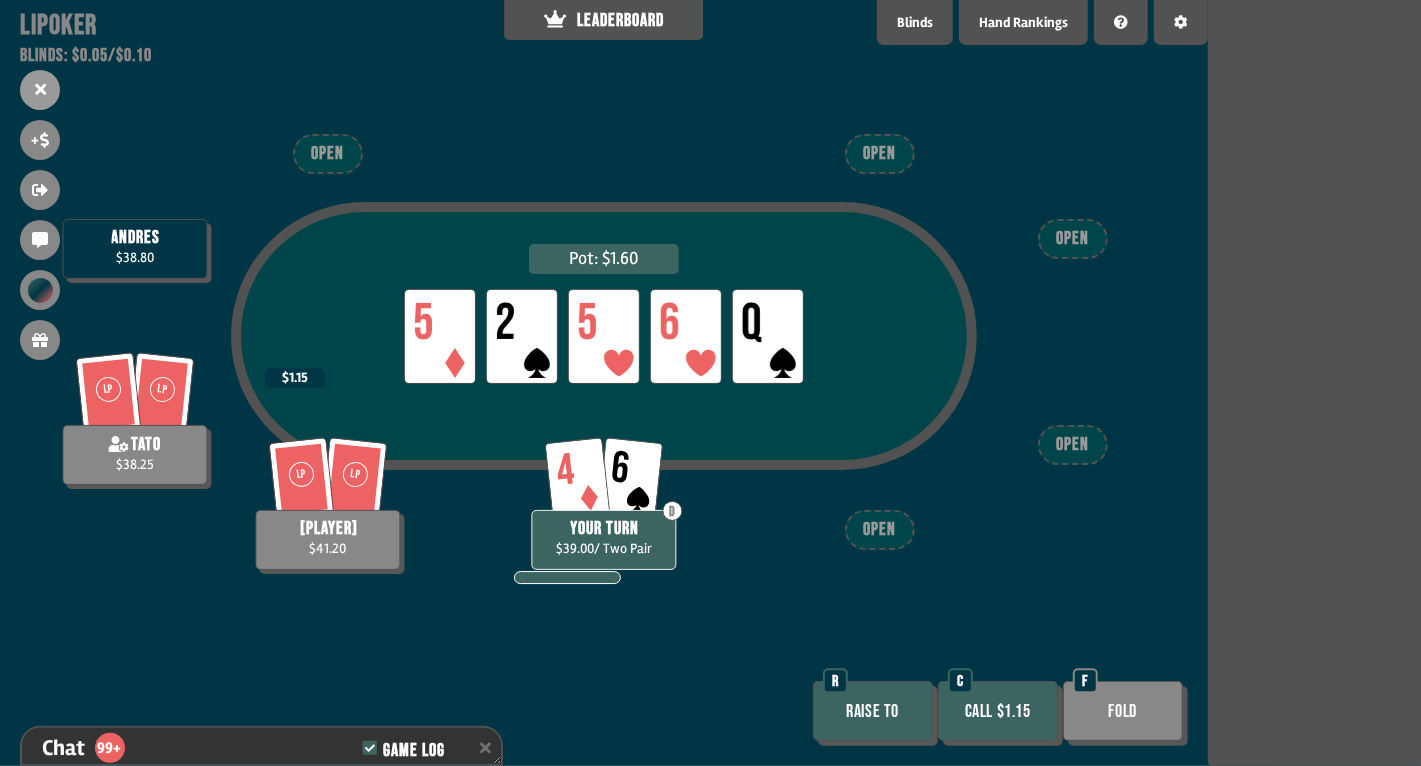 click on "Call $1.15" at bounding box center (998, 711) 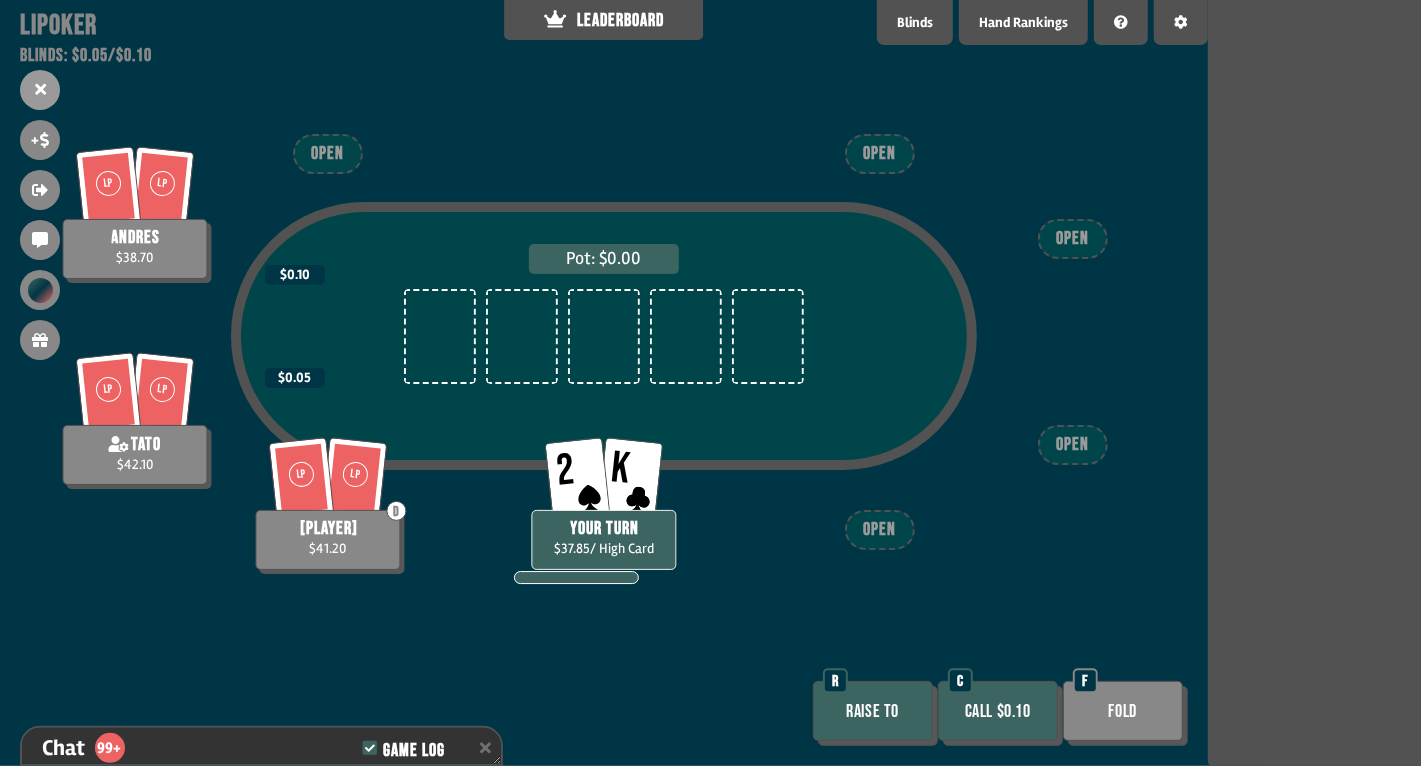 click on "Call $0.10" at bounding box center (998, 711) 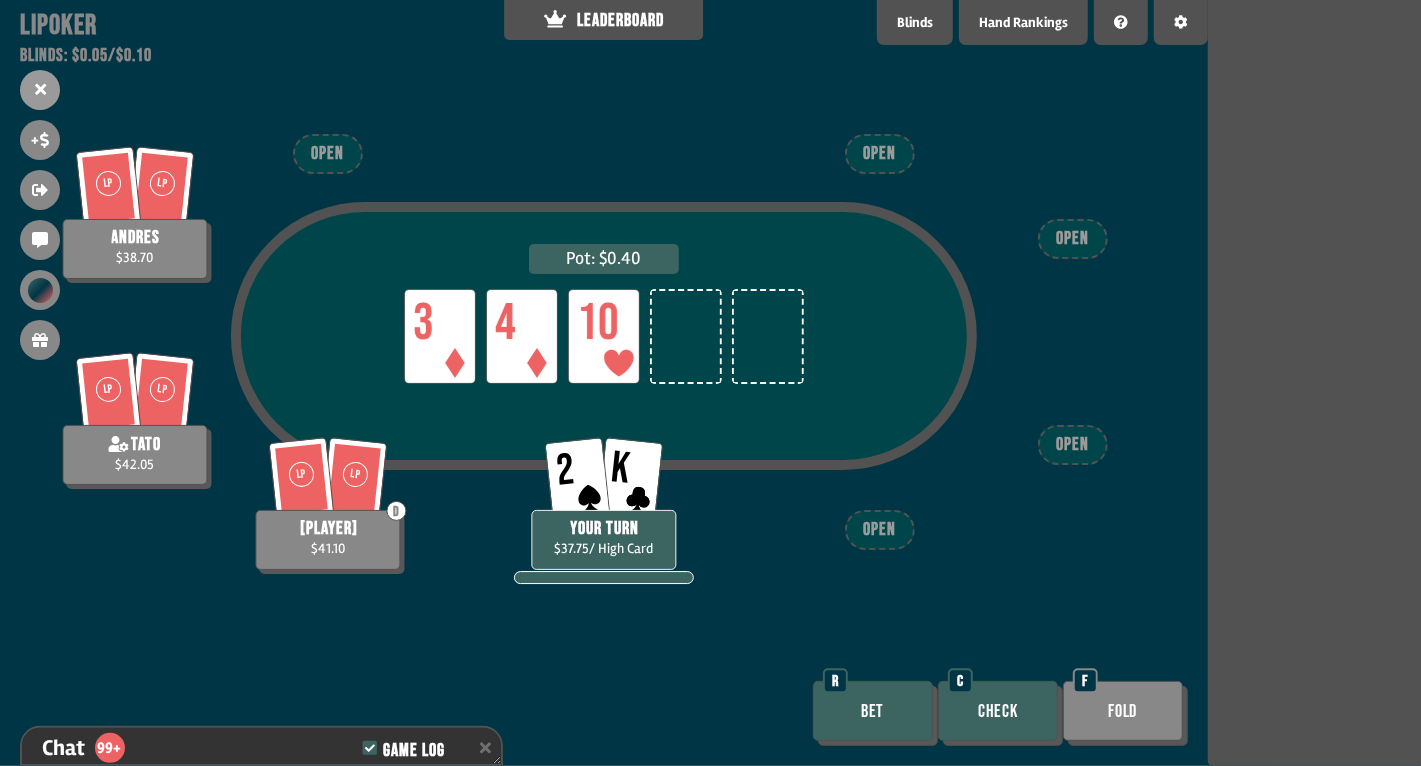 click on "Check" at bounding box center [998, 711] 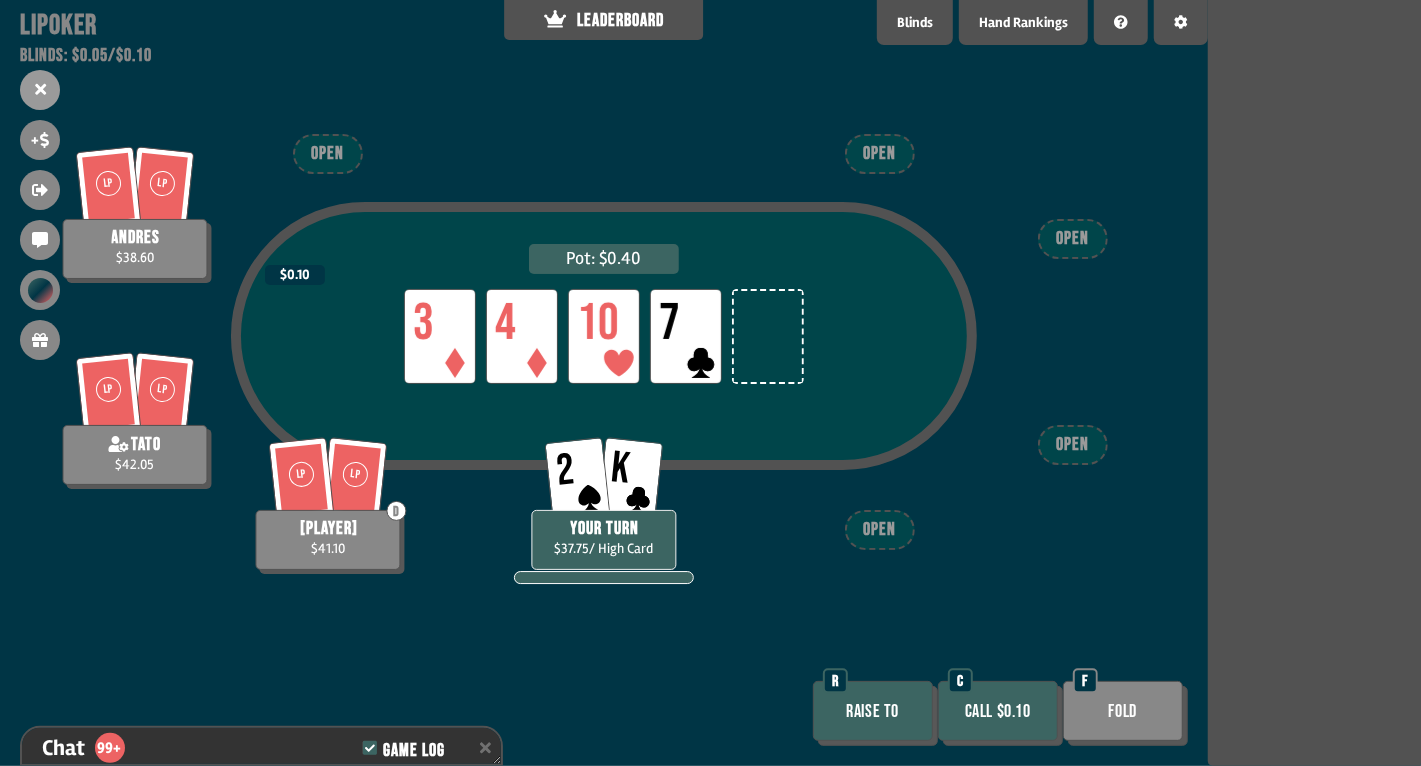 click on "Call $0.10" at bounding box center (998, 711) 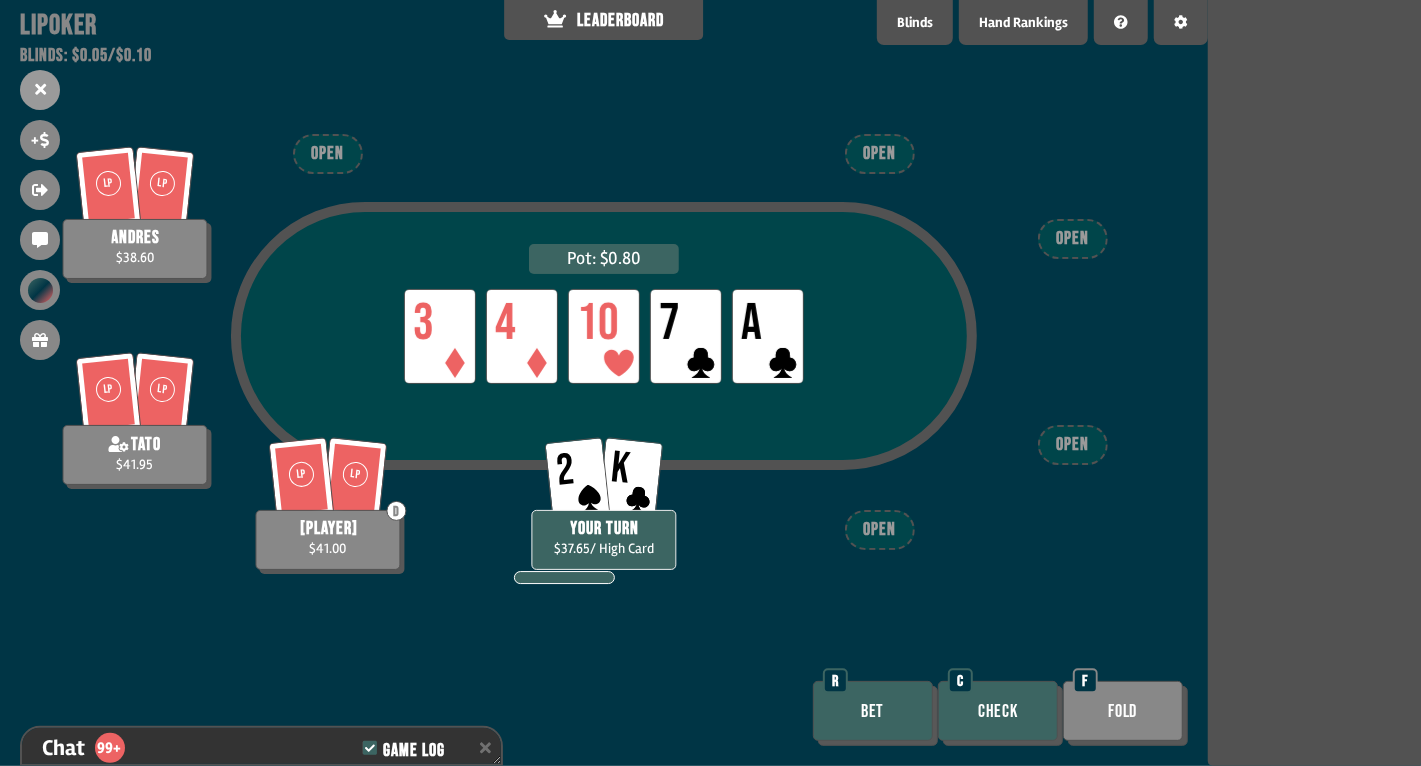 click on "Check" at bounding box center [998, 711] 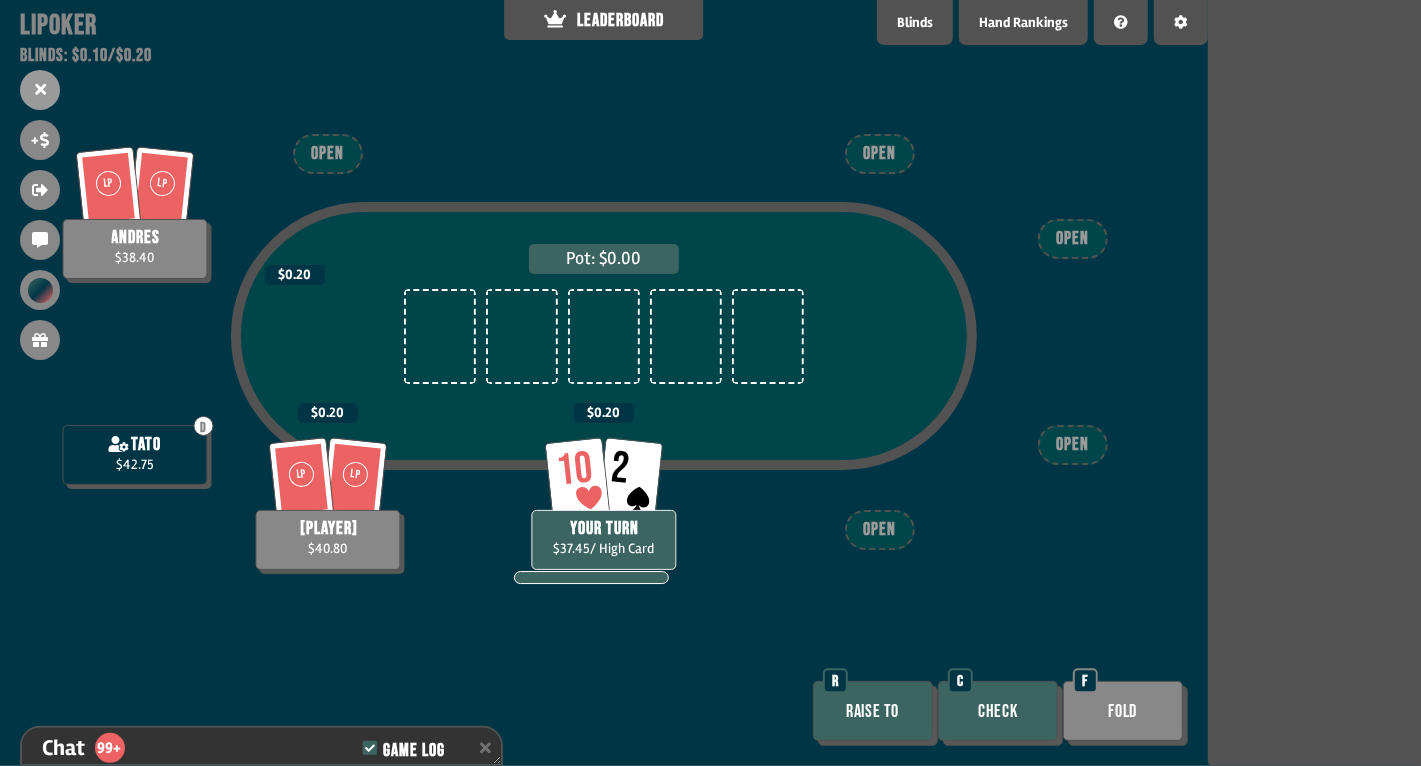 click on "Check" at bounding box center (998, 711) 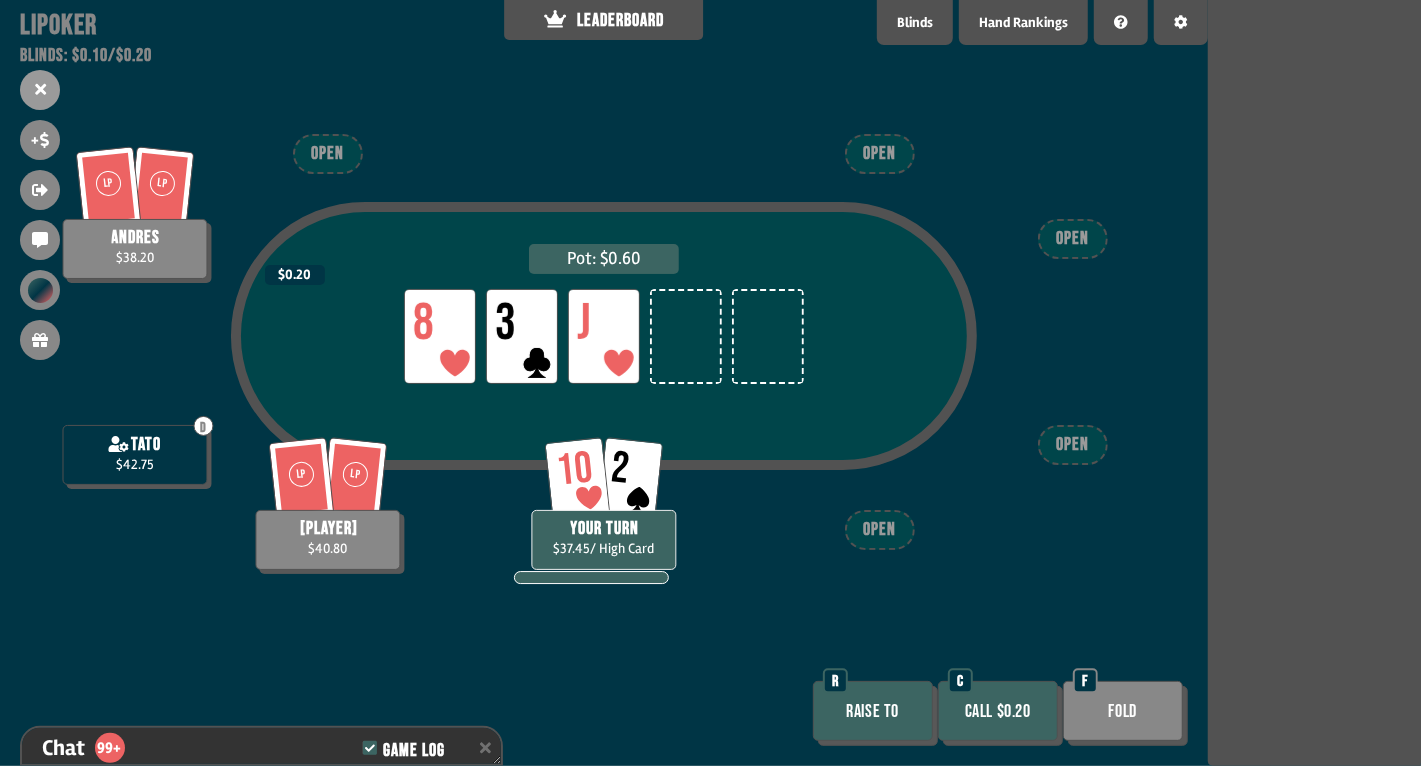 click on "Call $0.20" at bounding box center (998, 711) 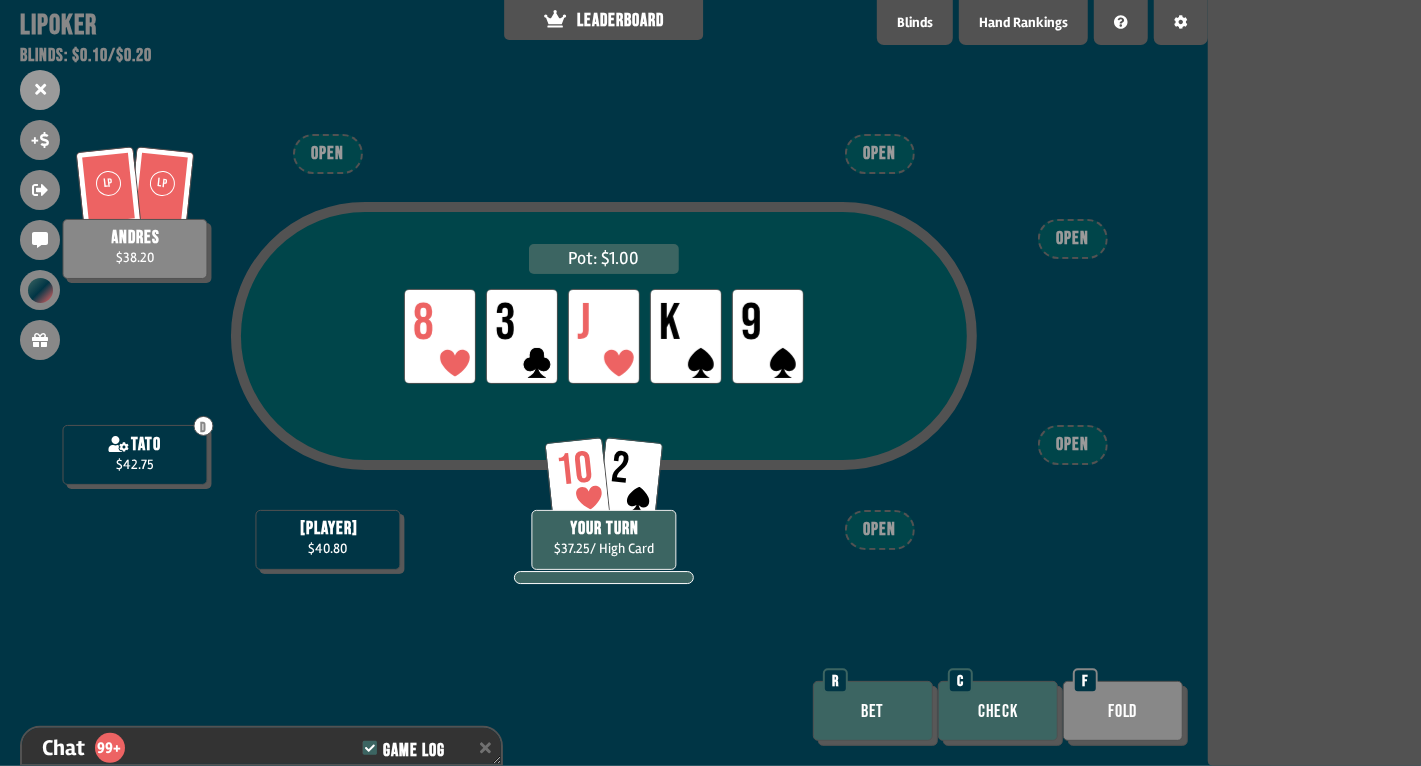 click on "Check" at bounding box center (998, 711) 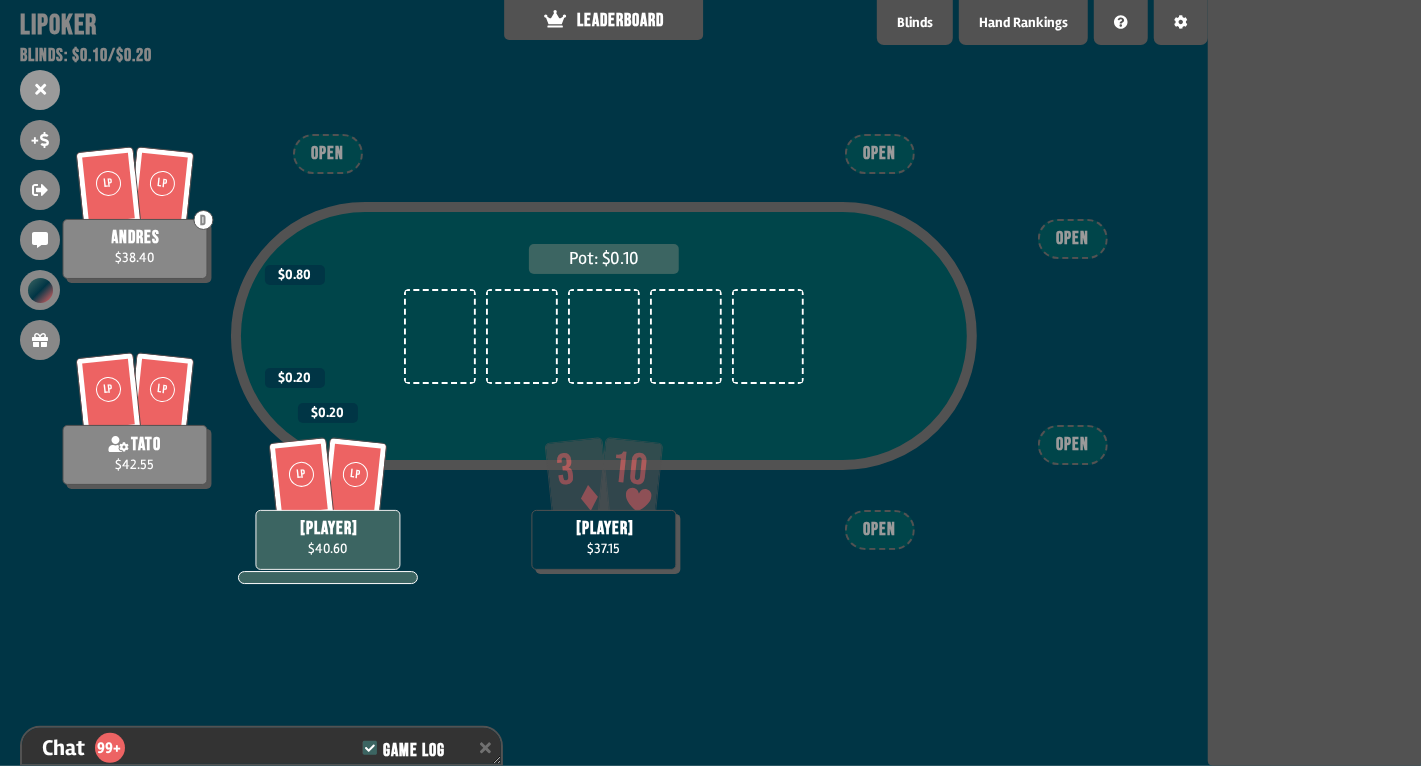 scroll, scrollTop: 100, scrollLeft: 0, axis: vertical 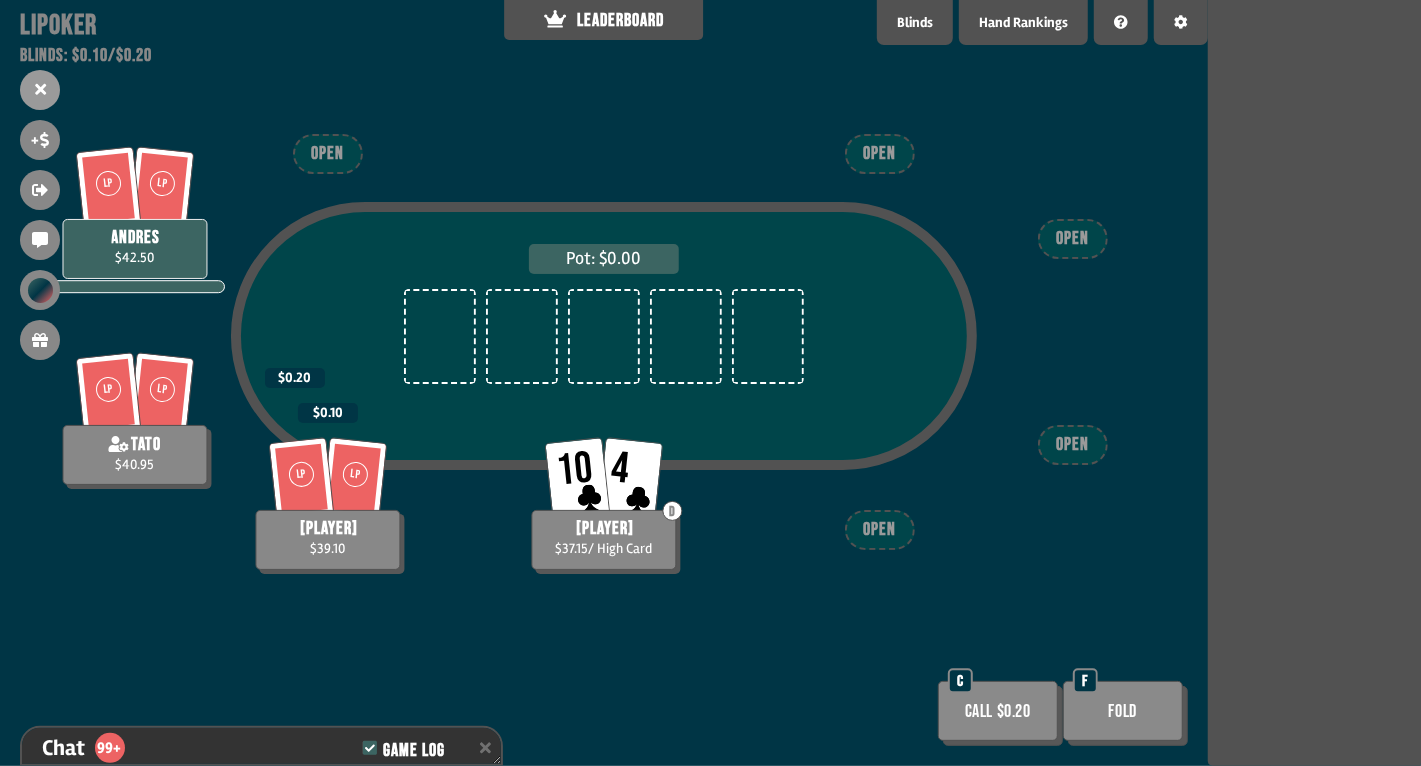 click on "Call $0.20" at bounding box center (998, 711) 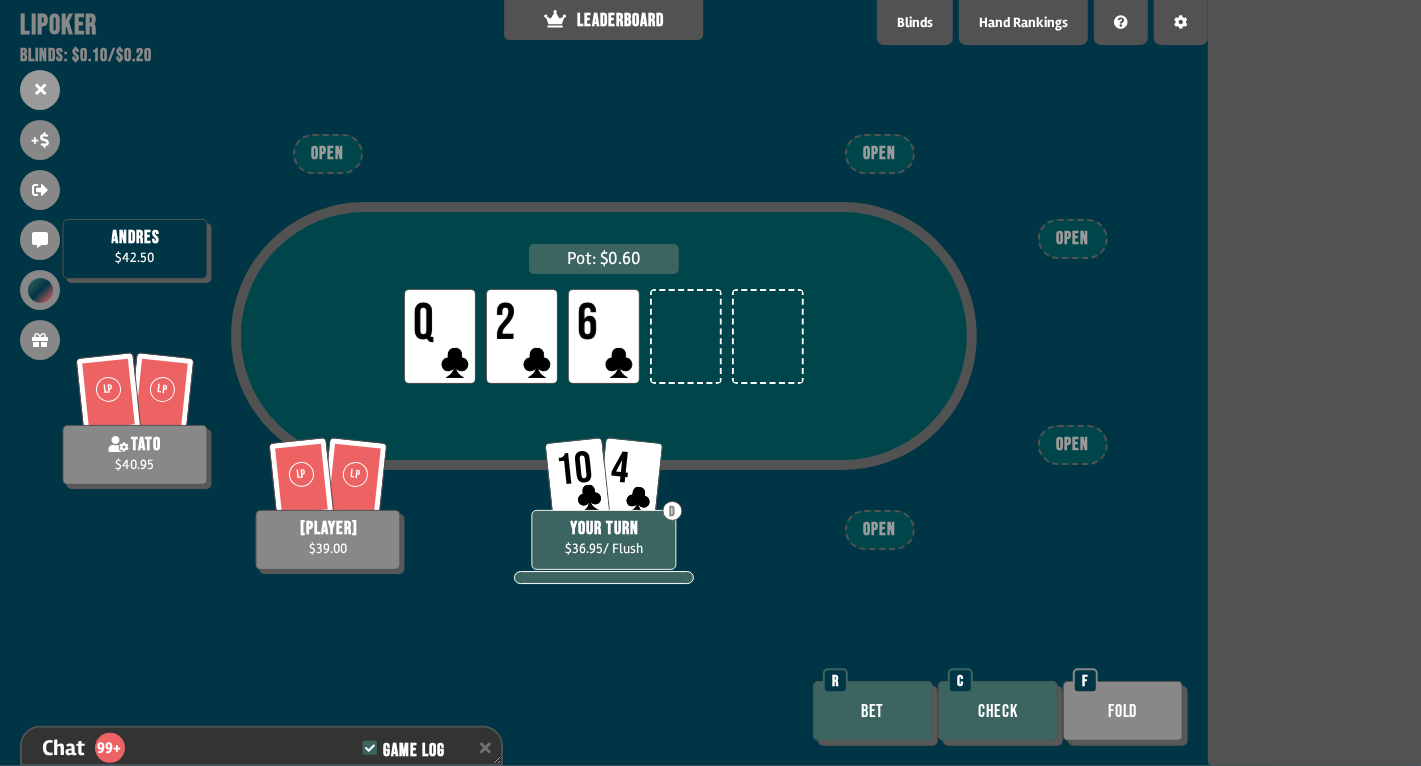 click on "Check" at bounding box center (998, 711) 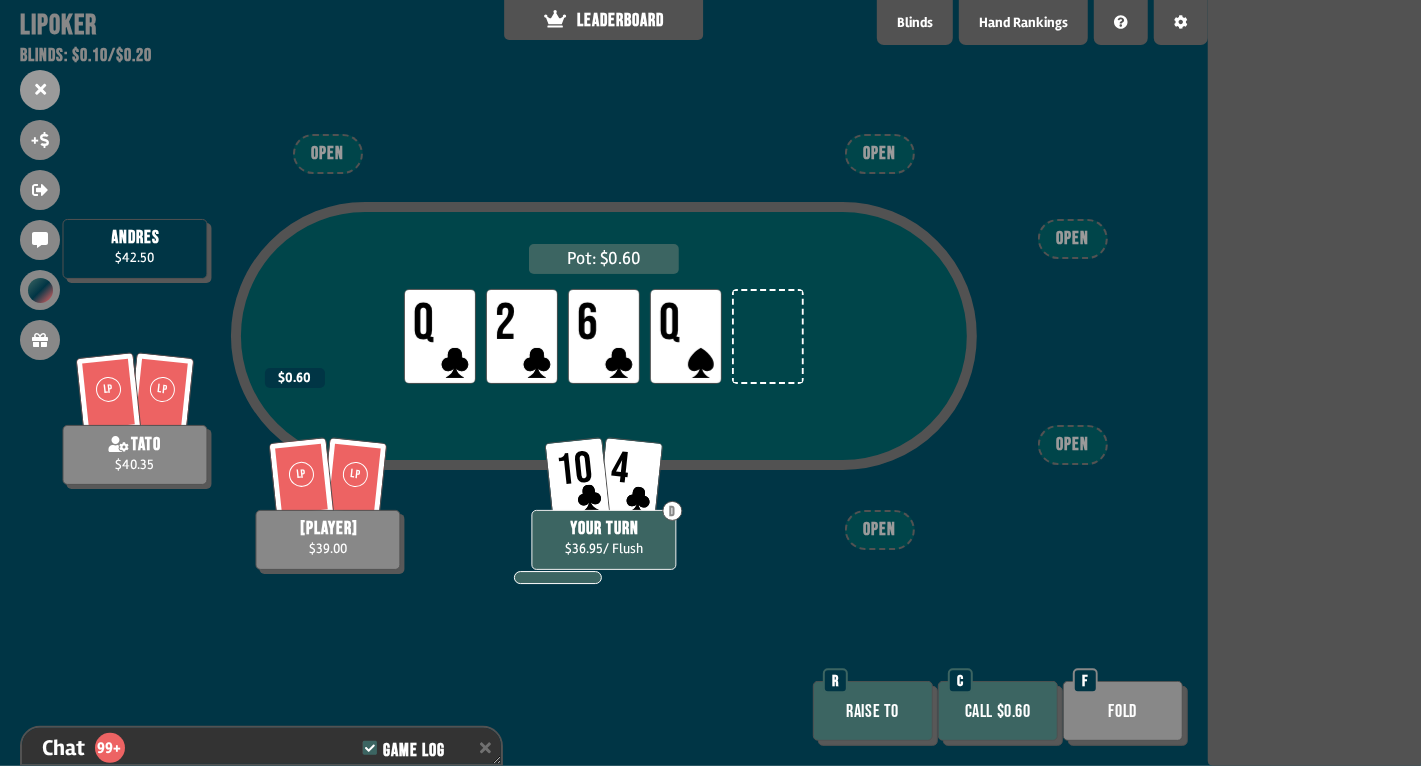 click on "Call $0.60" at bounding box center [998, 711] 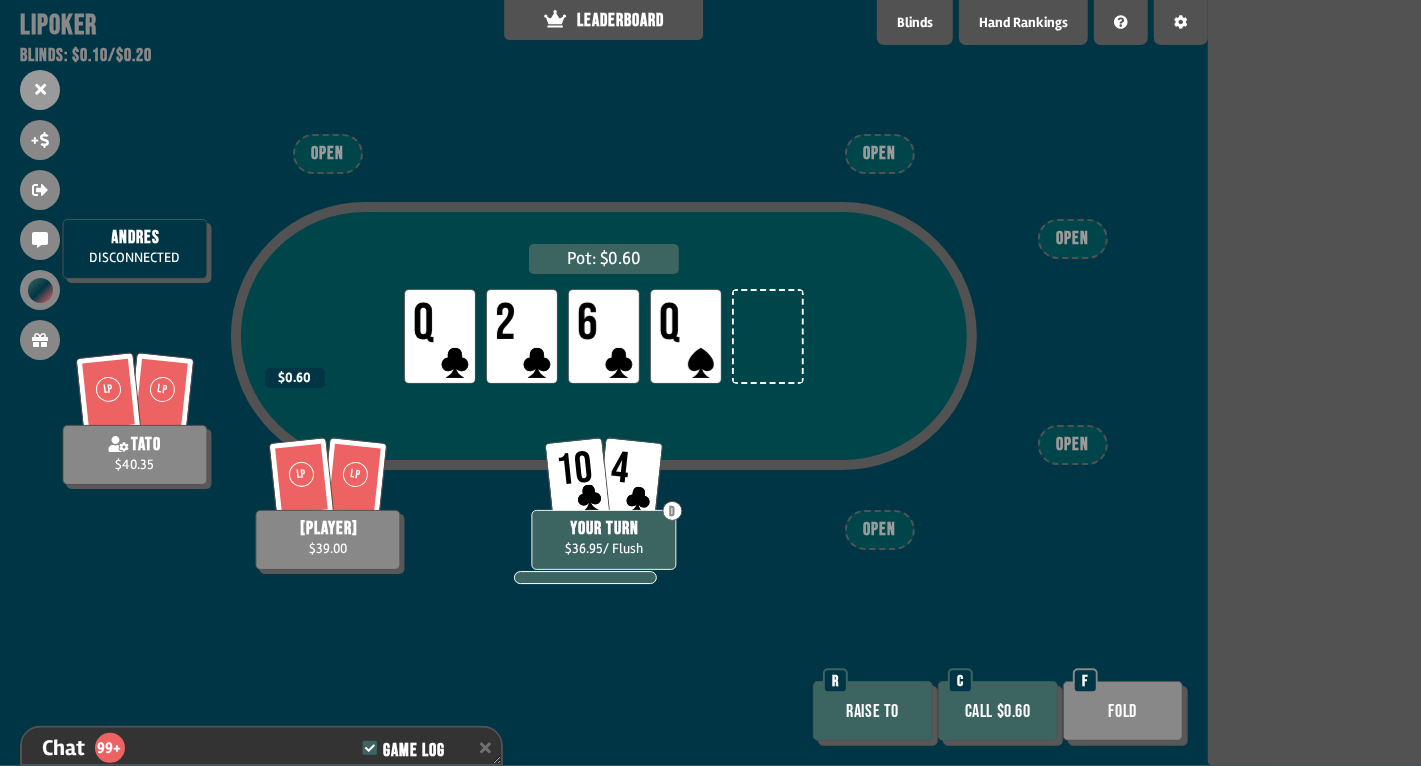 click on "Call $0.60" at bounding box center (998, 711) 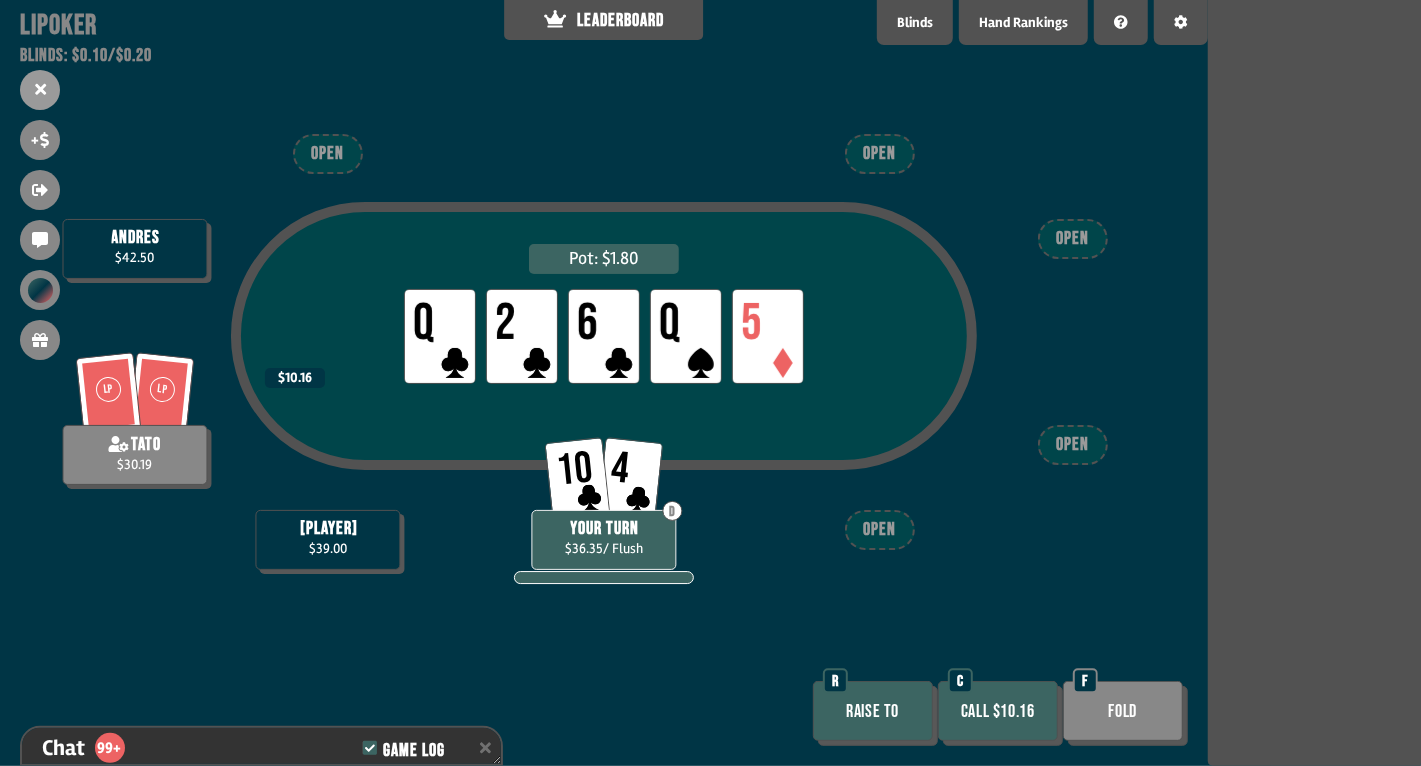 click on "Call $10.16" at bounding box center (998, 711) 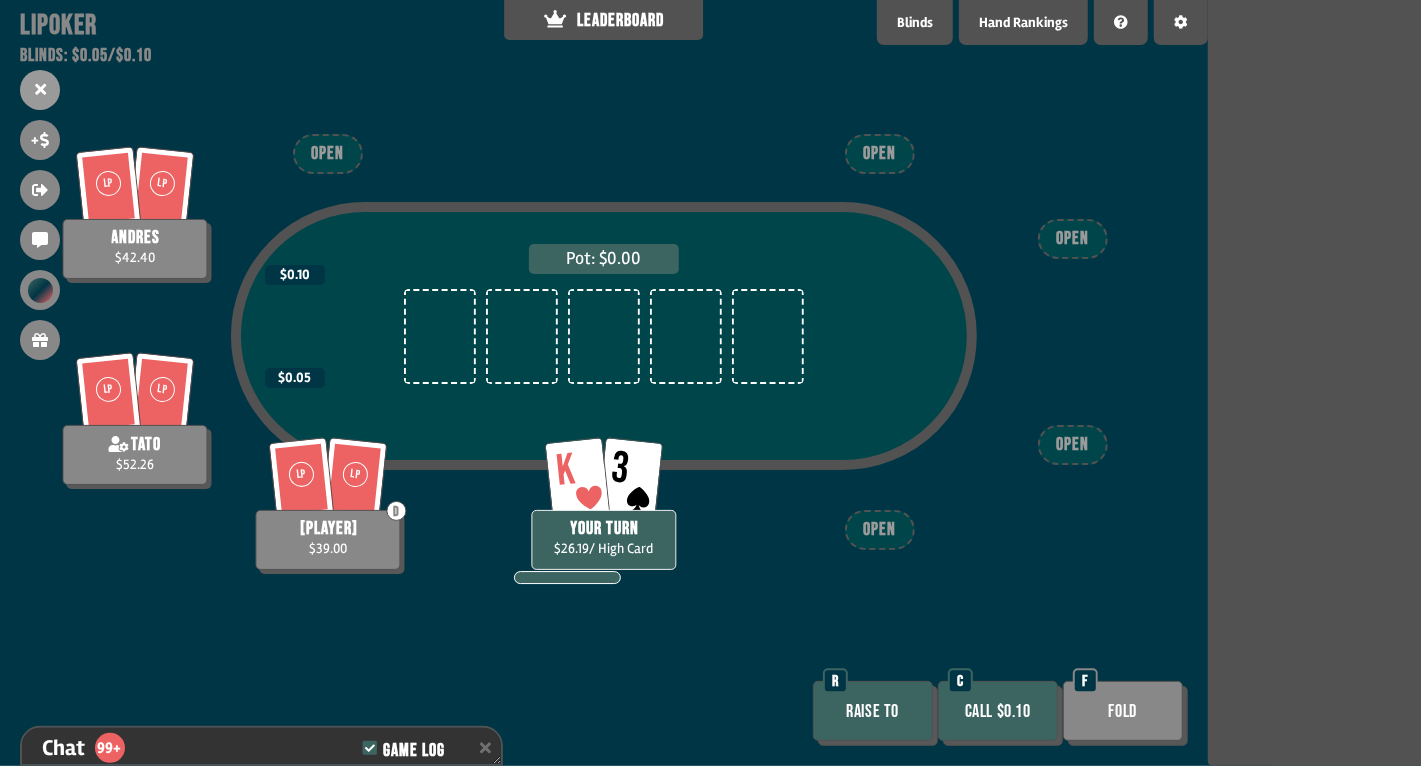 click on "Call $0.10" at bounding box center [998, 711] 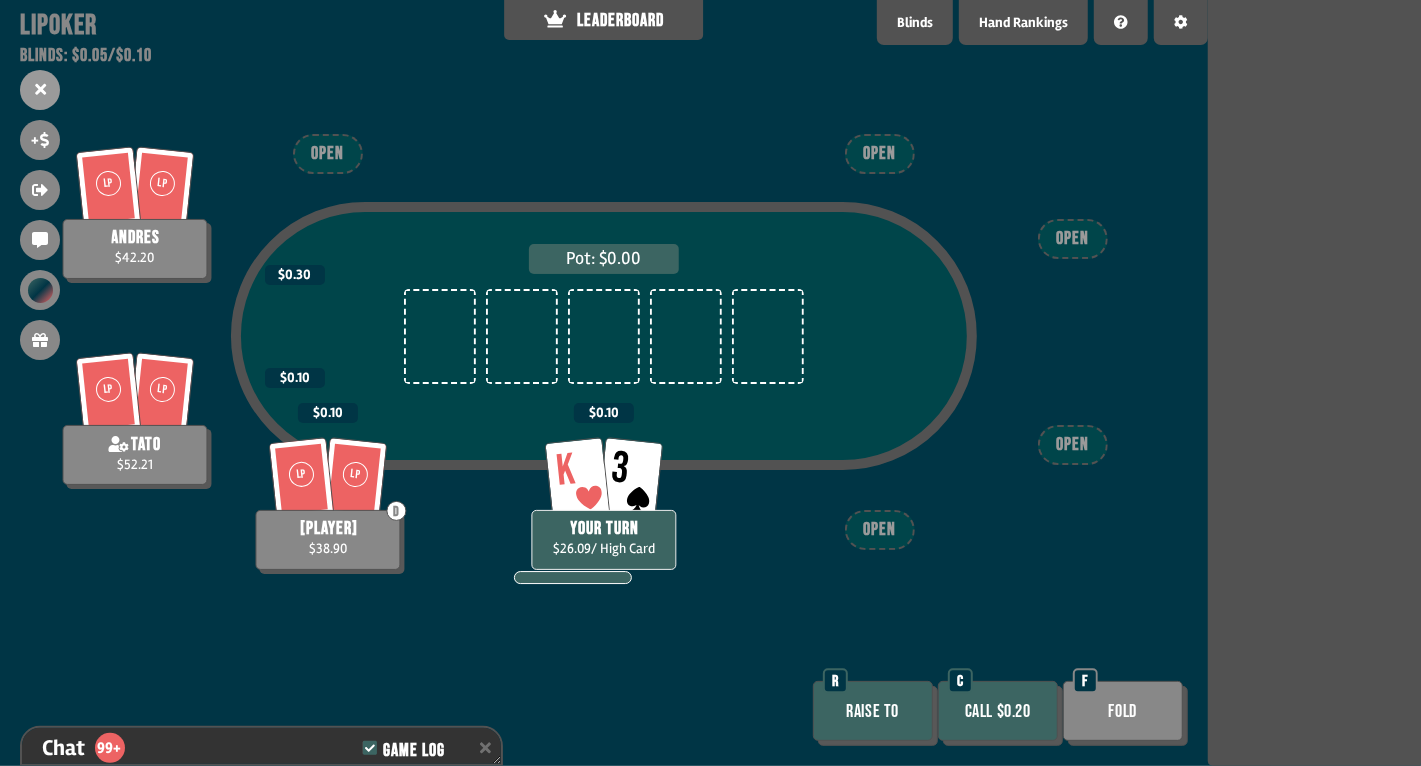 click on "Call $0.20" at bounding box center [998, 711] 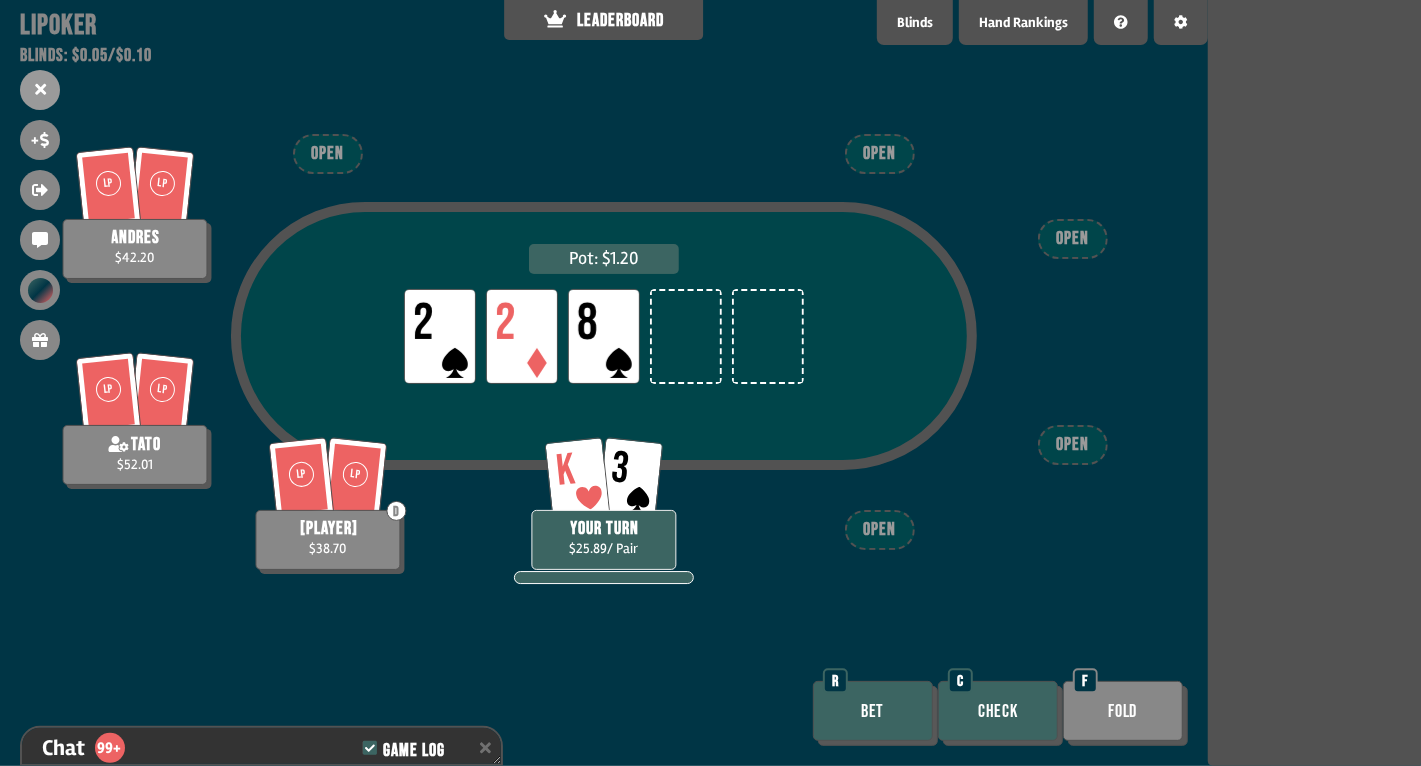 click on "Check" at bounding box center (998, 711) 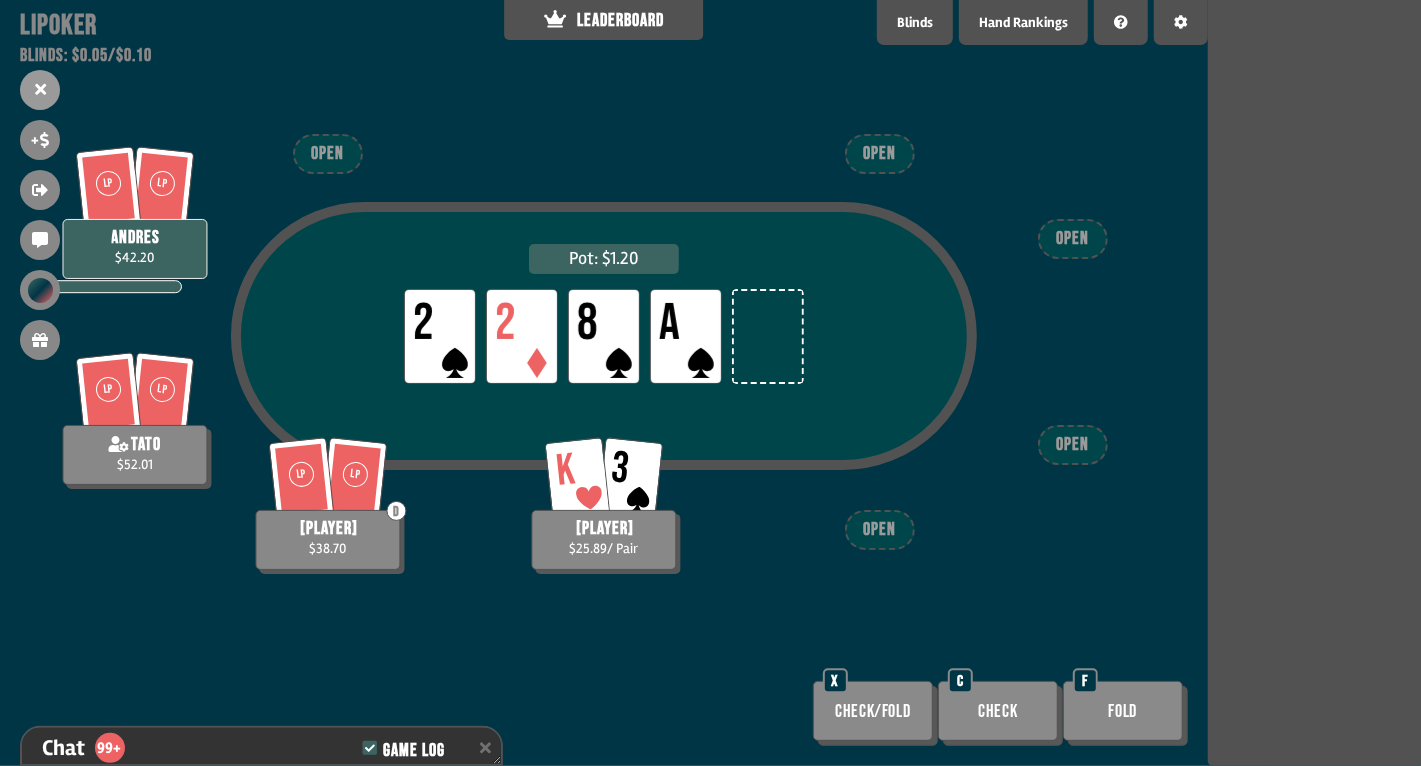 click on "Check" at bounding box center (873, 711) 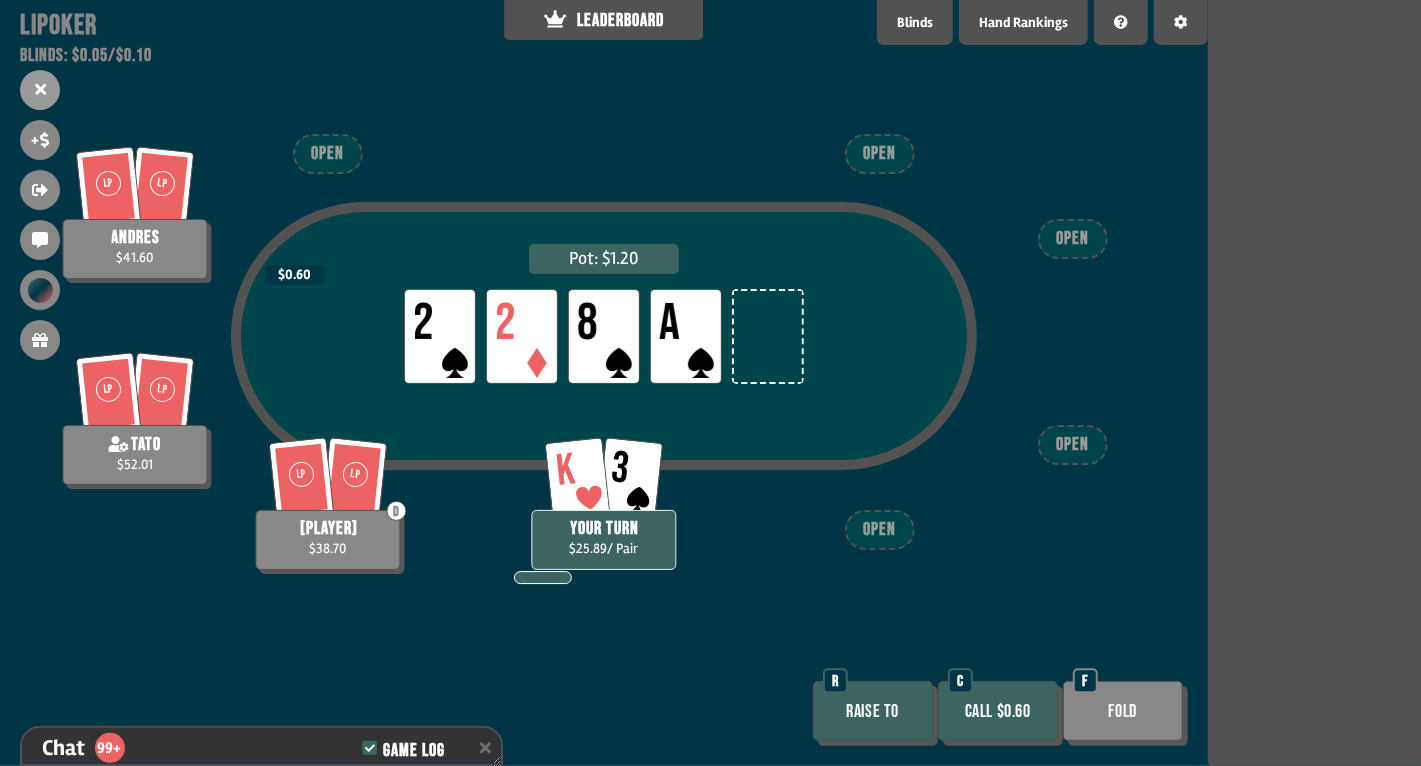 click on "Call $0.60" at bounding box center [998, 711] 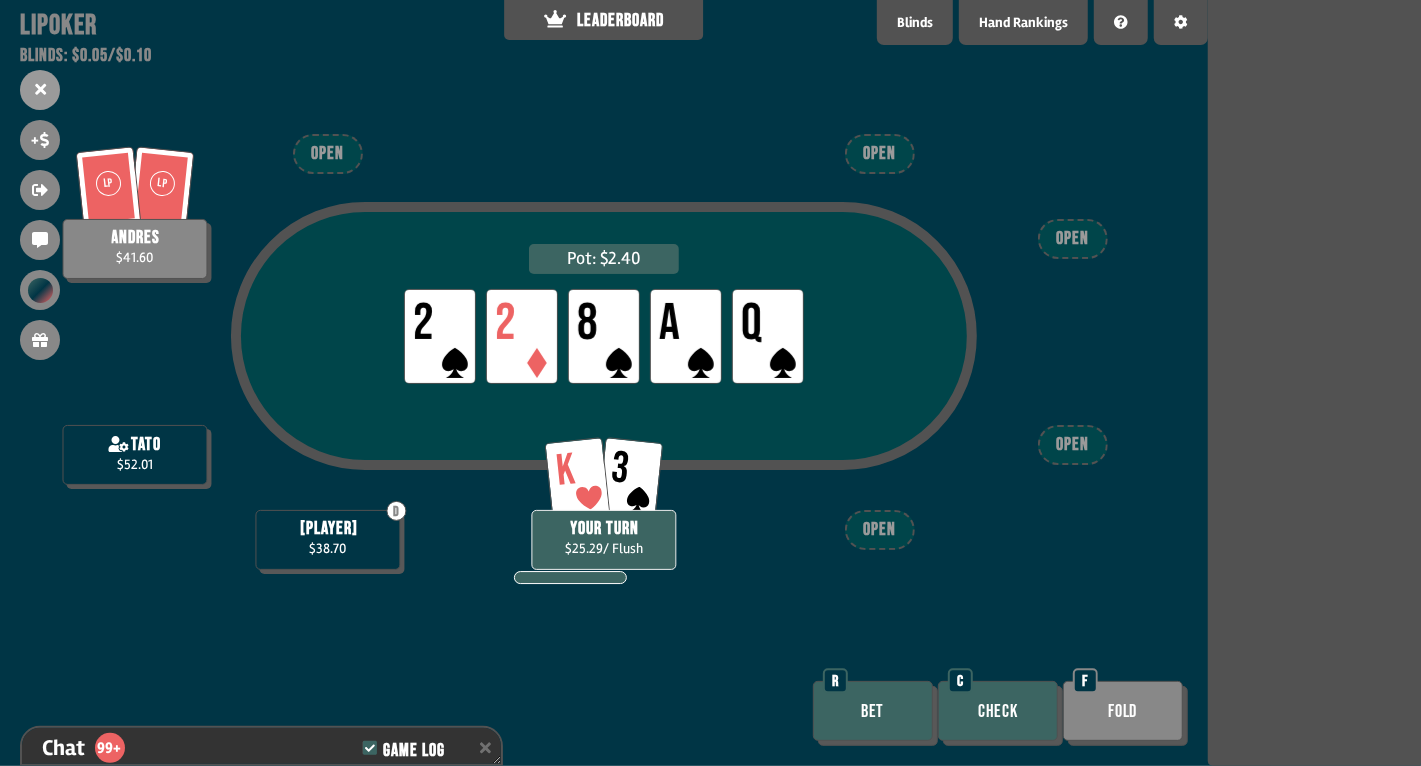 click on "Check" at bounding box center [998, 711] 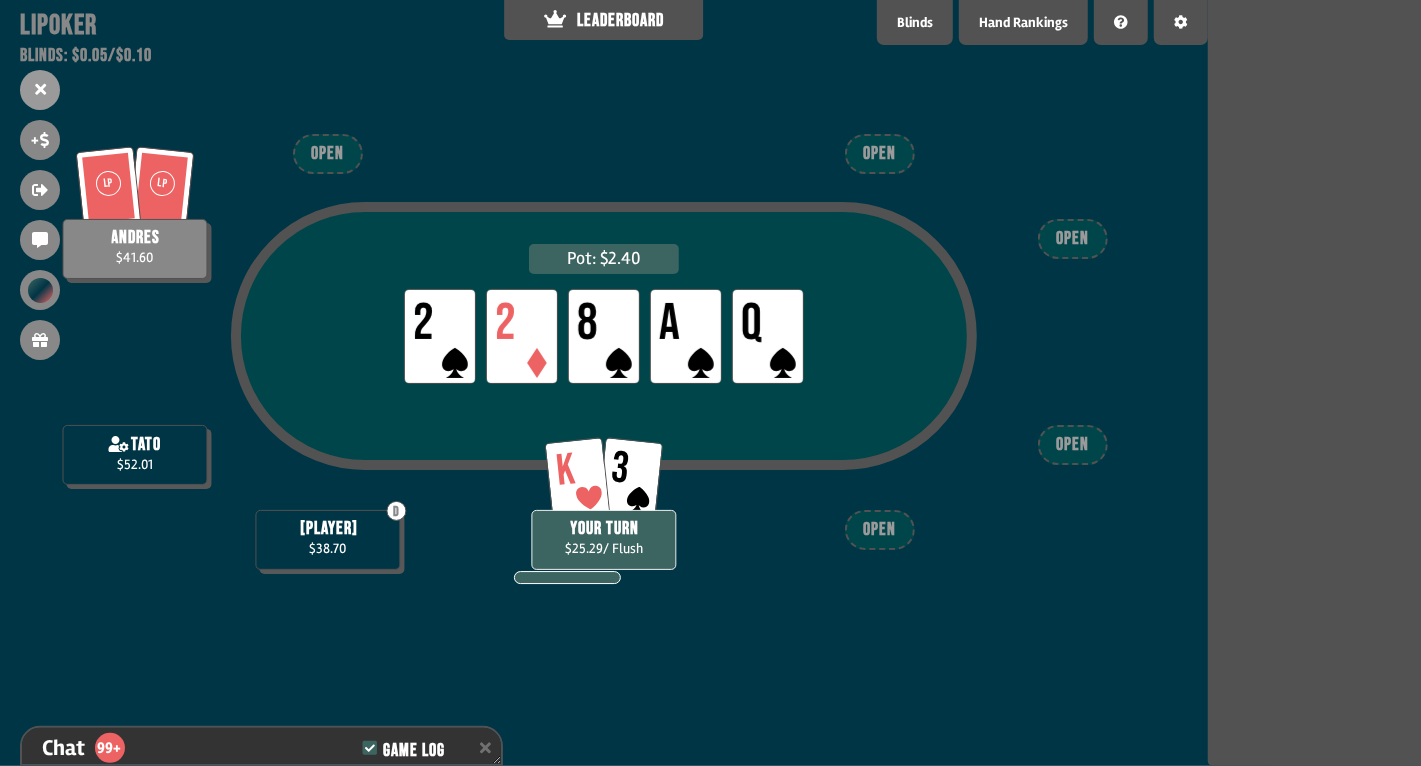 click on "Pot: $2.40   LP 2 LP 2 LP 8 LP A LP Q LP LP [PLAYER] $41.60  [PLAYER] $52.01  K 3 YOUR TURN $25.29   / Flush D [PLAYER] $38.70  OPEN OPEN OPEN OPEN OPEN" at bounding box center [604, 383] 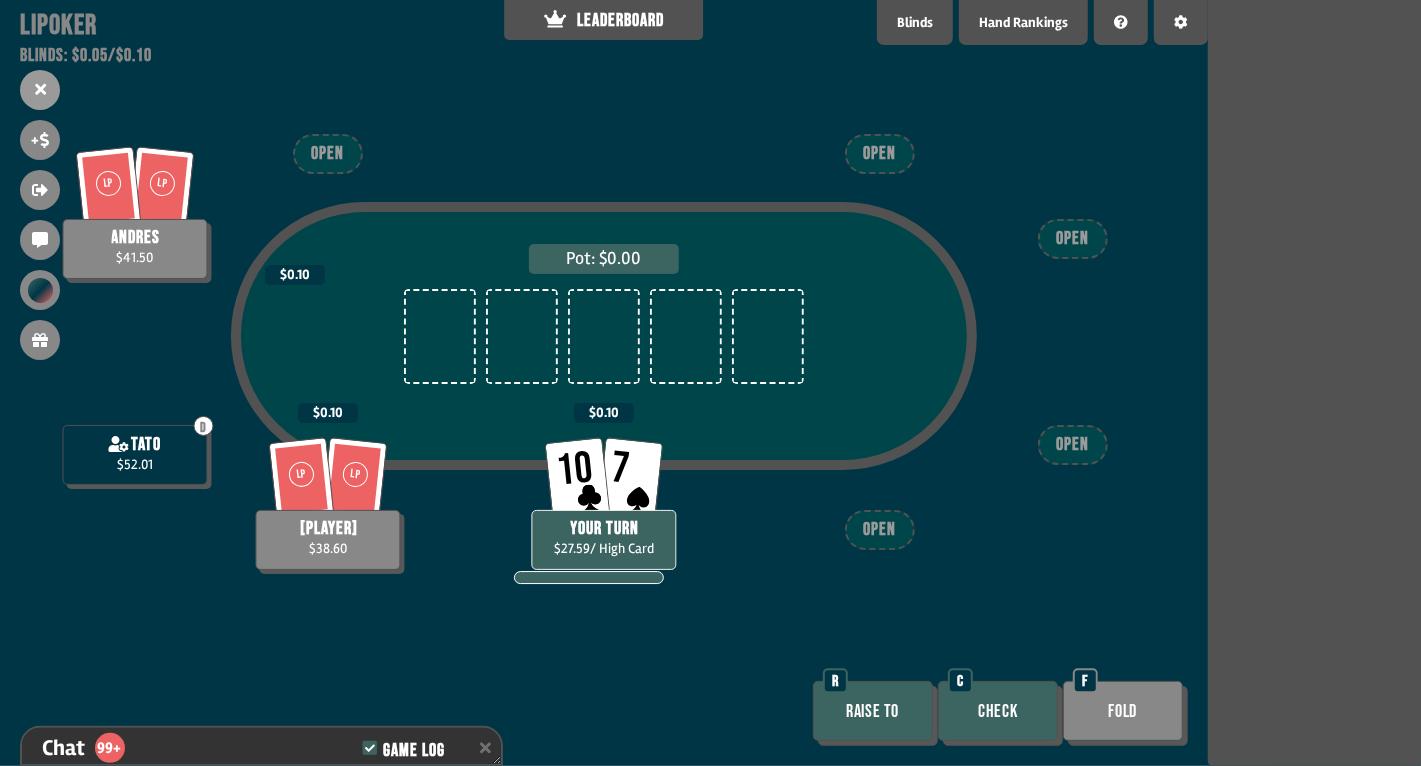 click on "Check" at bounding box center (998, 711) 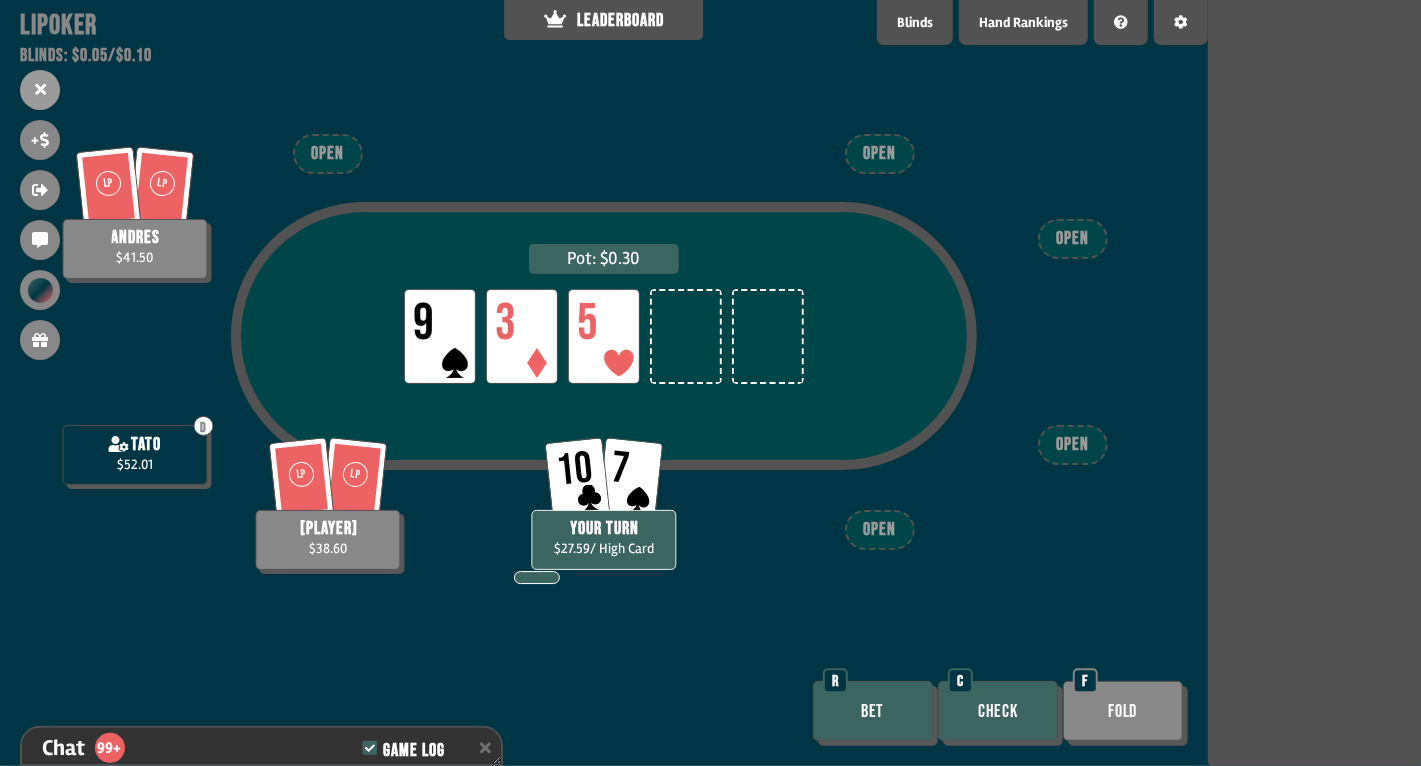 click on "Check" at bounding box center (998, 711) 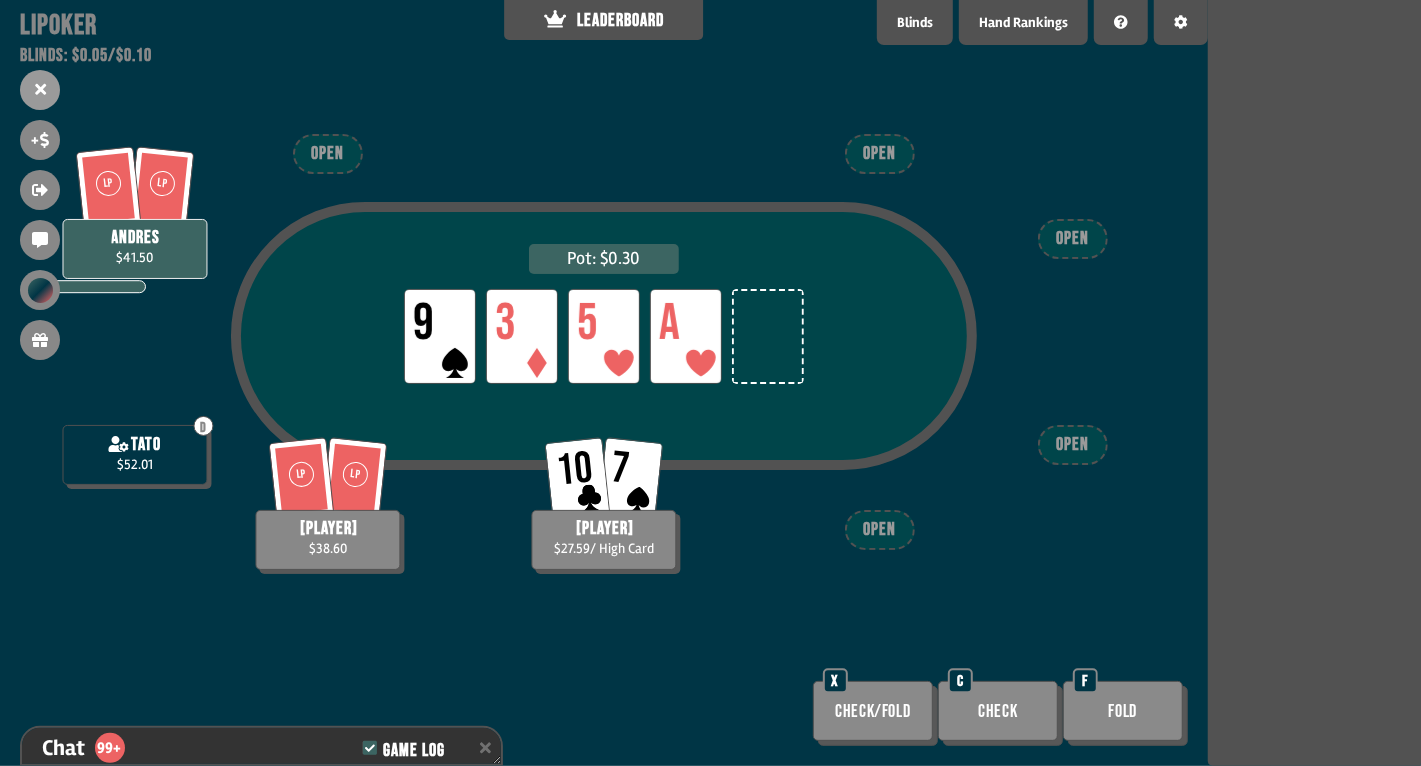 click on "Check" at bounding box center [873, 711] 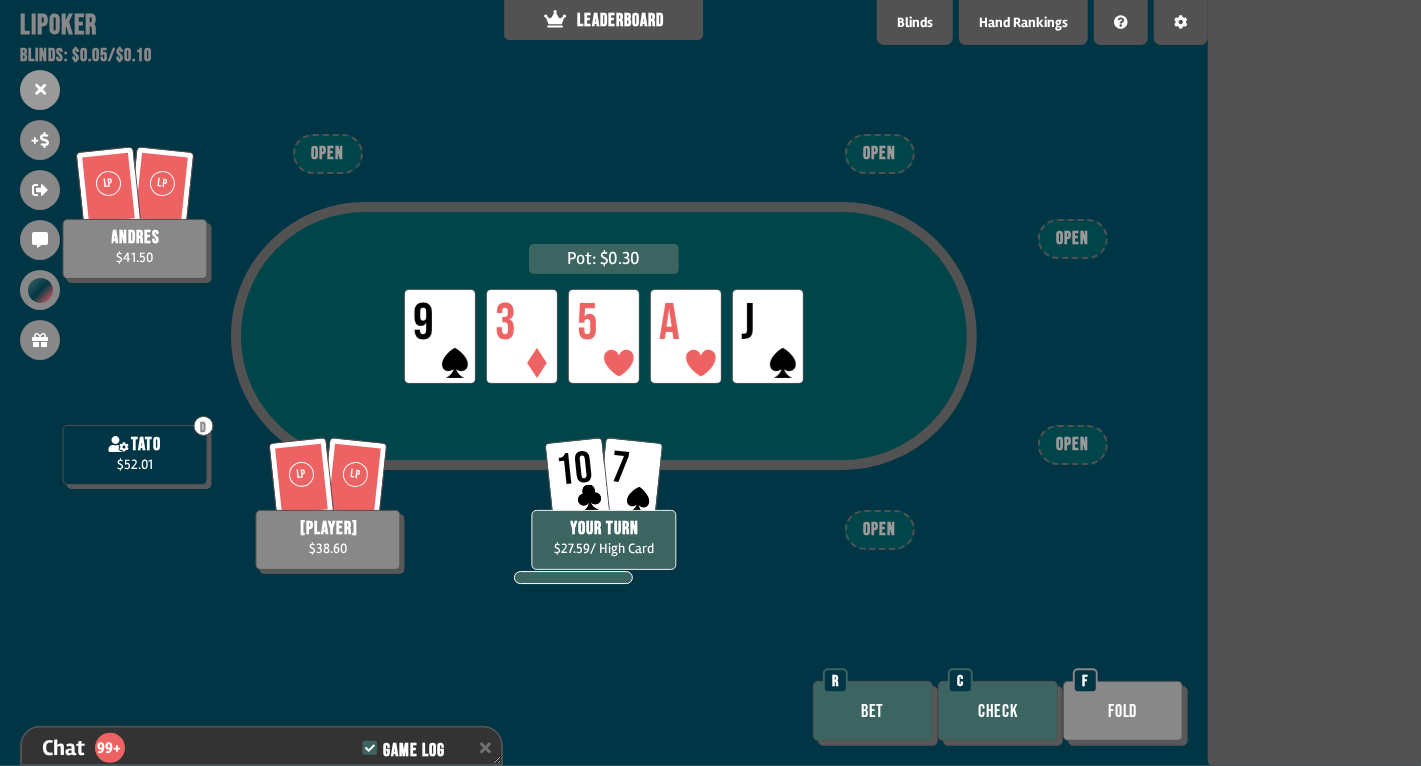 click on "Check" at bounding box center [998, 711] 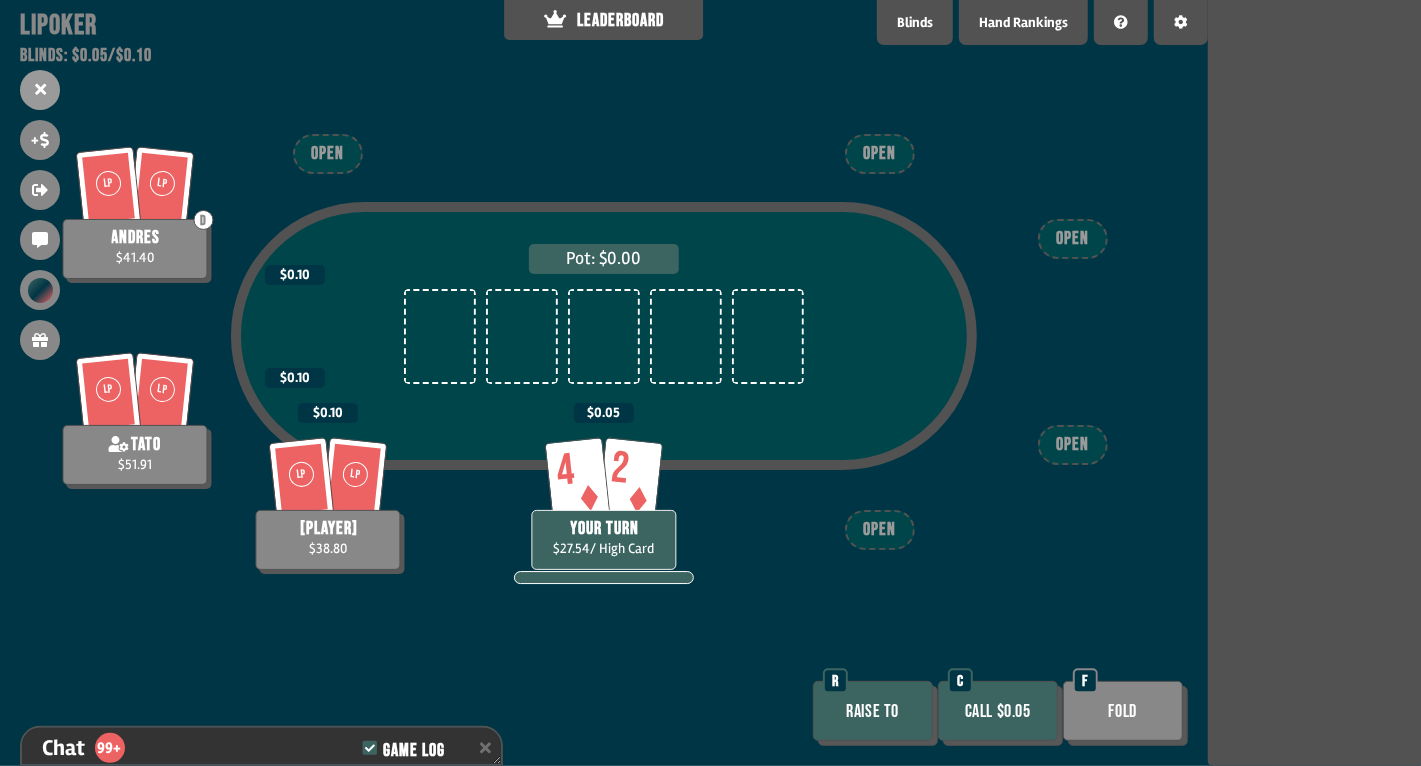 click on "Call $0.05" at bounding box center [998, 711] 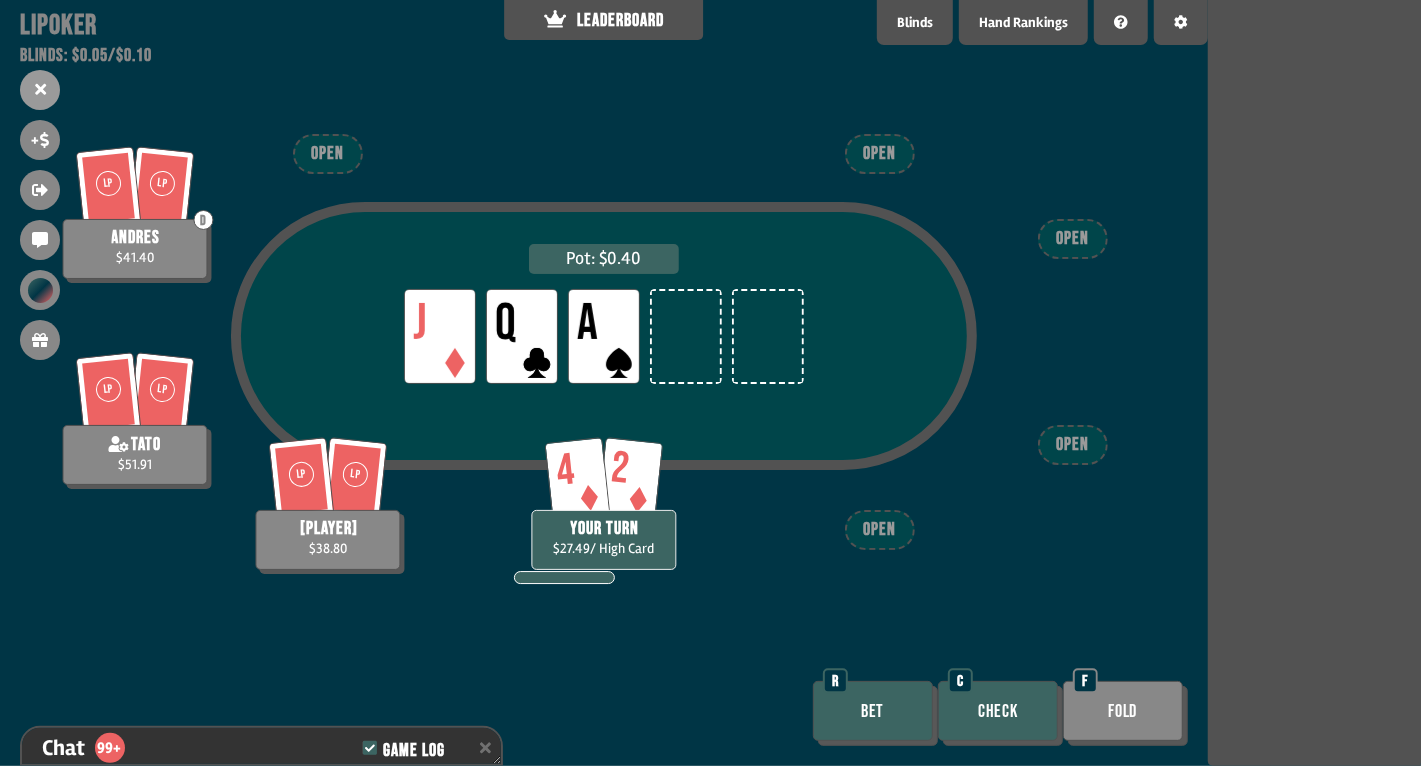 click on "Check" at bounding box center [998, 711] 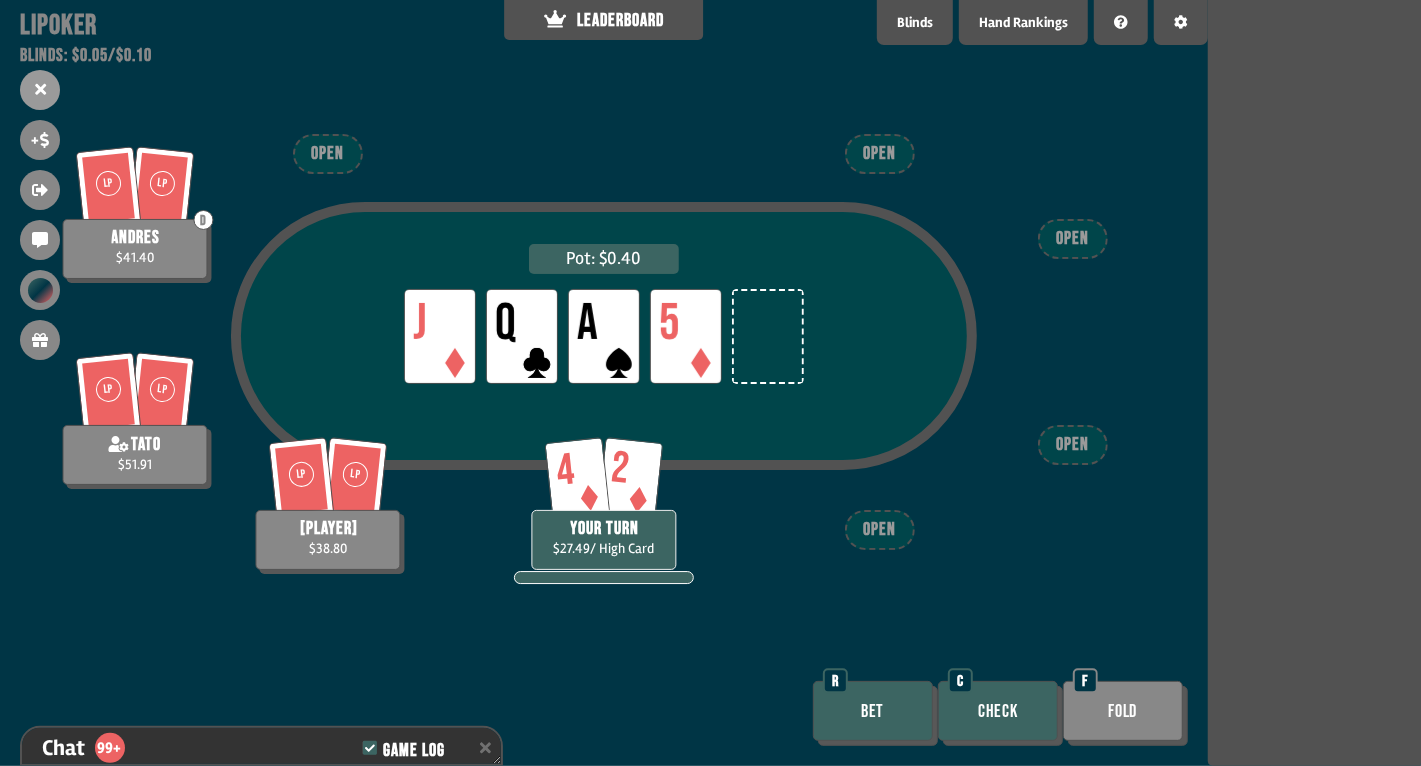 click on "Check" at bounding box center [998, 711] 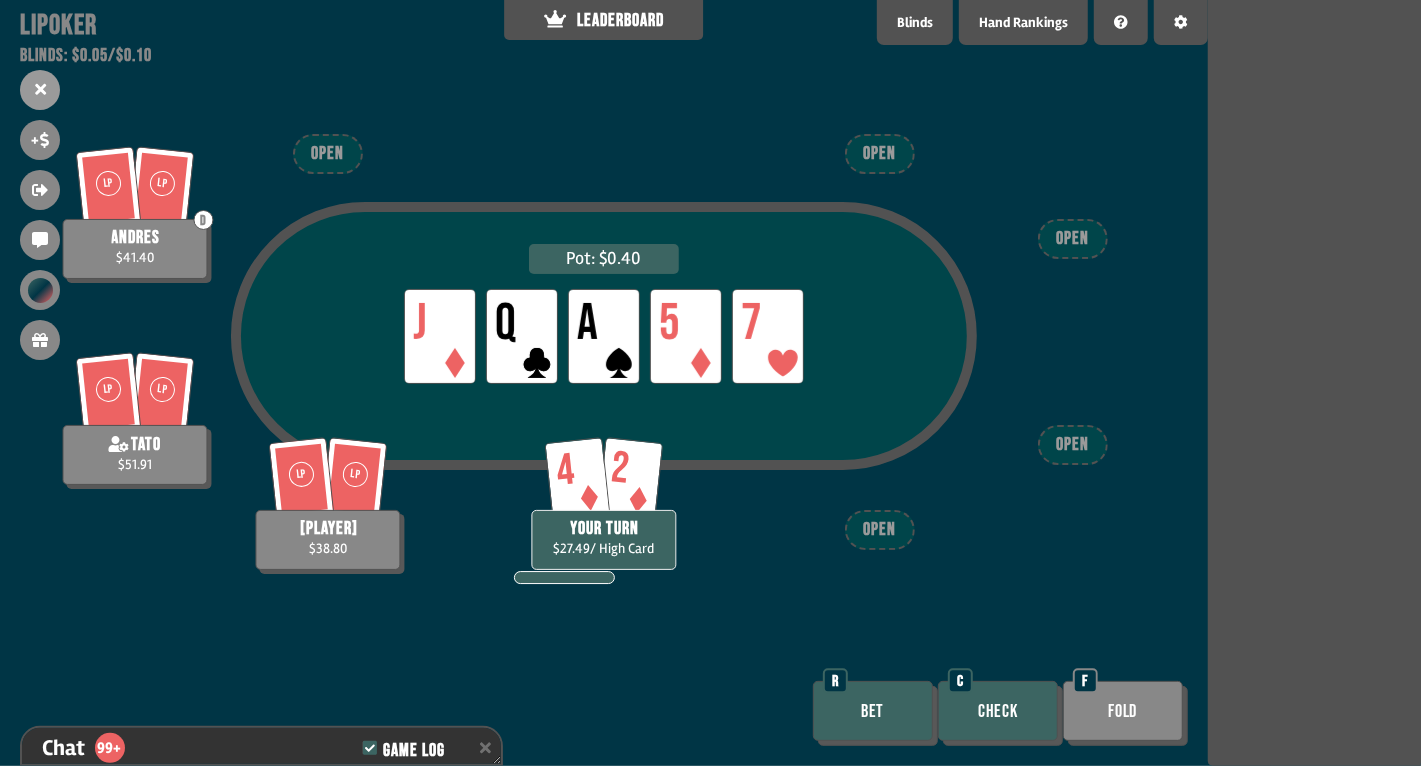 click on "Check" at bounding box center (998, 711) 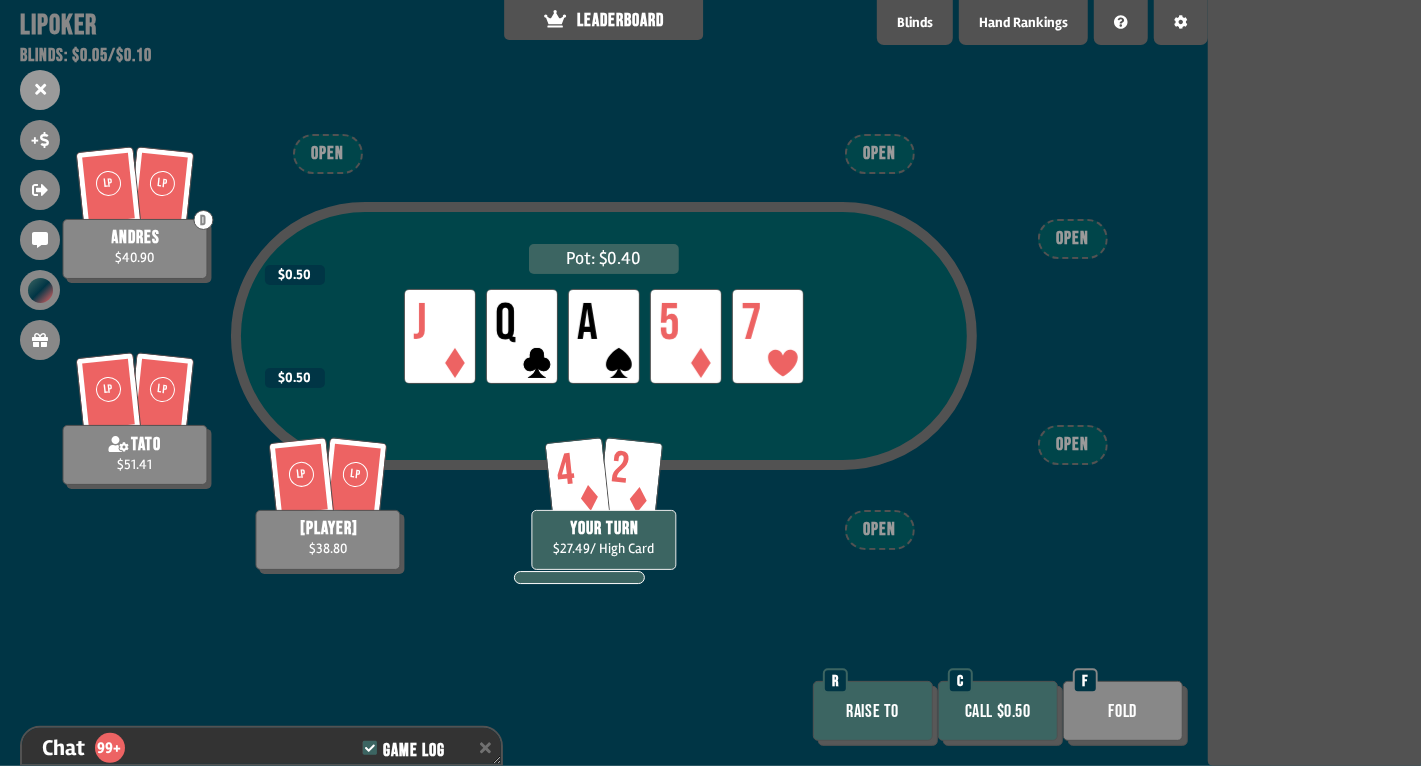 click on "Fold" at bounding box center (1123, 711) 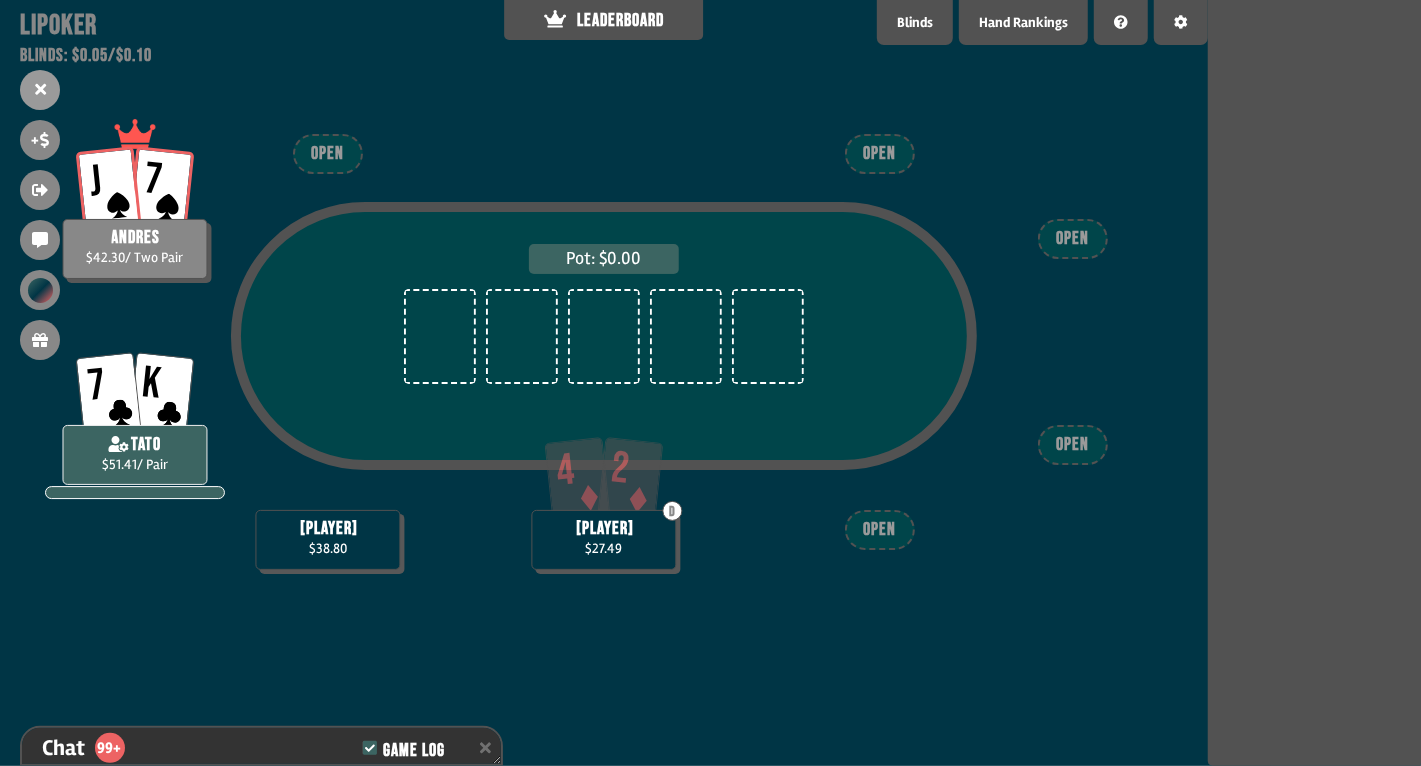 scroll, scrollTop: 98, scrollLeft: 0, axis: vertical 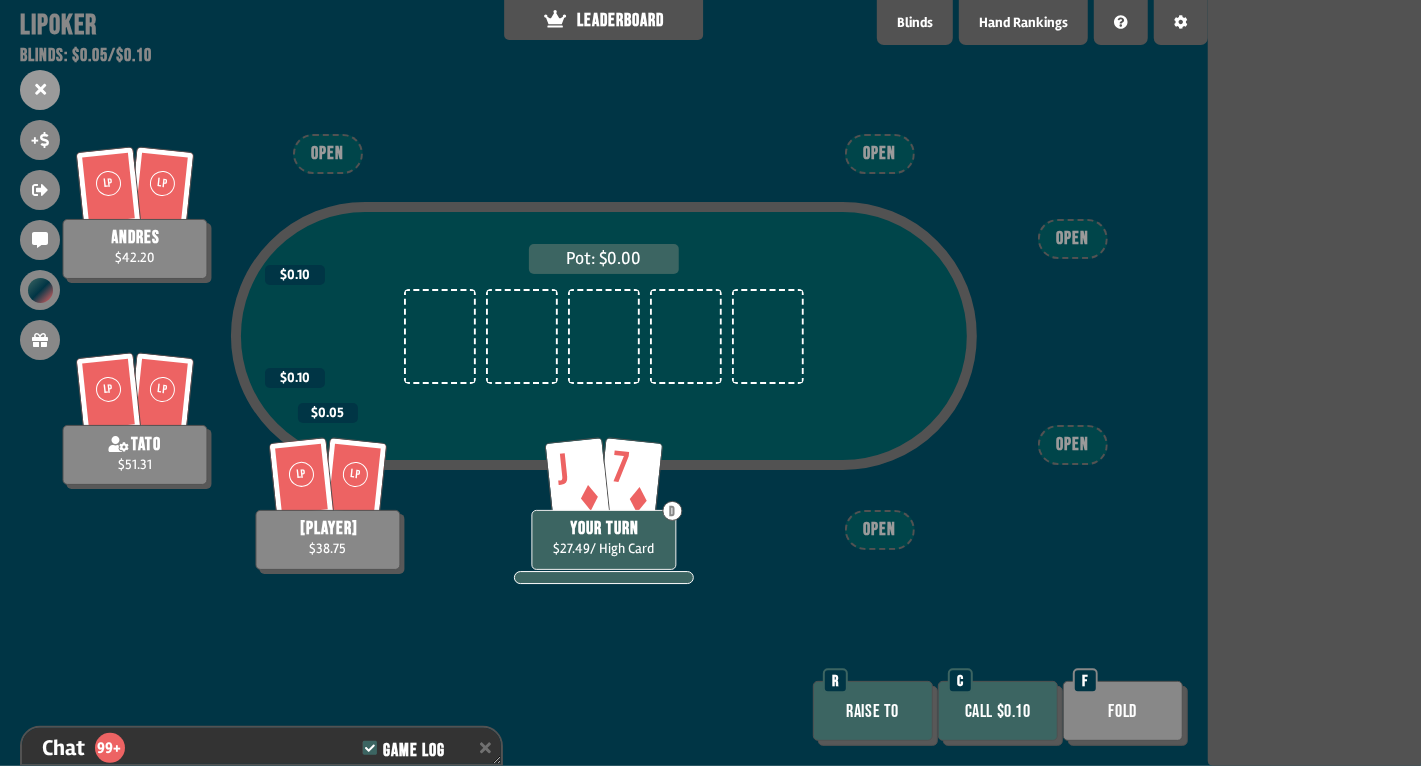 click on "Call $0.10" at bounding box center (998, 711) 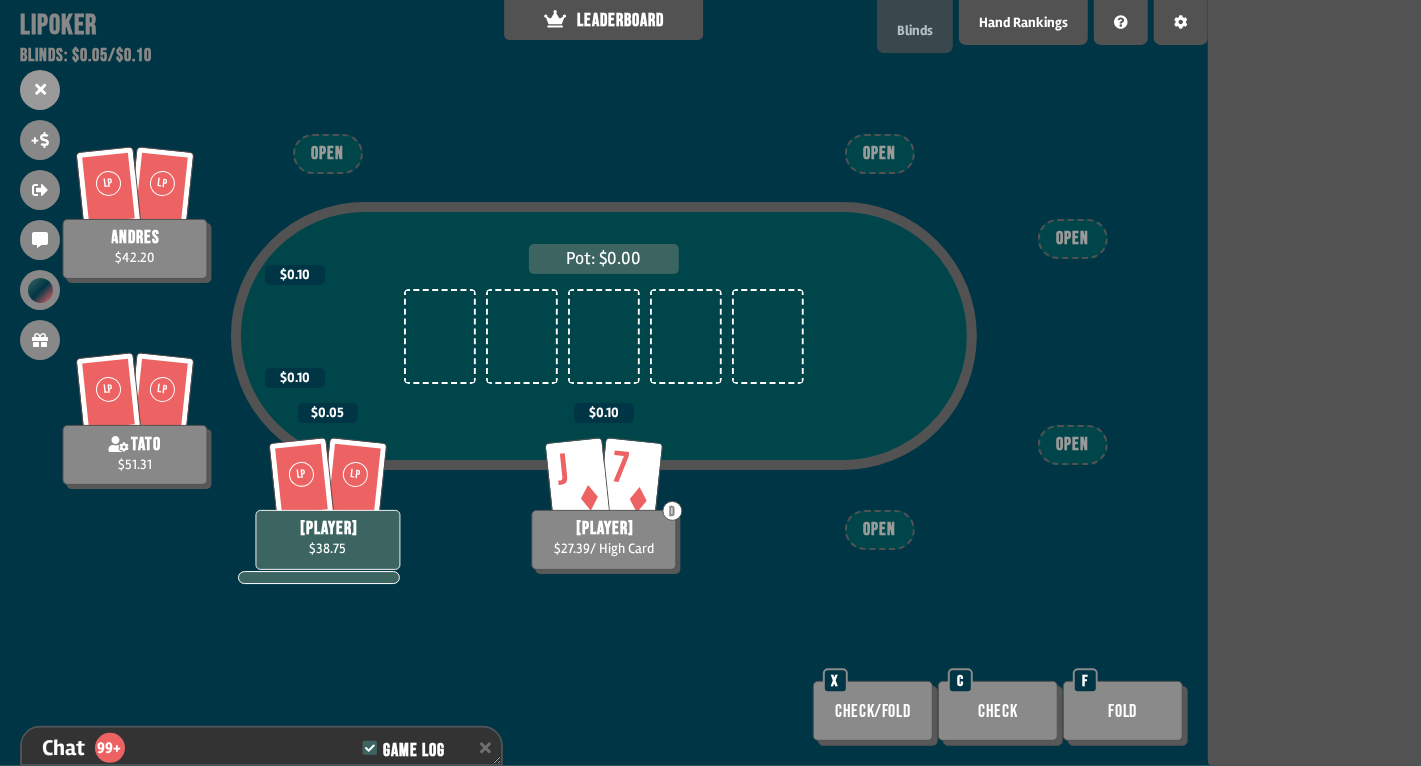 click on "Blinds" at bounding box center (915, 26) 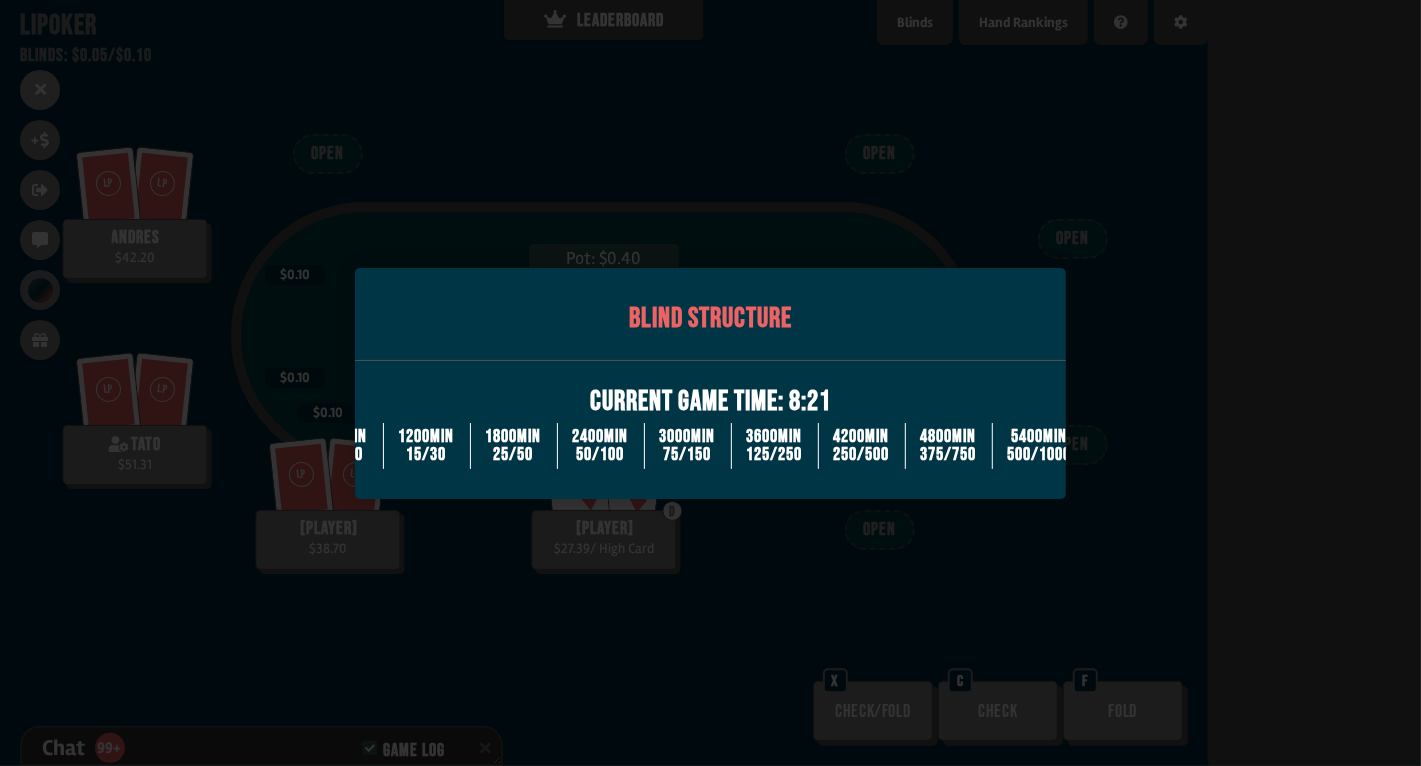 click at bounding box center [710, 383] 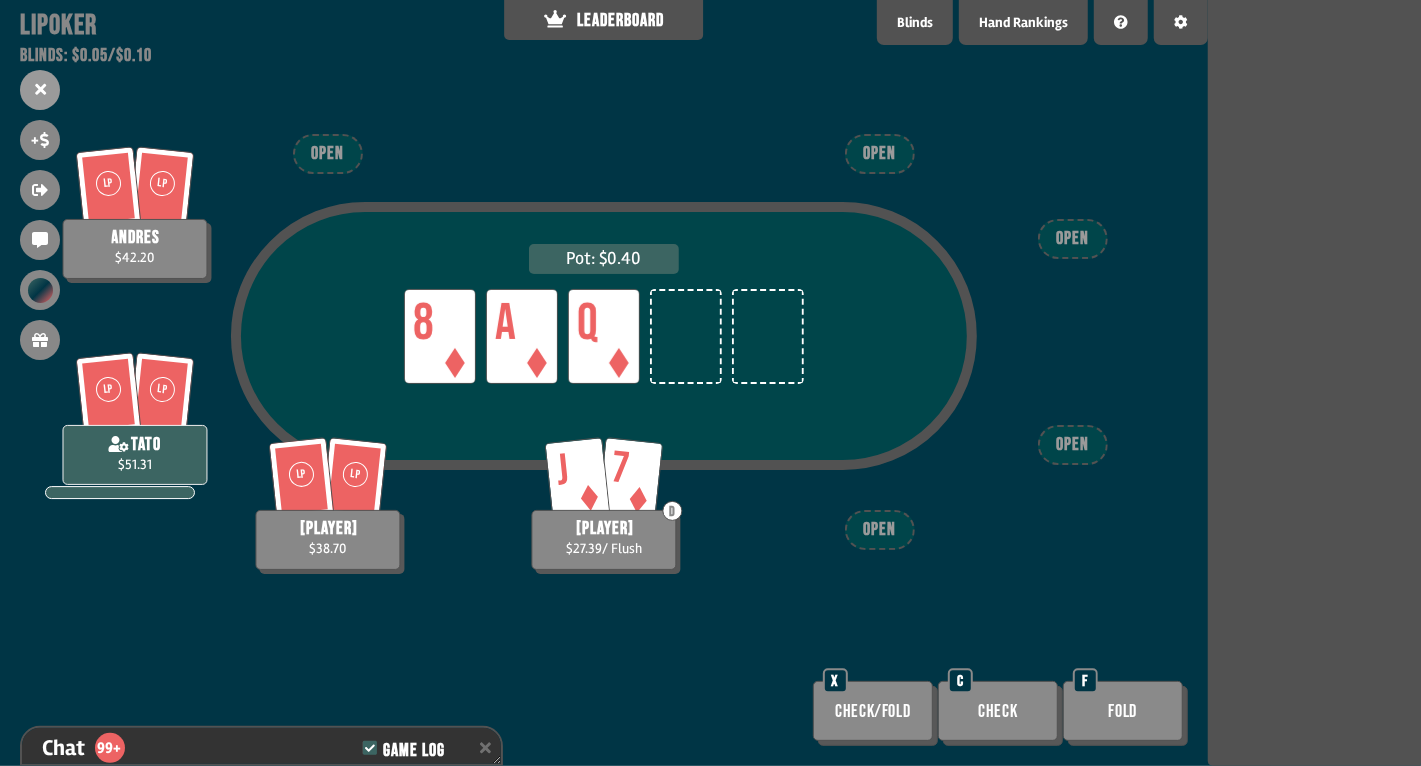click on "Check" at bounding box center (873, 711) 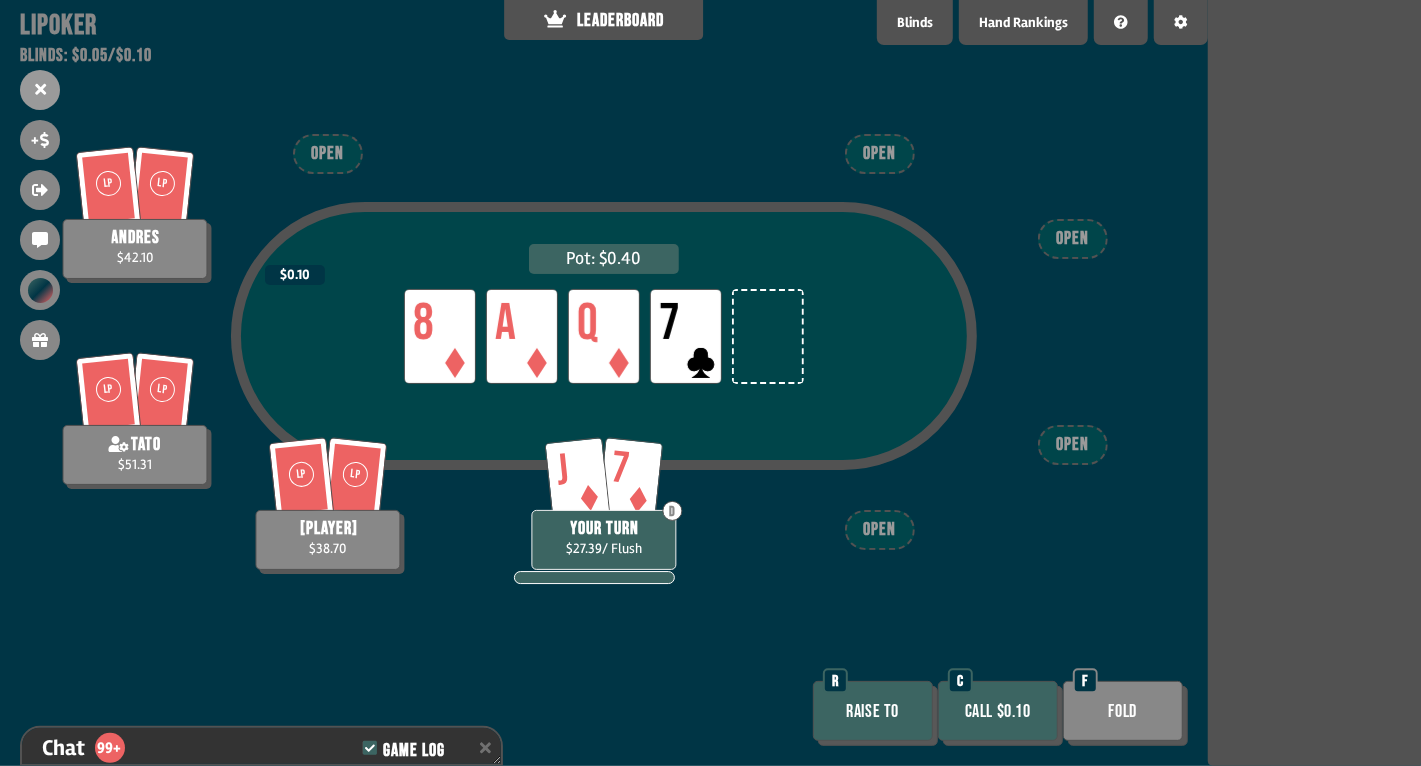 click on "Raise to" at bounding box center (873, 711) 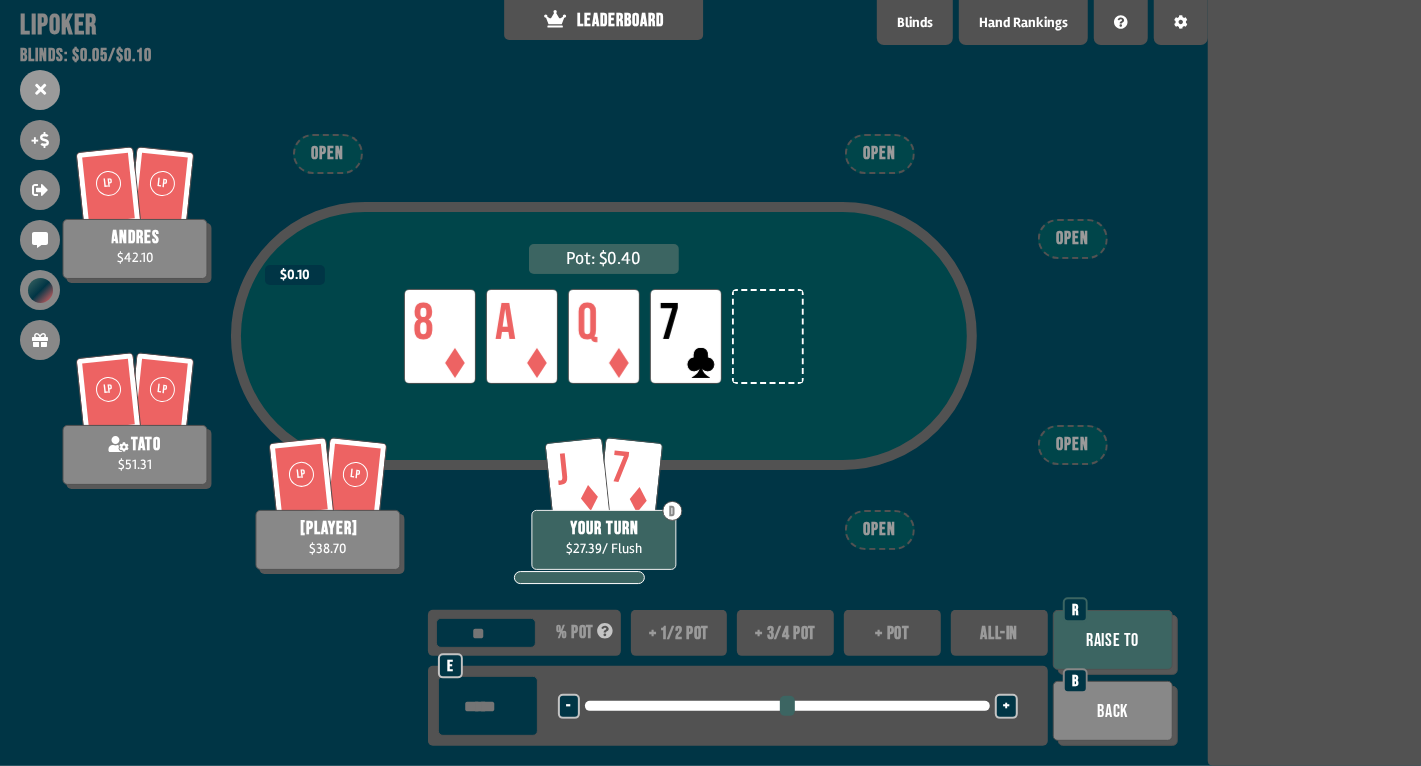 click on "Raise to" at bounding box center [1113, 640] 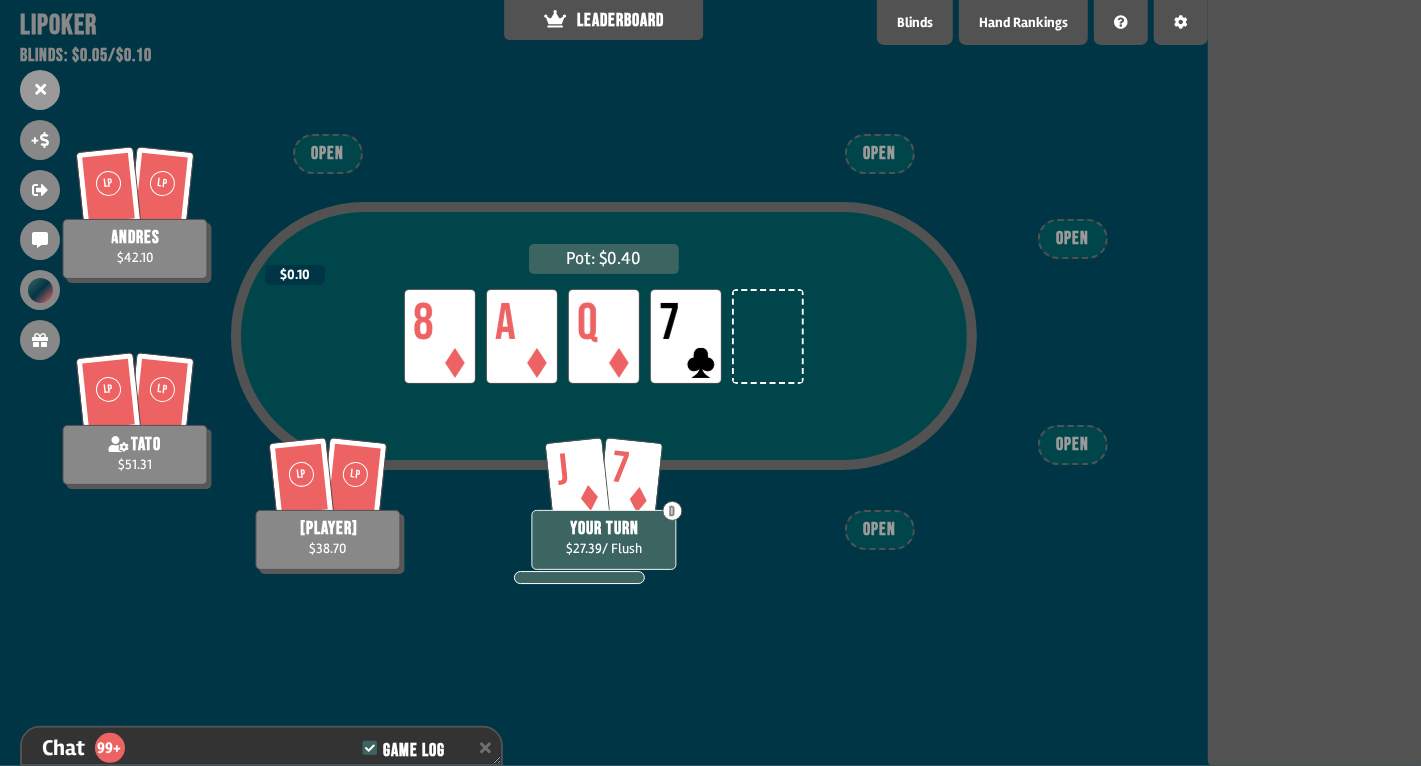 scroll, scrollTop: 29616, scrollLeft: 0, axis: vertical 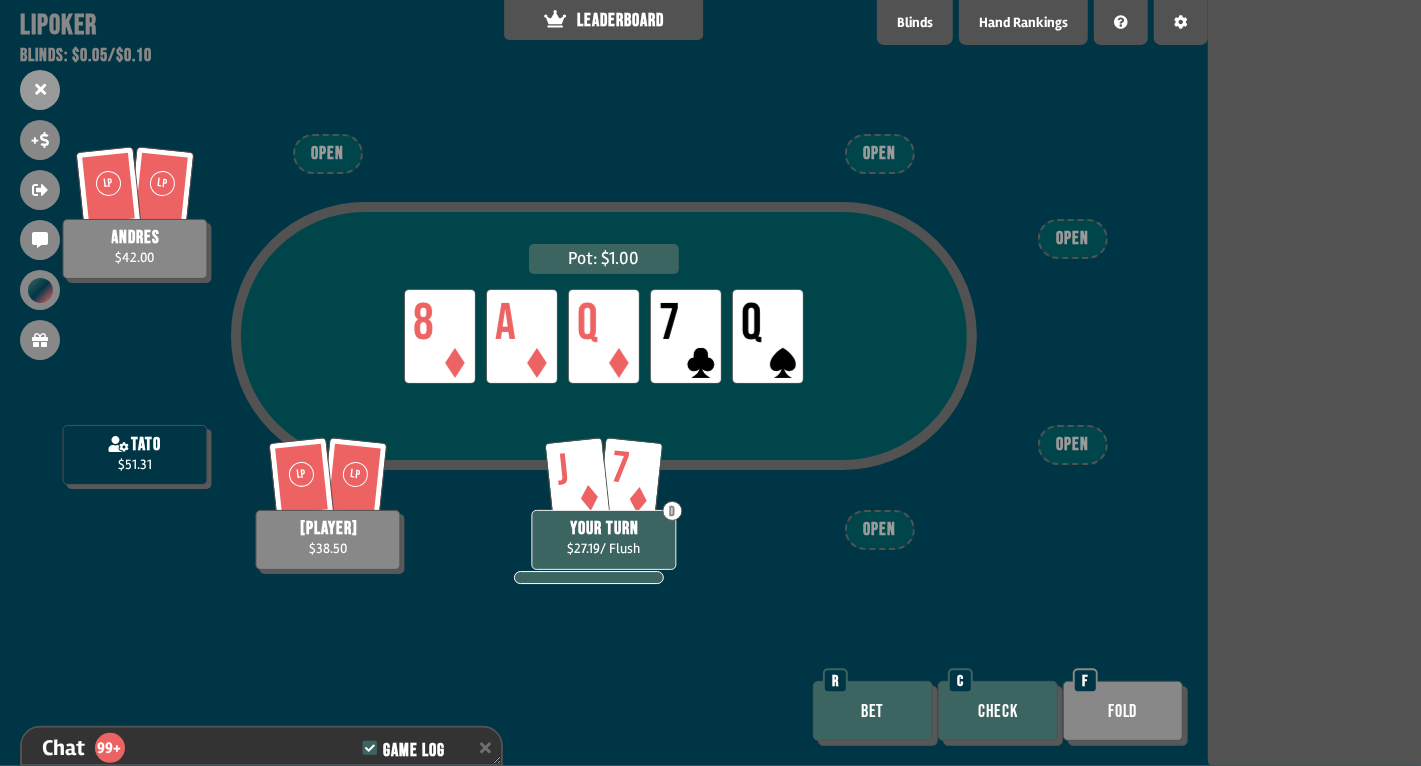 click on "Bet" at bounding box center [873, 711] 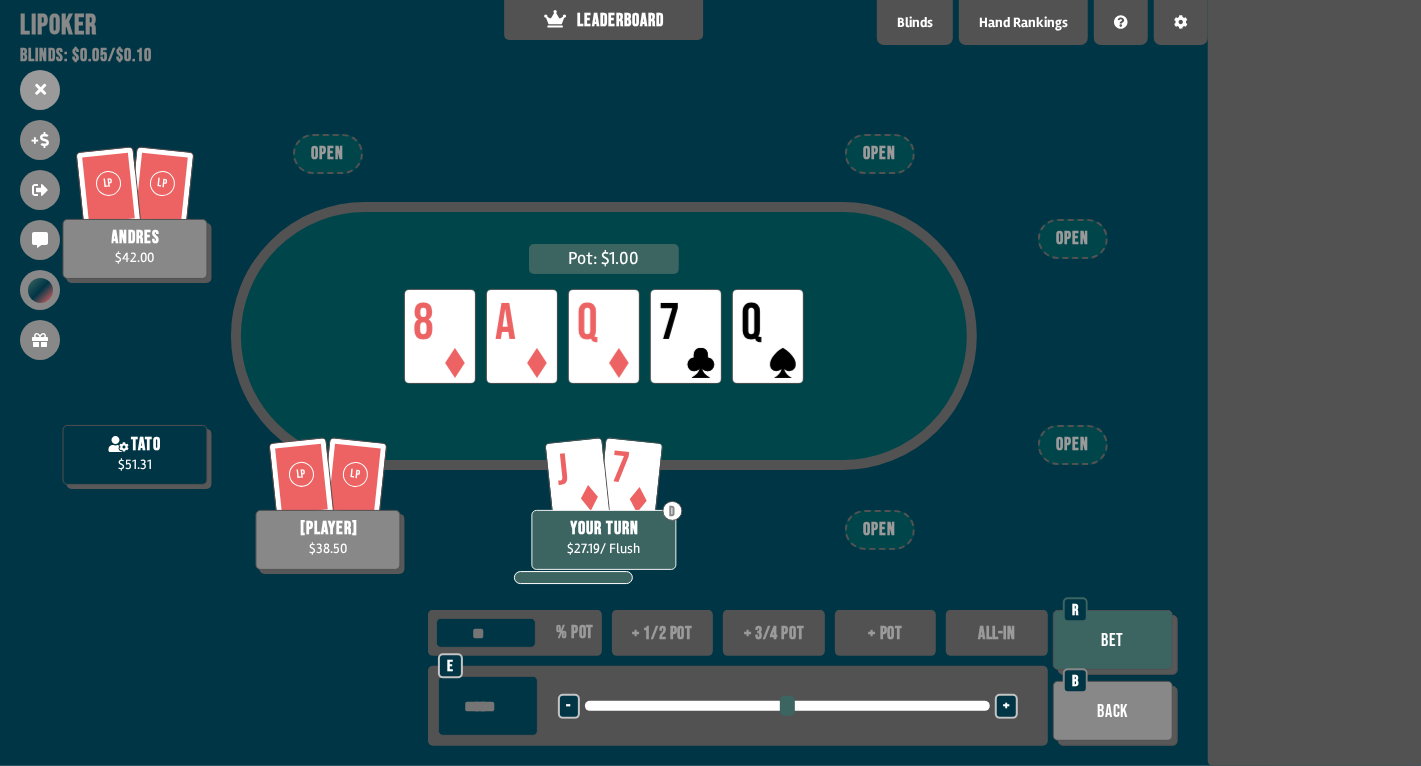 click on "+ pot" at bounding box center (886, 633) 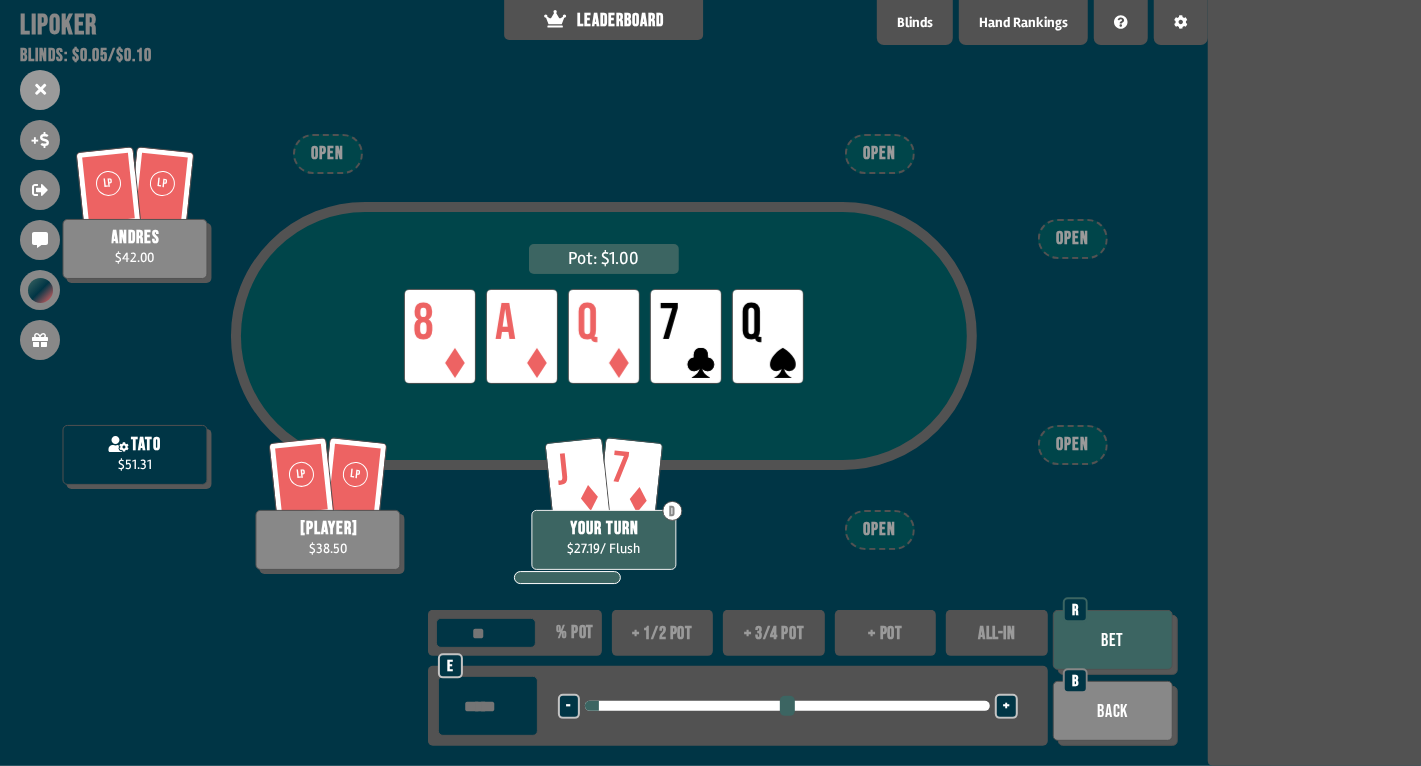click on "+ pot" at bounding box center (886, 633) 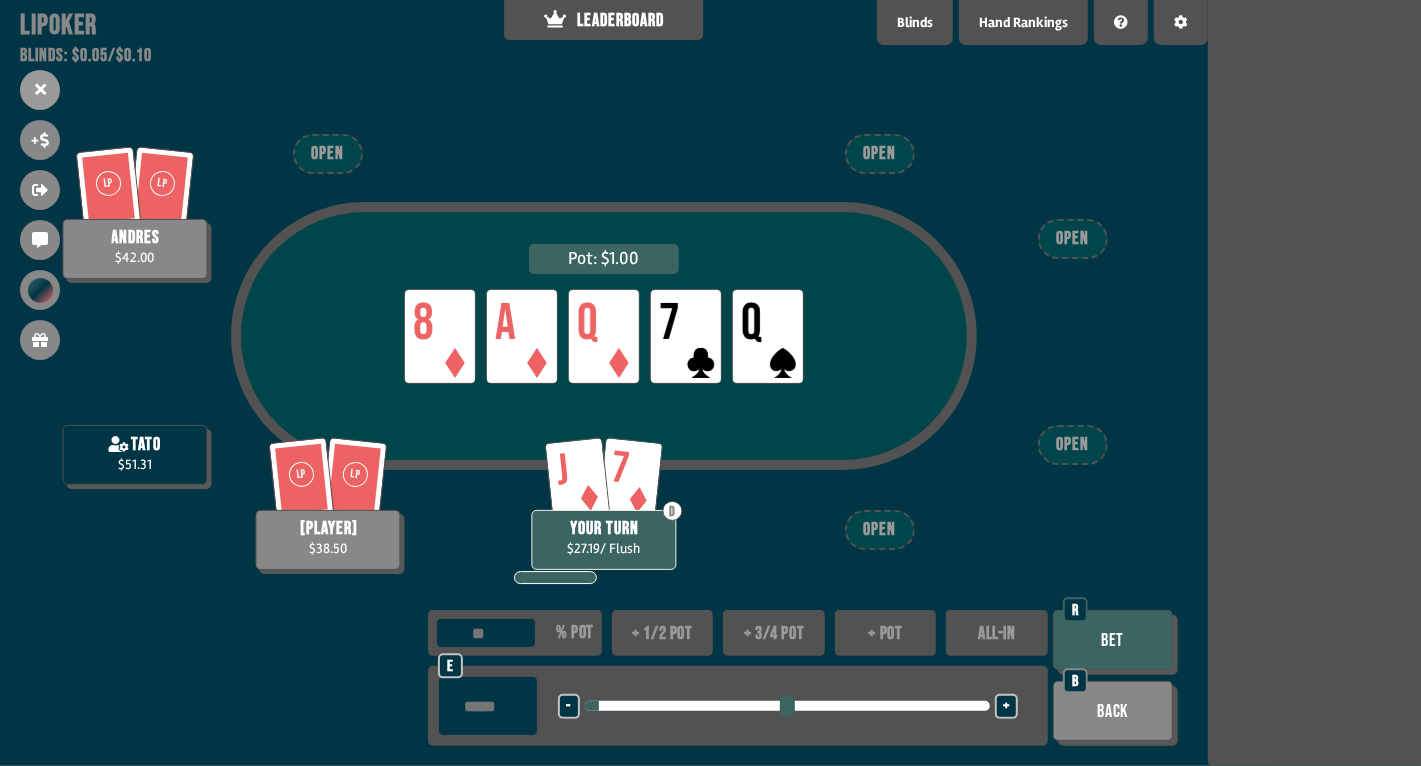 click on "Bet" at bounding box center [1113, 640] 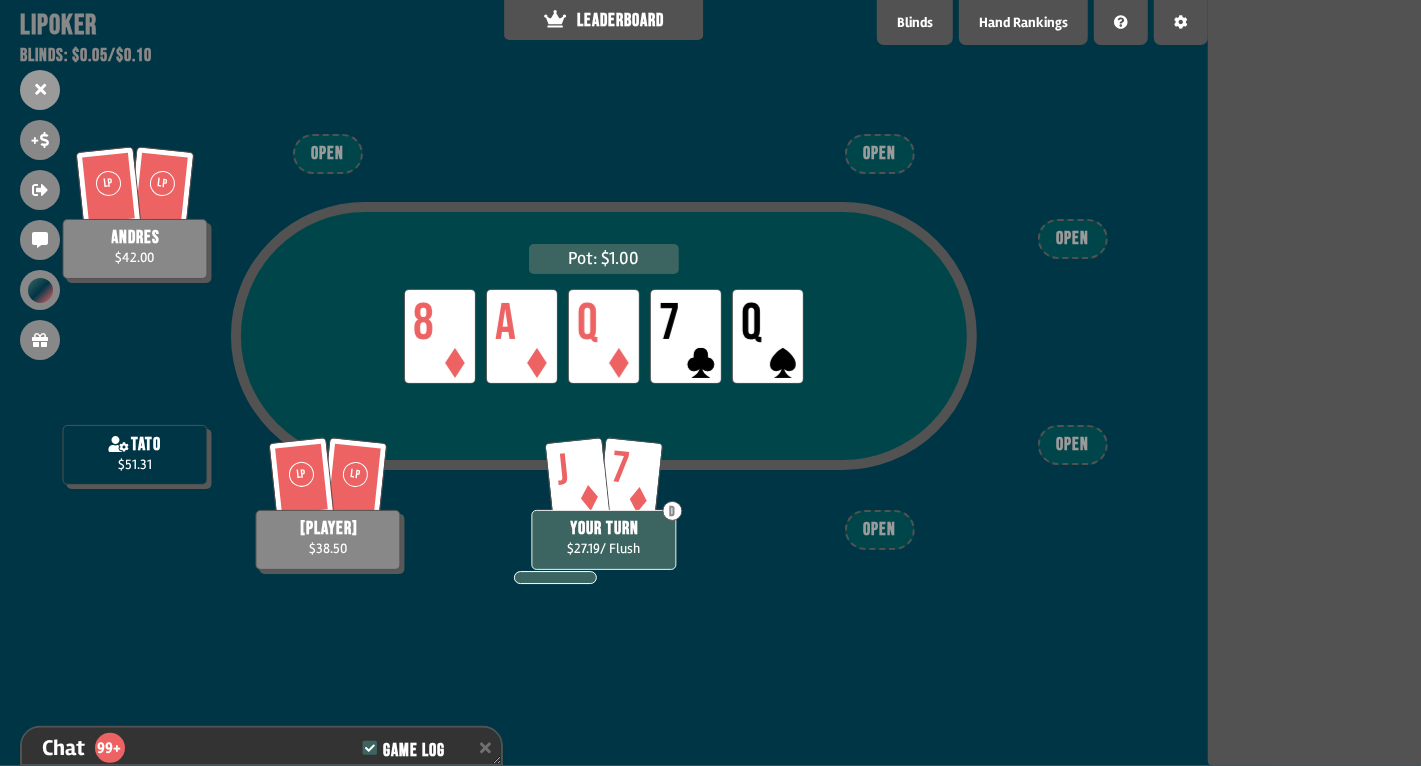 scroll, scrollTop: 29848, scrollLeft: 0, axis: vertical 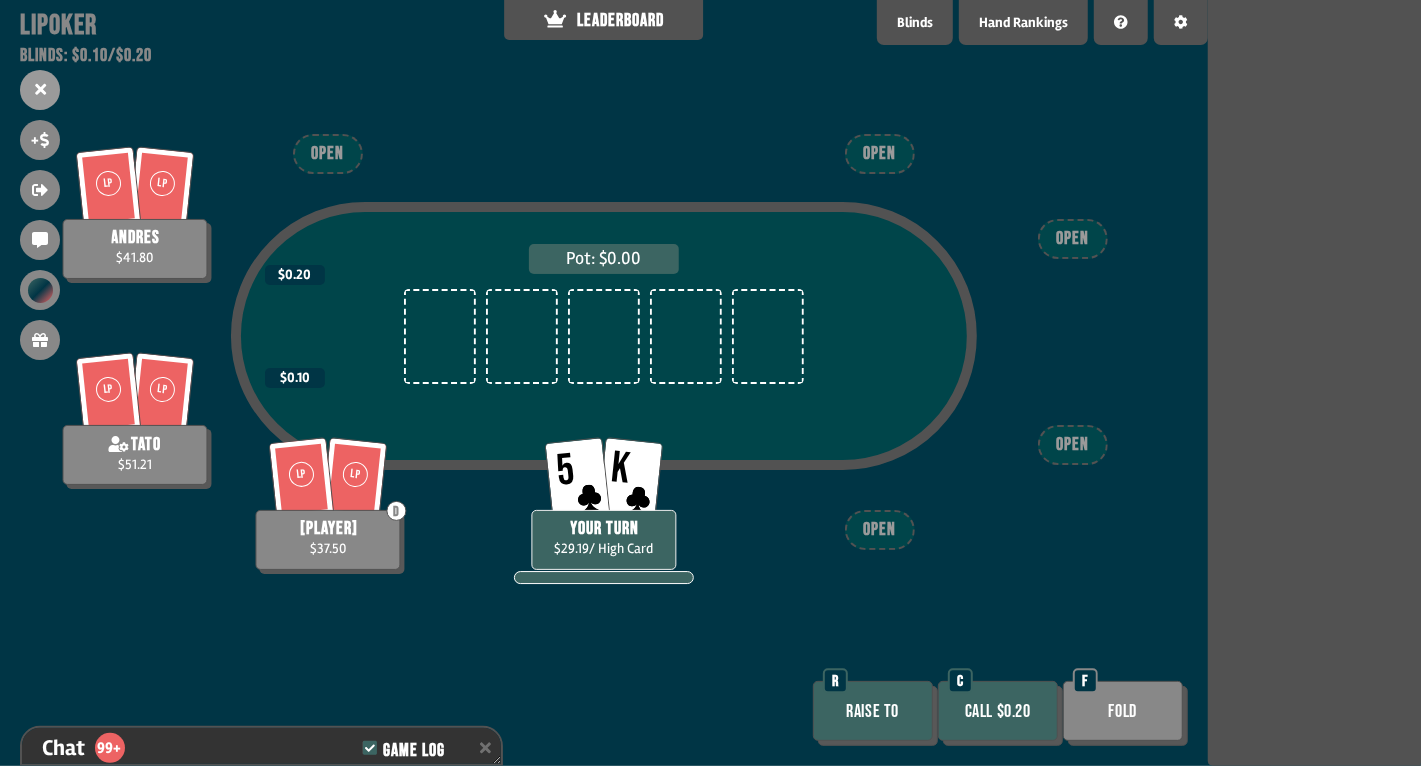 click on "Call $0.20" at bounding box center [998, 711] 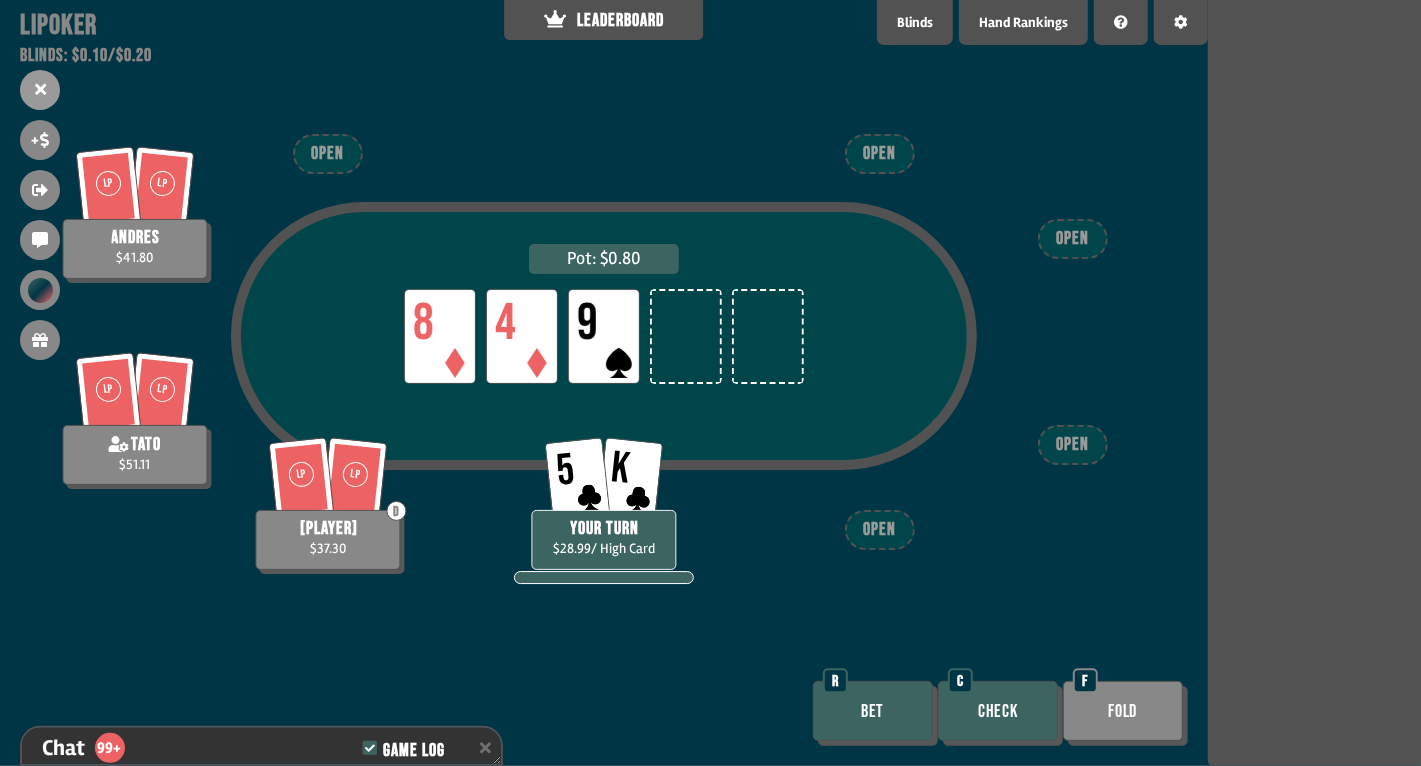 click on "Check" at bounding box center [998, 711] 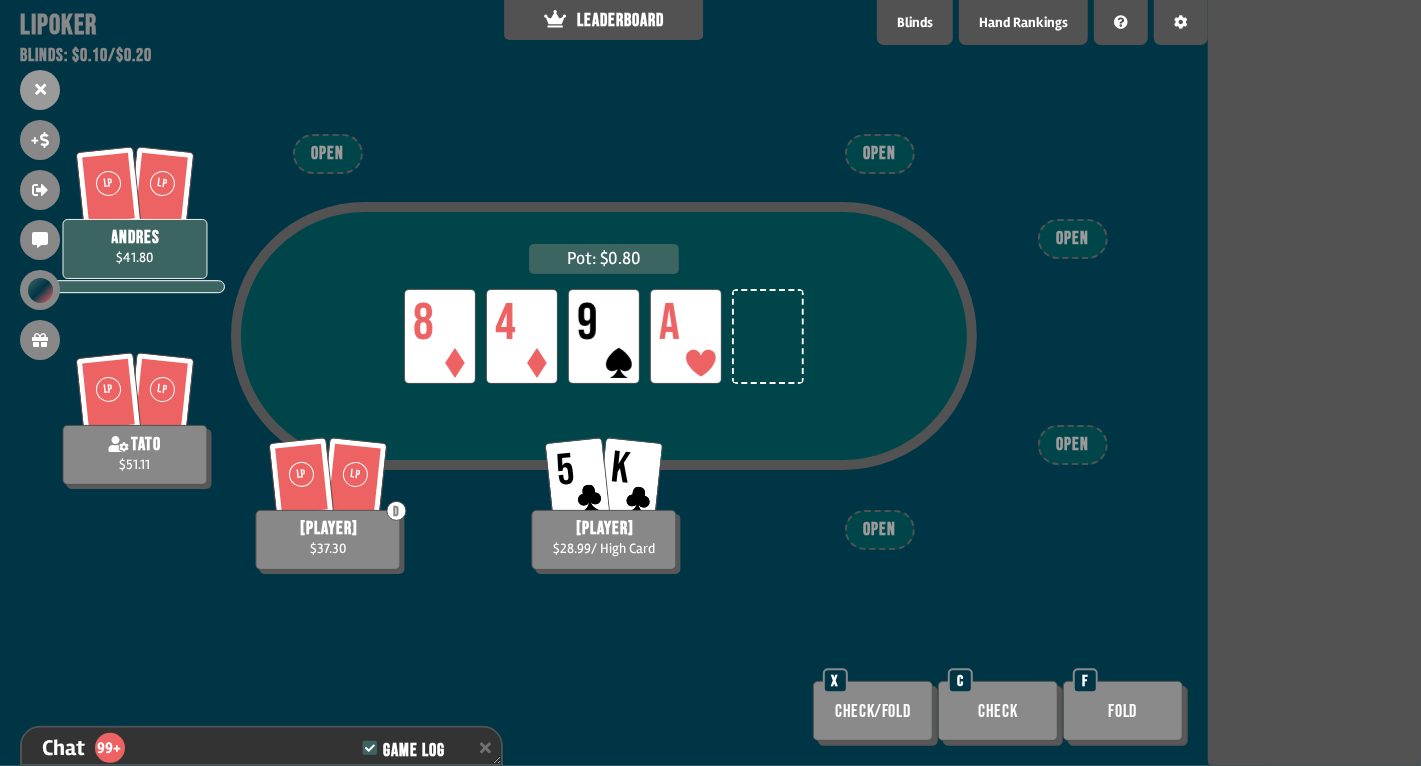 click on "Check" at bounding box center [873, 711] 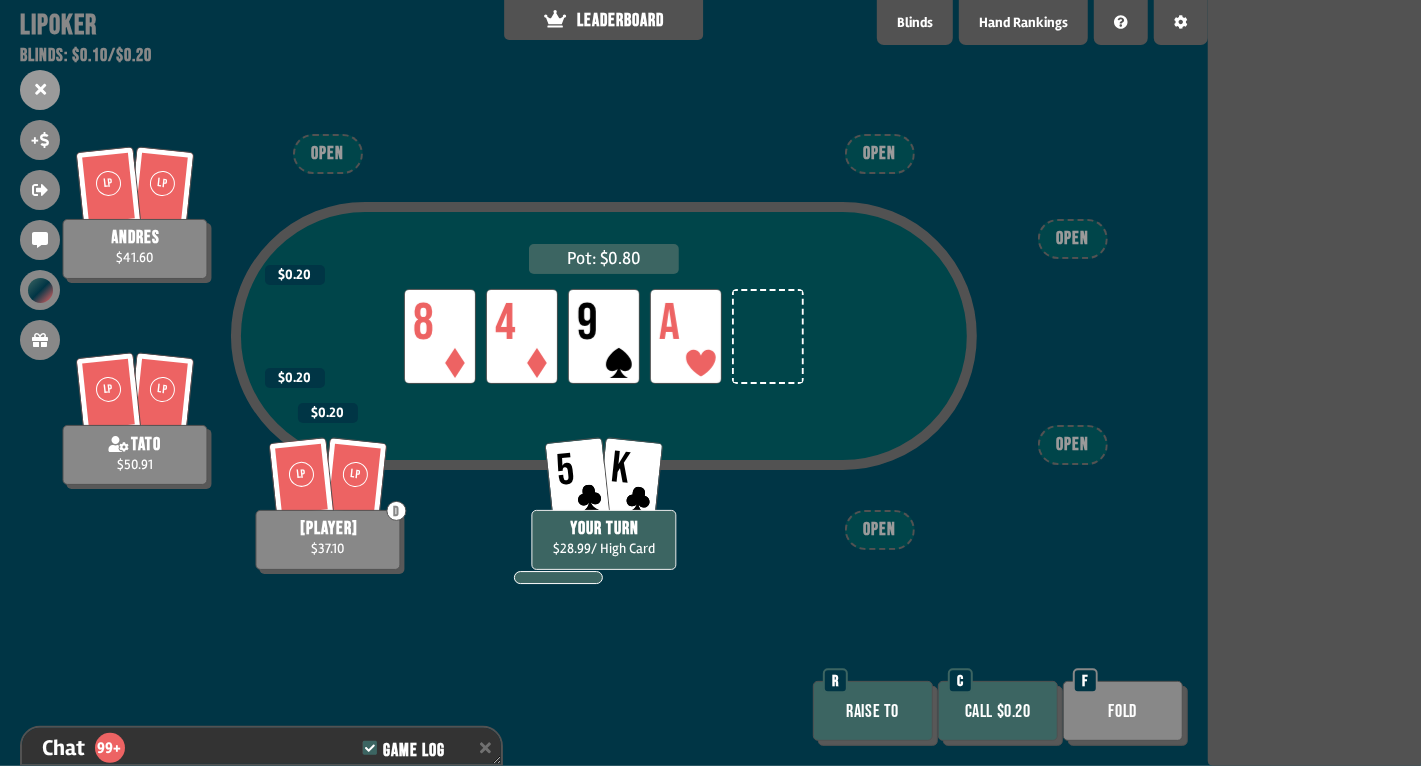 click on "Call $0.20" at bounding box center (998, 711) 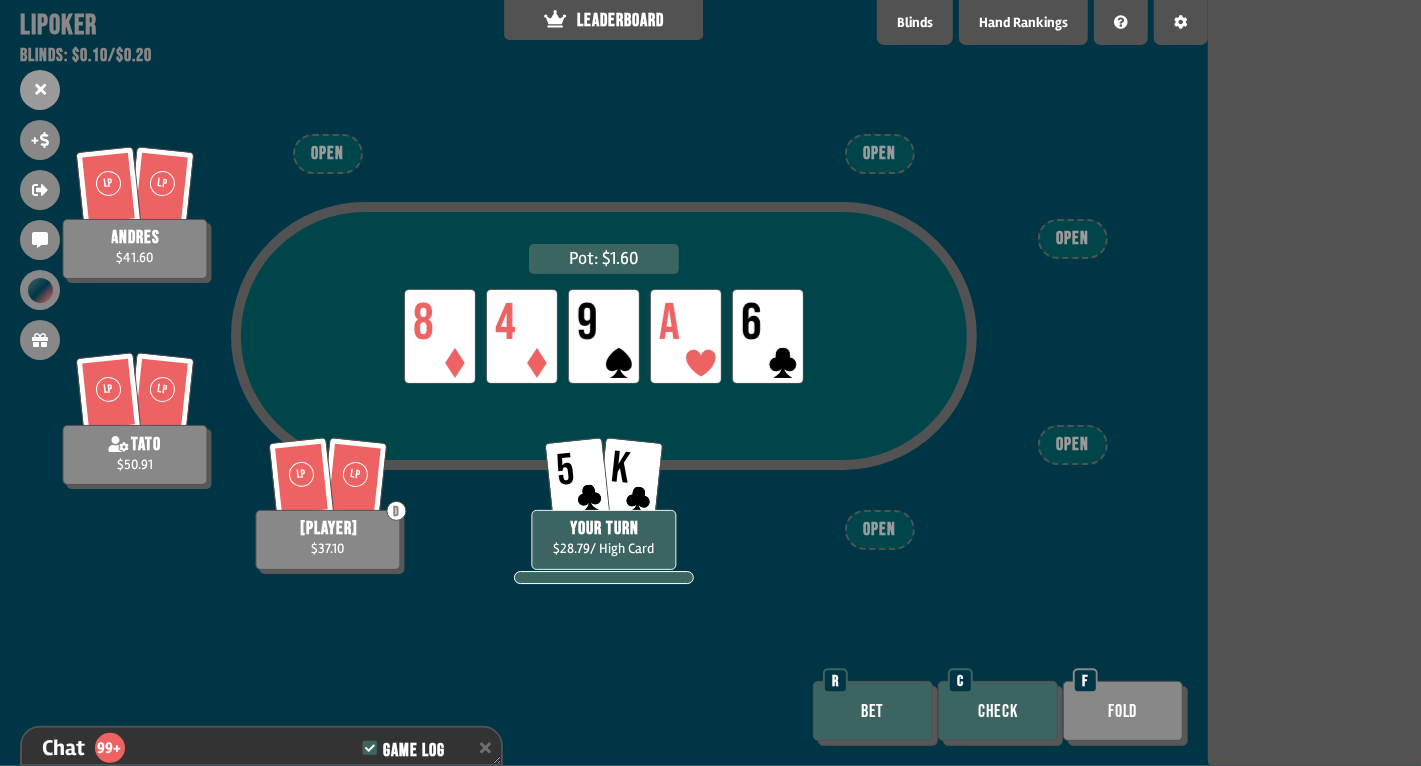 click on "Check" at bounding box center [998, 711] 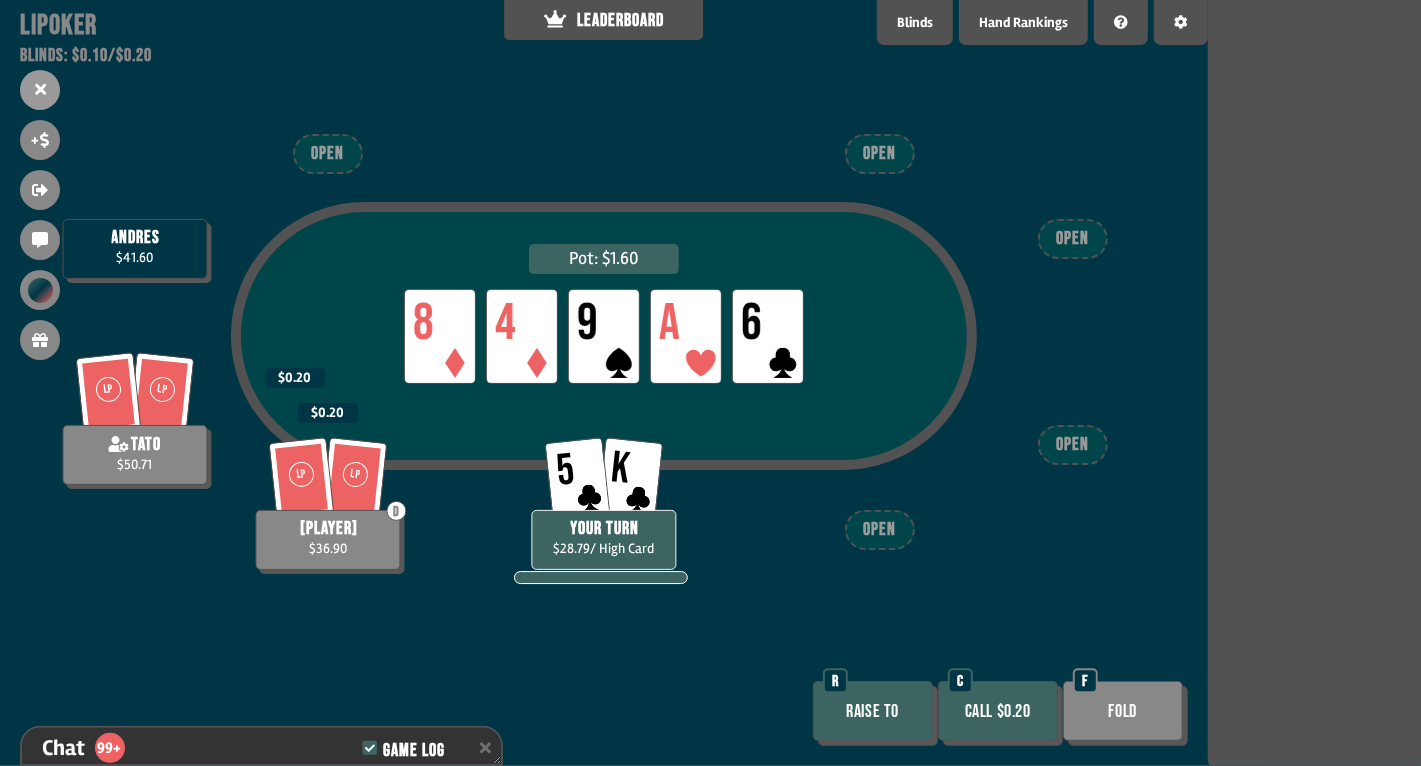 click on "Call $0.20" at bounding box center (998, 711) 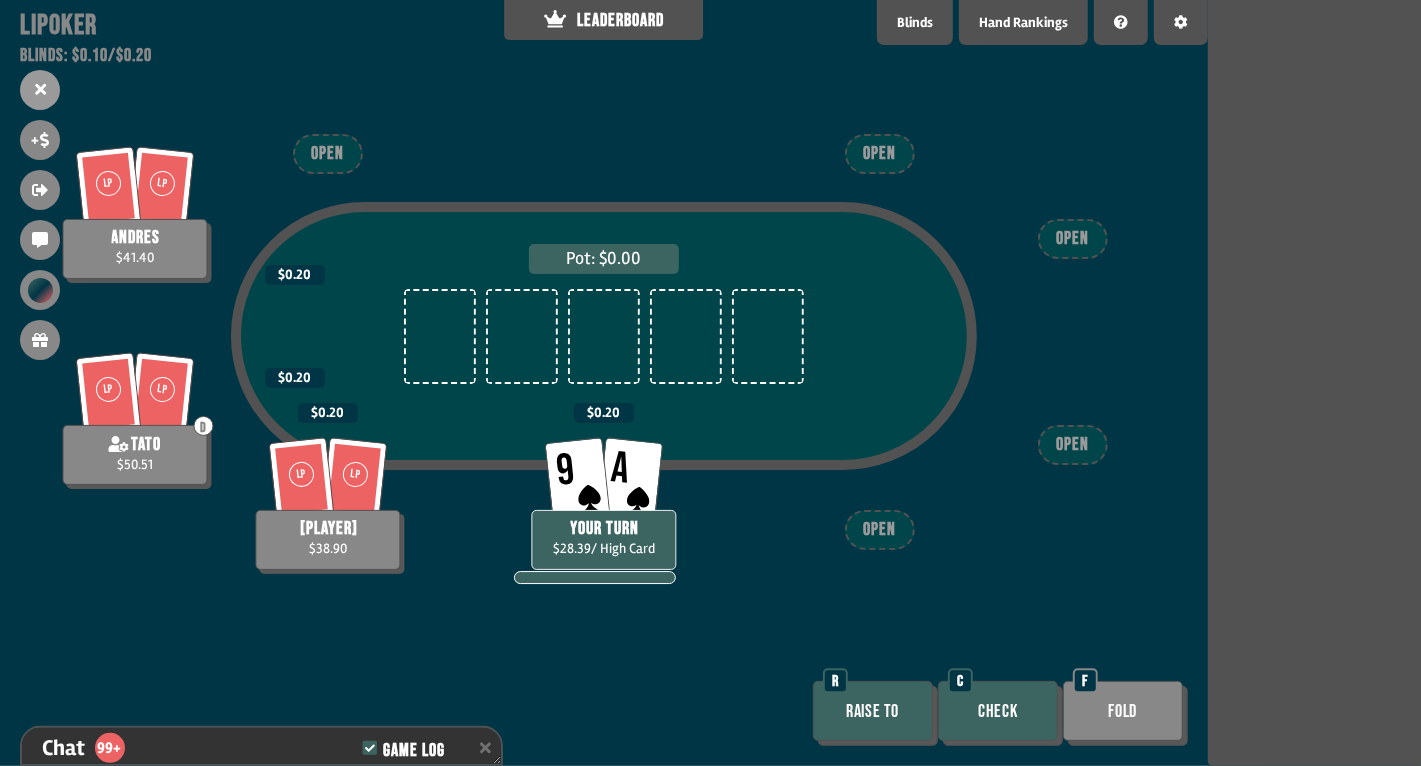 click on "Check" at bounding box center (998, 711) 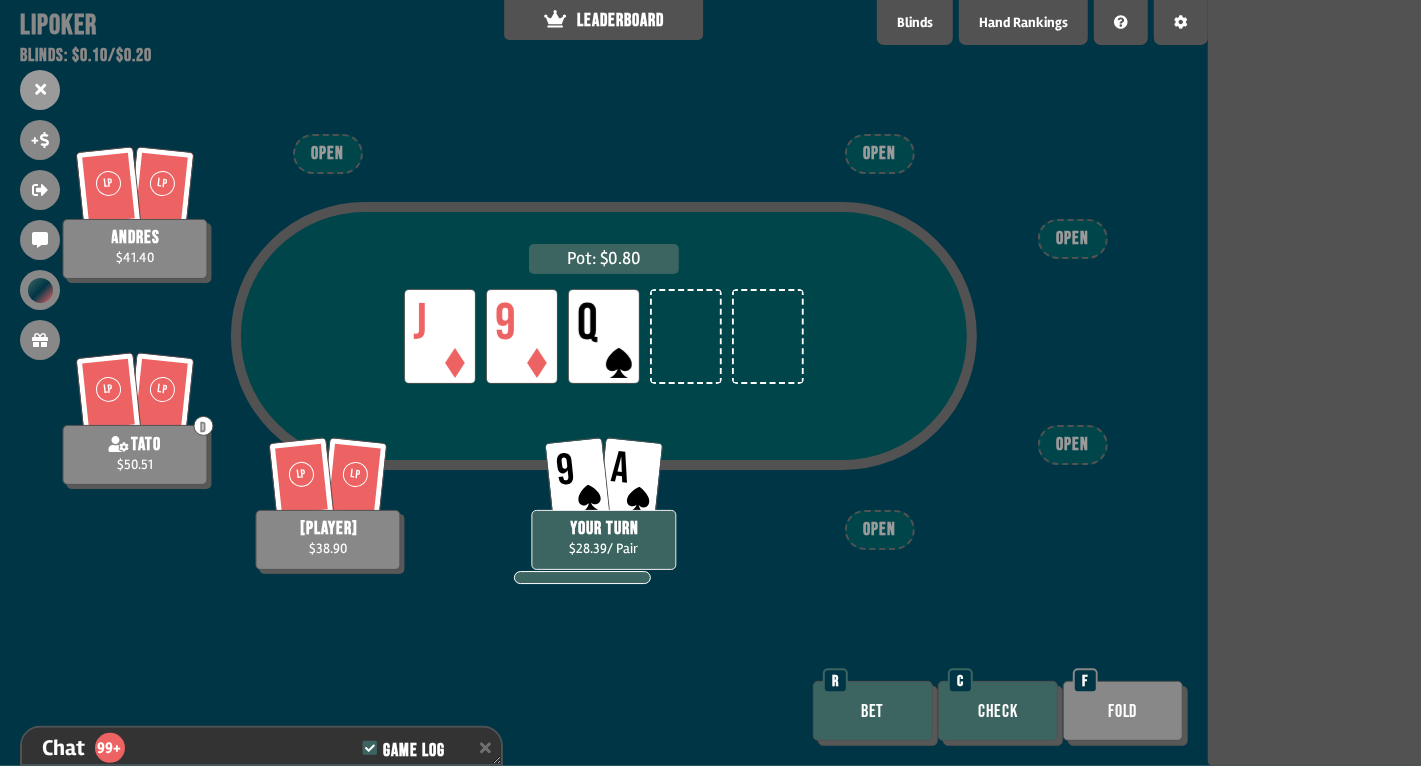 click on "Bet" at bounding box center (873, 711) 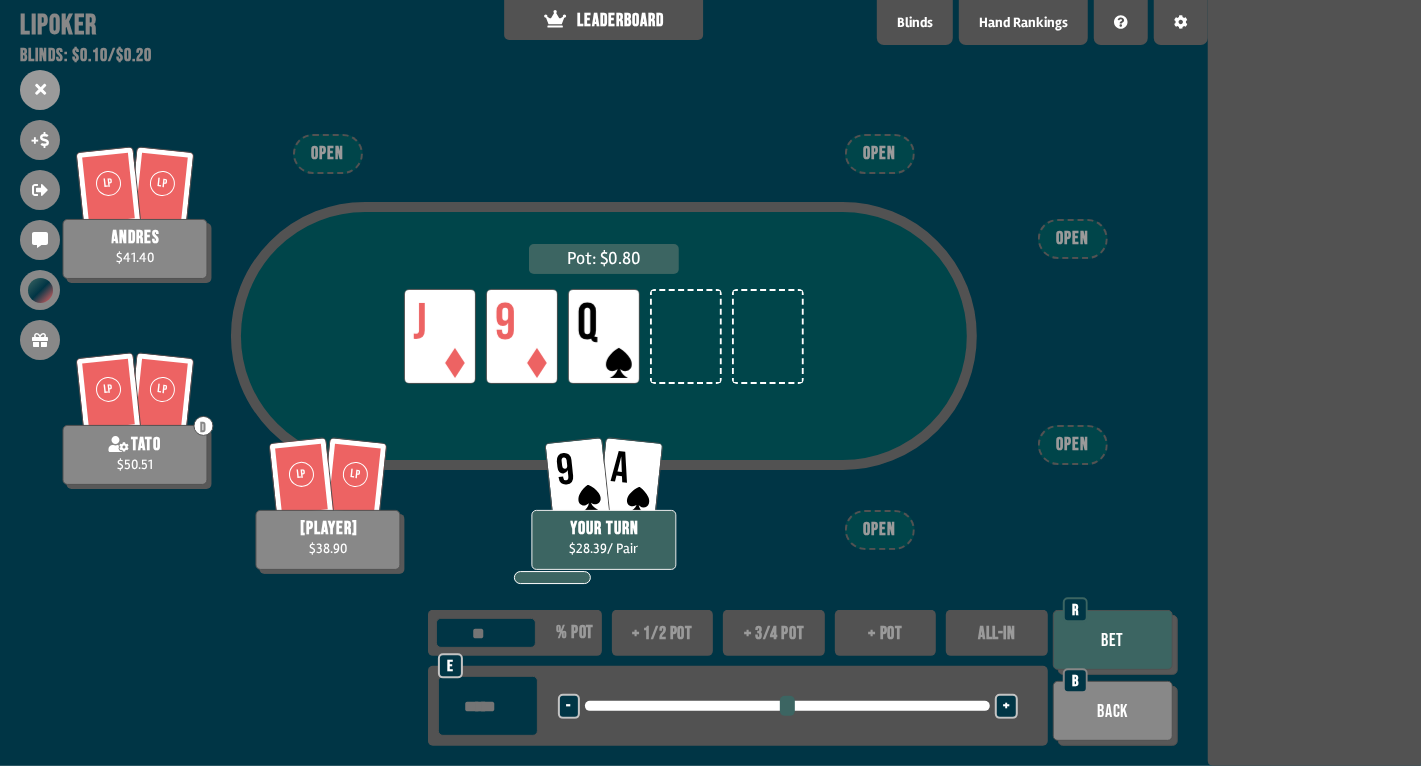 click on "+ 1/2 pot" at bounding box center [663, 633] 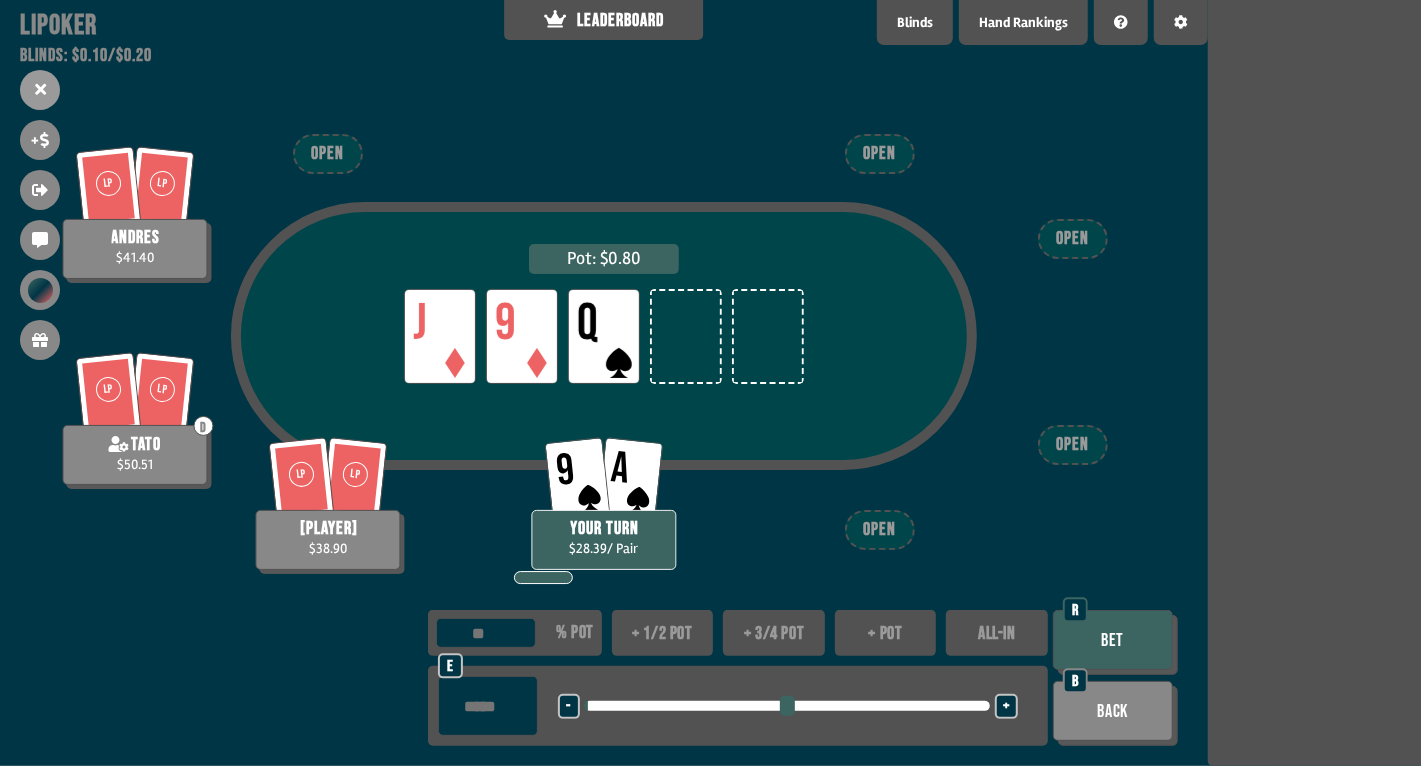 click on "Bet" at bounding box center [1113, 640] 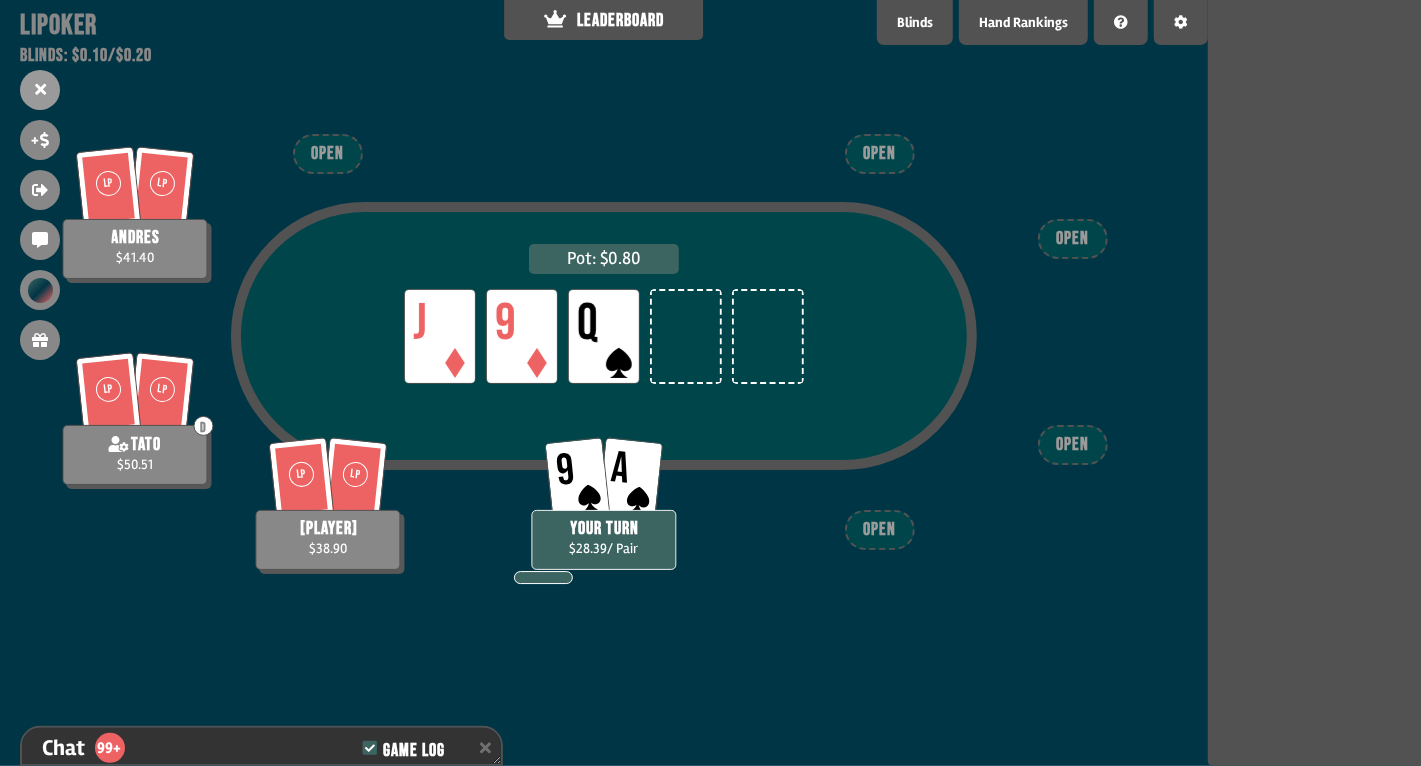 scroll, scrollTop: 31299, scrollLeft: 0, axis: vertical 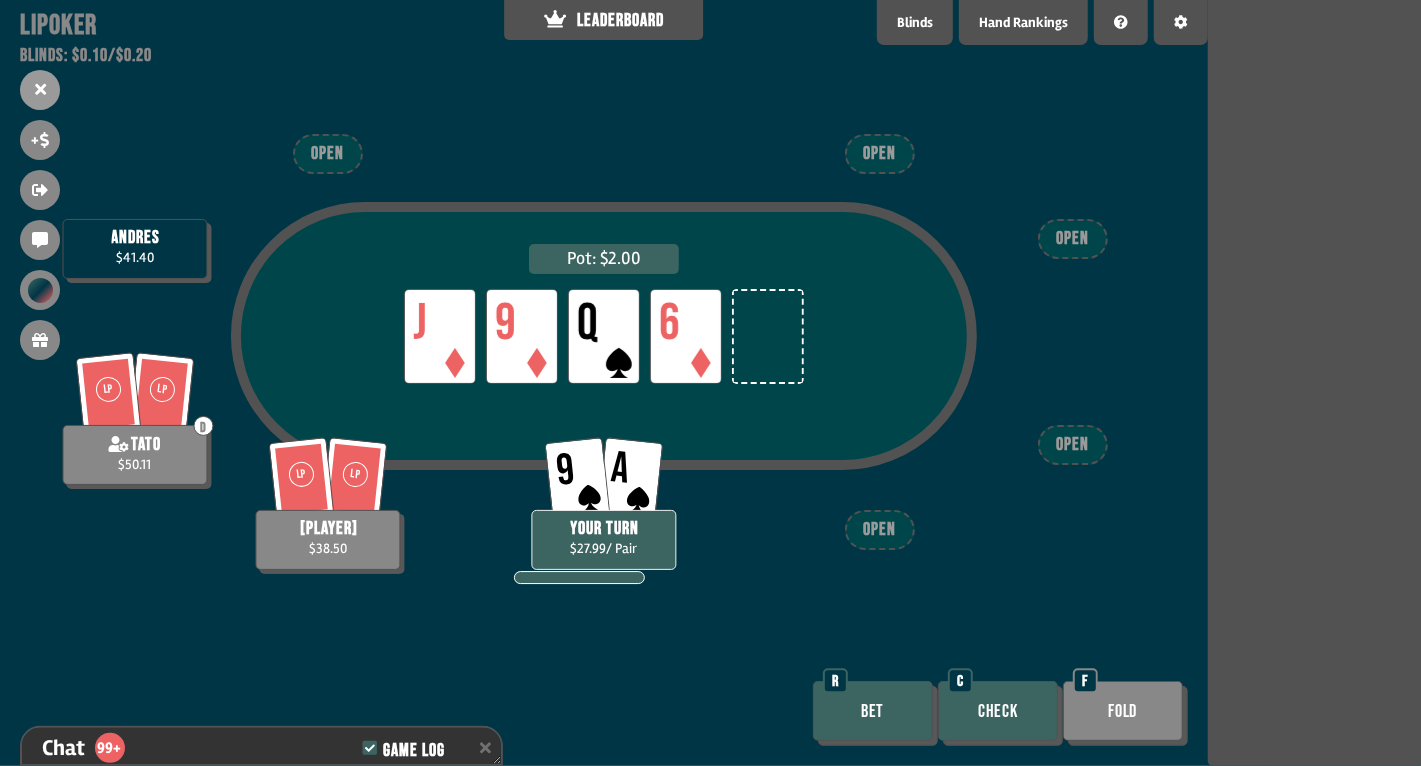 click on "Check" at bounding box center [998, 711] 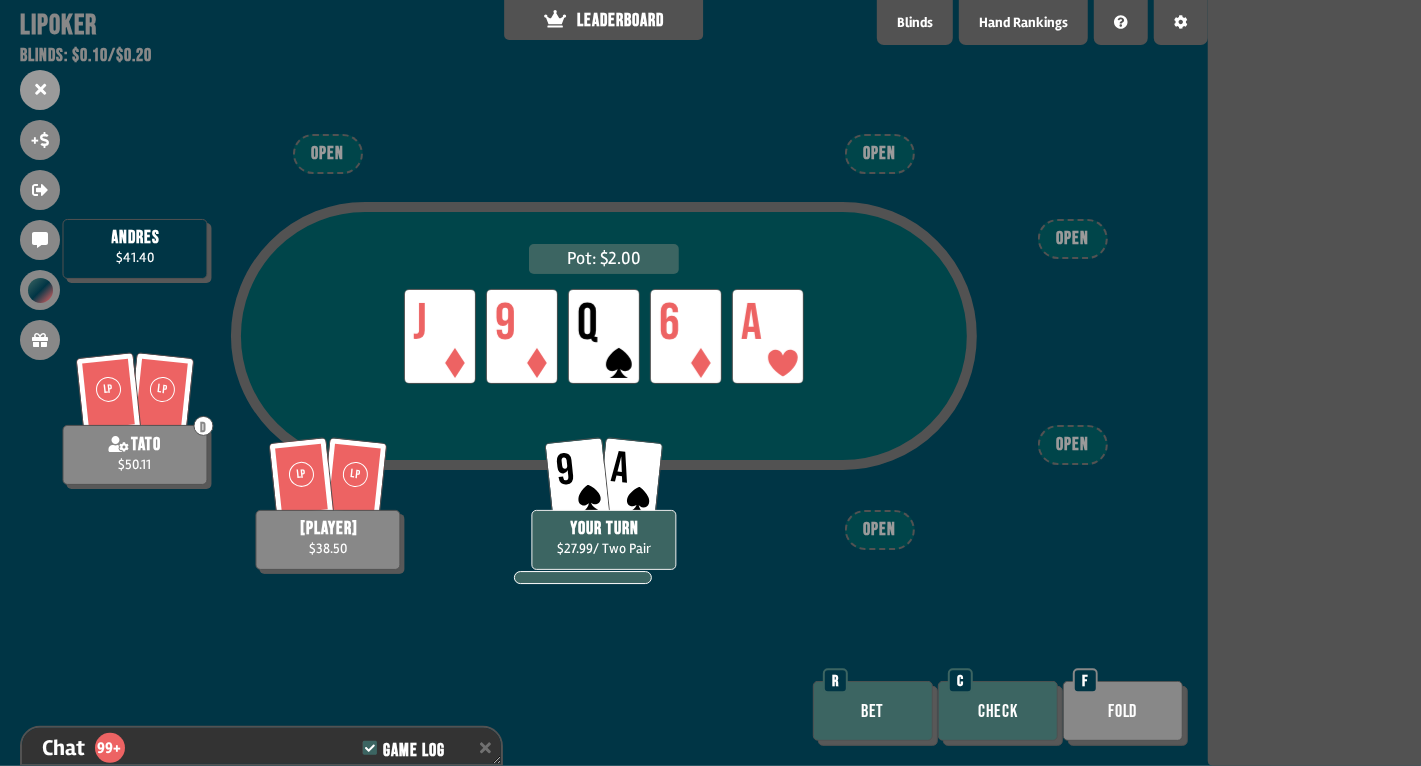 click on "Bet" at bounding box center (873, 711) 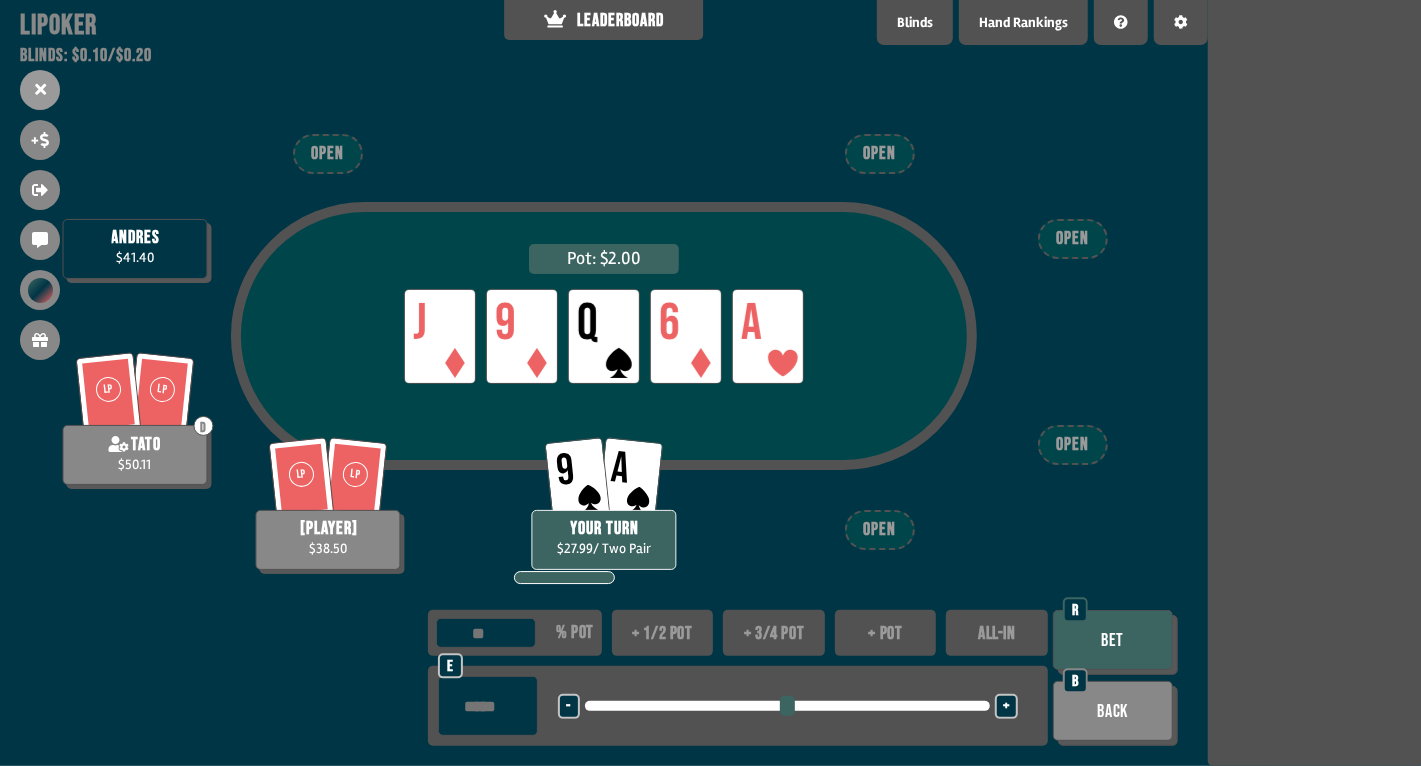 click on "+ pot" at bounding box center (886, 633) 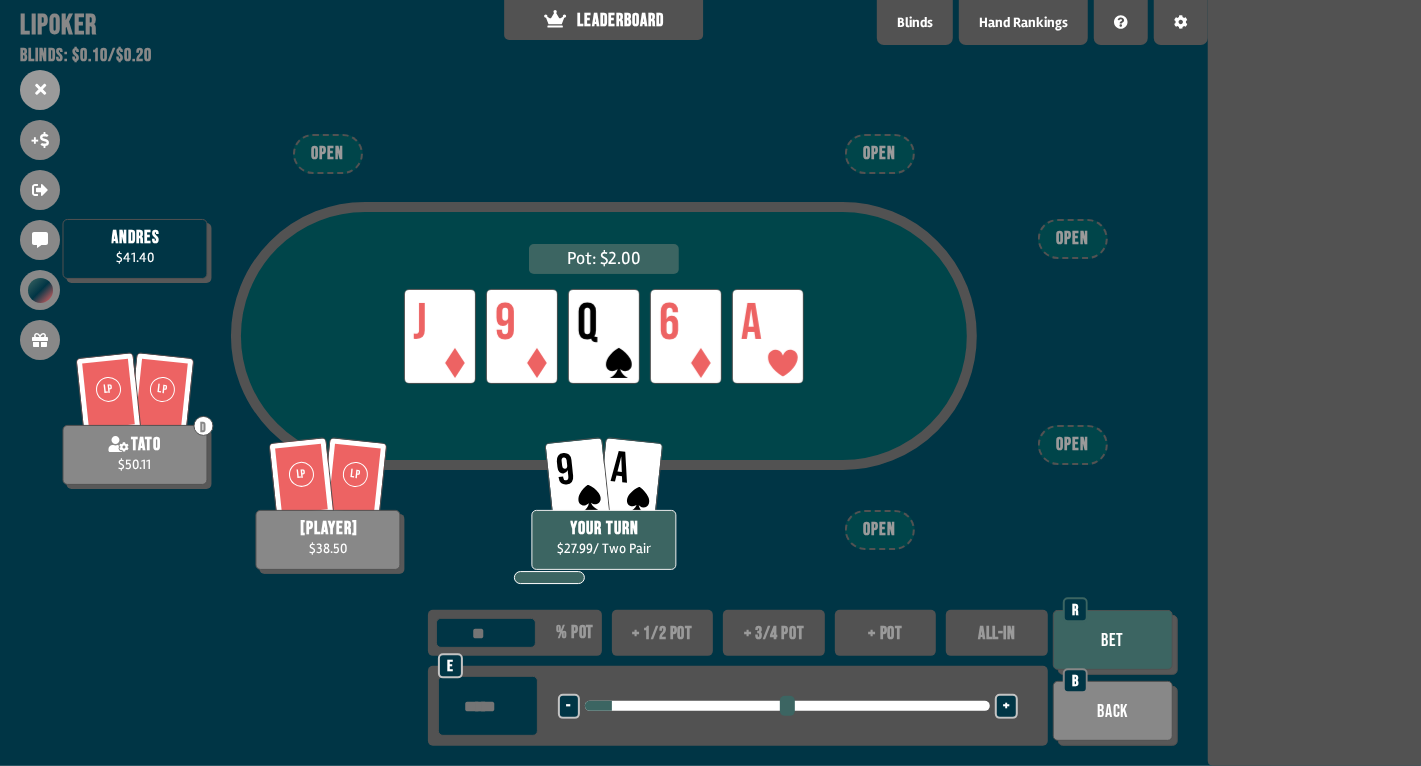 click on "+" at bounding box center [1006, 706] 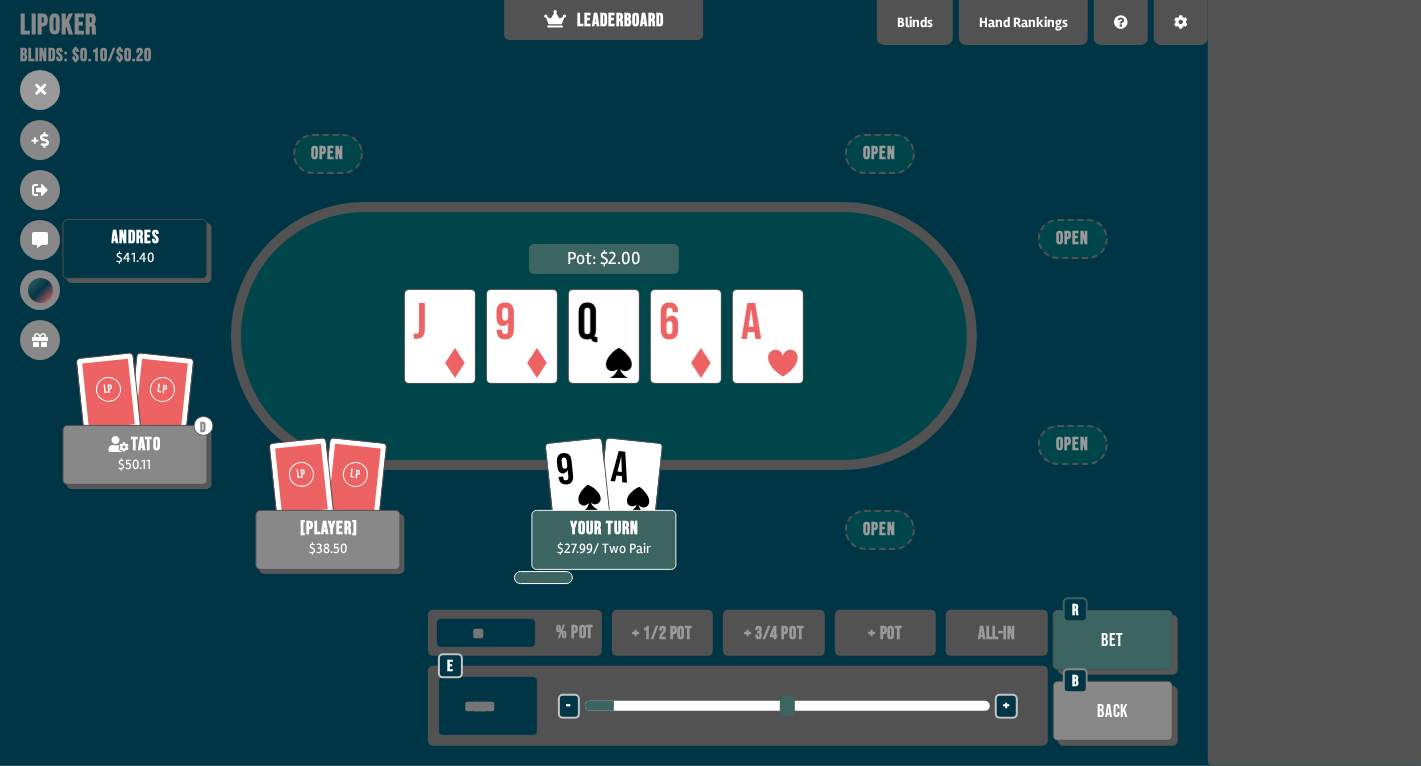 click on "Bet" at bounding box center [1113, 640] 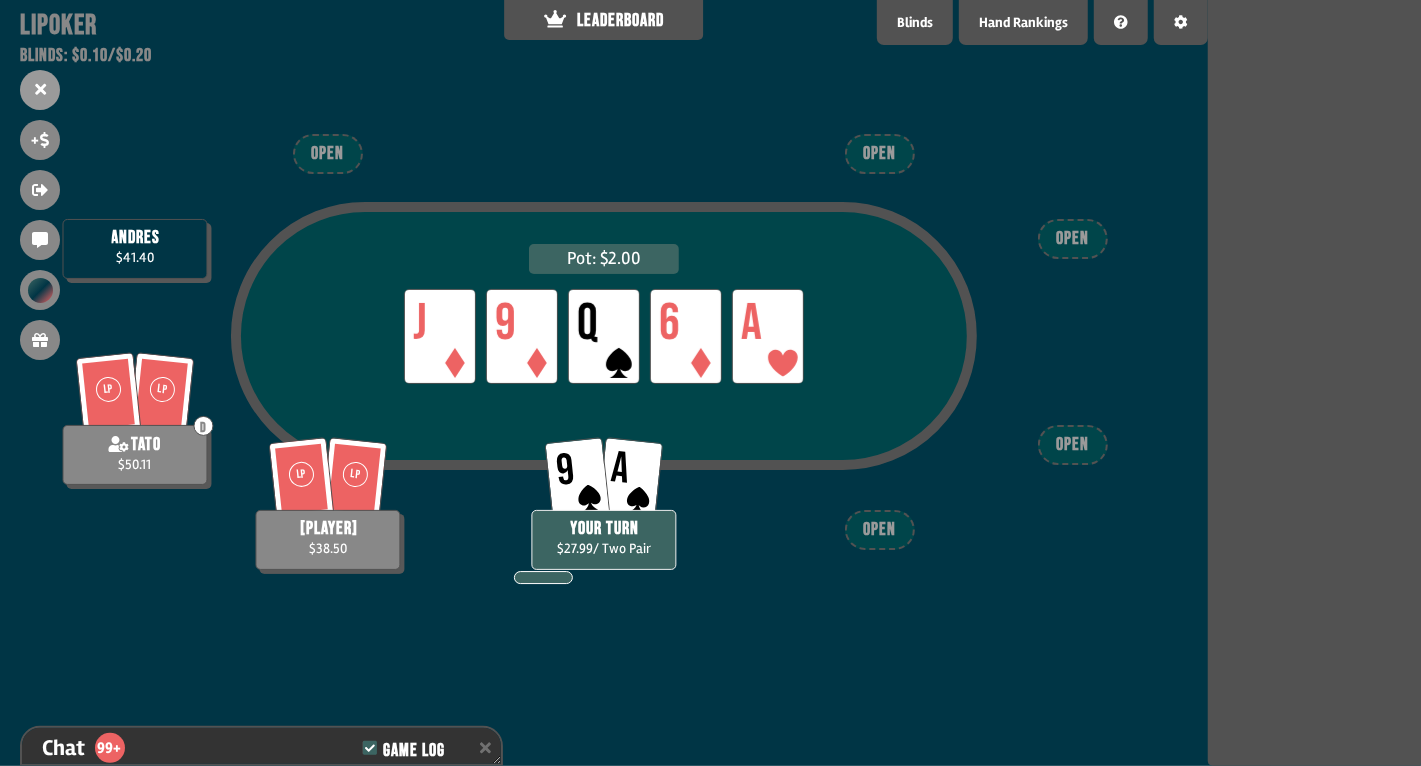 scroll, scrollTop: 31617, scrollLeft: 0, axis: vertical 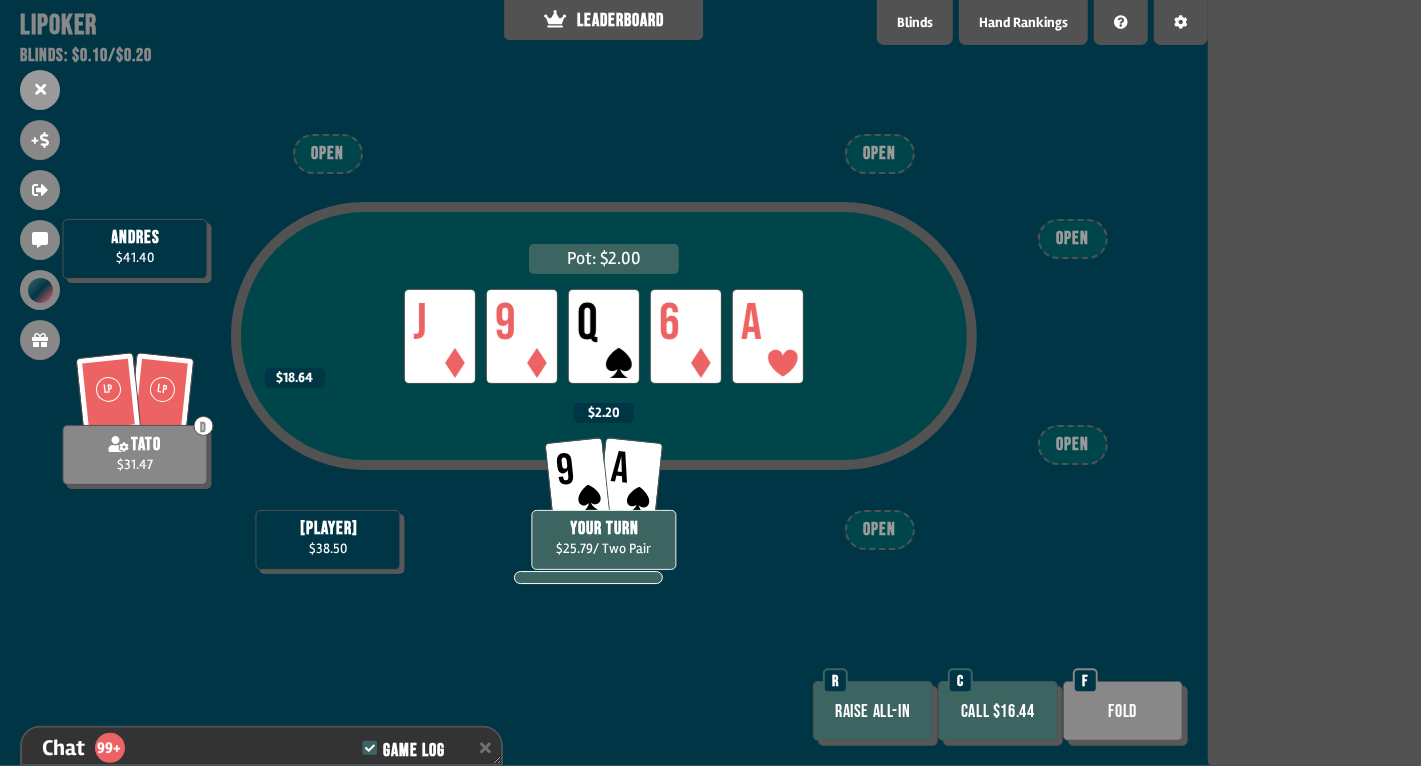 click on "Call $16.44" at bounding box center [998, 711] 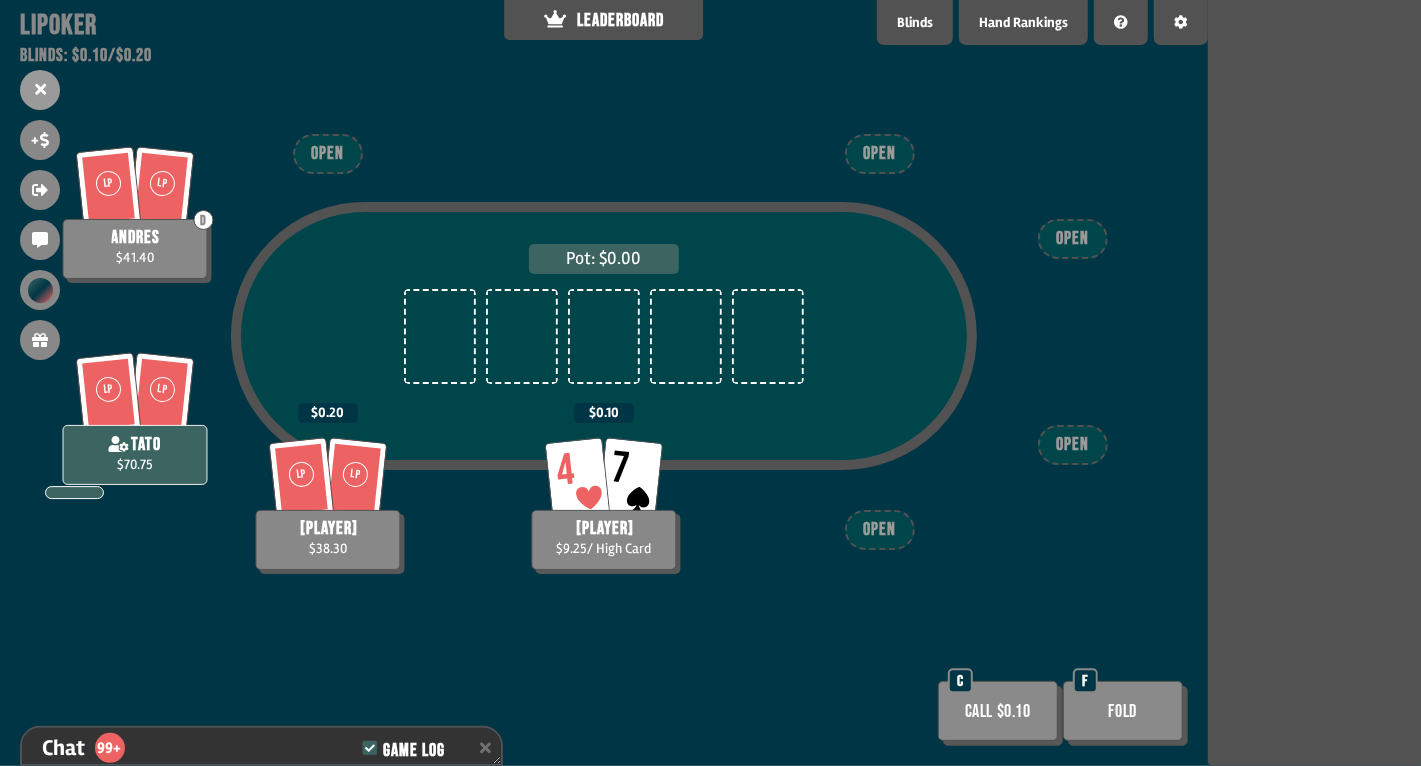 click on "Call $0.10" at bounding box center (998, 711) 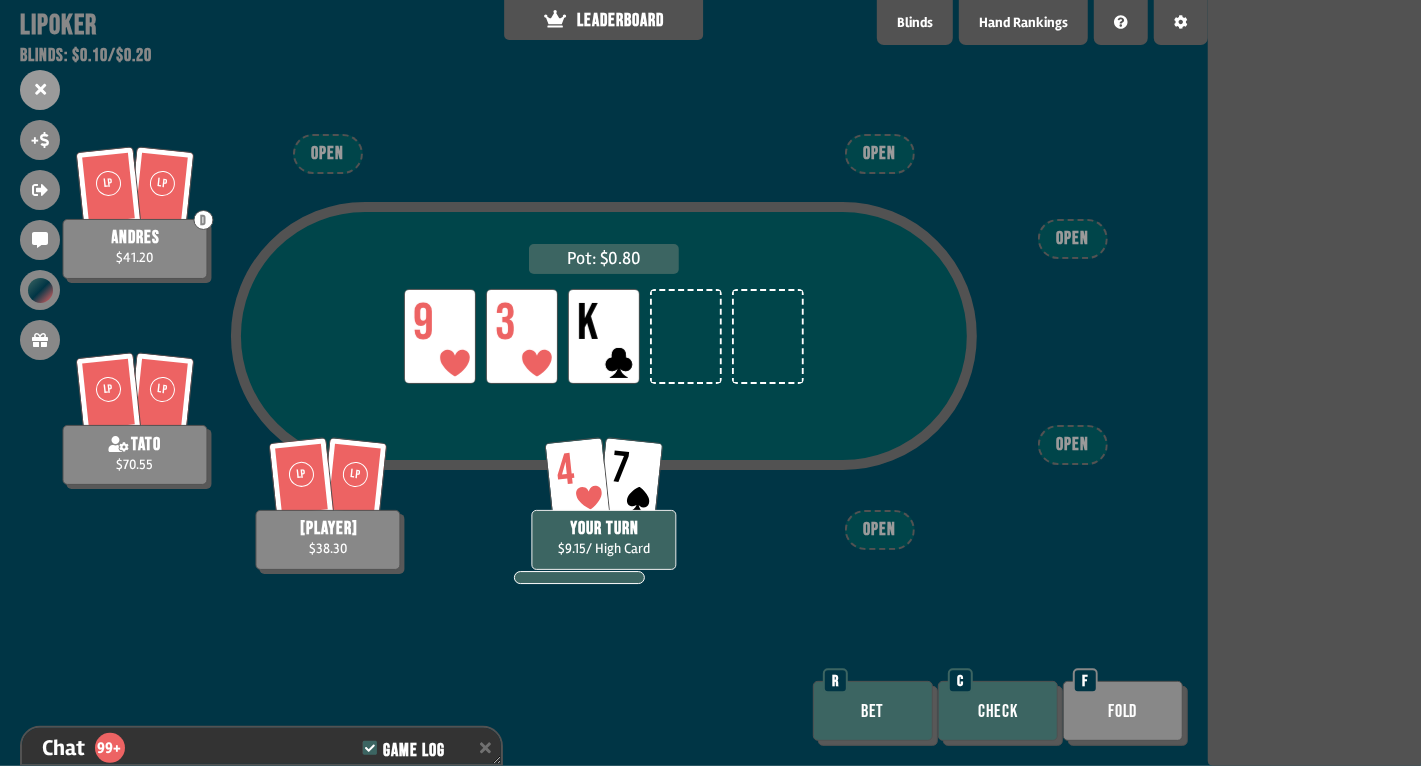 click on "Check" at bounding box center (998, 711) 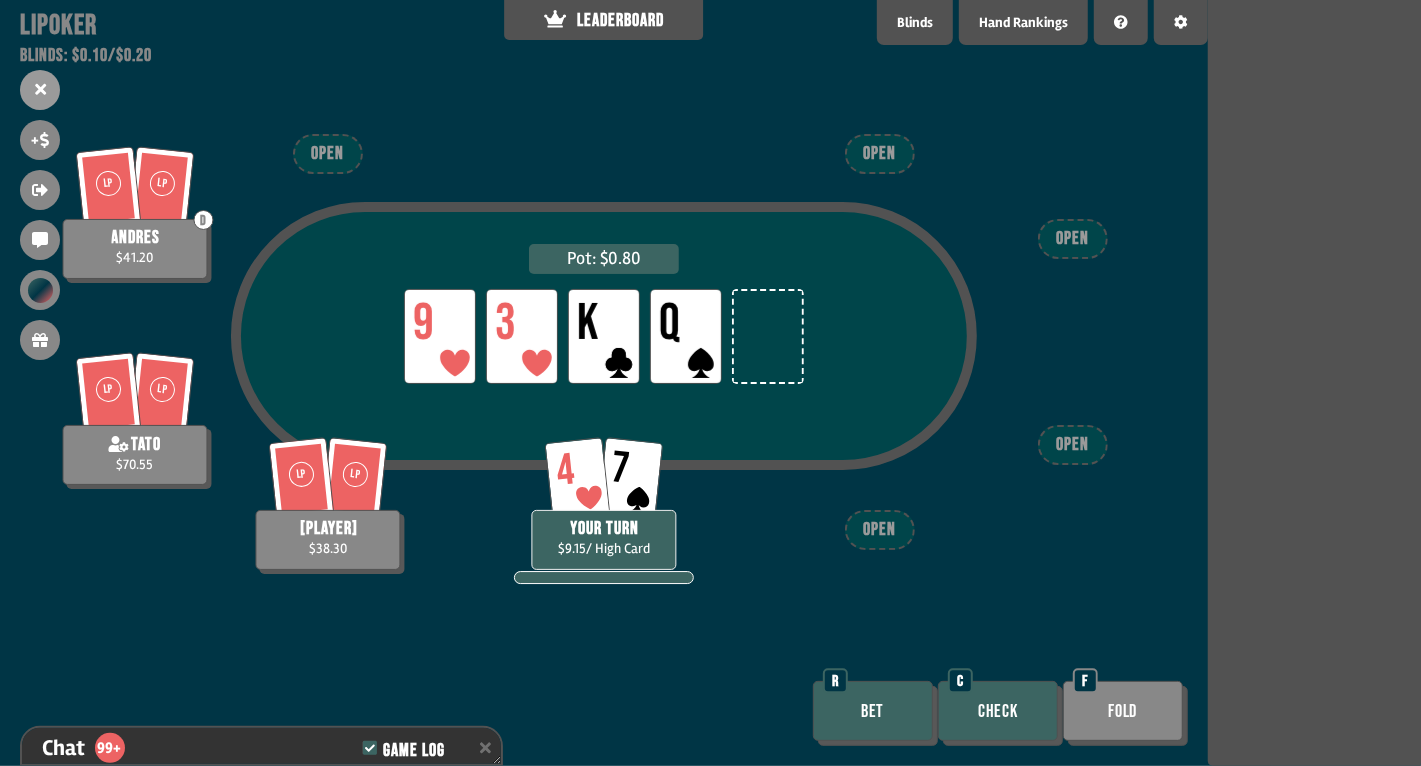click on "Check" at bounding box center (998, 711) 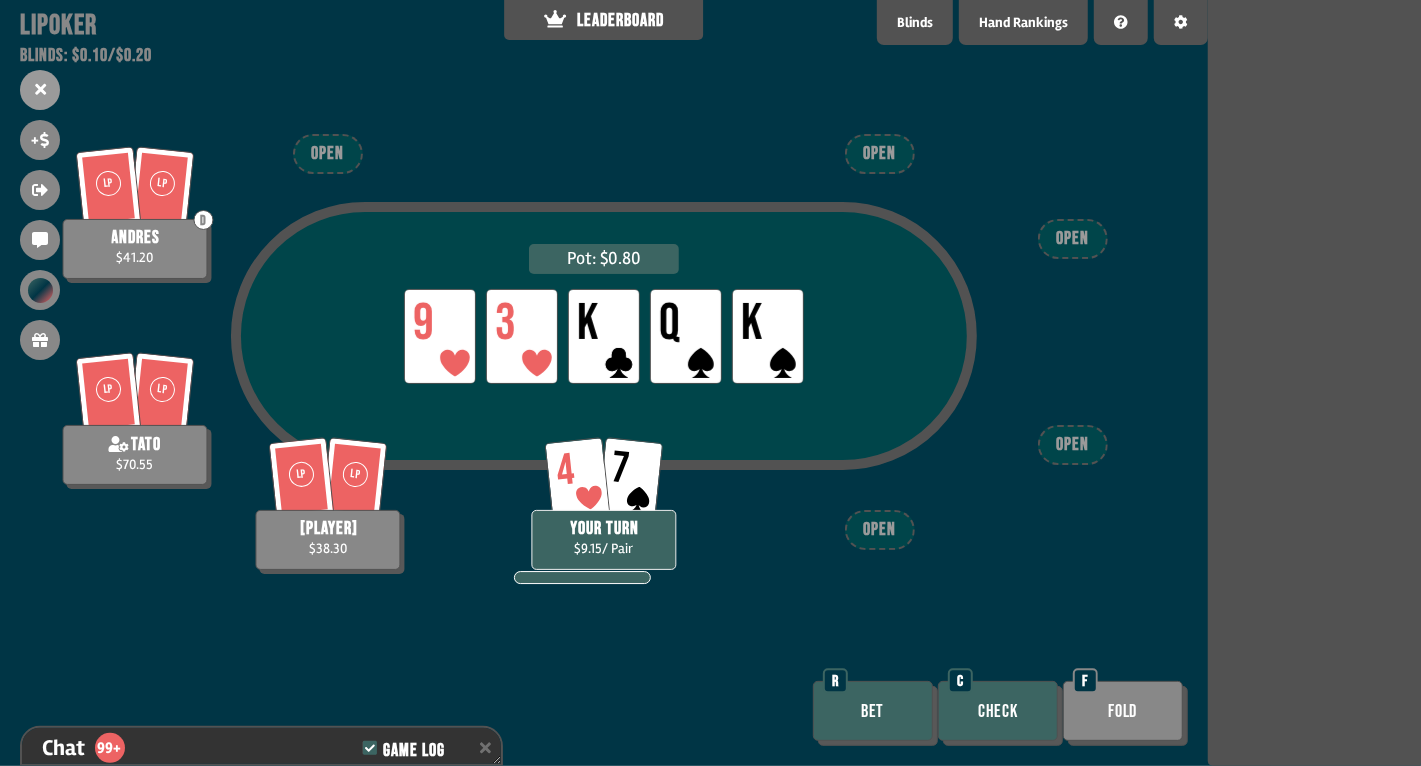 click on "Check" at bounding box center (998, 711) 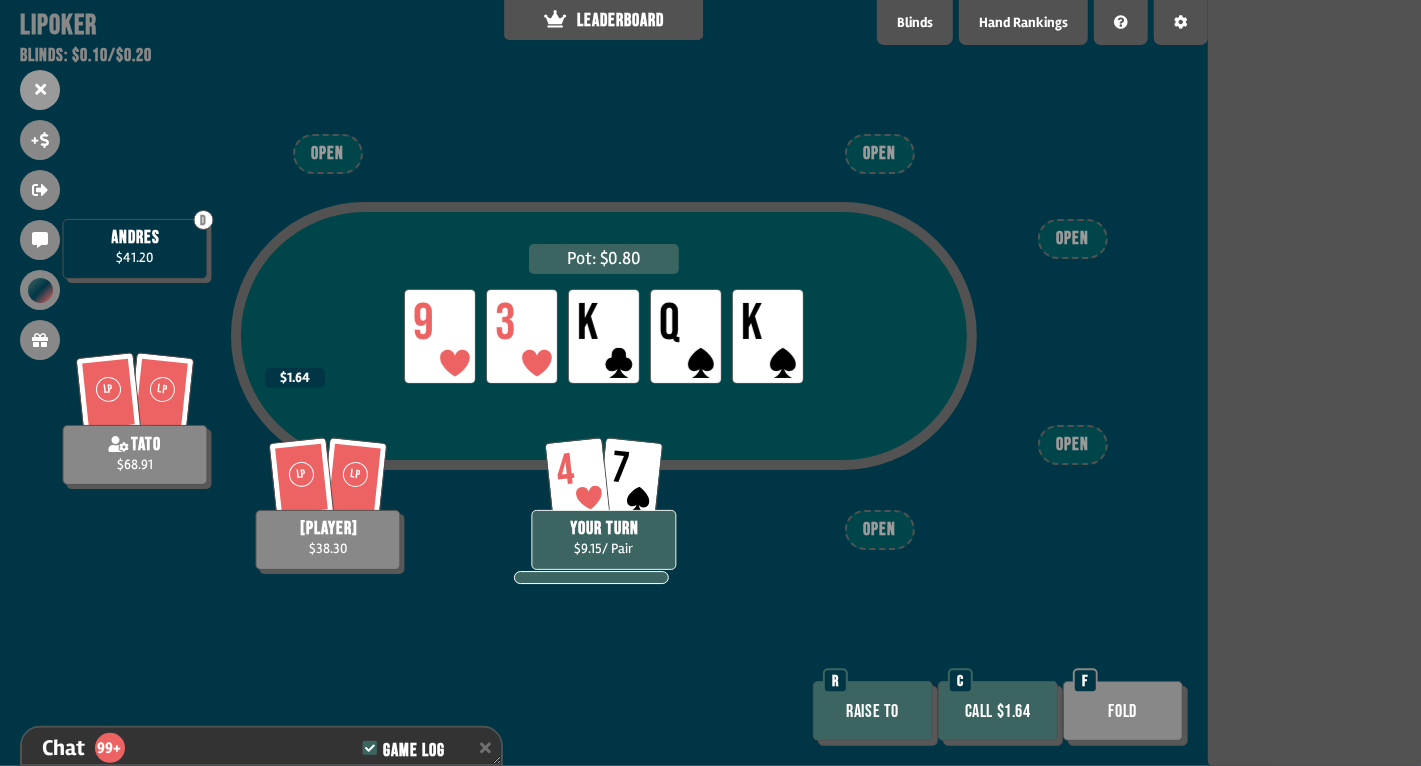 click on "Fold" at bounding box center (1123, 711) 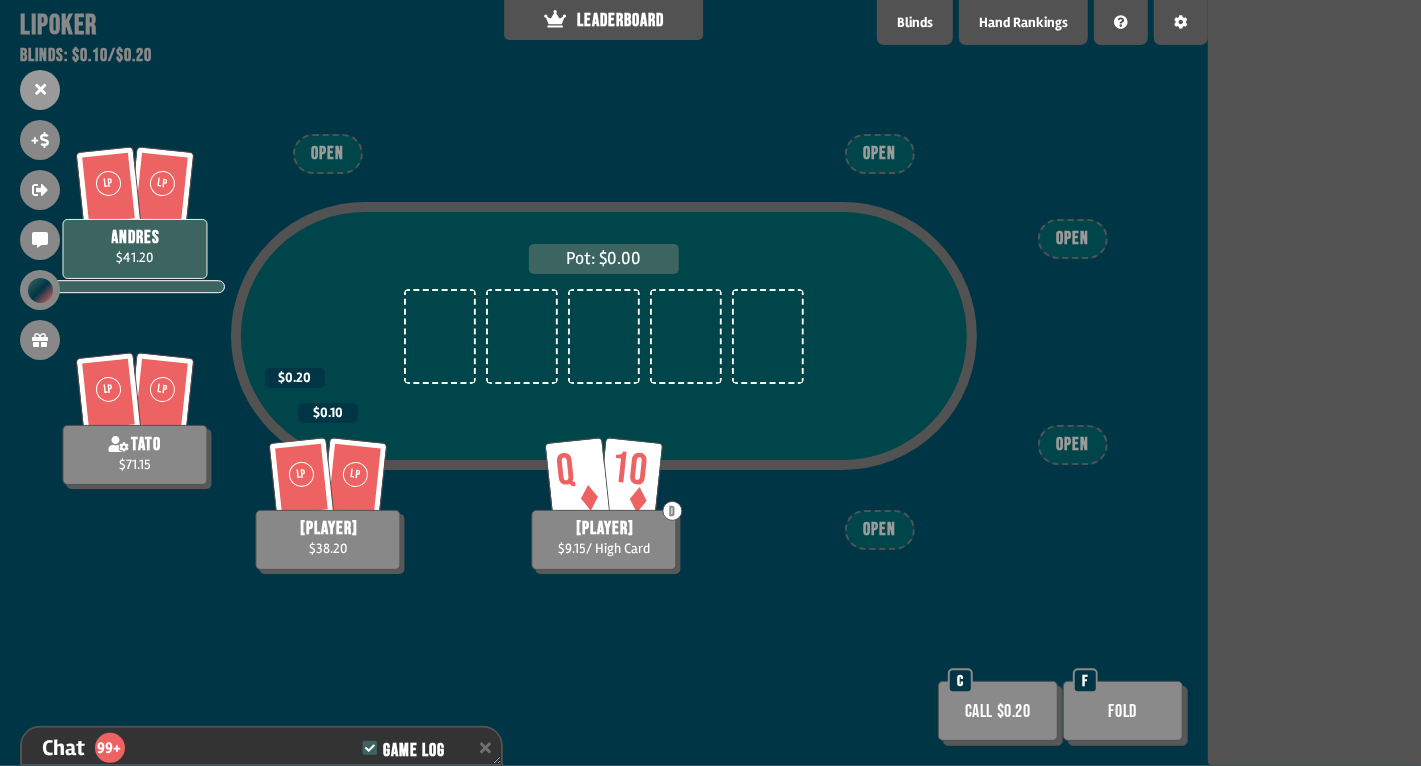 scroll, scrollTop: 98, scrollLeft: 0, axis: vertical 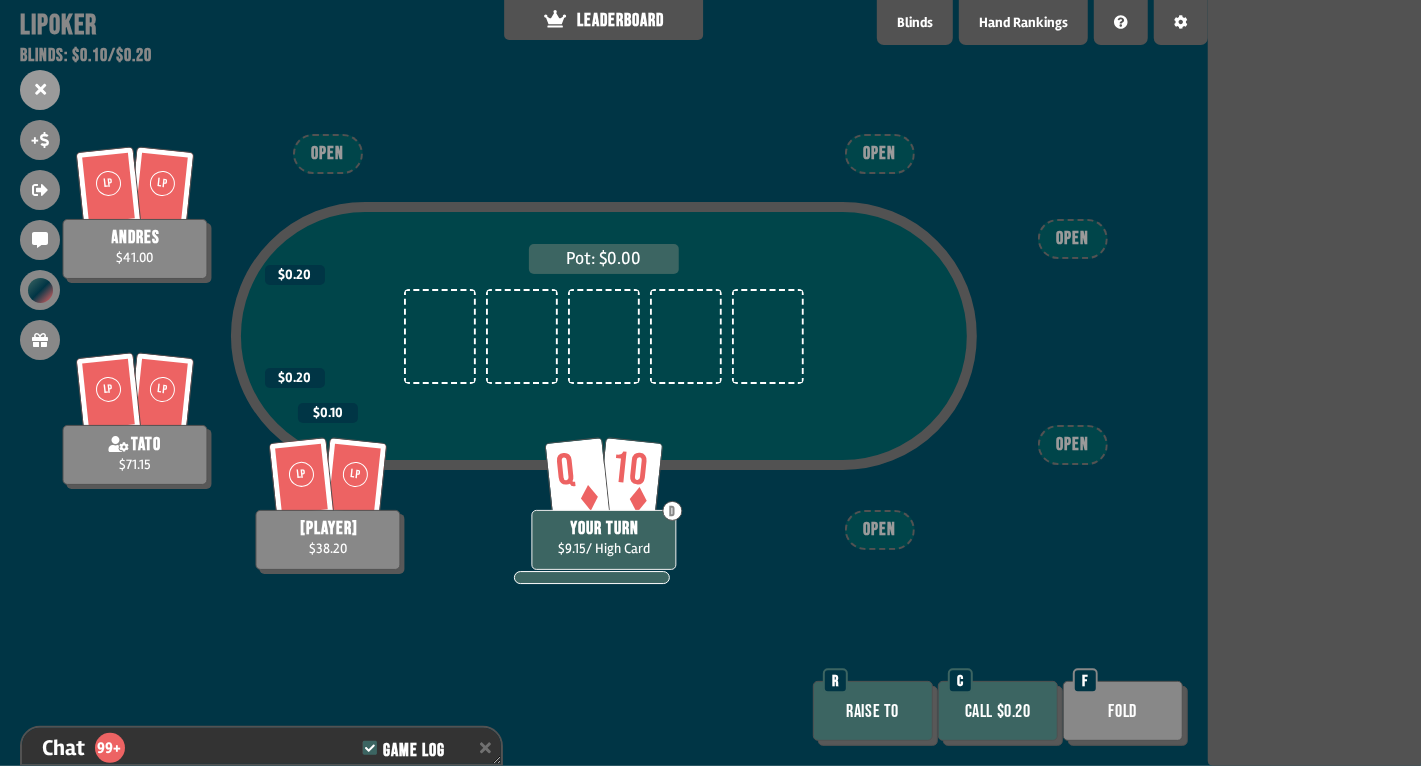 click on "Raise to" at bounding box center (873, 711) 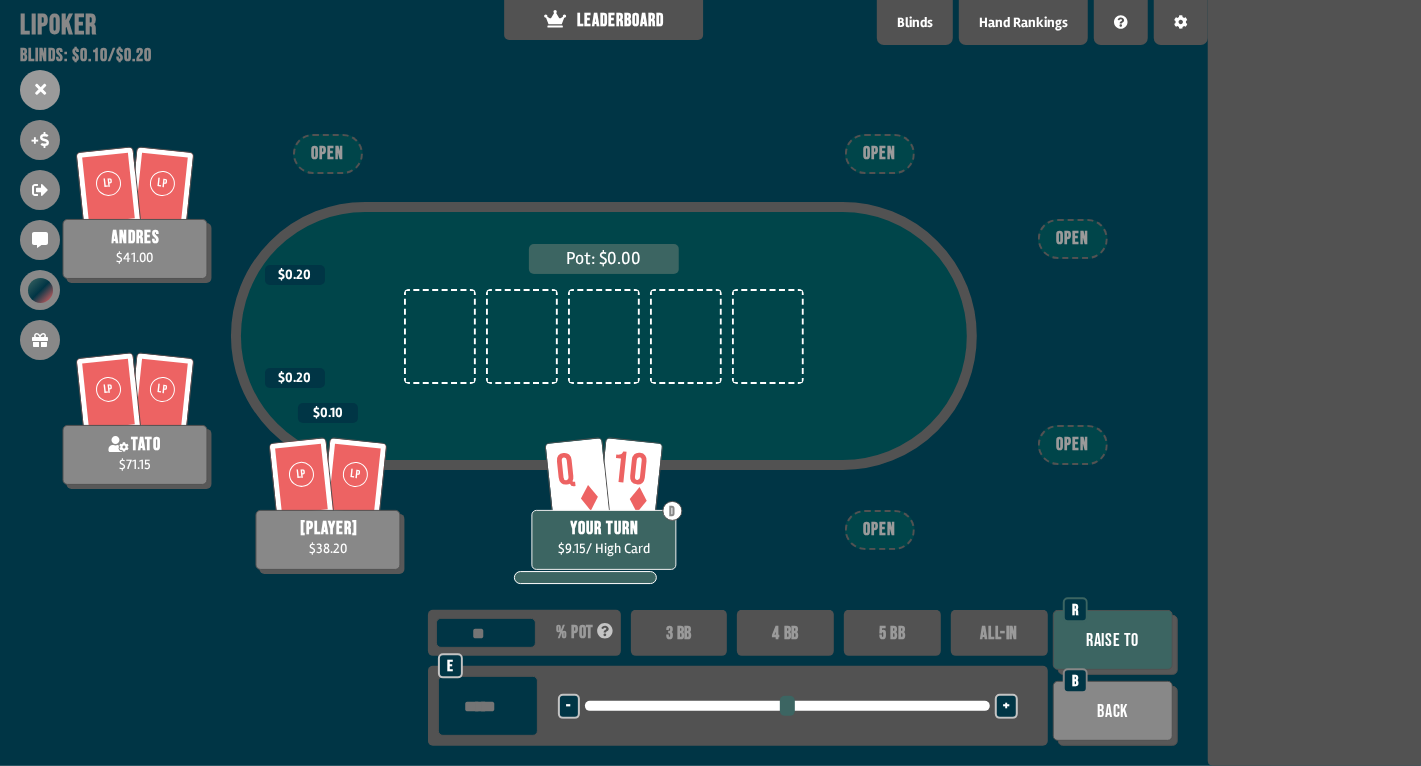 click on "3 BB" at bounding box center (679, 633) 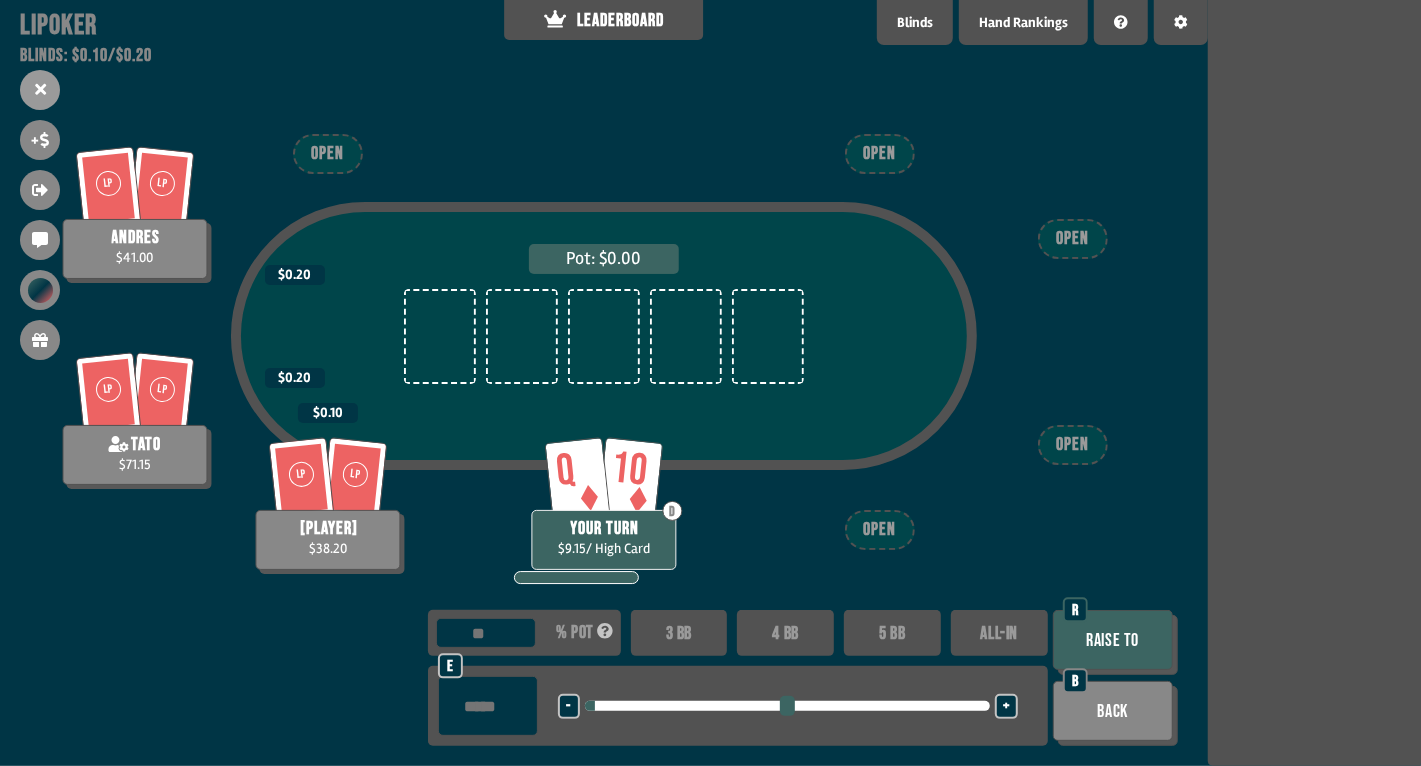 click on "4 BB" at bounding box center (785, 633) 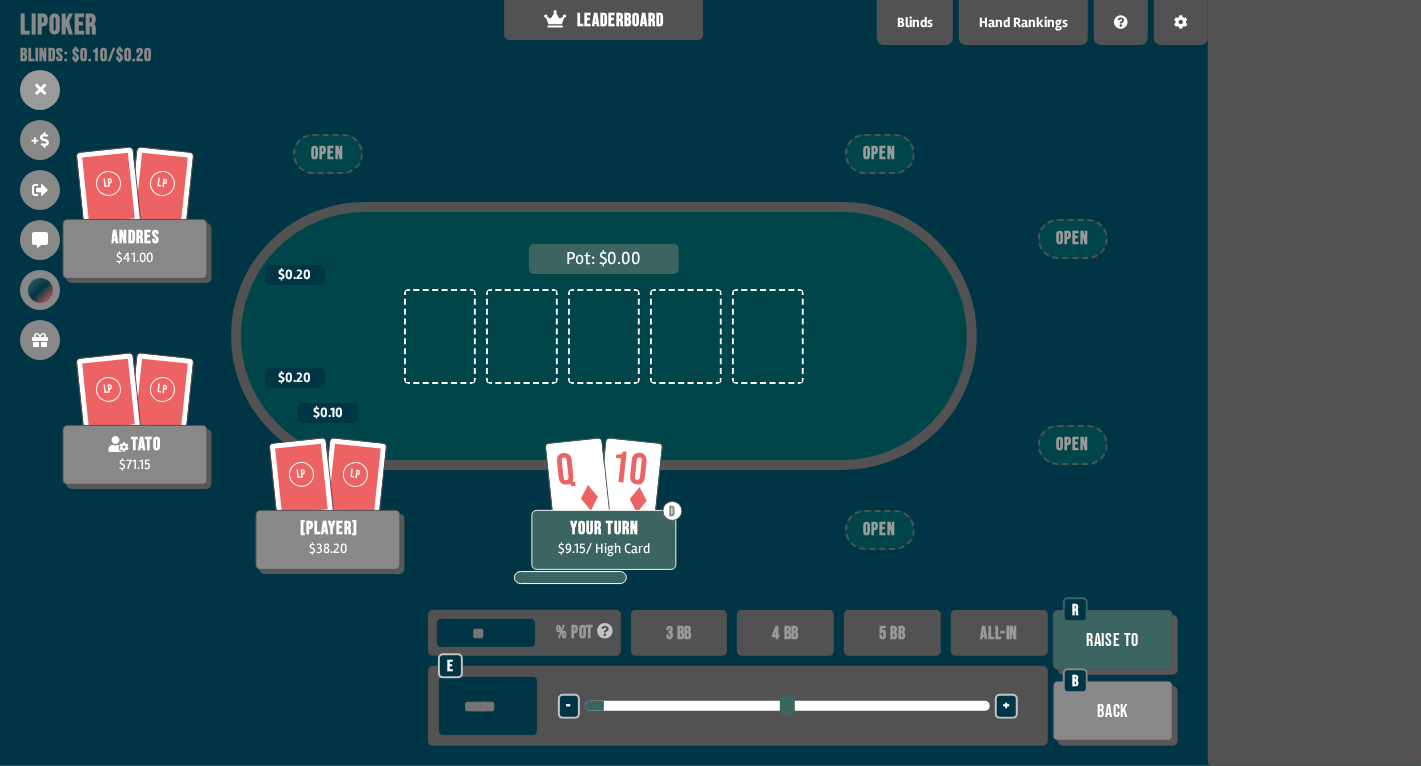 click on "Raise to" at bounding box center (1113, 640) 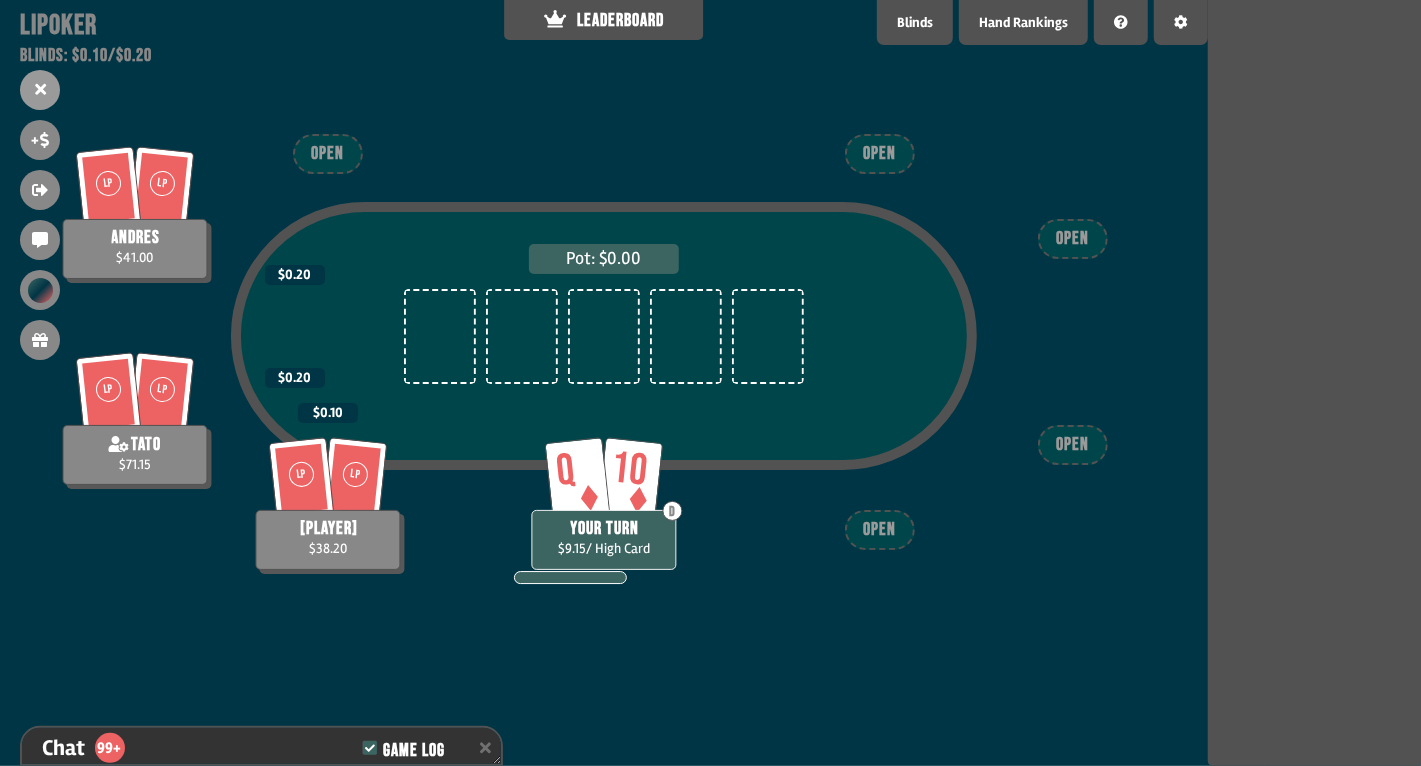 scroll, scrollTop: 32856, scrollLeft: 0, axis: vertical 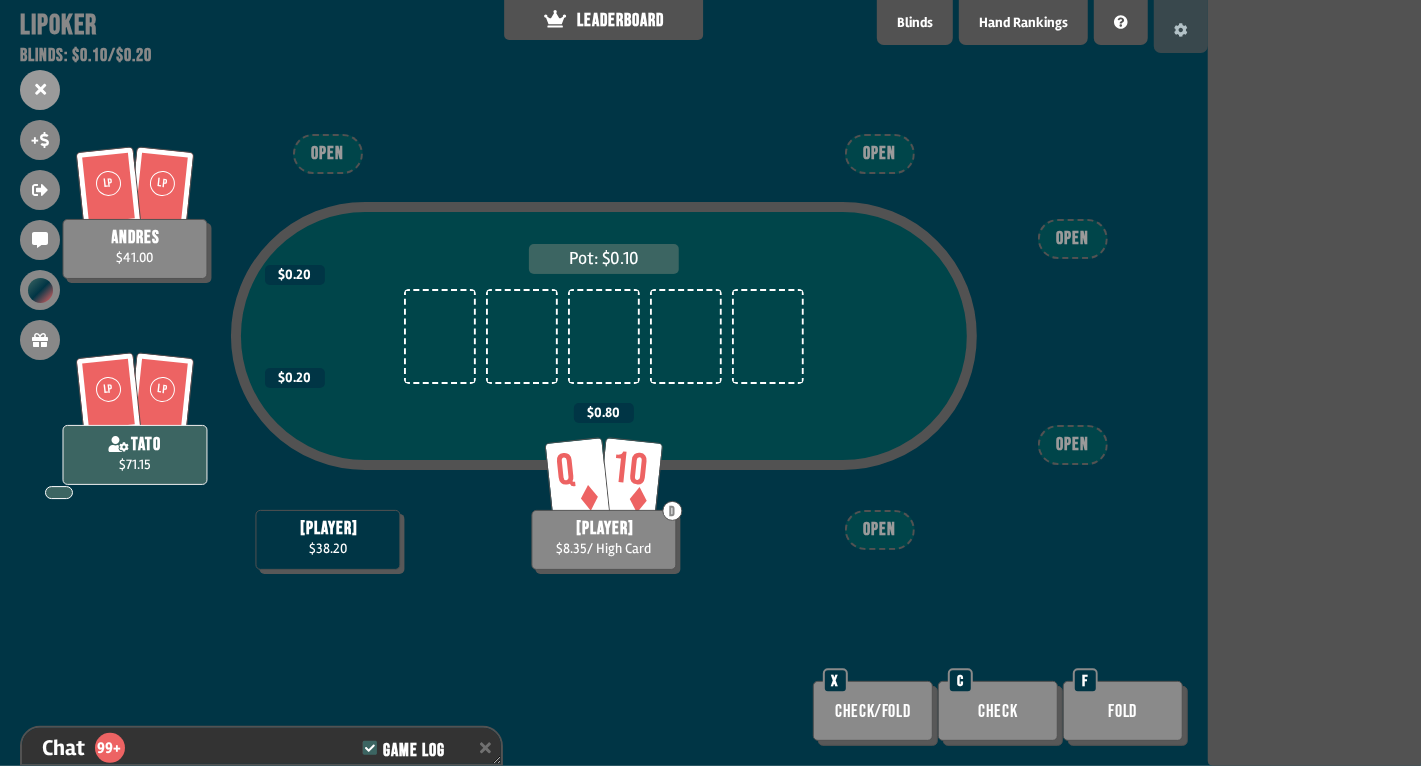 click at bounding box center (1181, 26) 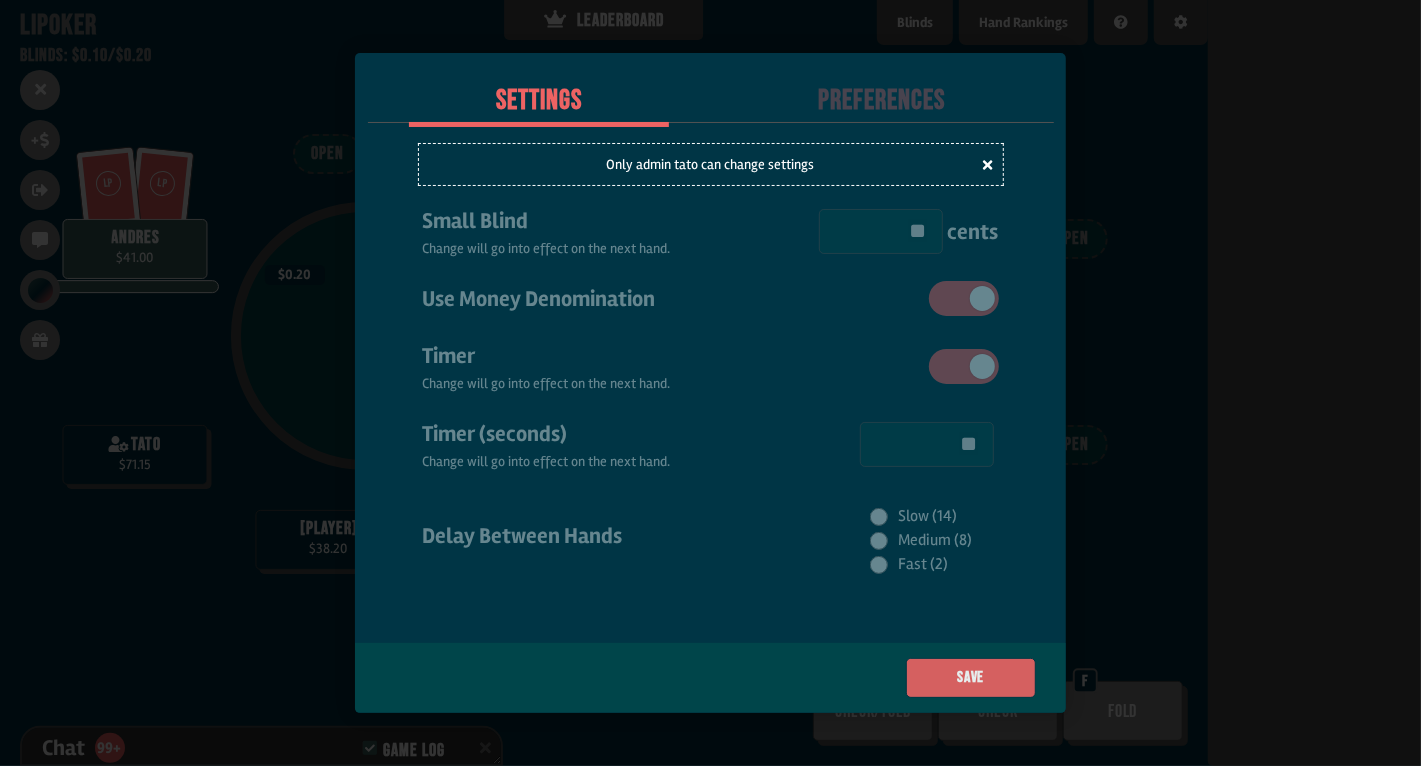 click on "Save" at bounding box center [971, 678] 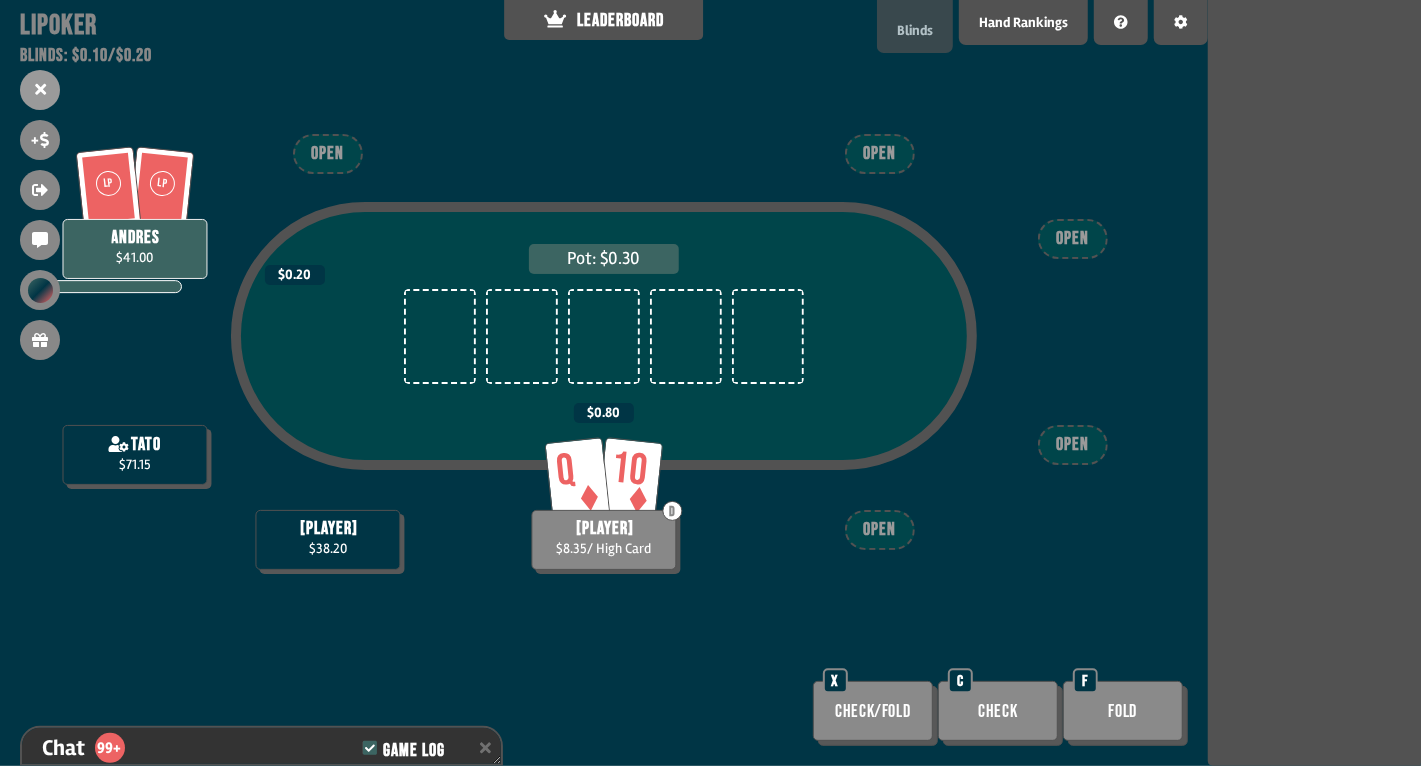 click on "Blinds" at bounding box center [915, 30] 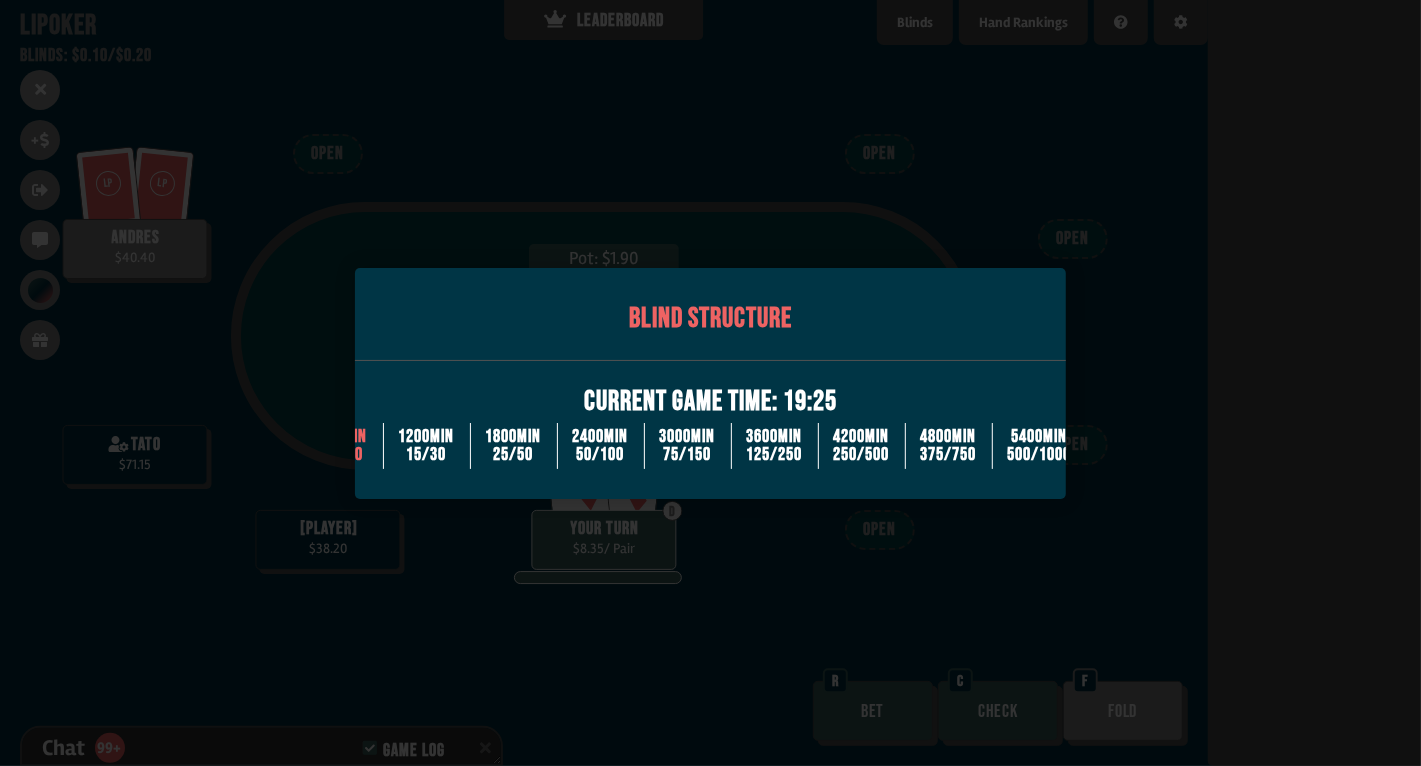 click at bounding box center (710, 383) 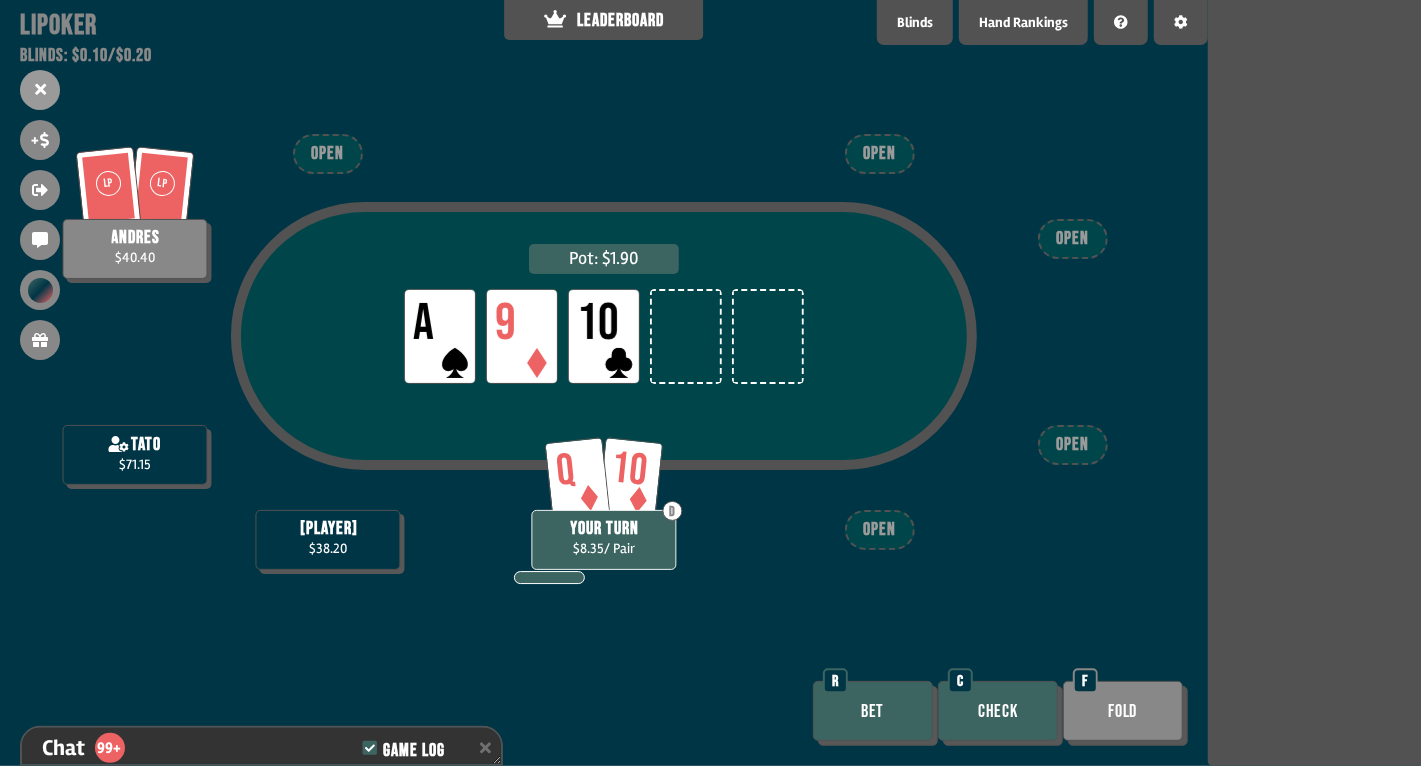 click on "Check" at bounding box center [998, 711] 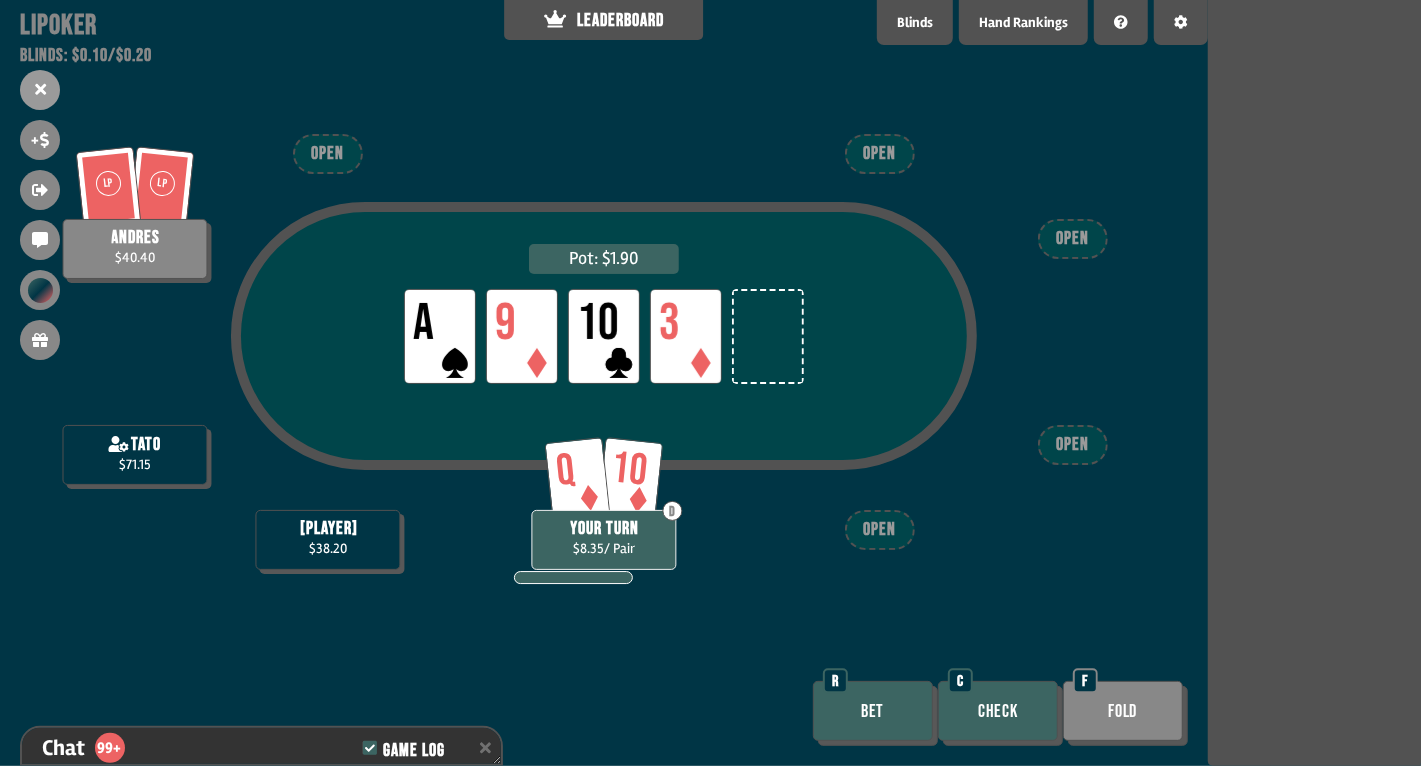click on "Check" at bounding box center [998, 711] 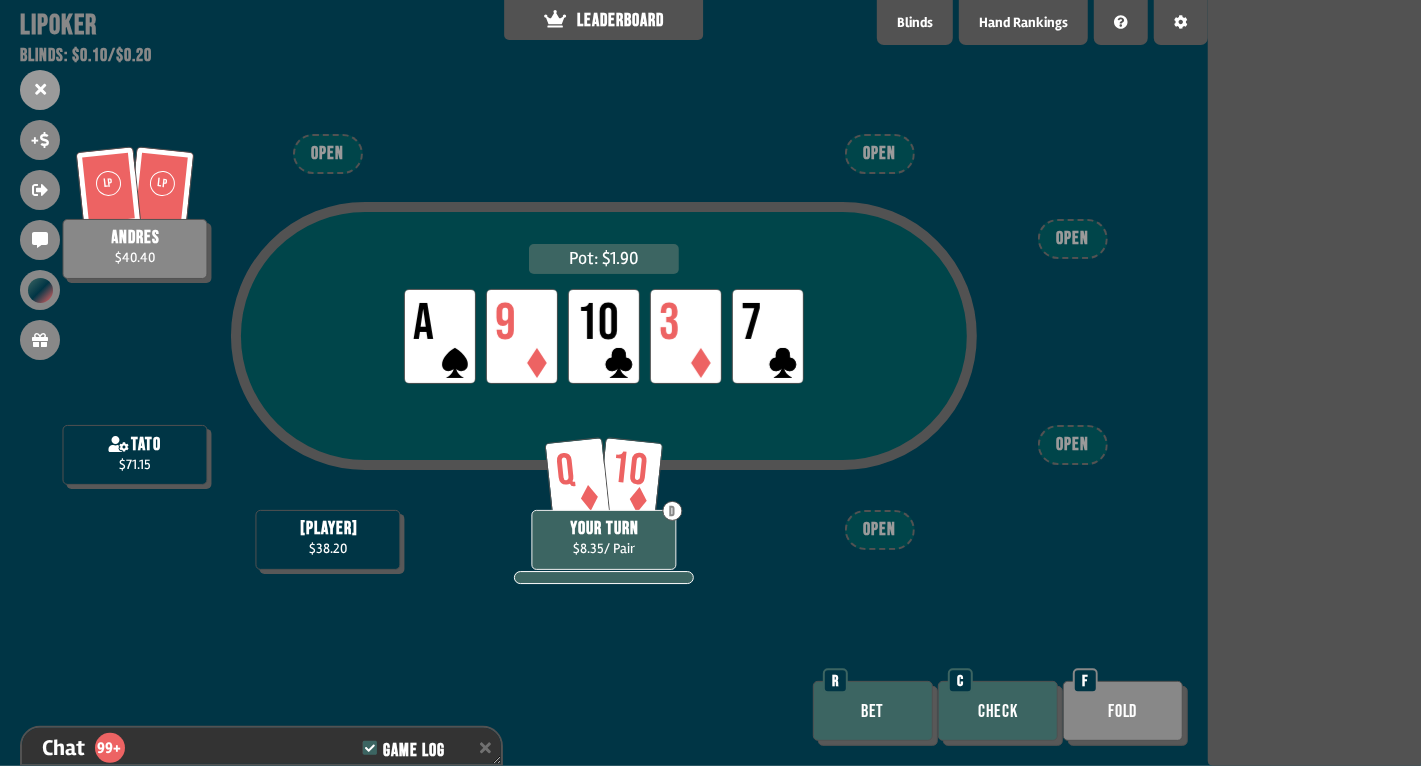click on "Bet" at bounding box center [873, 711] 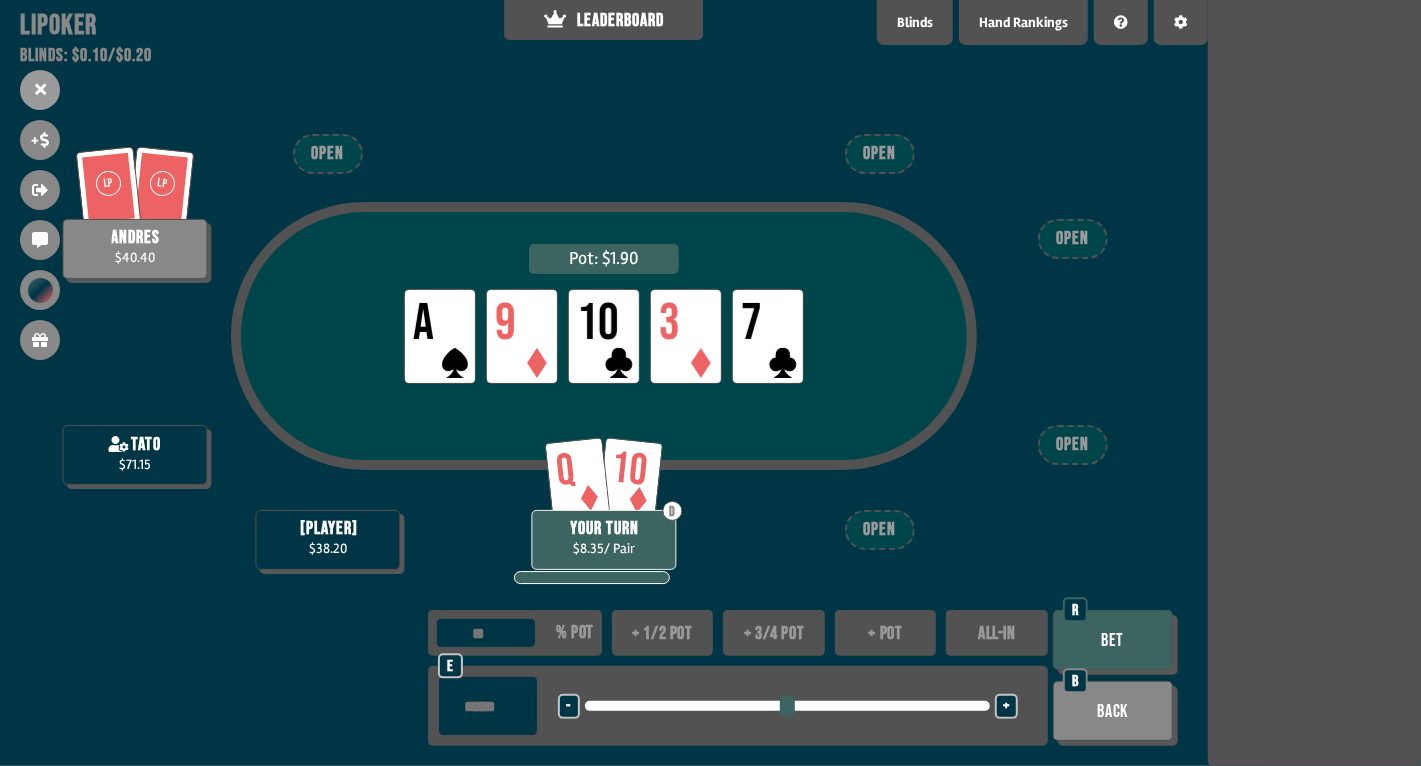 click on "+ 1/2 pot" at bounding box center (663, 633) 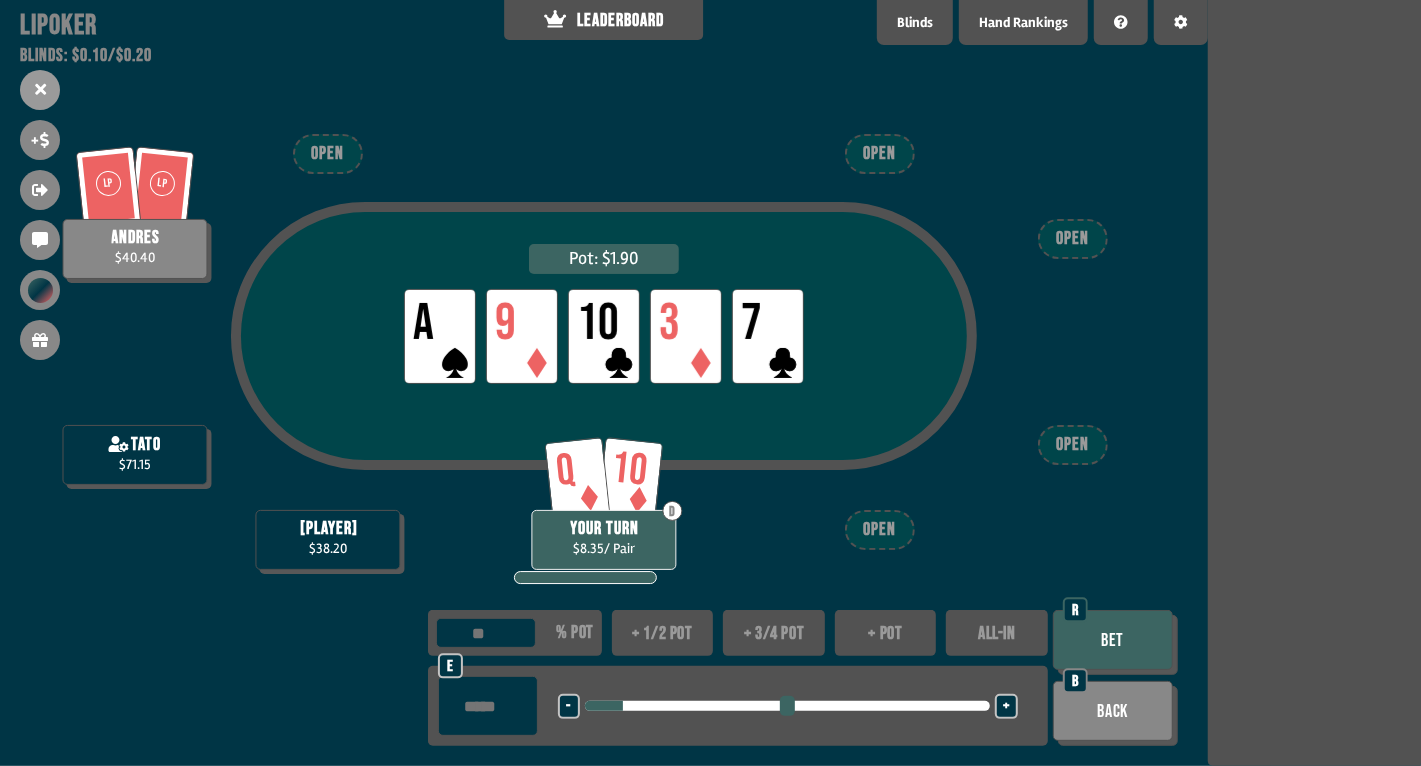 click on "Bet" at bounding box center [1113, 640] 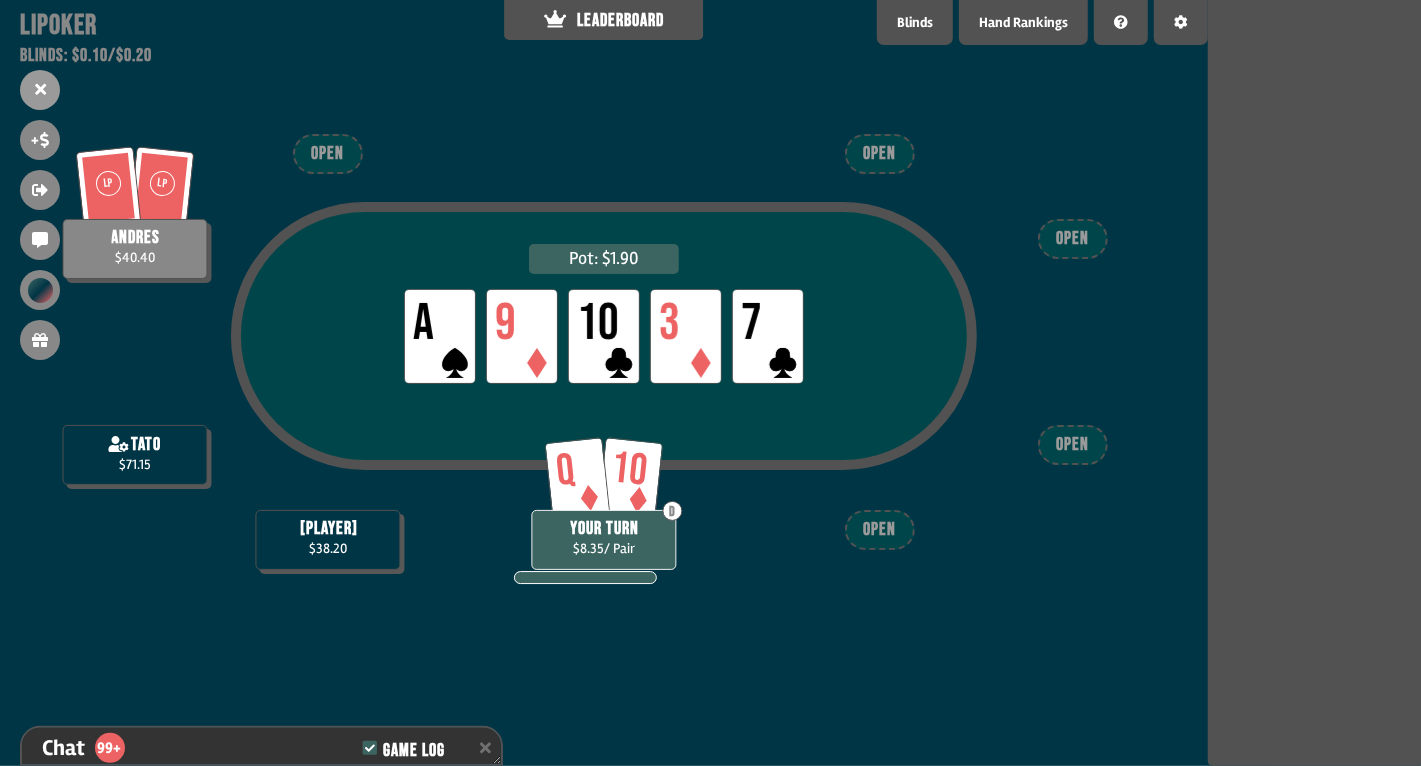 scroll, scrollTop: 33320, scrollLeft: 0, axis: vertical 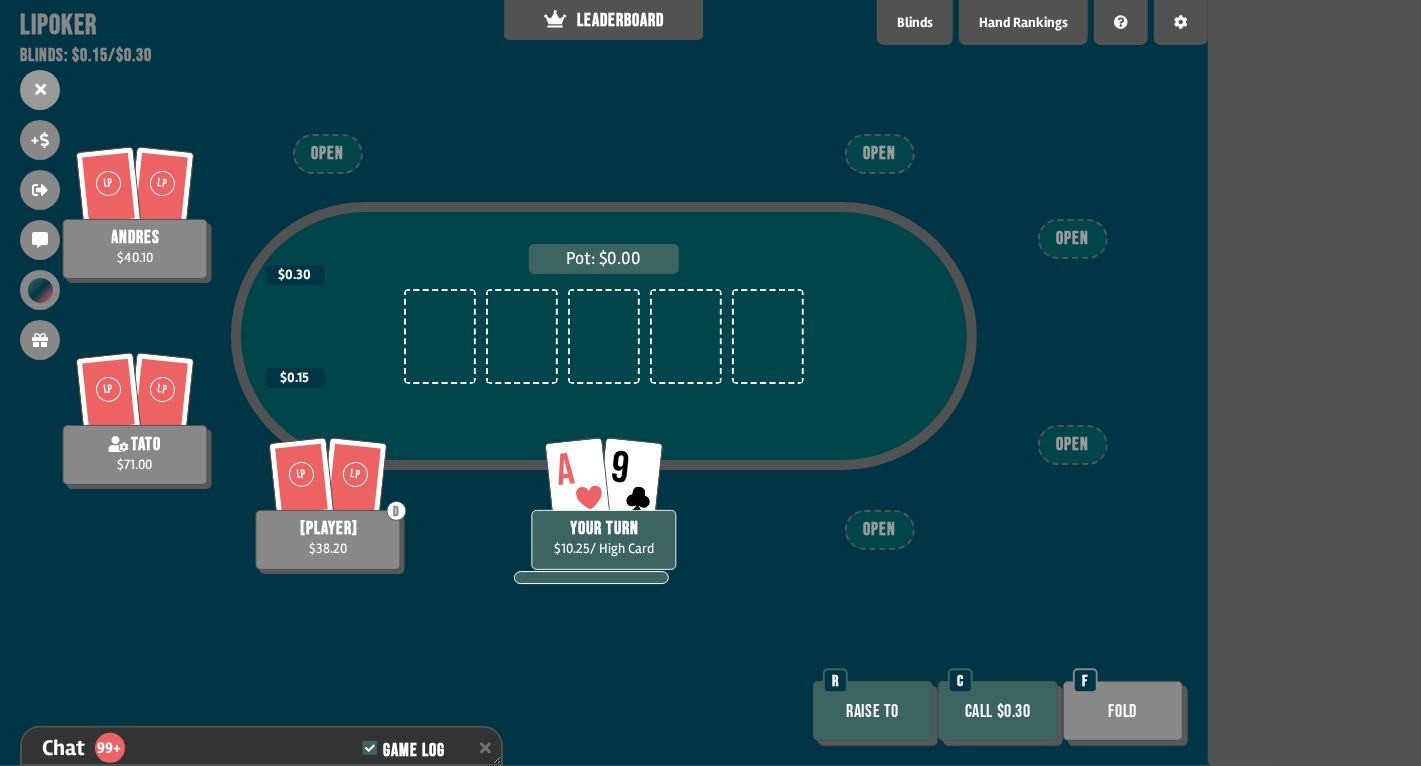 click on "Call $0.30" at bounding box center [998, 711] 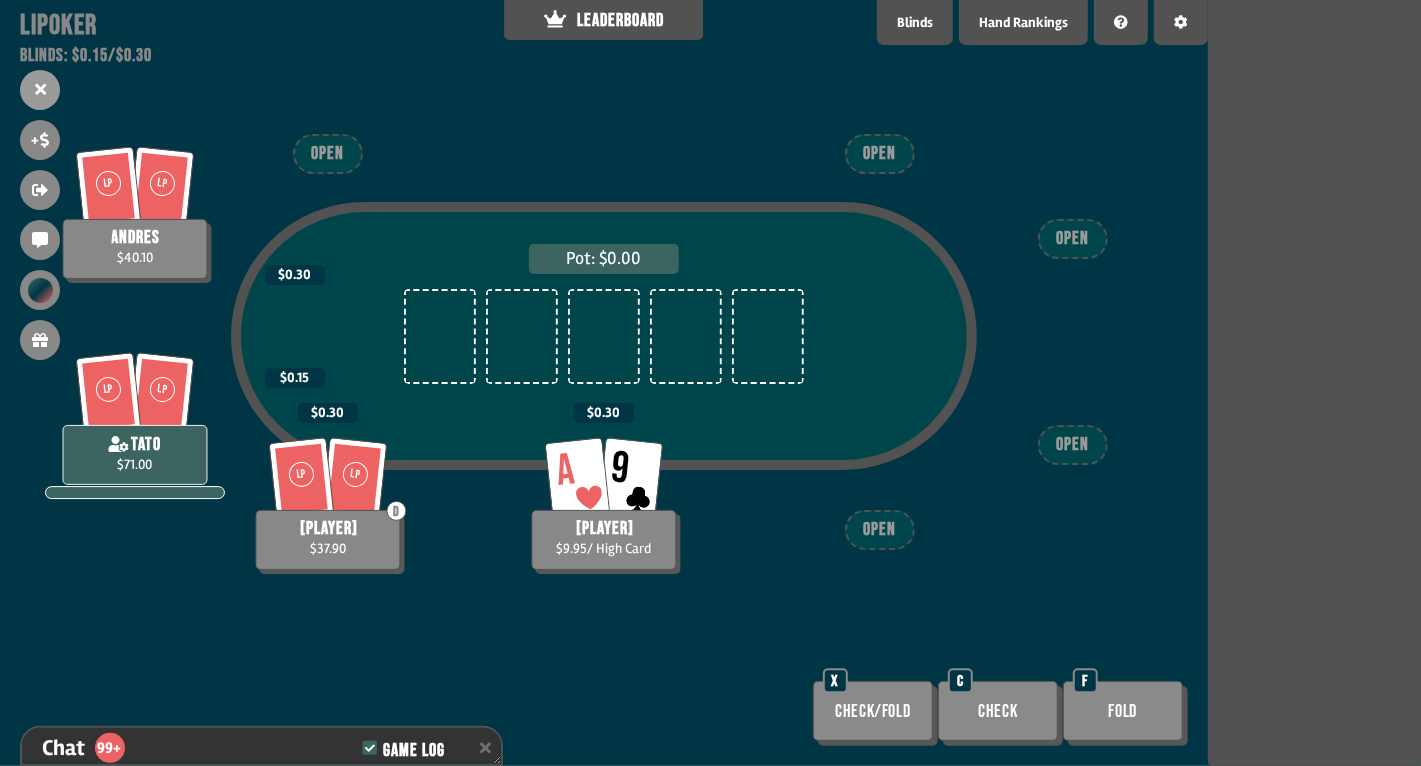 click on "Hand Rankings" at bounding box center [915, 22] 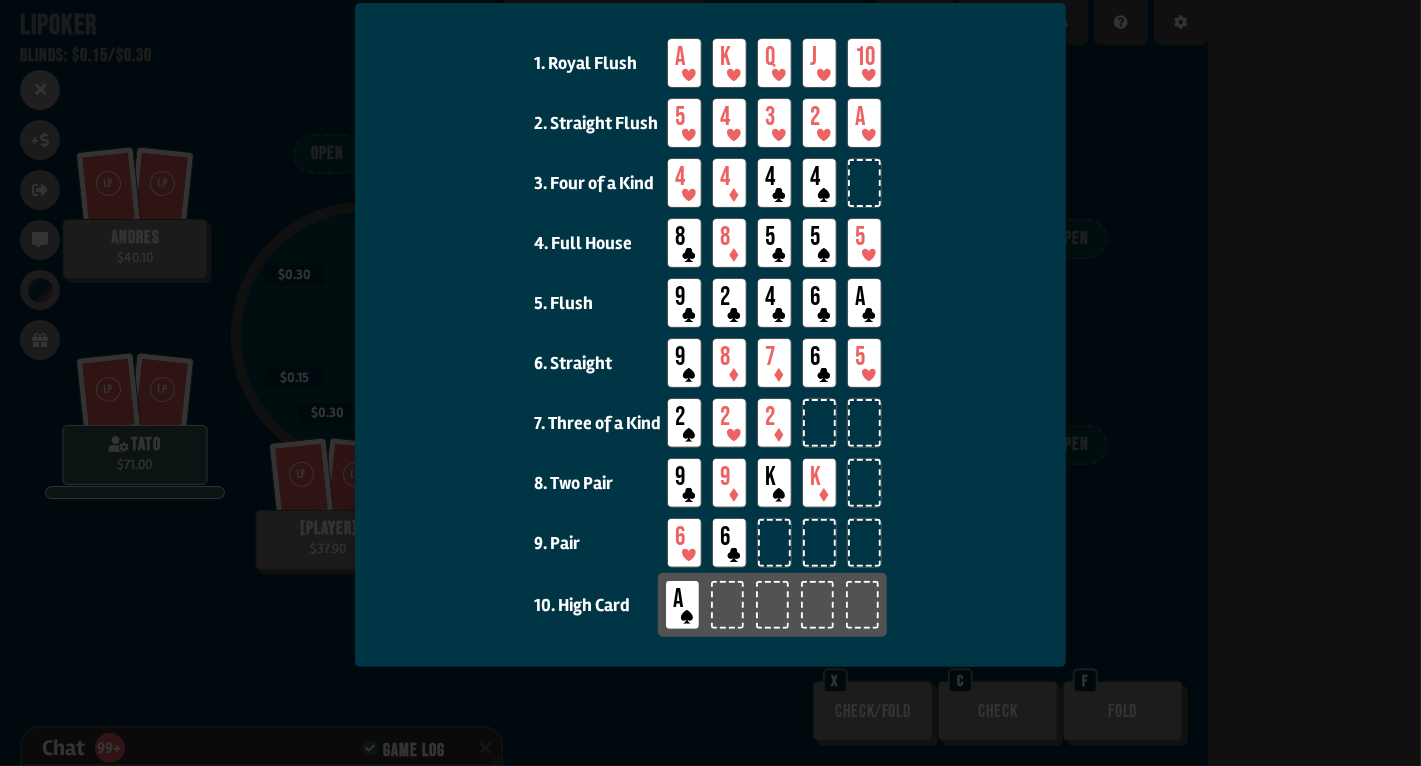 scroll, scrollTop: 148, scrollLeft: 0, axis: vertical 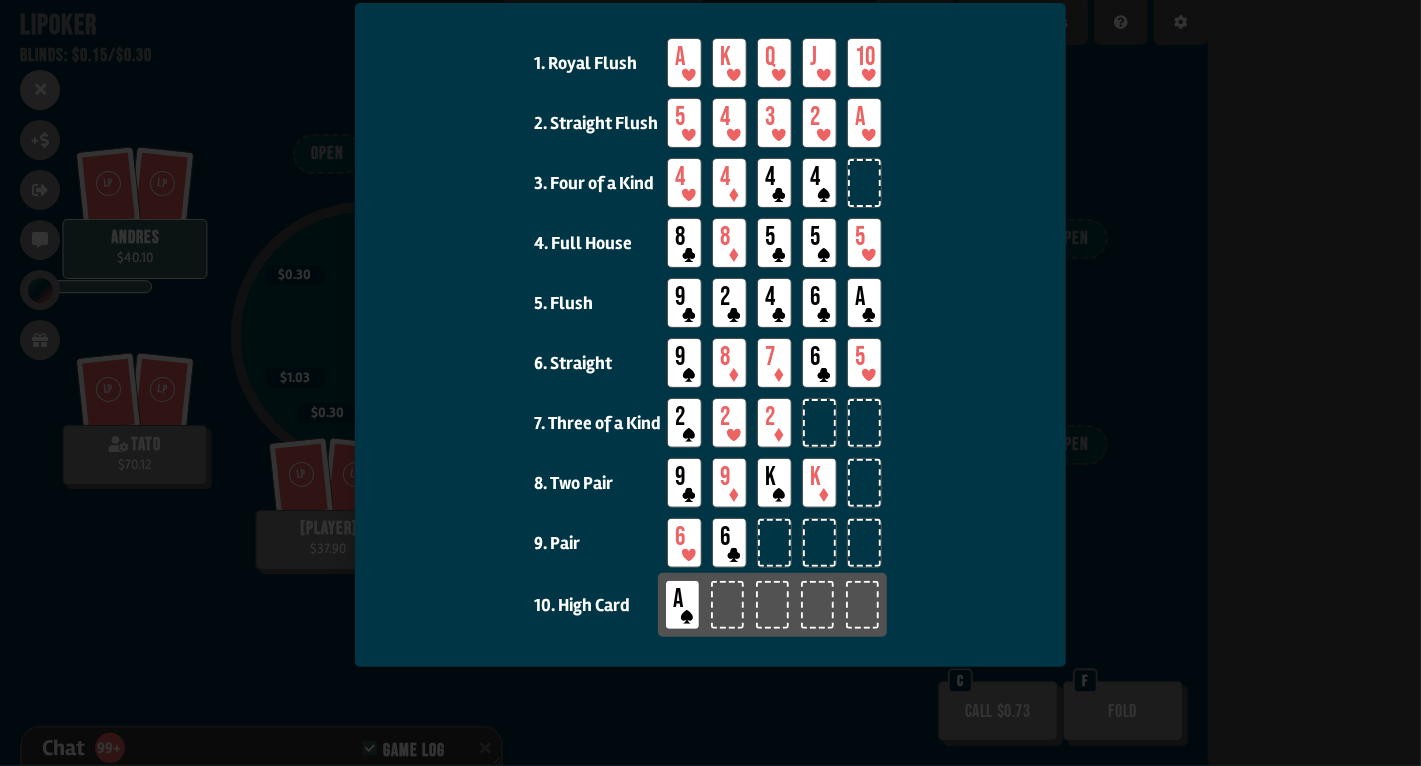 click at bounding box center [710, 383] 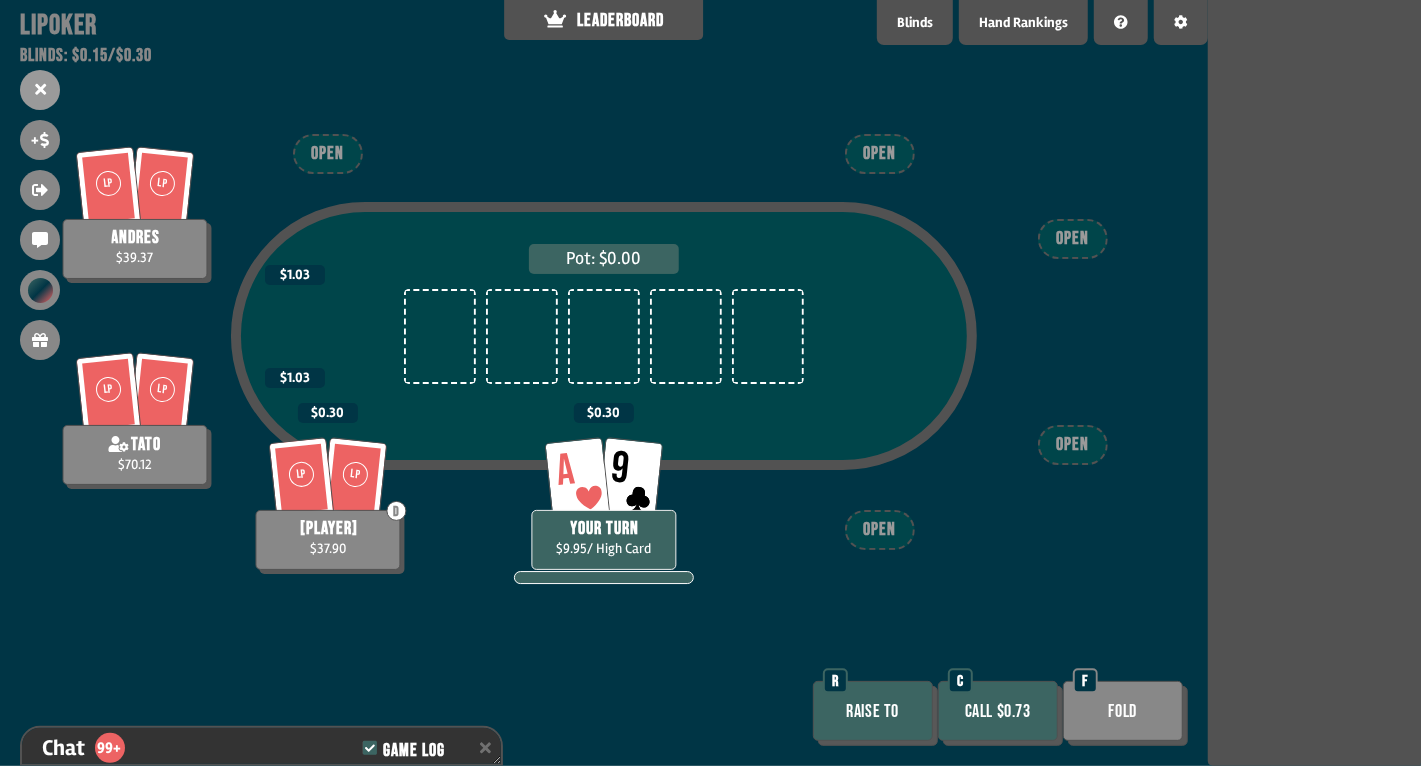 scroll, scrollTop: 98, scrollLeft: 0, axis: vertical 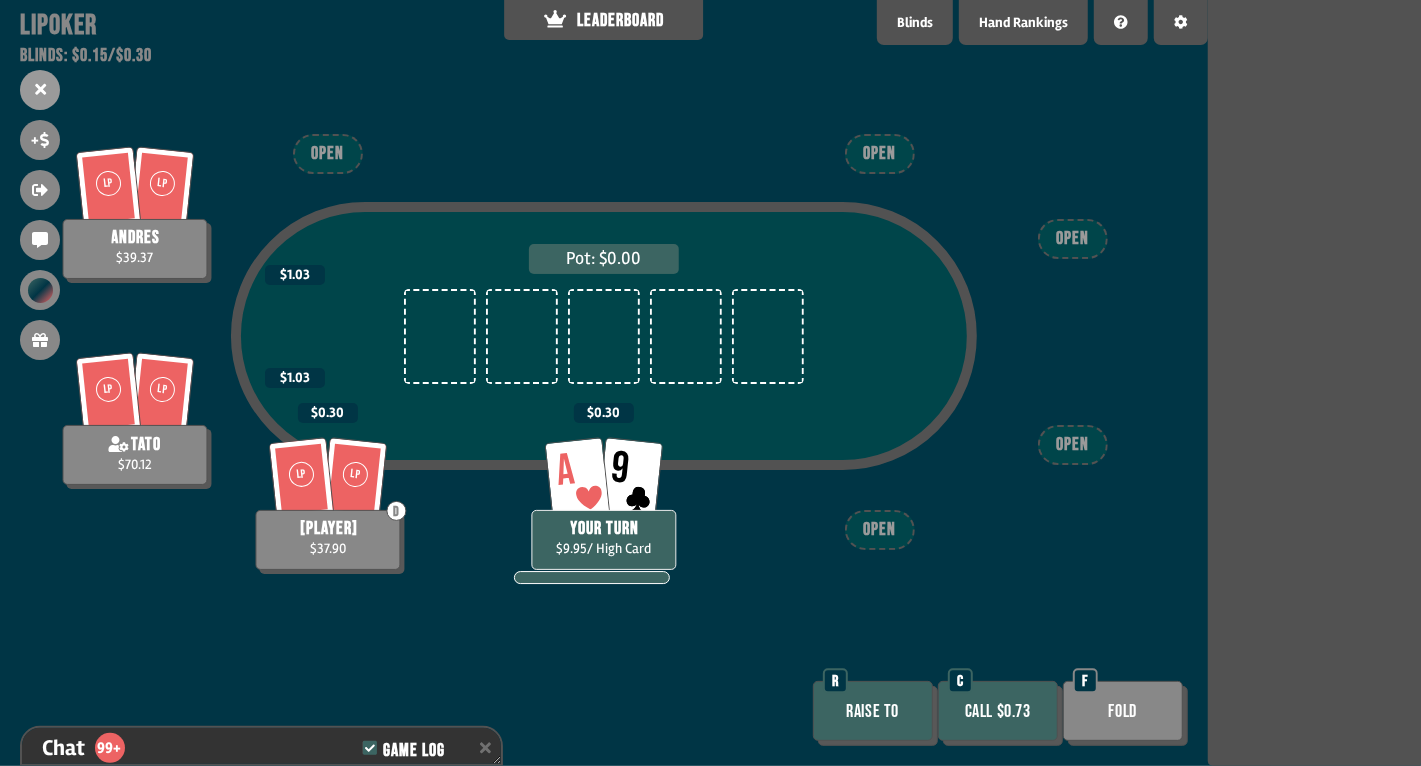 click on "Call $0.73" at bounding box center [998, 711] 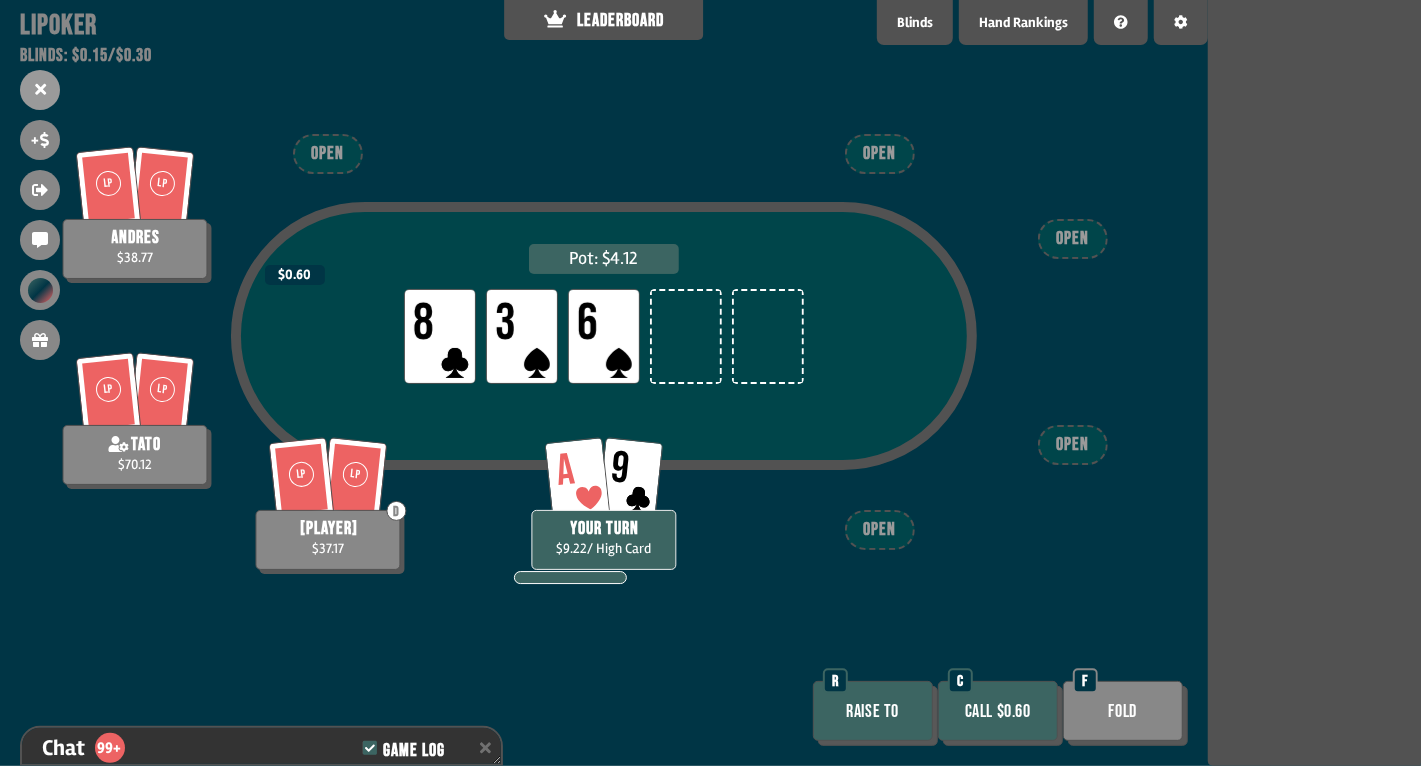click on "Call $0.60" at bounding box center (998, 711) 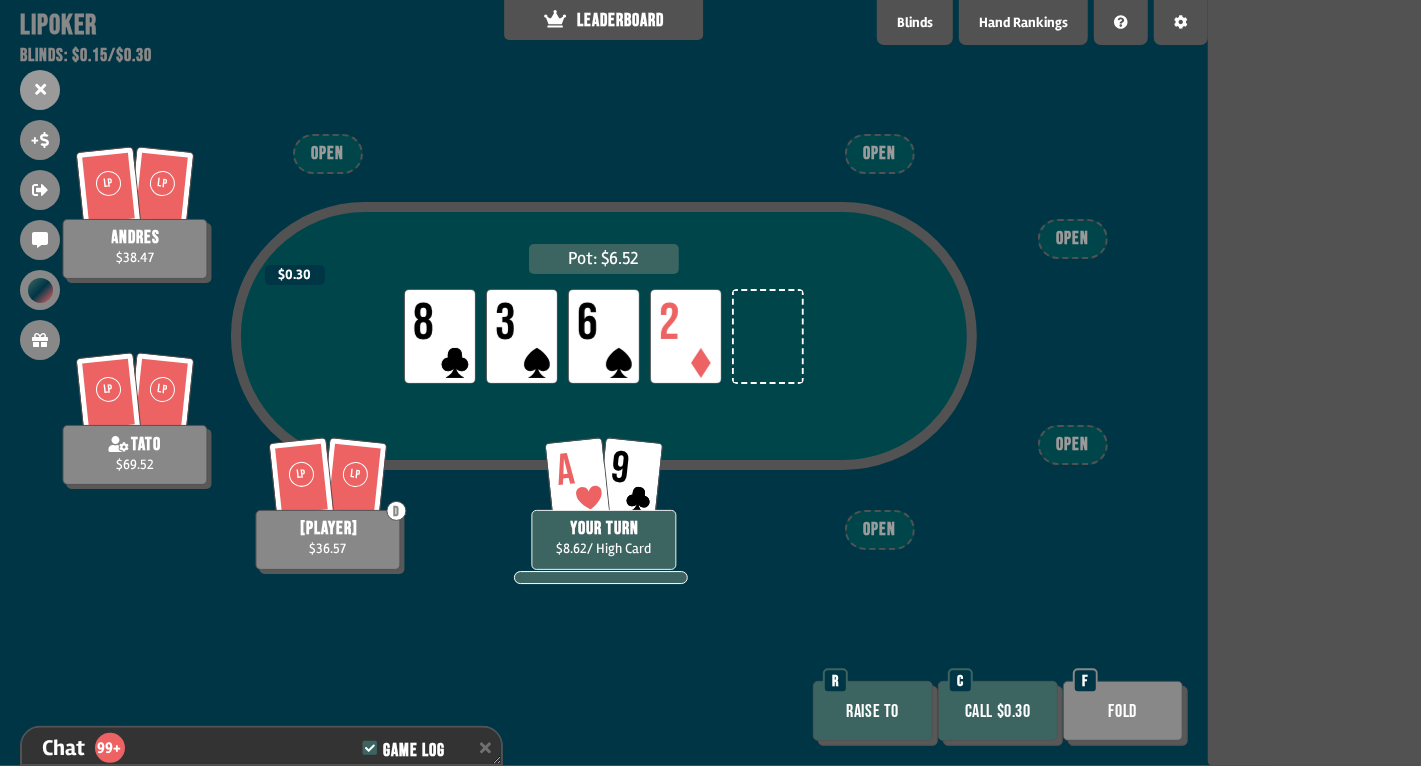 click on "Fold" at bounding box center [1123, 711] 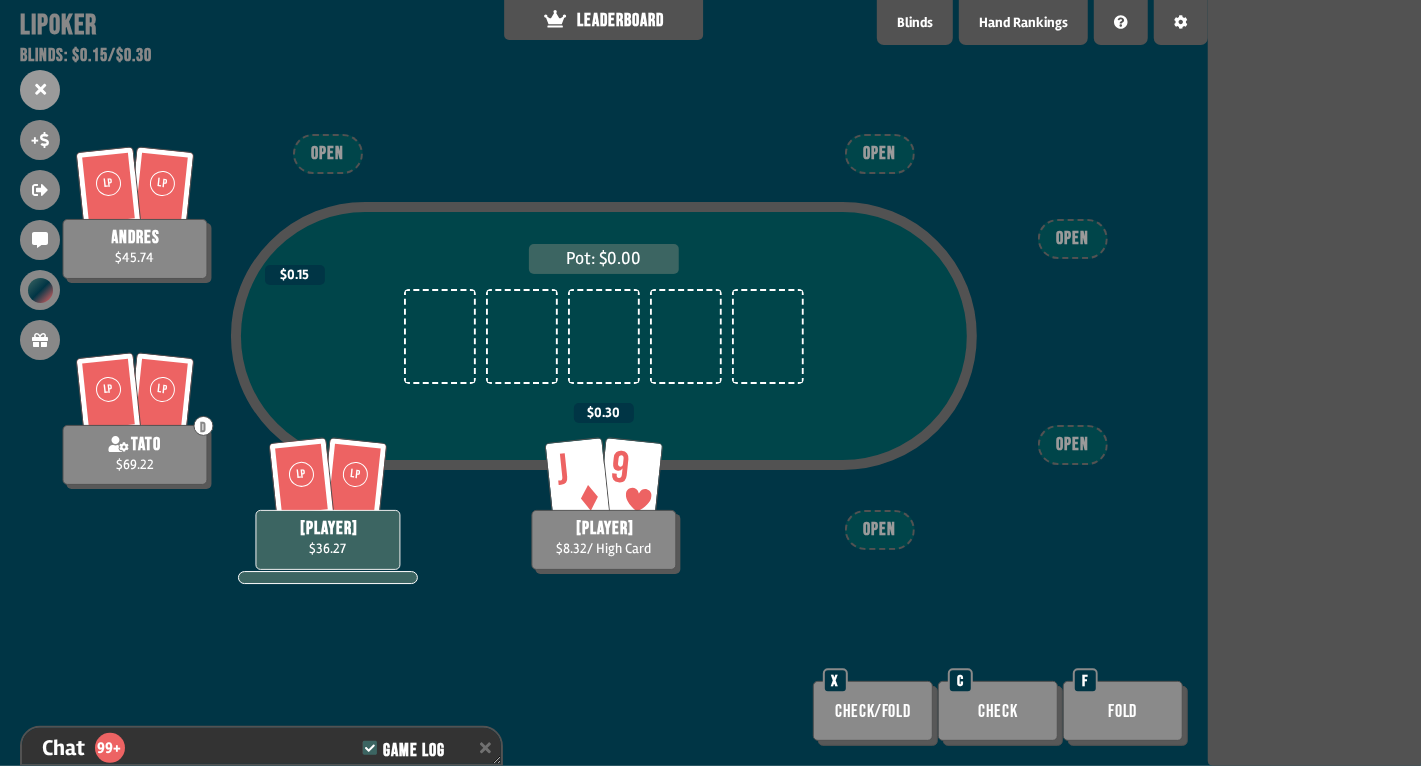 scroll, scrollTop: 98, scrollLeft: 0, axis: vertical 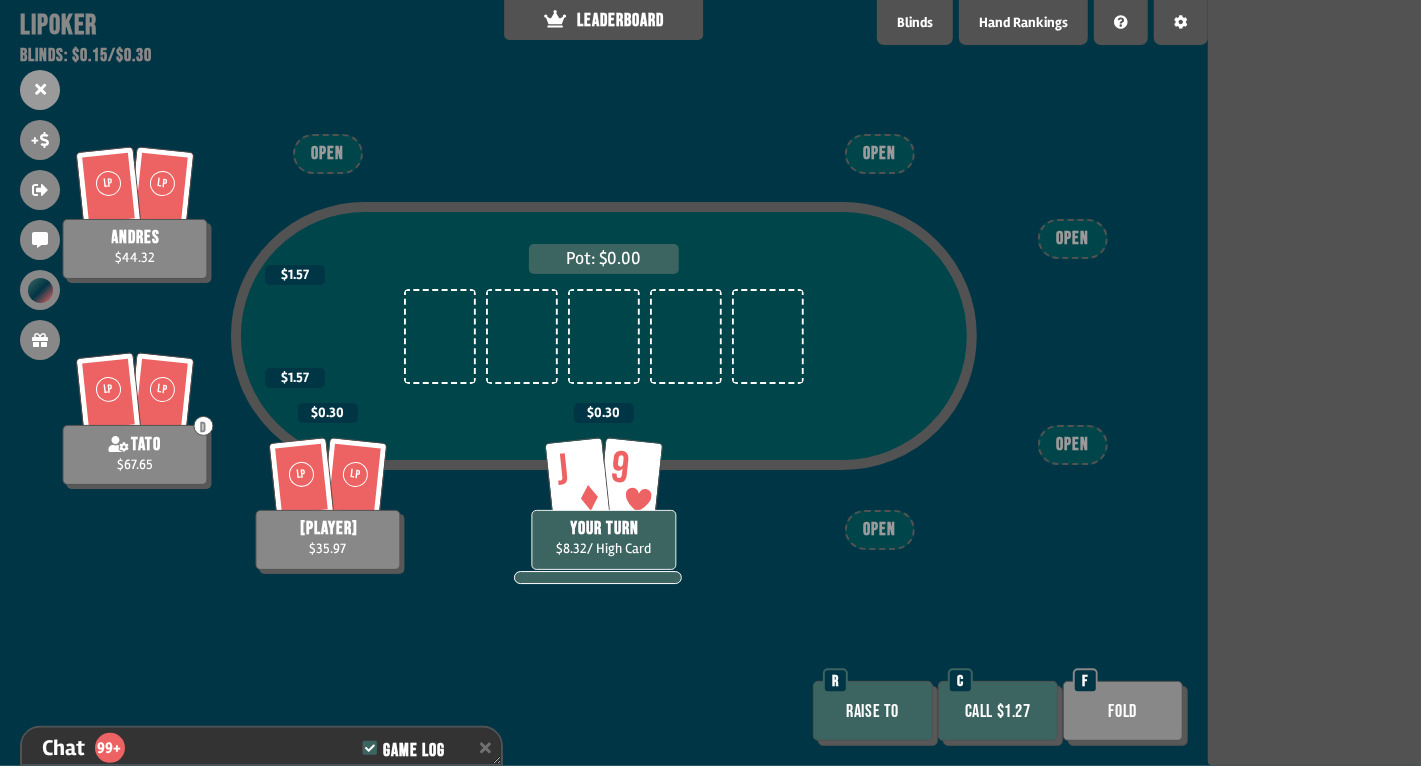click on "Call $1.27" at bounding box center (998, 711) 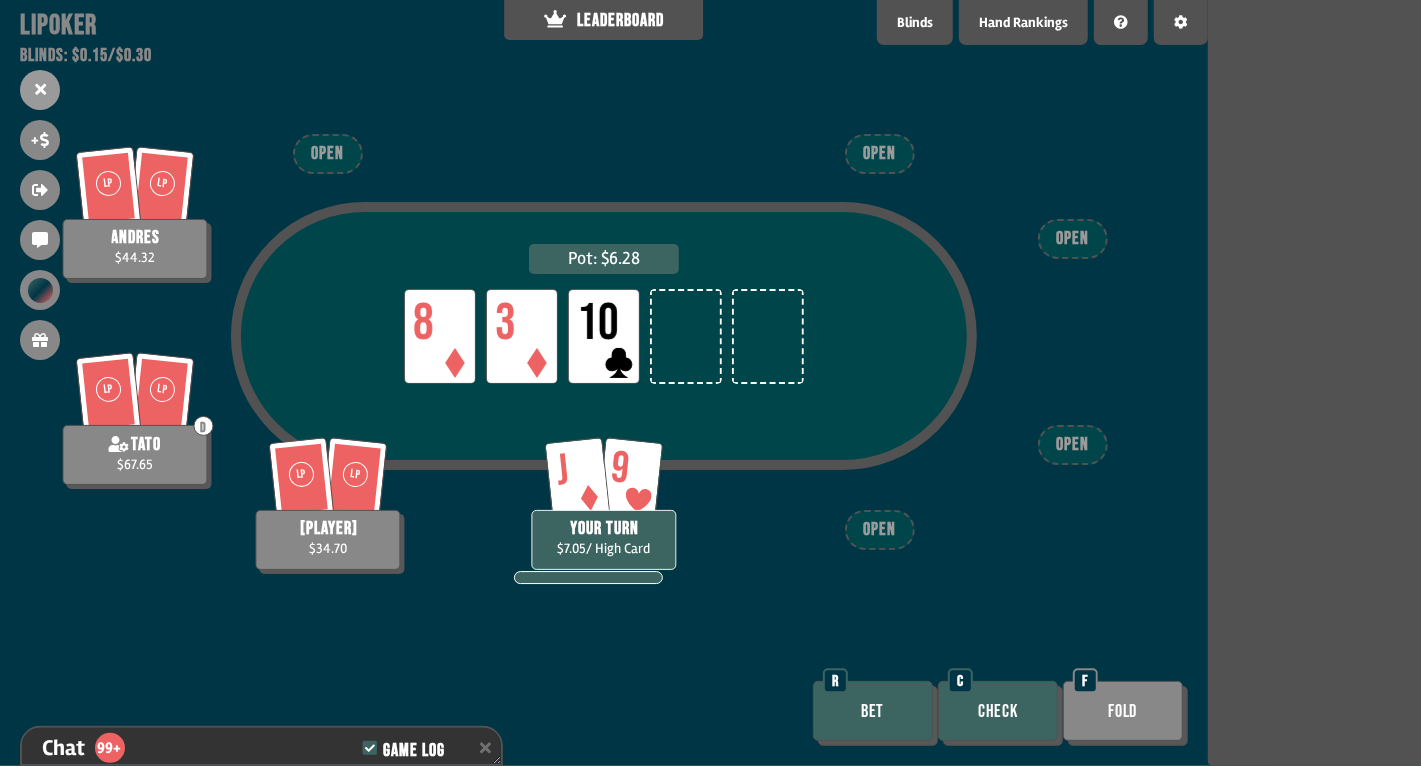 click on "Check" at bounding box center [998, 711] 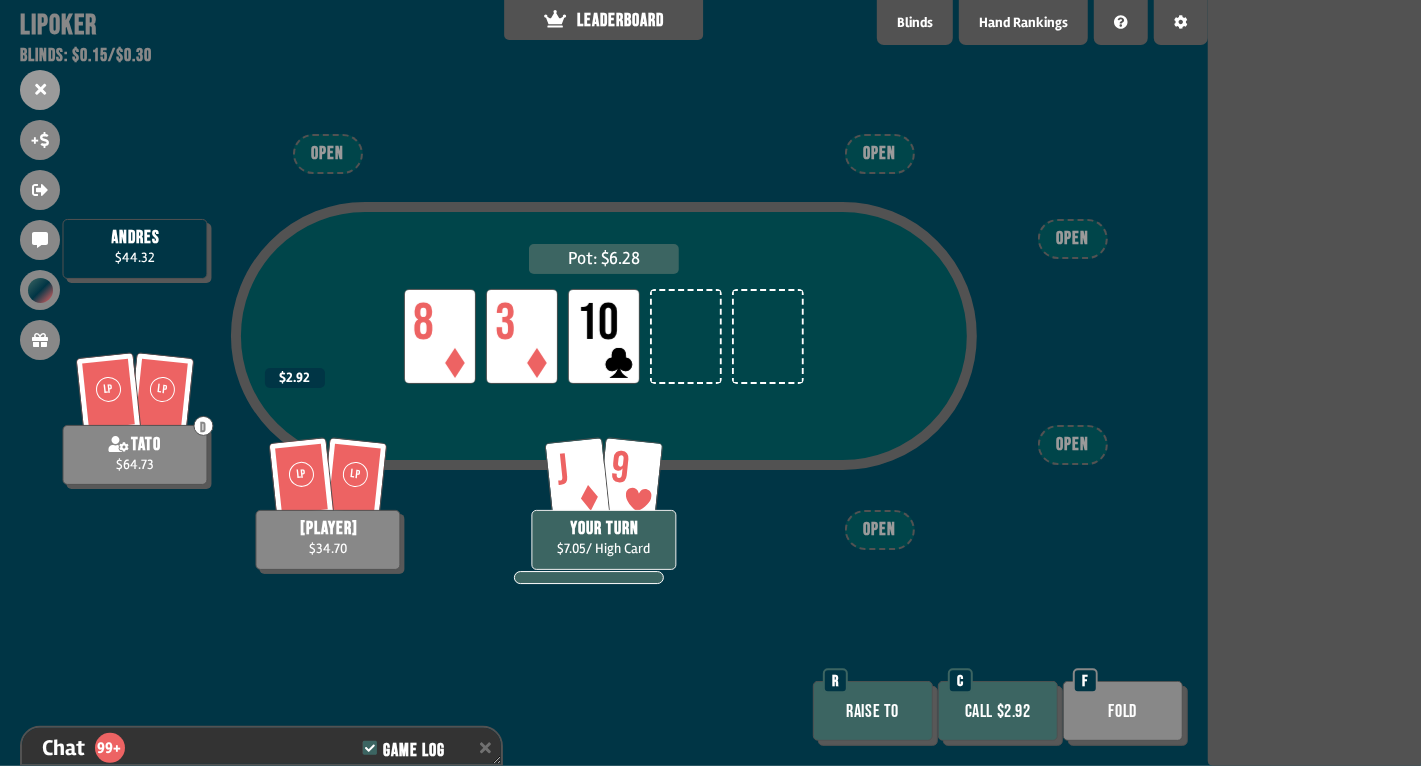click on "Raise to" at bounding box center [873, 711] 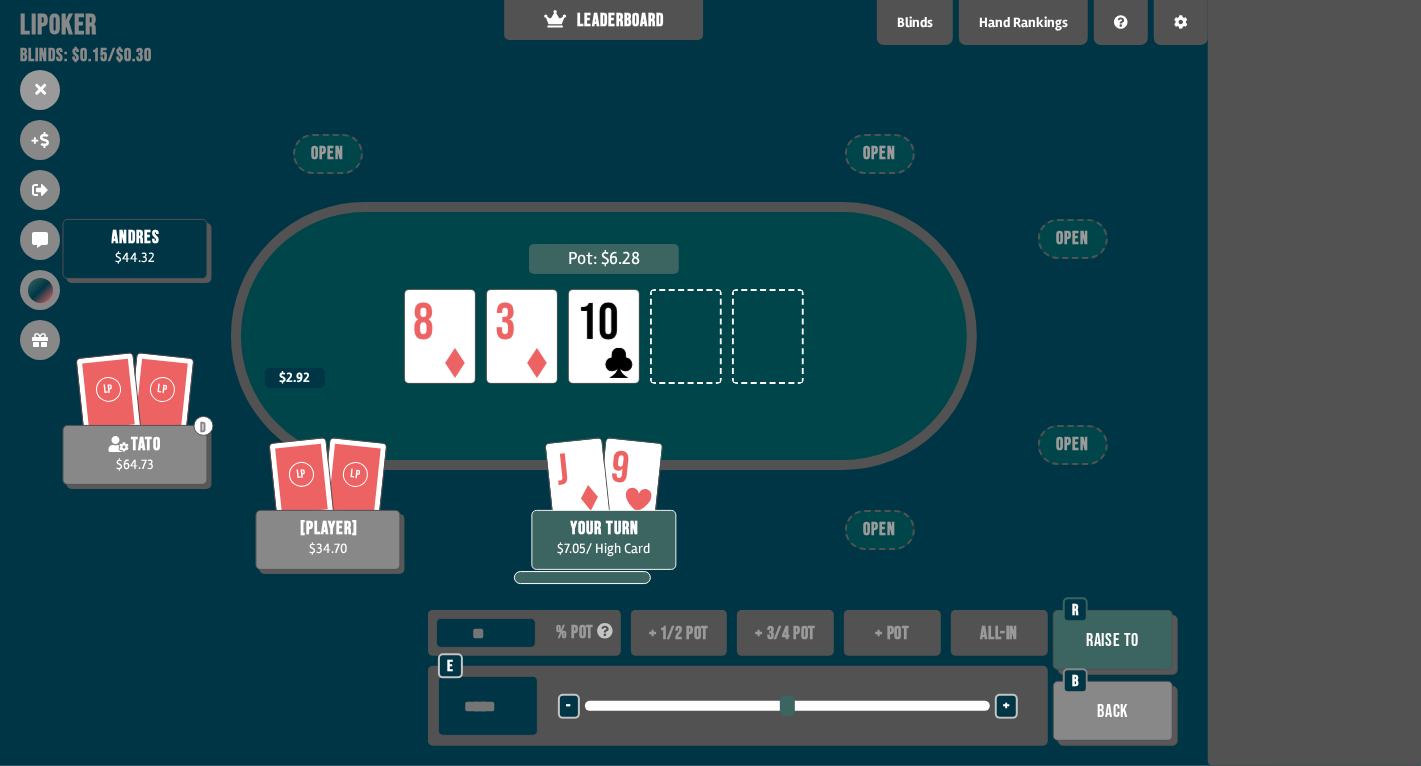 click on "ALL-IN" at bounding box center (999, 633) 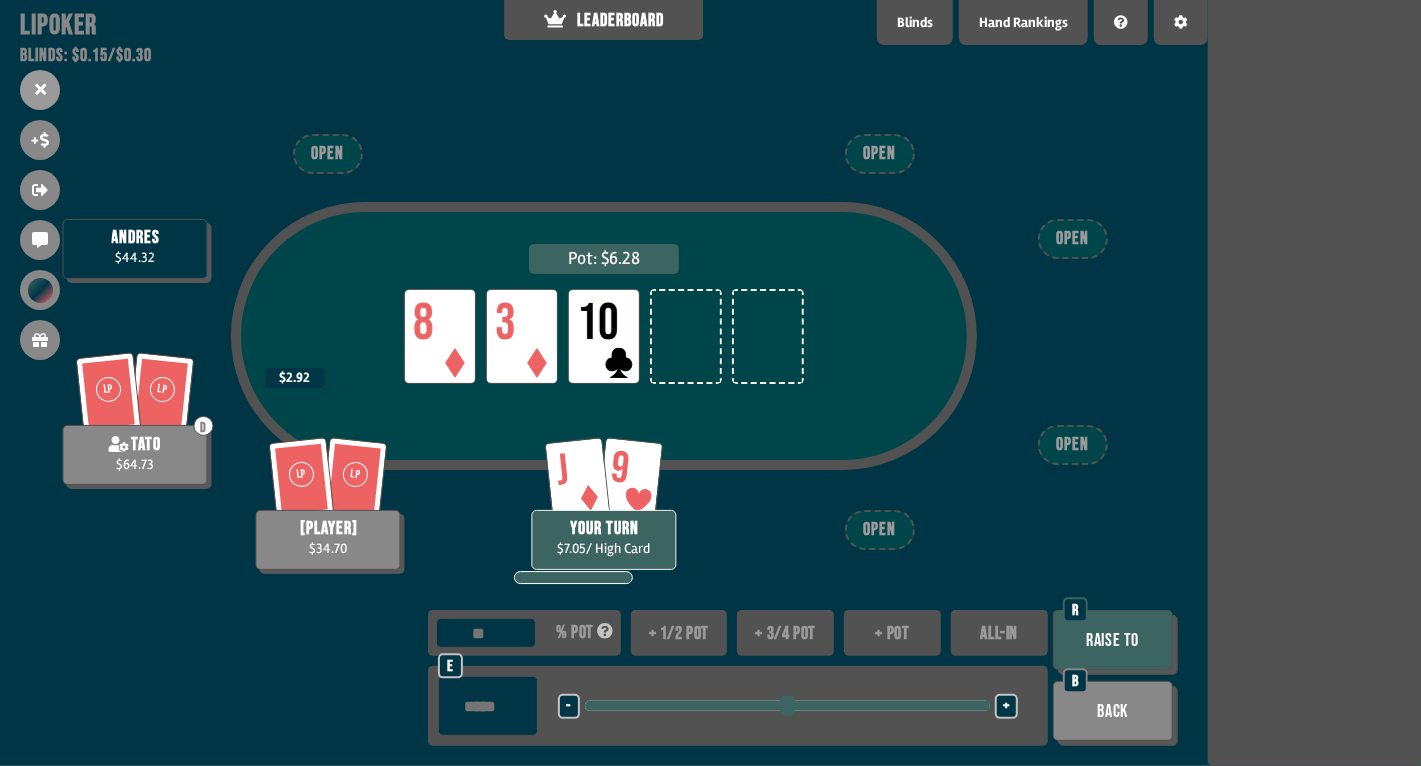 click on "Raise to" at bounding box center [1113, 640] 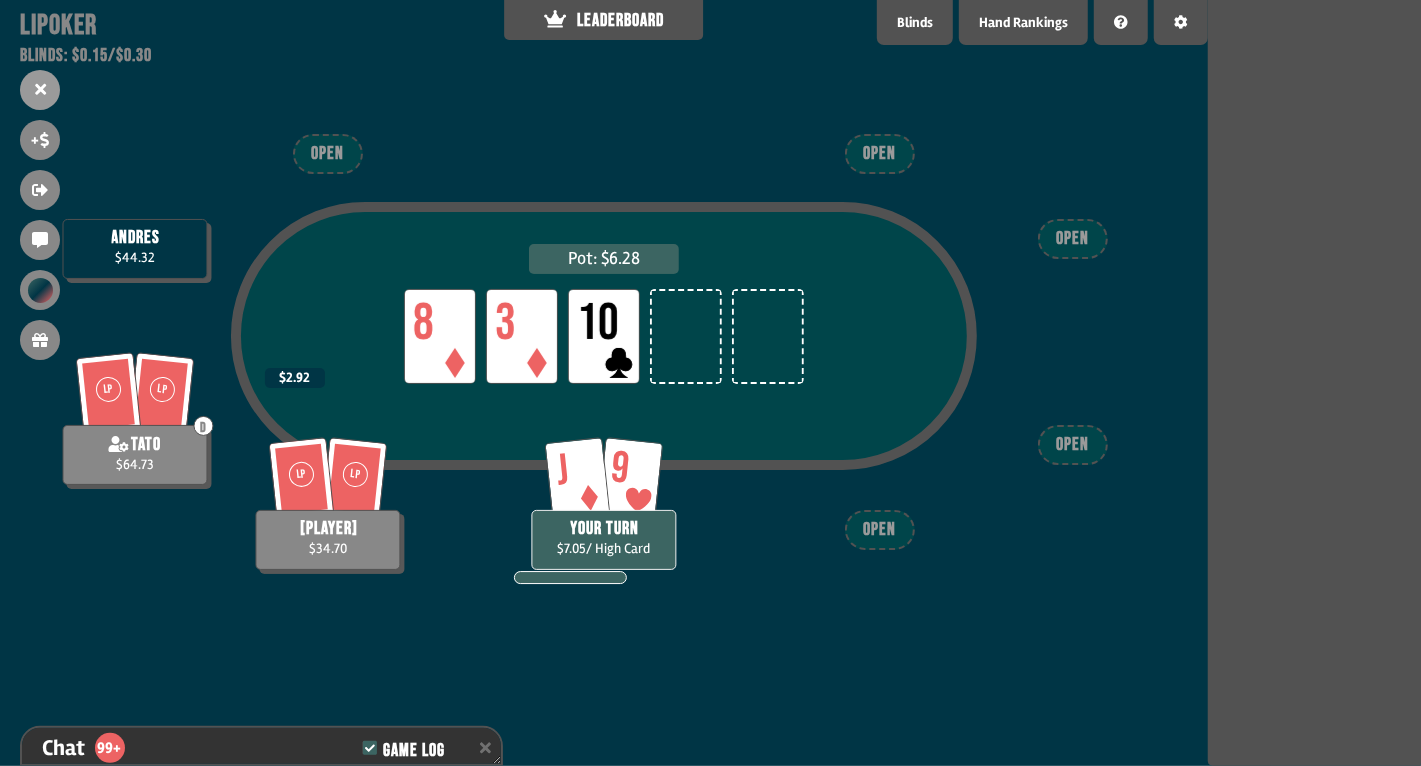 scroll, scrollTop: 34798, scrollLeft: 0, axis: vertical 